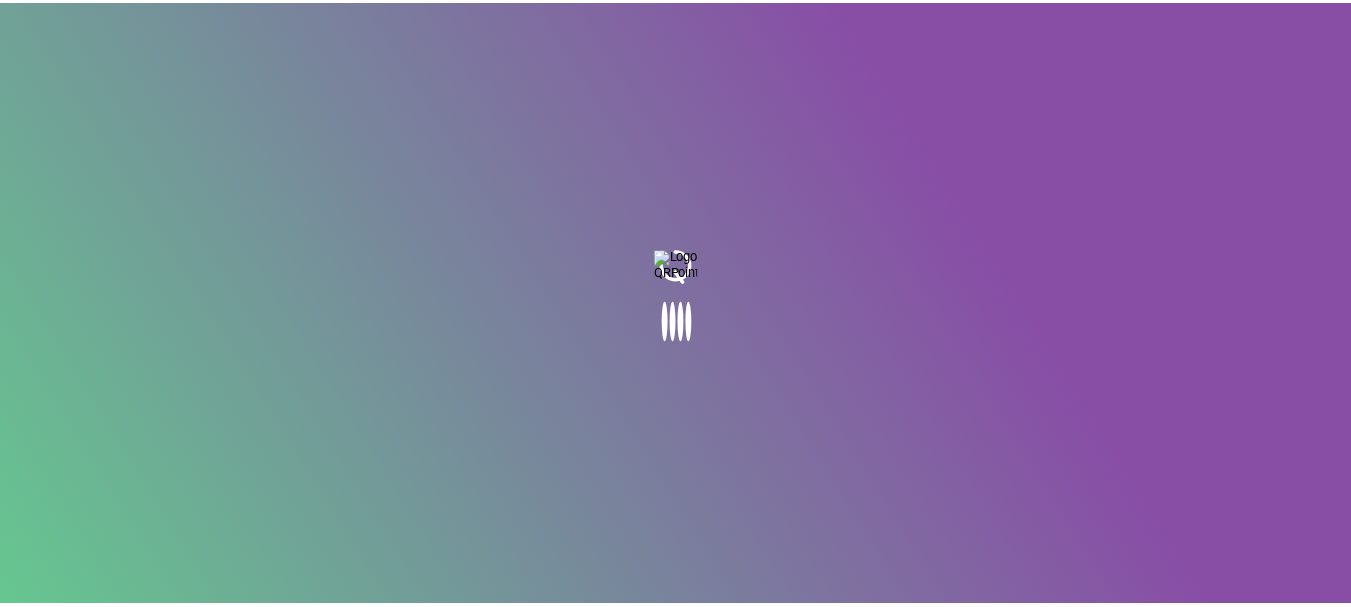 scroll, scrollTop: 0, scrollLeft: 0, axis: both 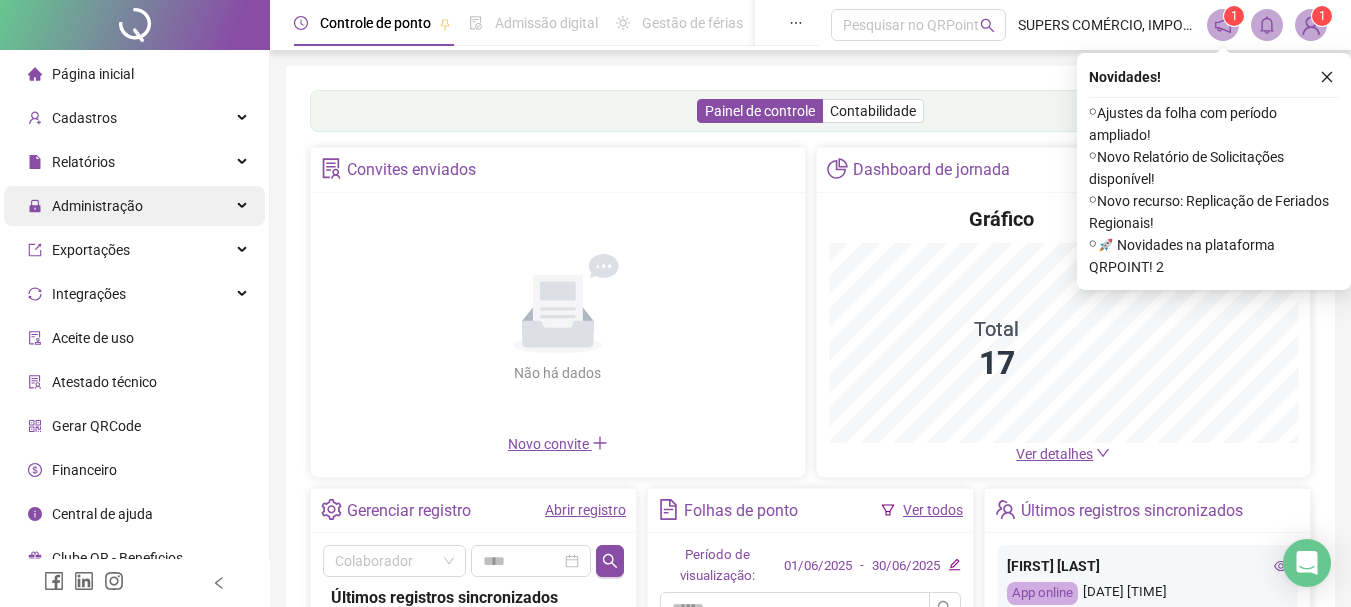 click on "Administração" at bounding box center (134, 206) 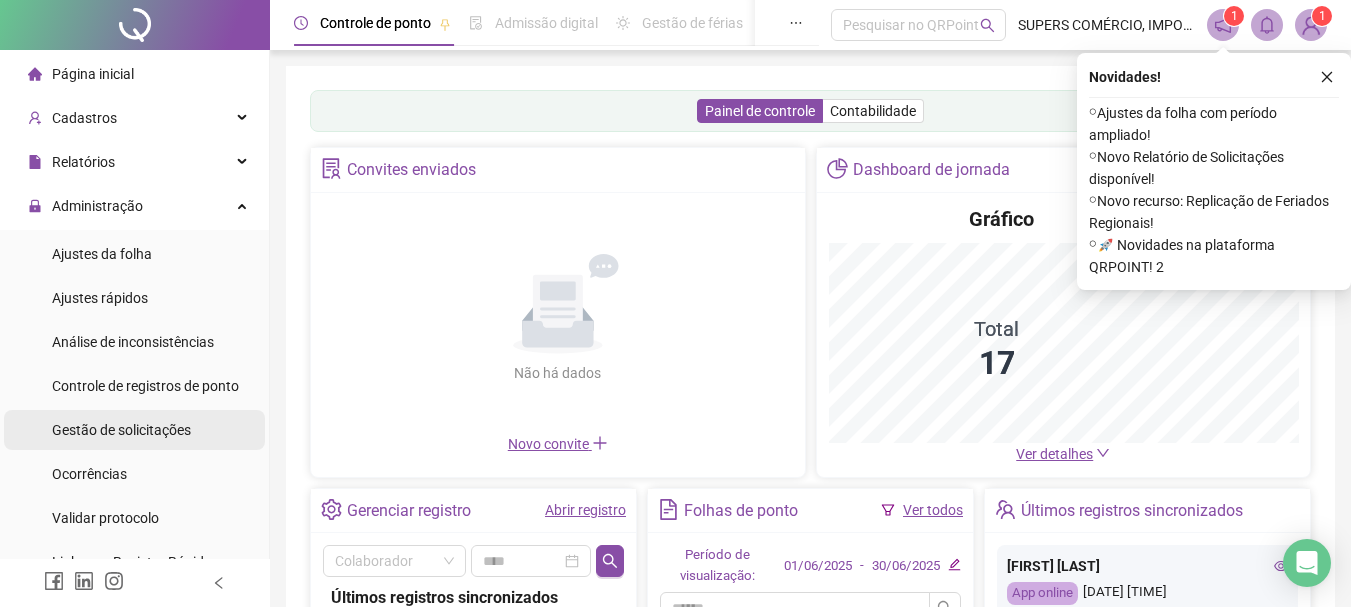 click on "Gestão de solicitações" at bounding box center [121, 430] 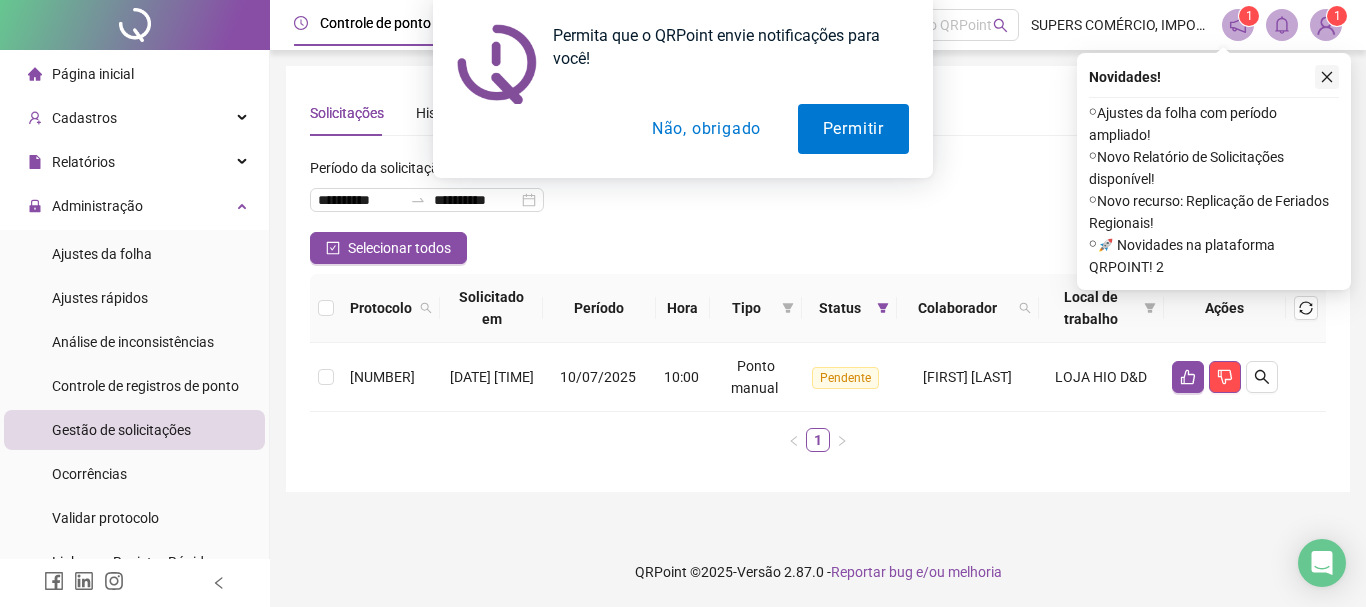 click on "**********" at bounding box center [683, 303] 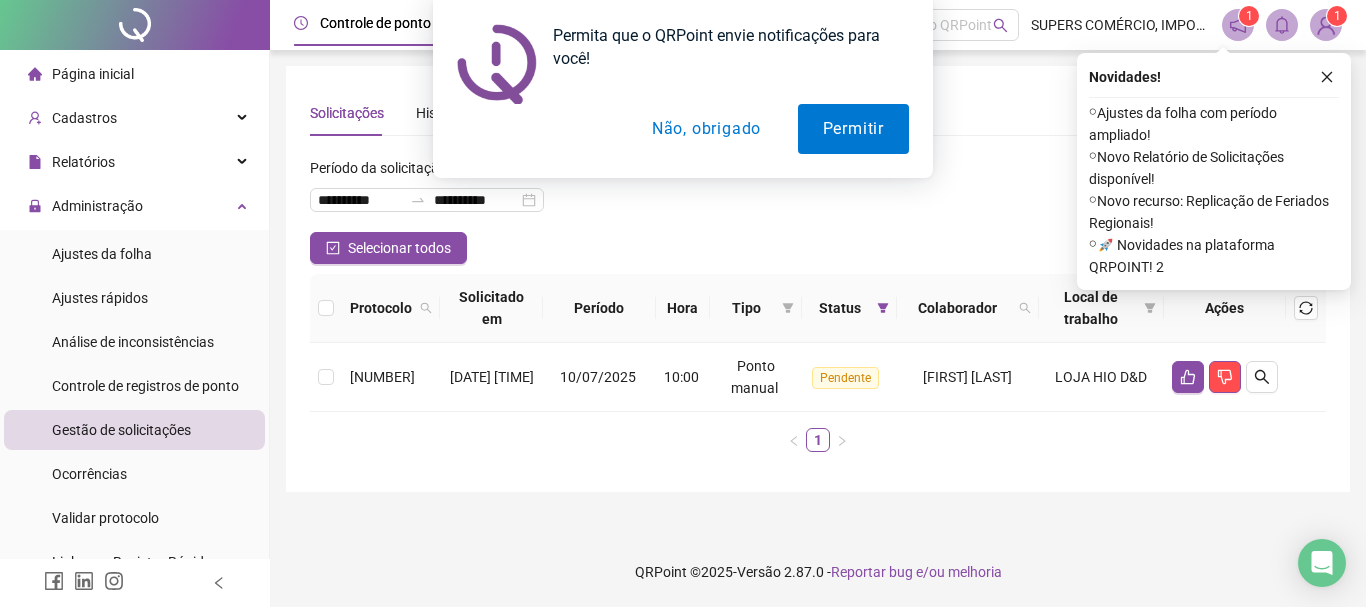 click on "Não, obrigado" at bounding box center (706, 129) 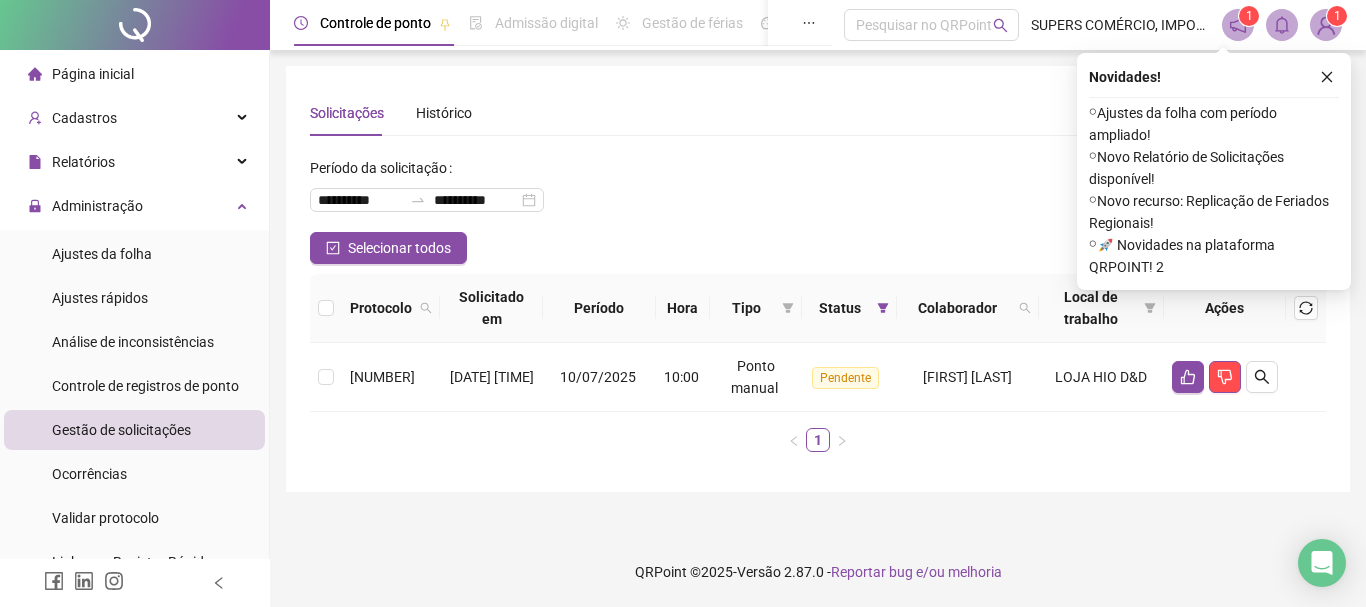 drag, startPoint x: 1329, startPoint y: 74, endPoint x: 1304, endPoint y: 112, distance: 45.486263 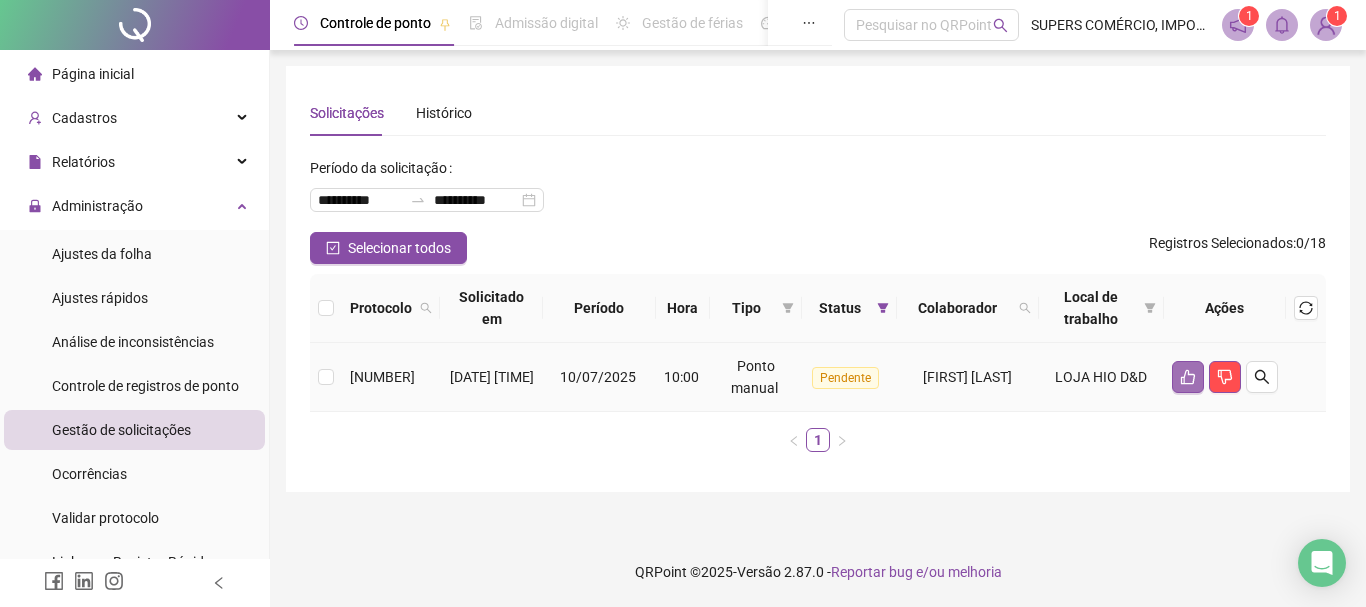 click 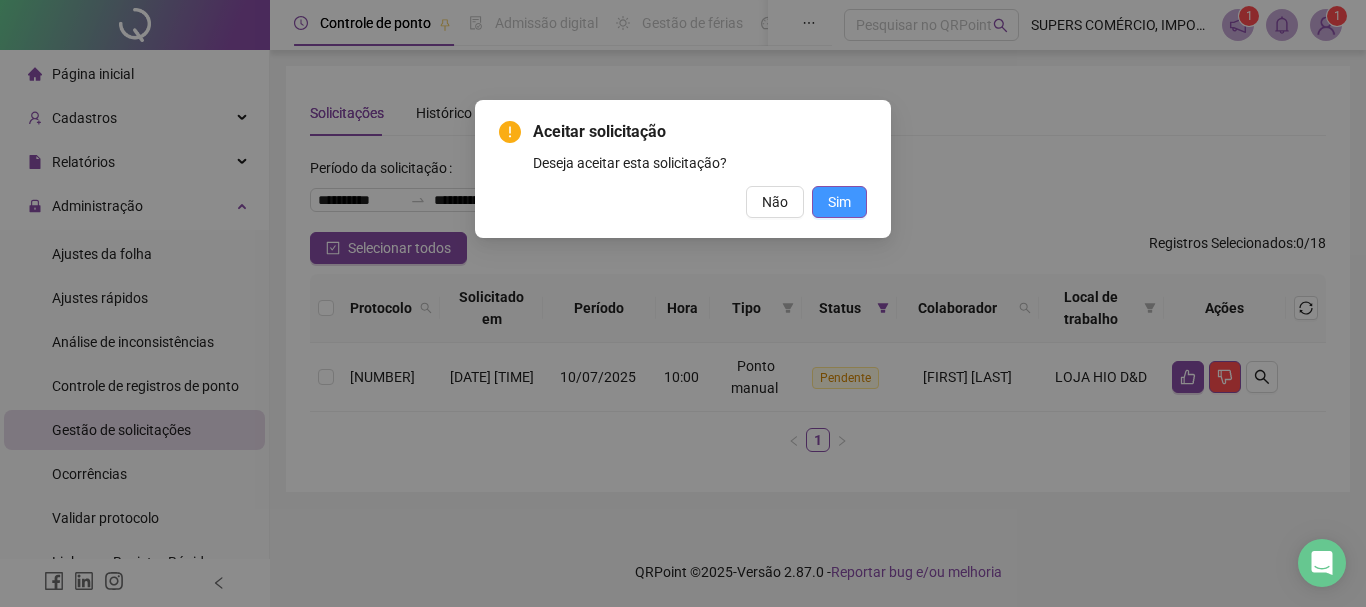 click on "Sim" at bounding box center (839, 202) 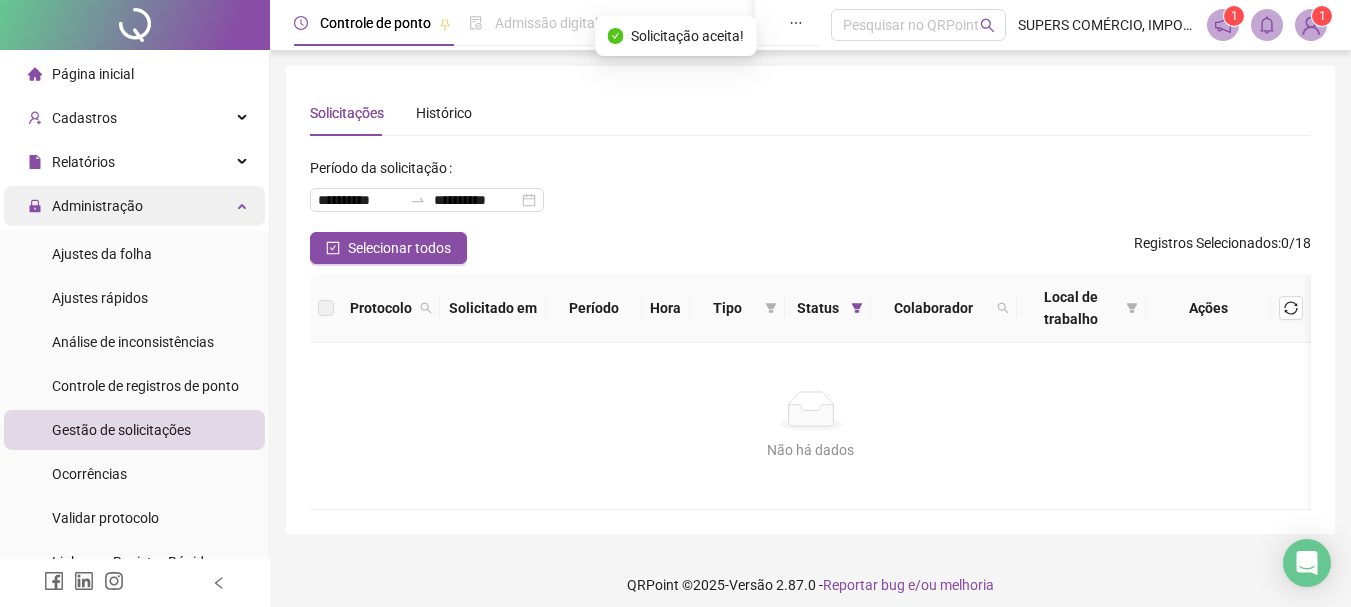 click on "Administração" at bounding box center [134, 206] 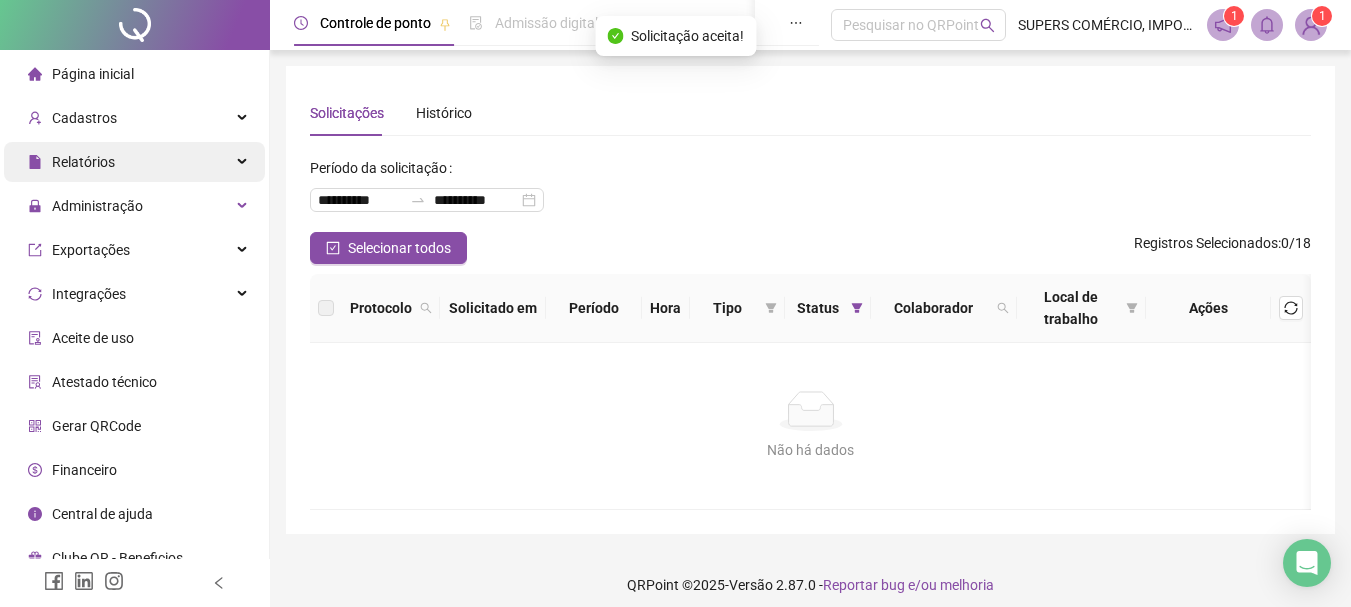click on "Relatórios" at bounding box center [134, 162] 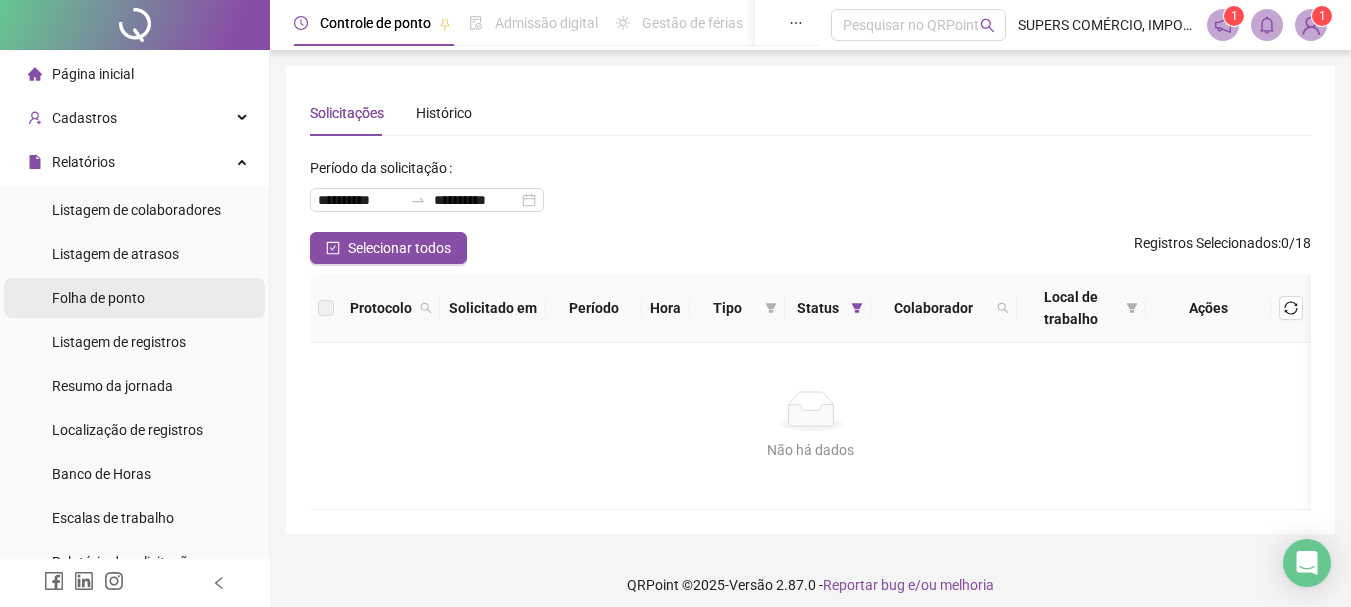 click on "Folha de ponto" at bounding box center [98, 298] 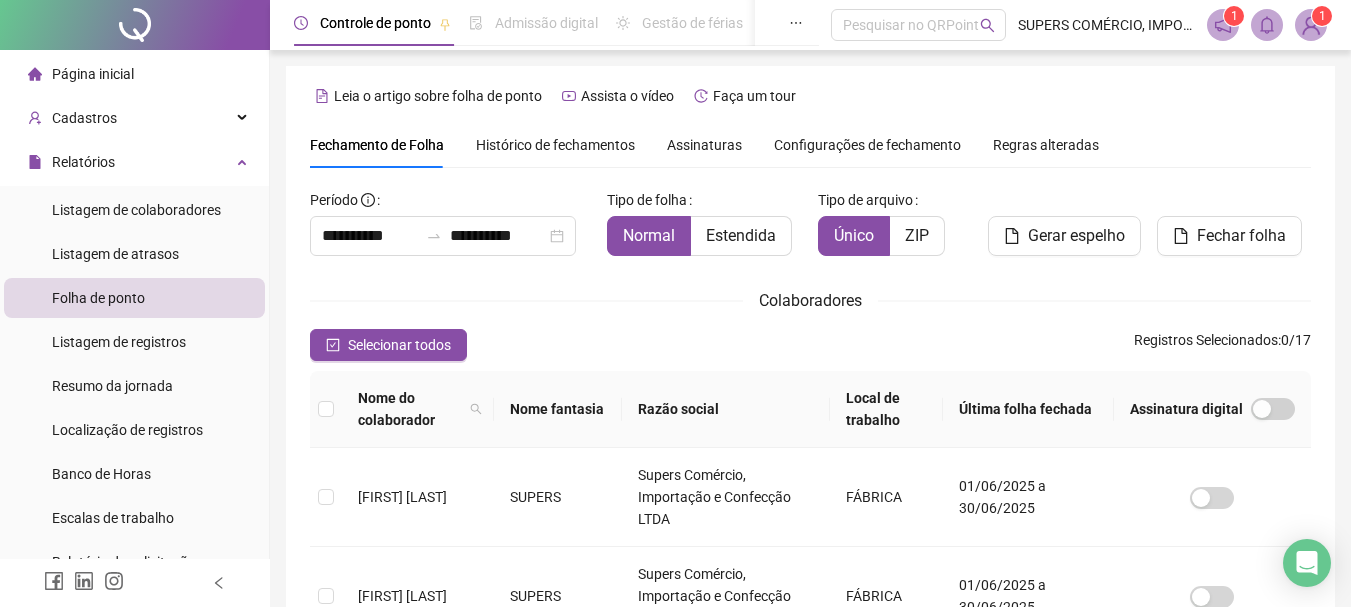 scroll, scrollTop: 106, scrollLeft: 0, axis: vertical 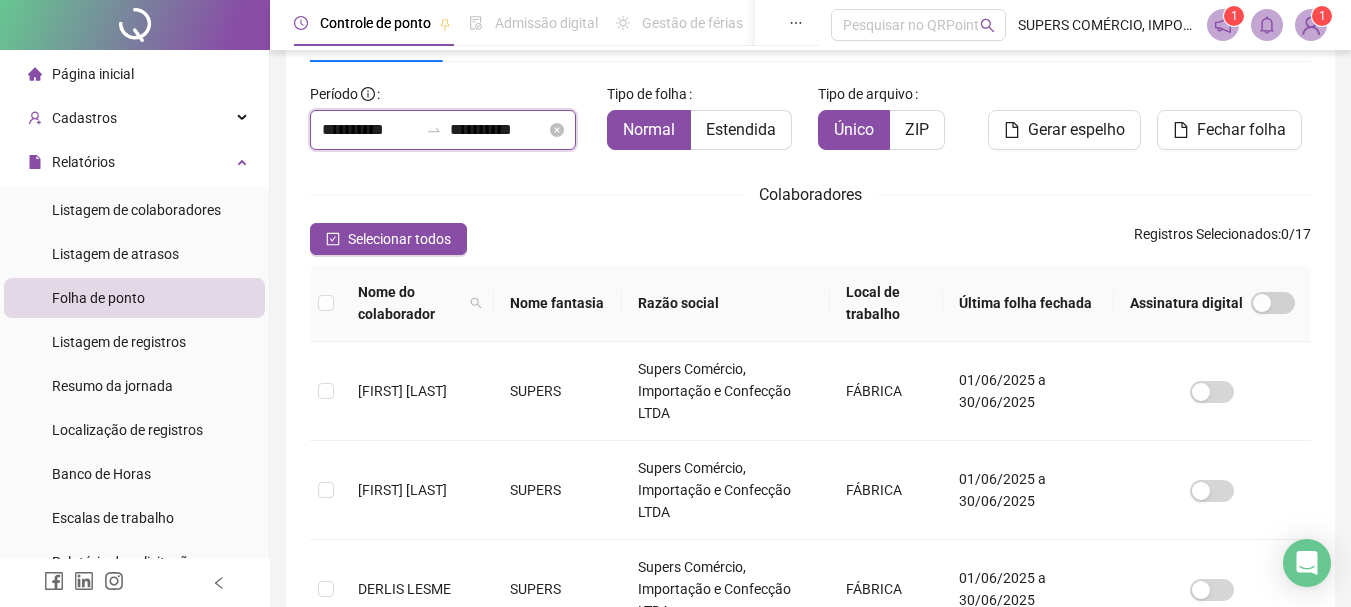click on "**********" at bounding box center (370, 130) 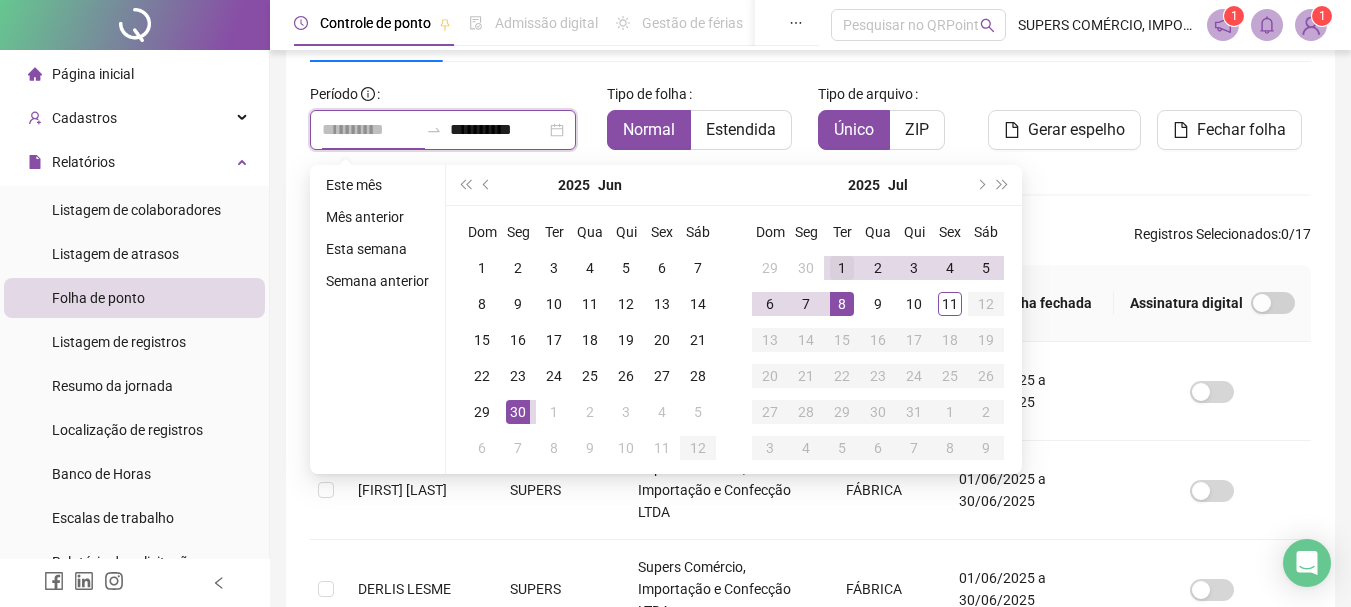 type on "**********" 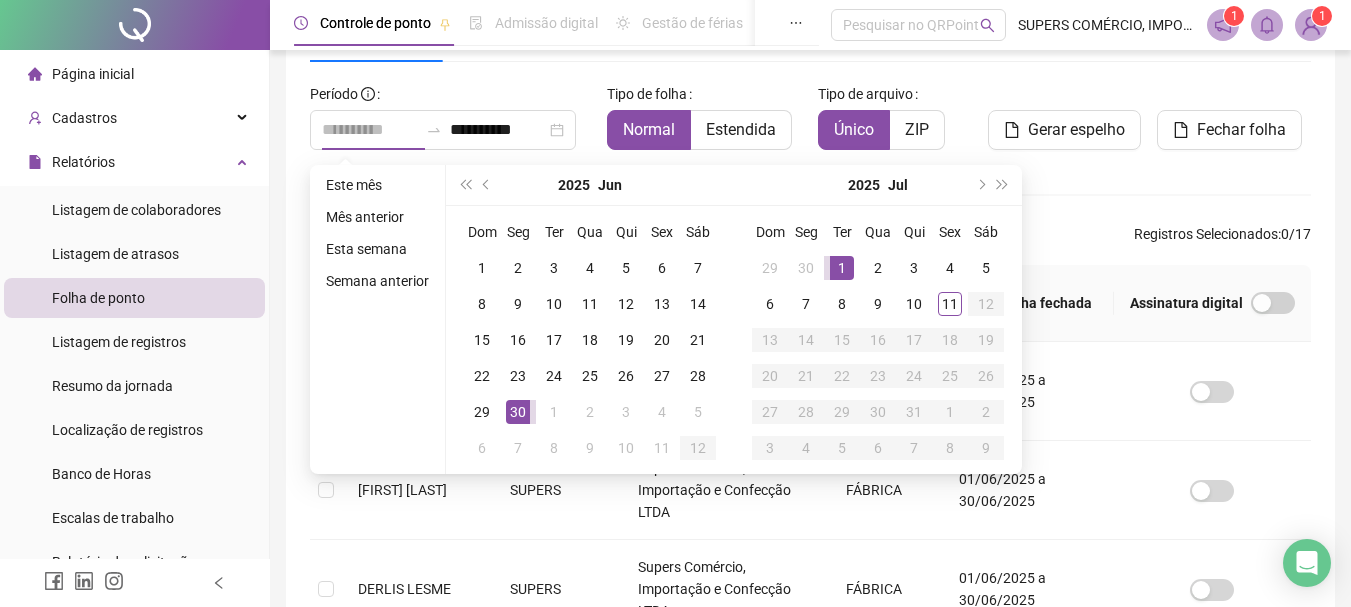 click on "1" at bounding box center [842, 268] 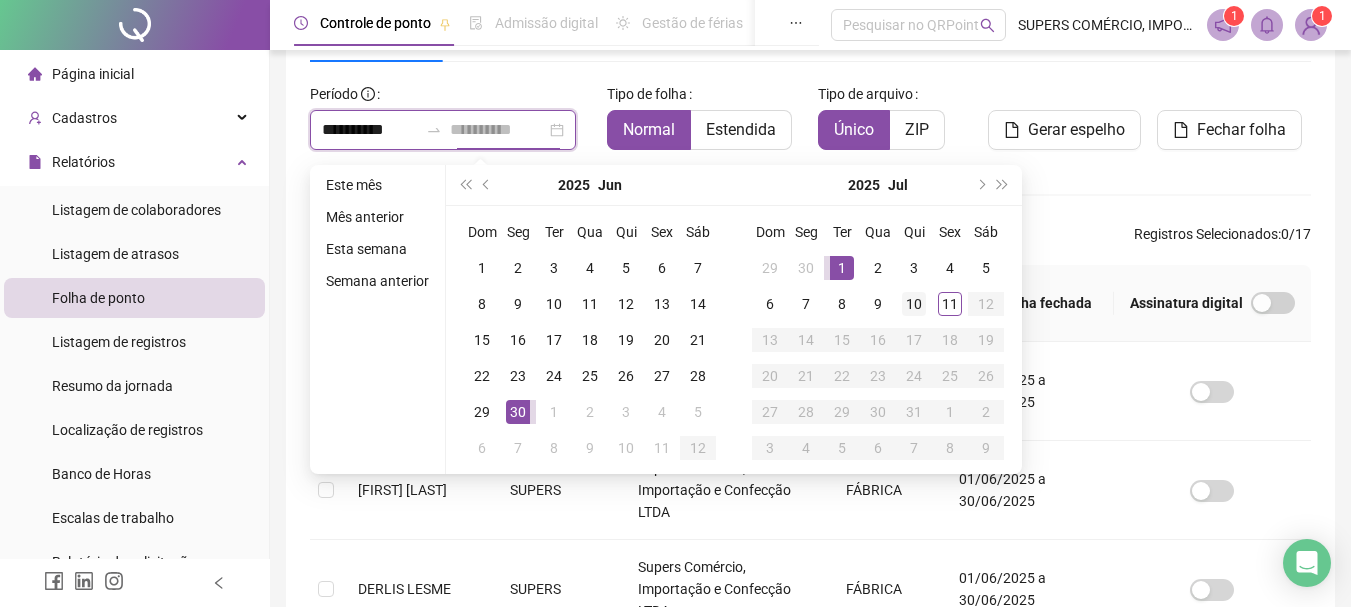 type on "**********" 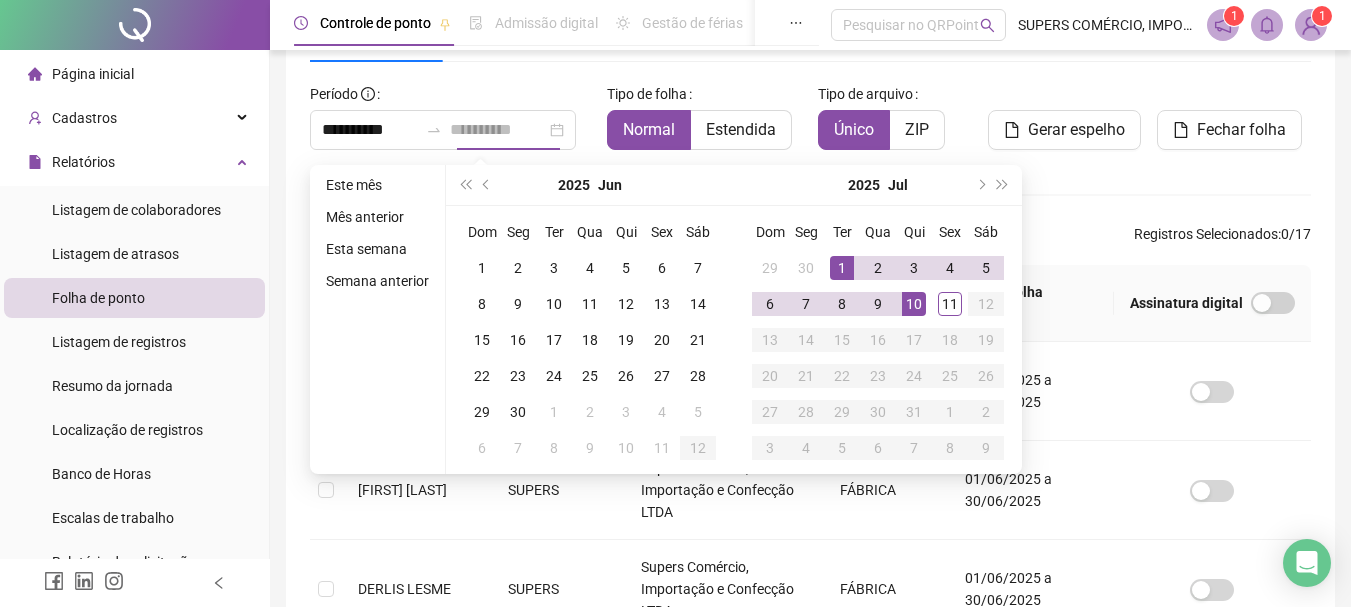 click on "10" at bounding box center (914, 304) 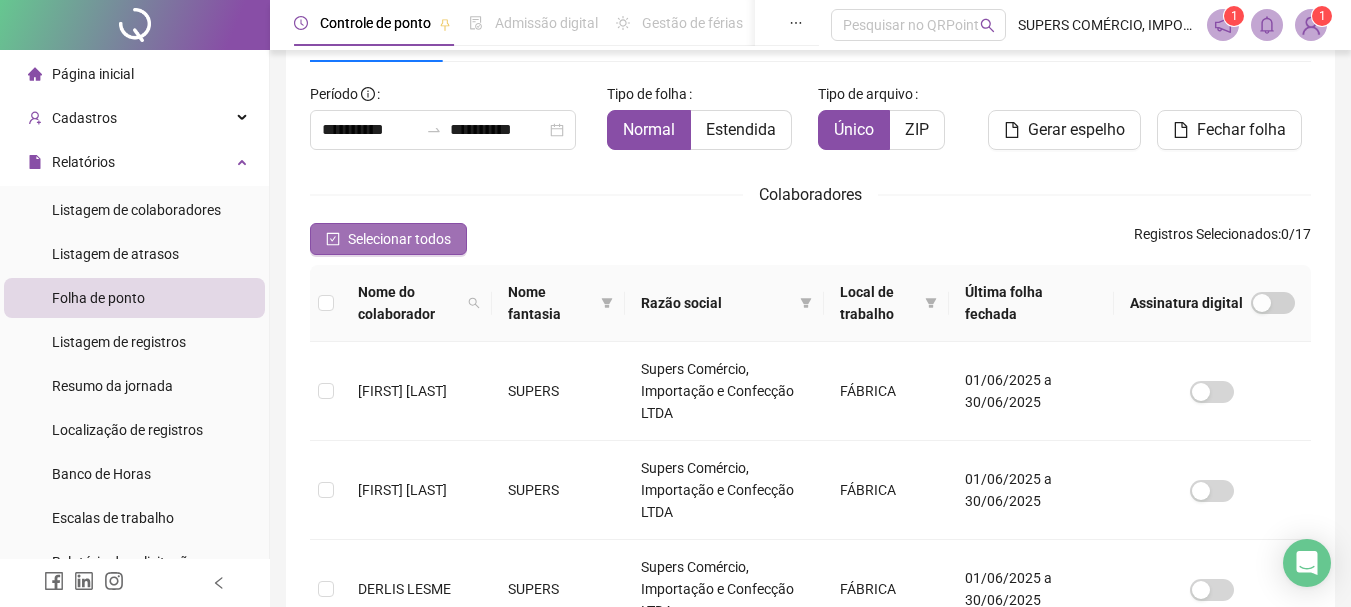 click on "Selecionar todos" at bounding box center (399, 239) 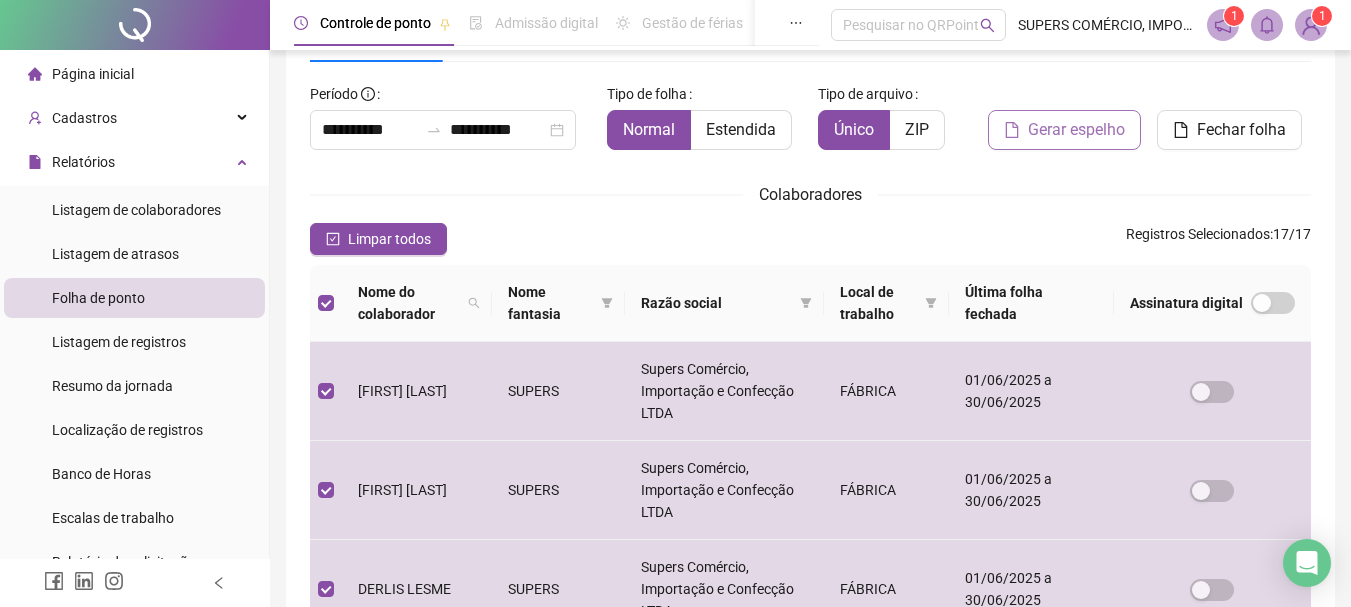 click on "Gerar espelho" at bounding box center (1076, 130) 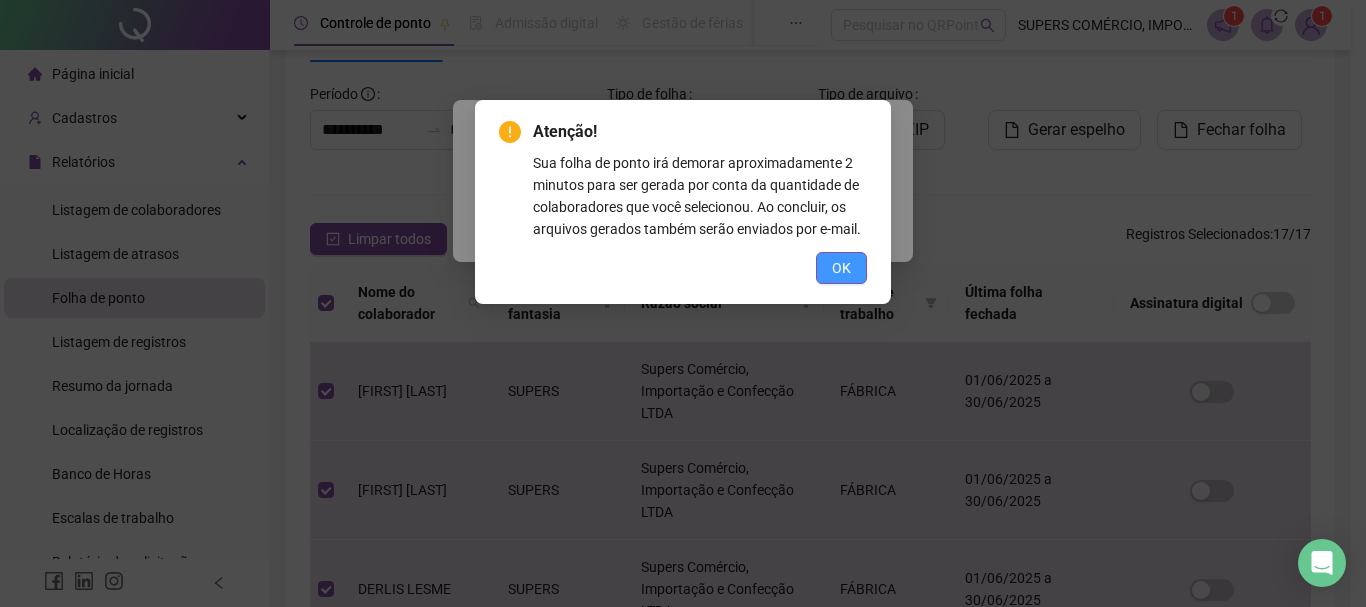 click on "OK" at bounding box center [841, 268] 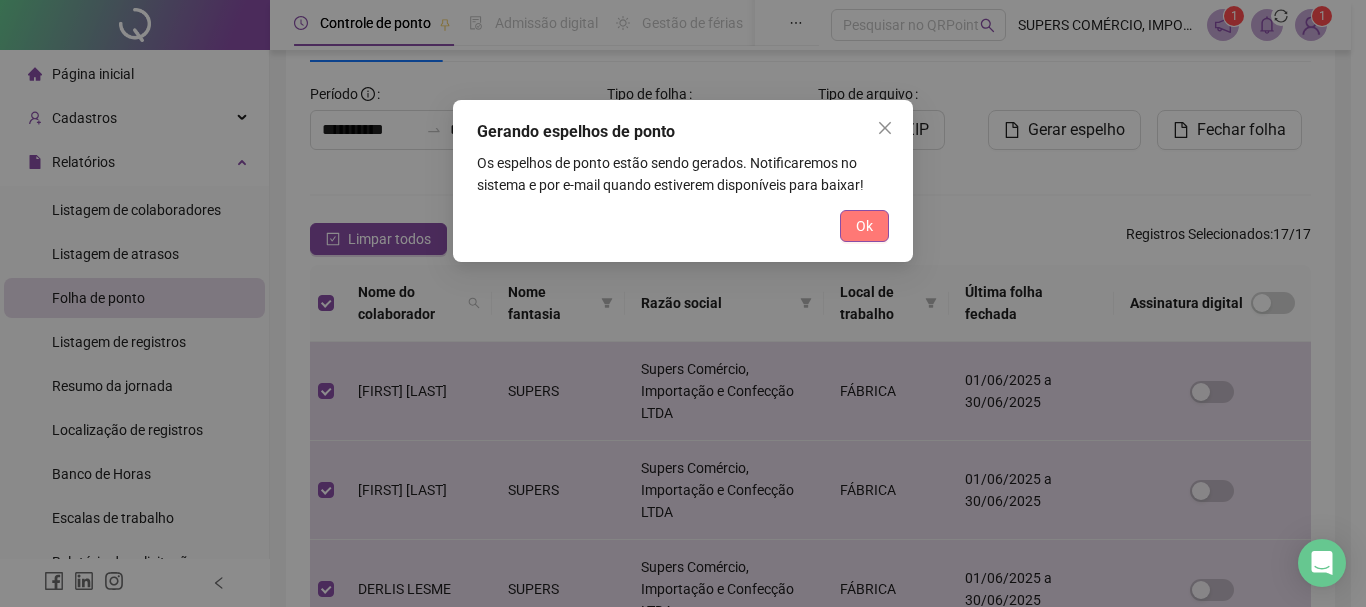 click on "Ok" at bounding box center [864, 226] 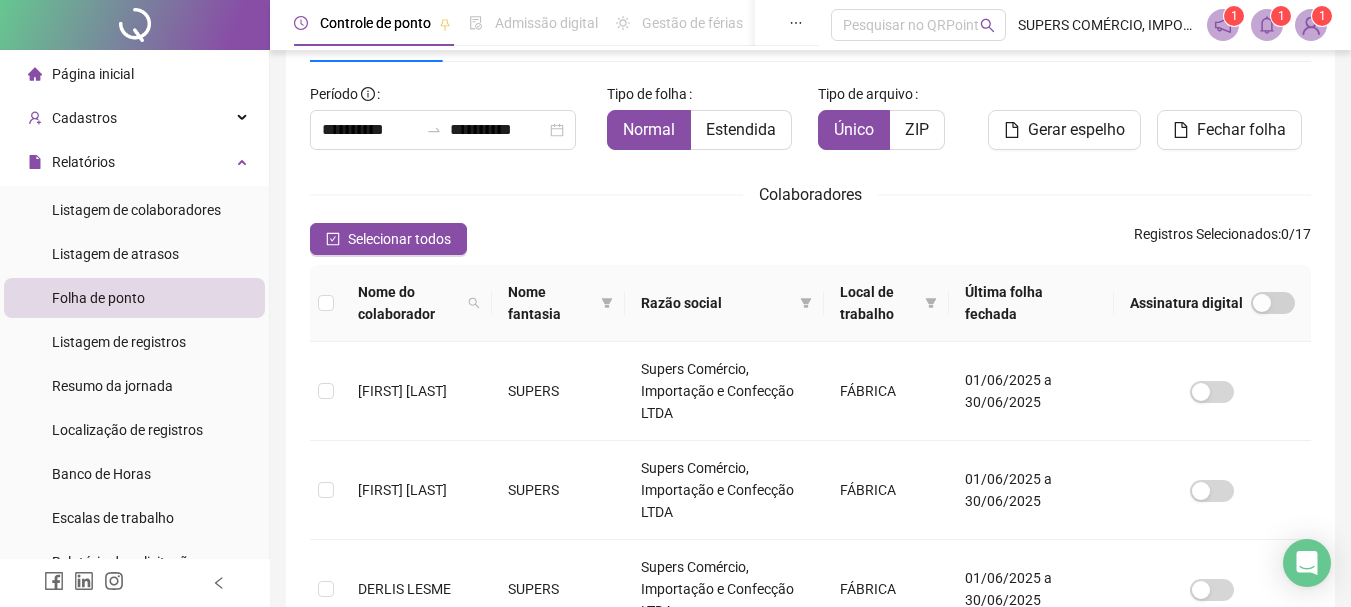 click 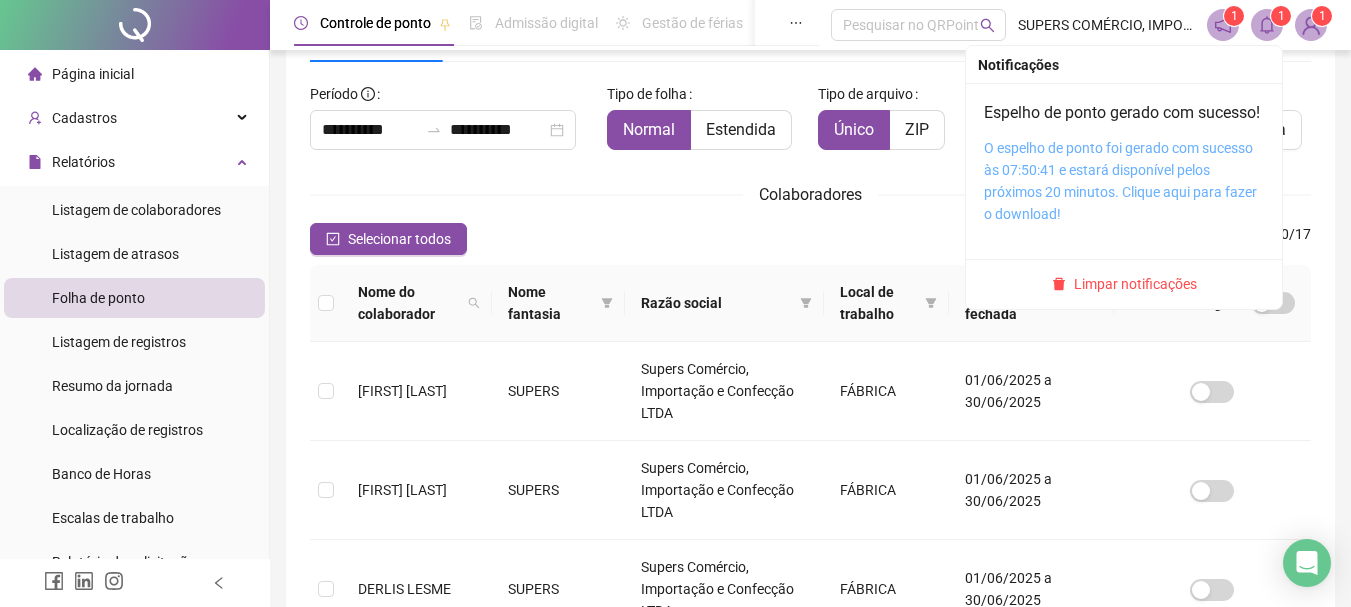 click on "O espelho de ponto foi gerado com sucesso às 07:50:41 e estará disponível pelos próximos 20 minutos.
Clique aqui para fazer o download!" at bounding box center (1120, 181) 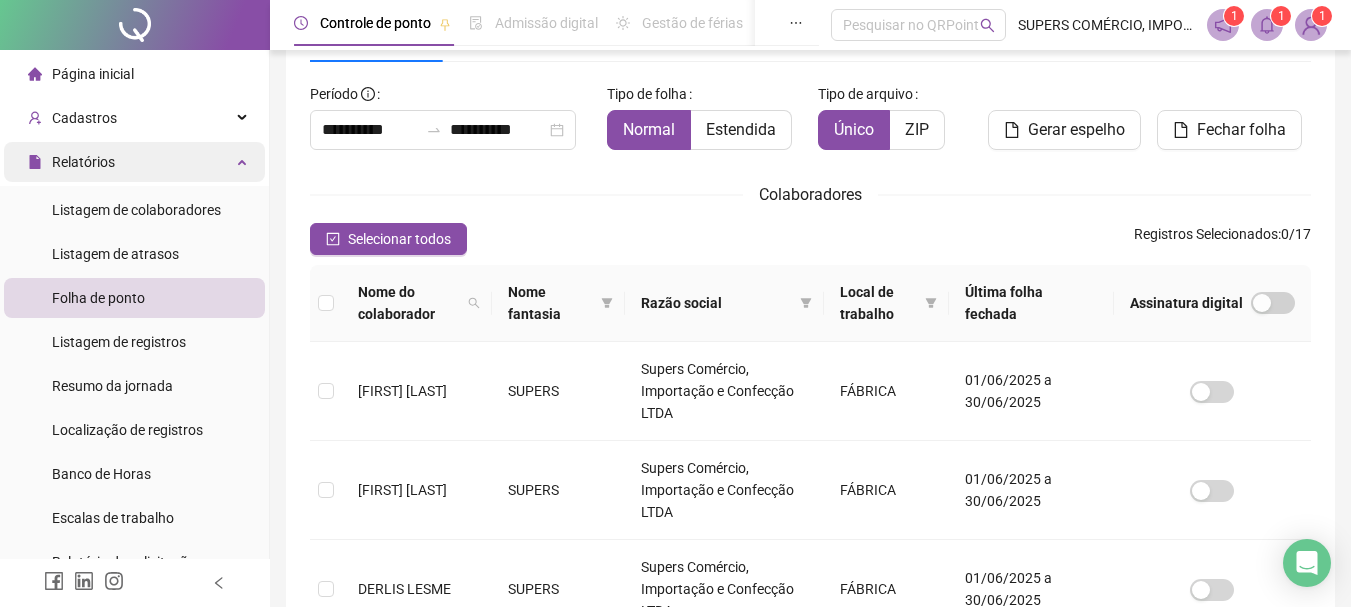 click on "Relatórios" at bounding box center (134, 162) 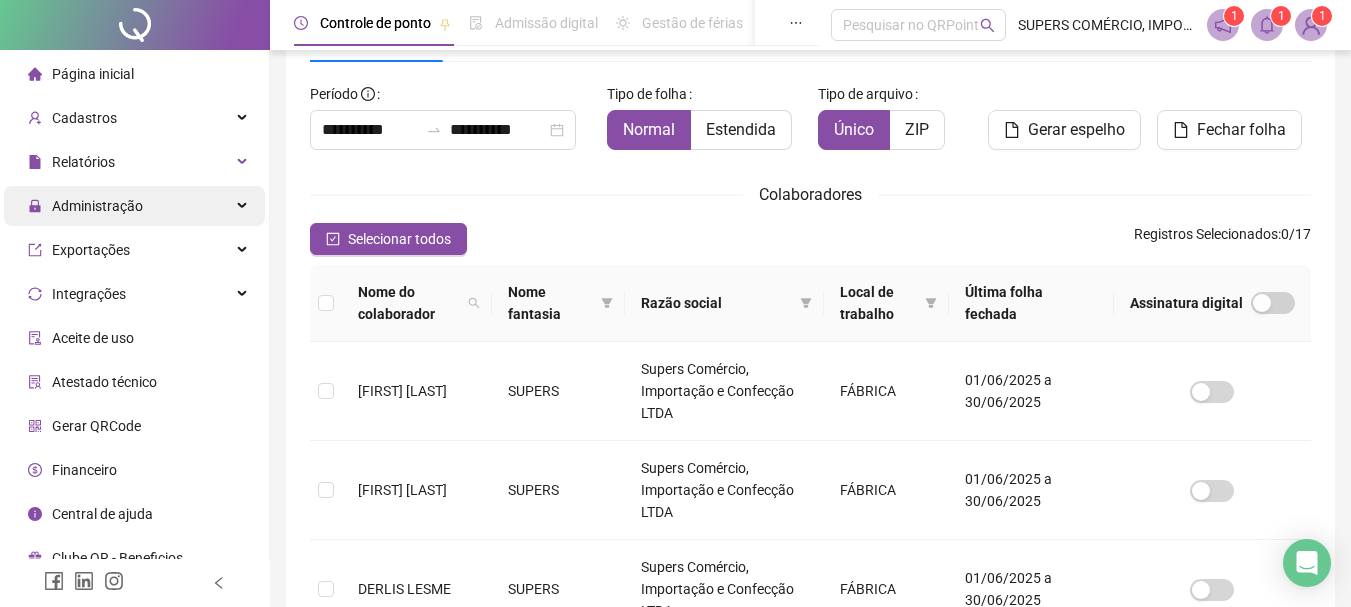 click on "Administração" at bounding box center (134, 206) 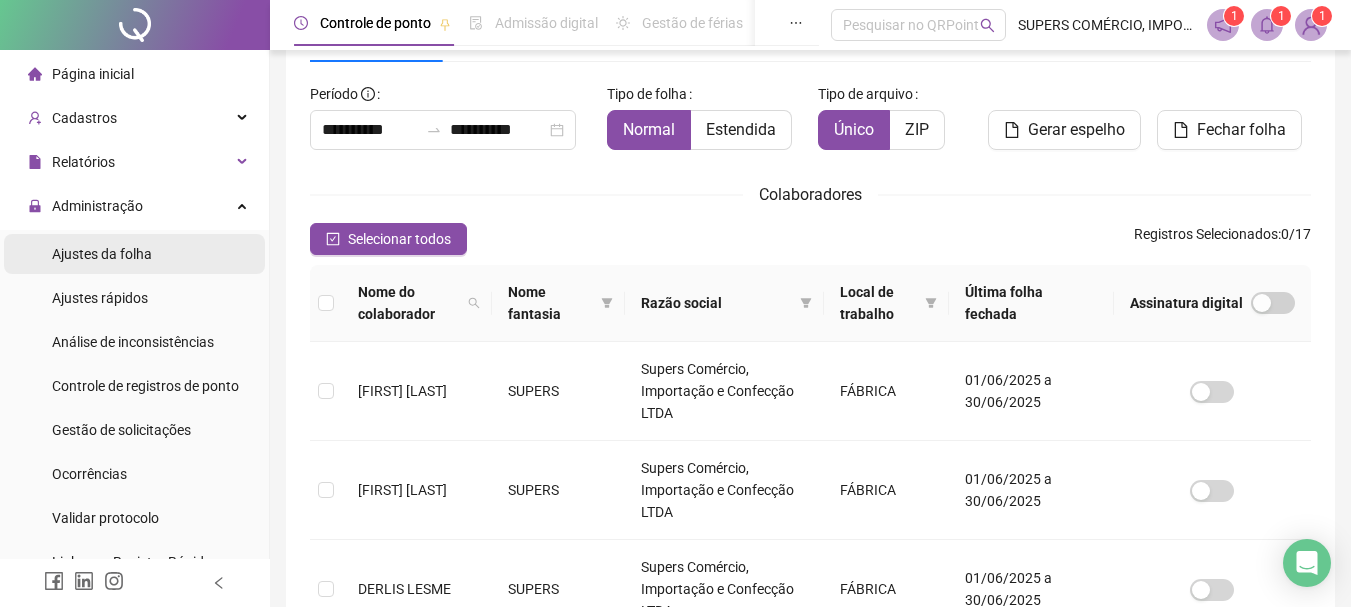 click on "Ajustes da folha" at bounding box center [102, 254] 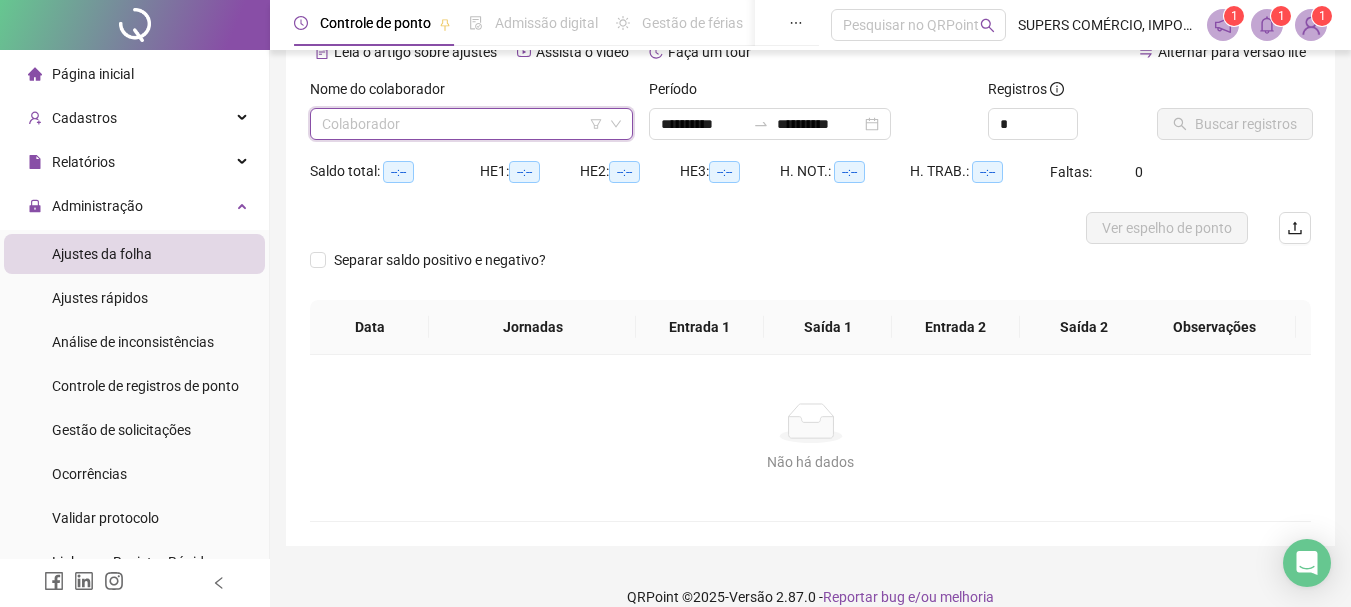 click at bounding box center (465, 124) 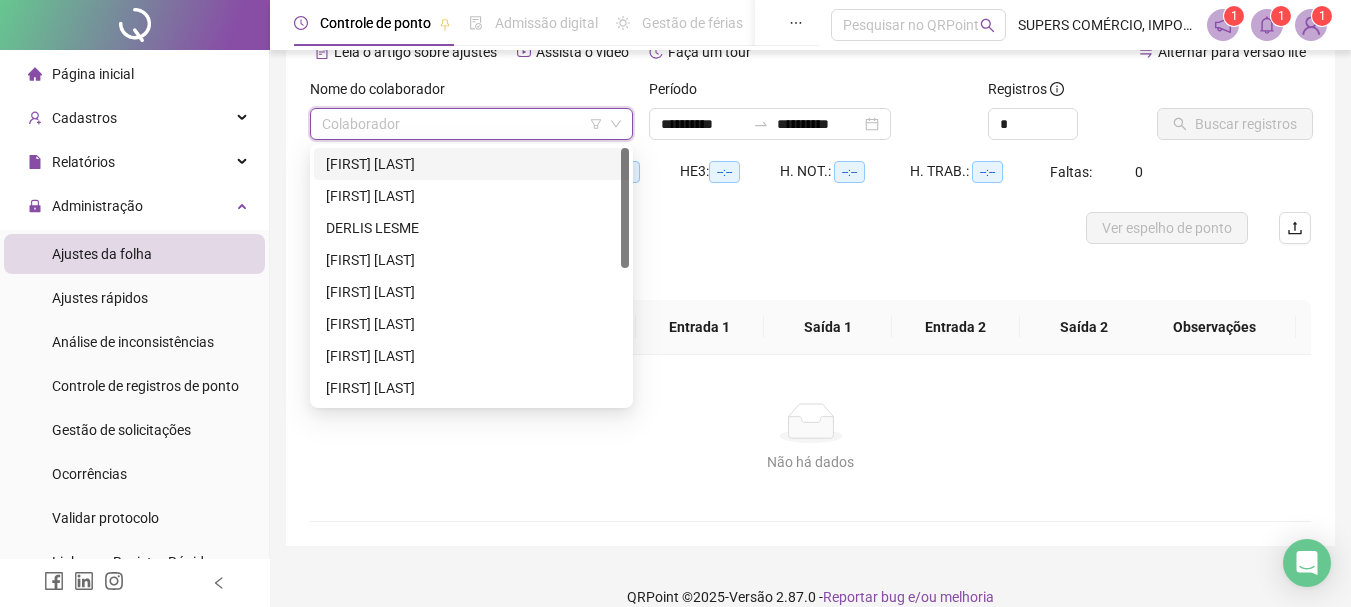 click on "[FIRST] [LAST]" at bounding box center [471, 164] 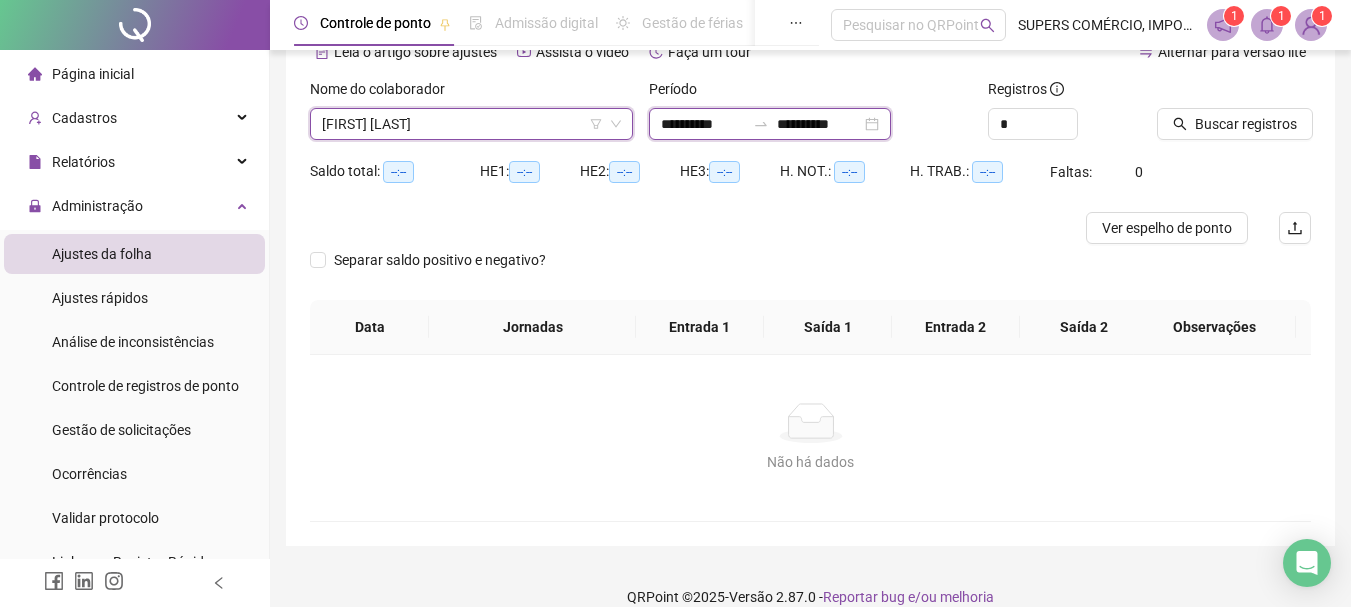 click on "**********" at bounding box center (703, 124) 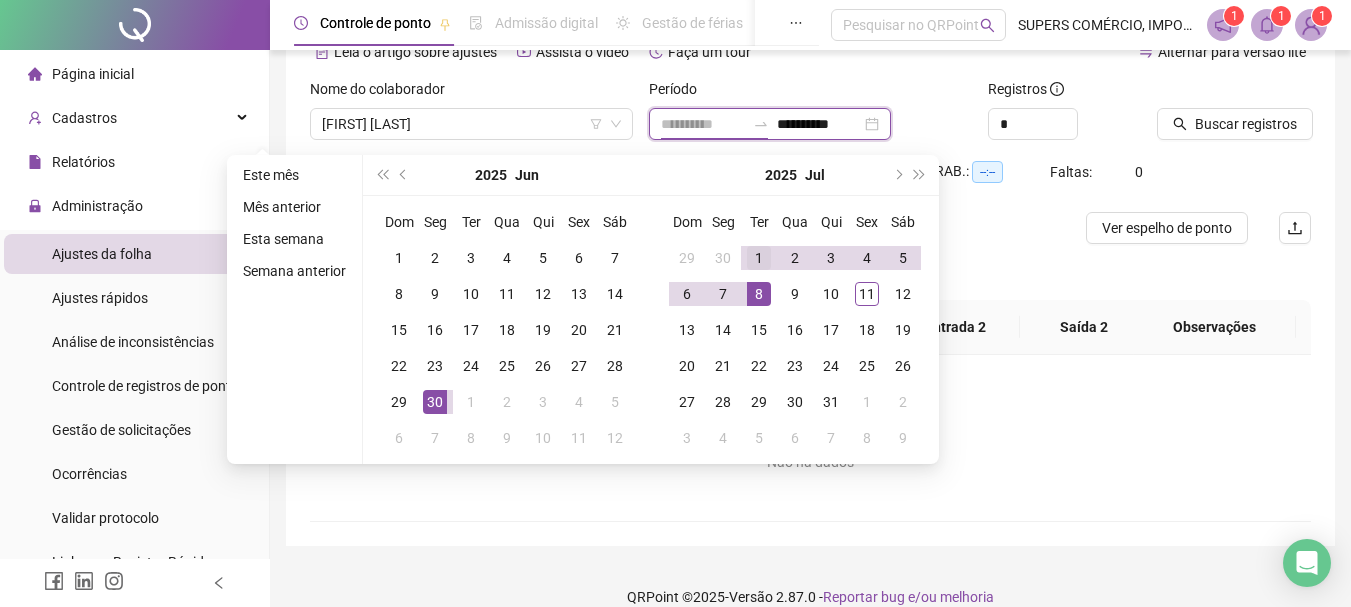 type on "**********" 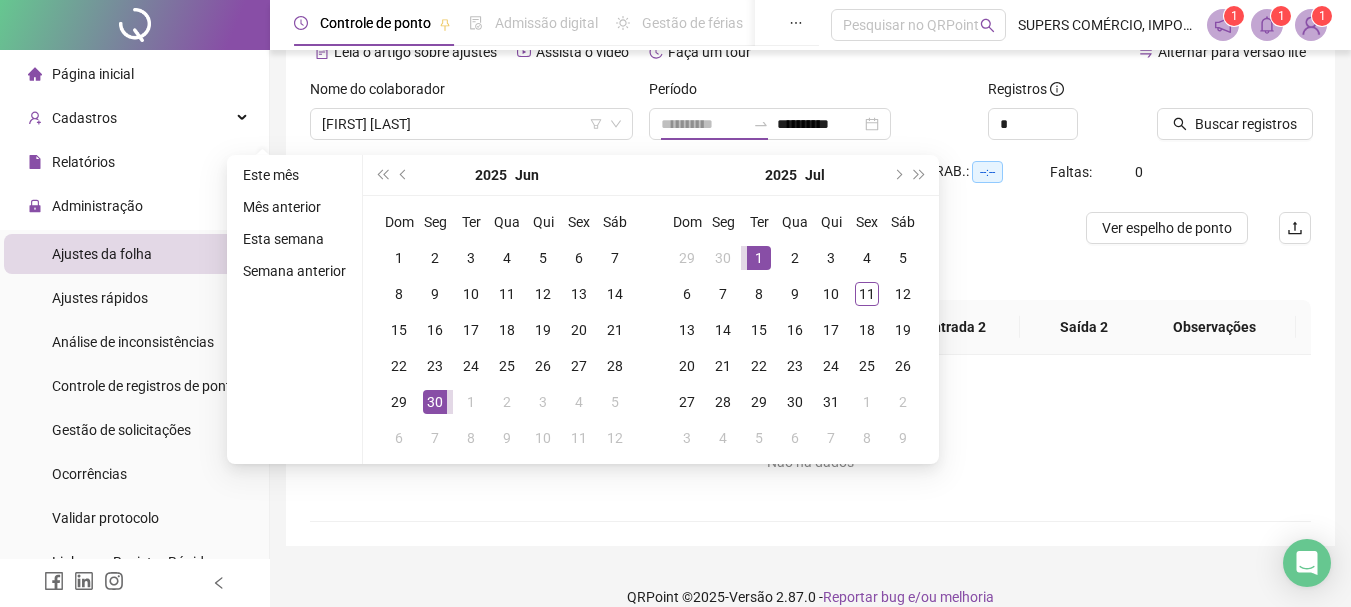 click on "1" at bounding box center [759, 258] 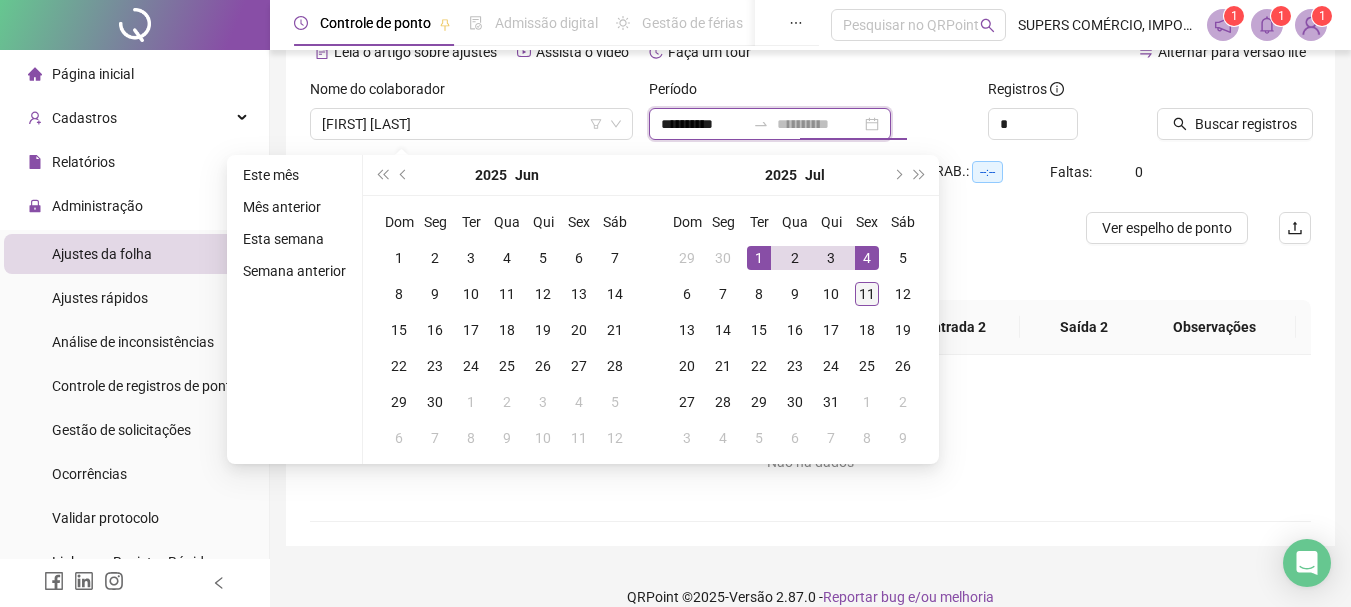 type on "**********" 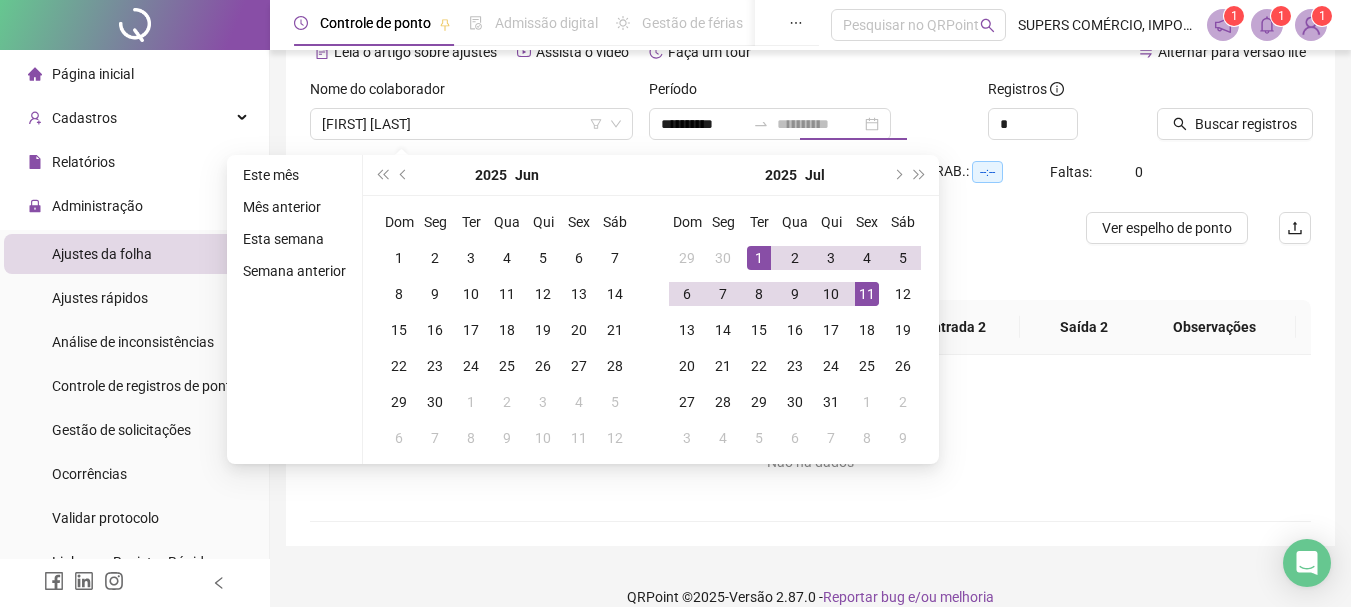 click on "11" at bounding box center [867, 294] 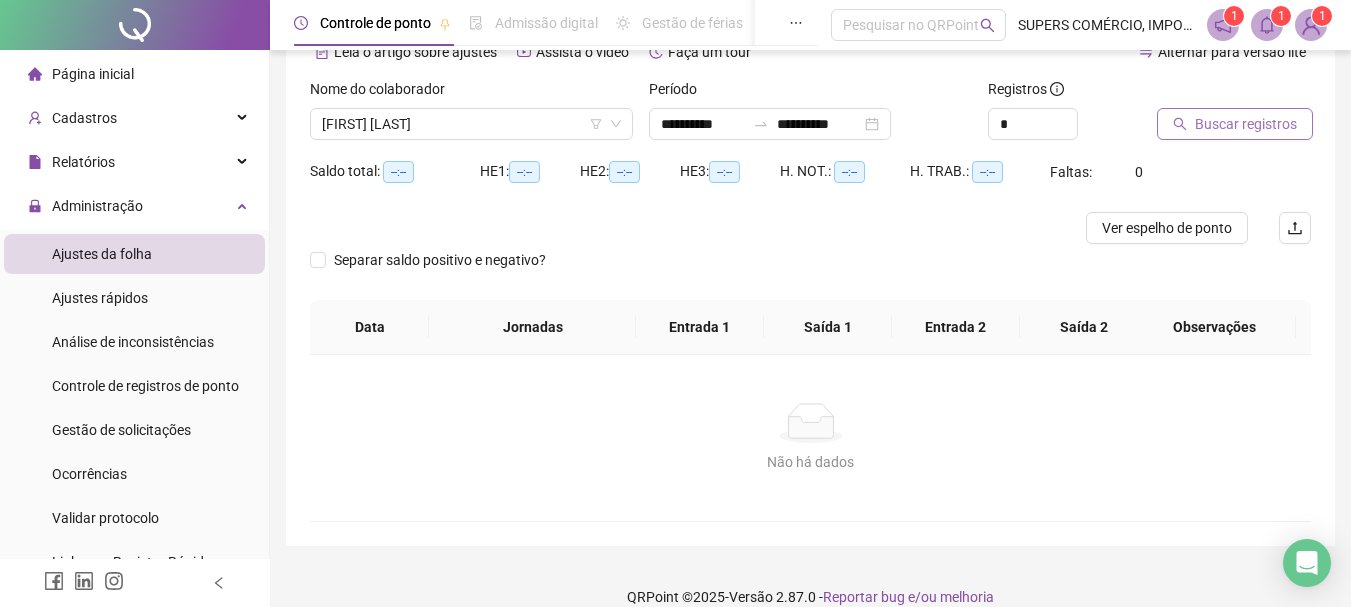 click on "Buscar registros" at bounding box center [1246, 124] 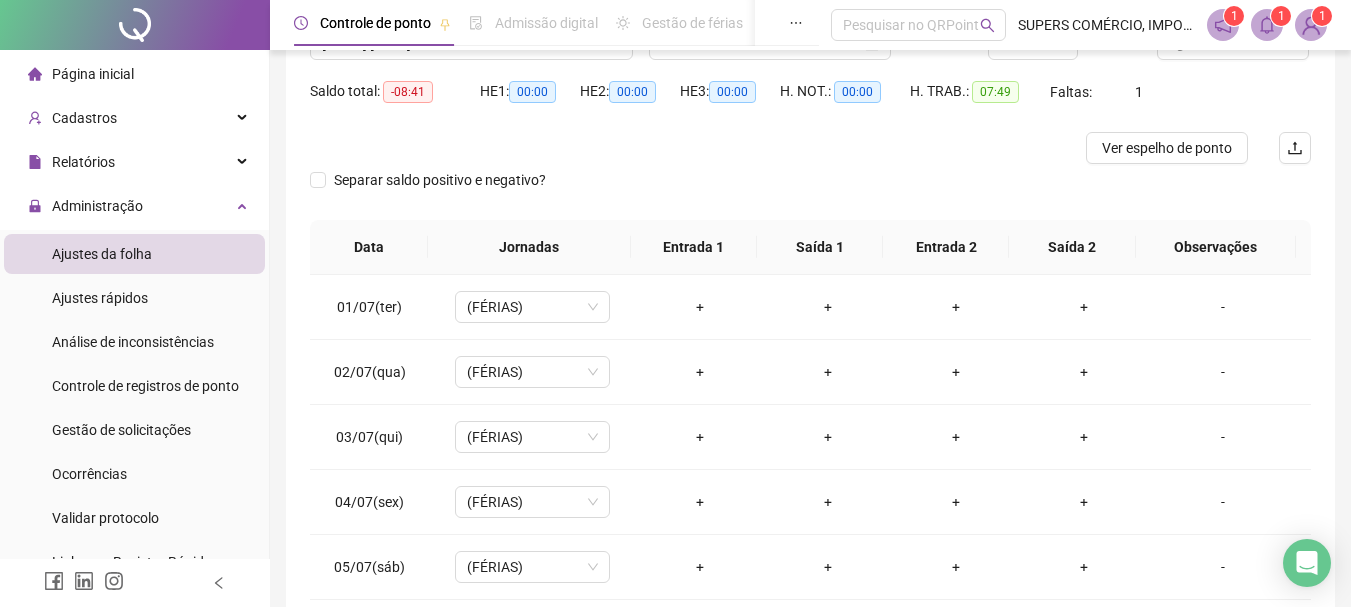 scroll, scrollTop: 391, scrollLeft: 0, axis: vertical 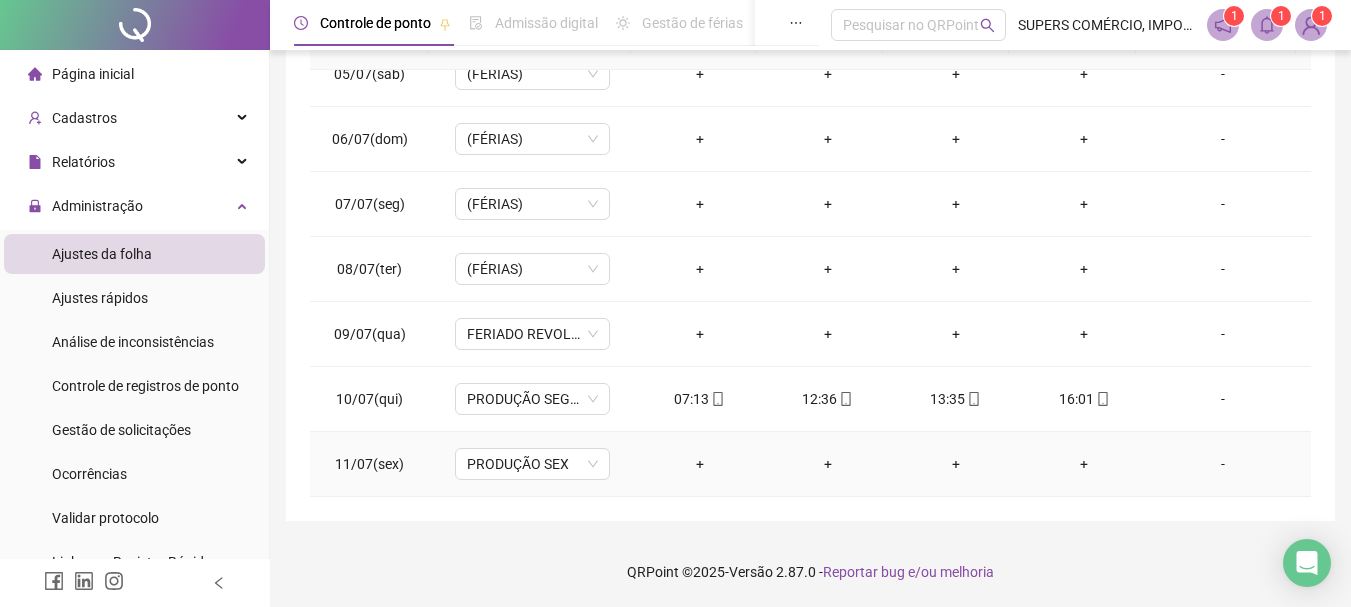 click on "-" at bounding box center [1223, 464] 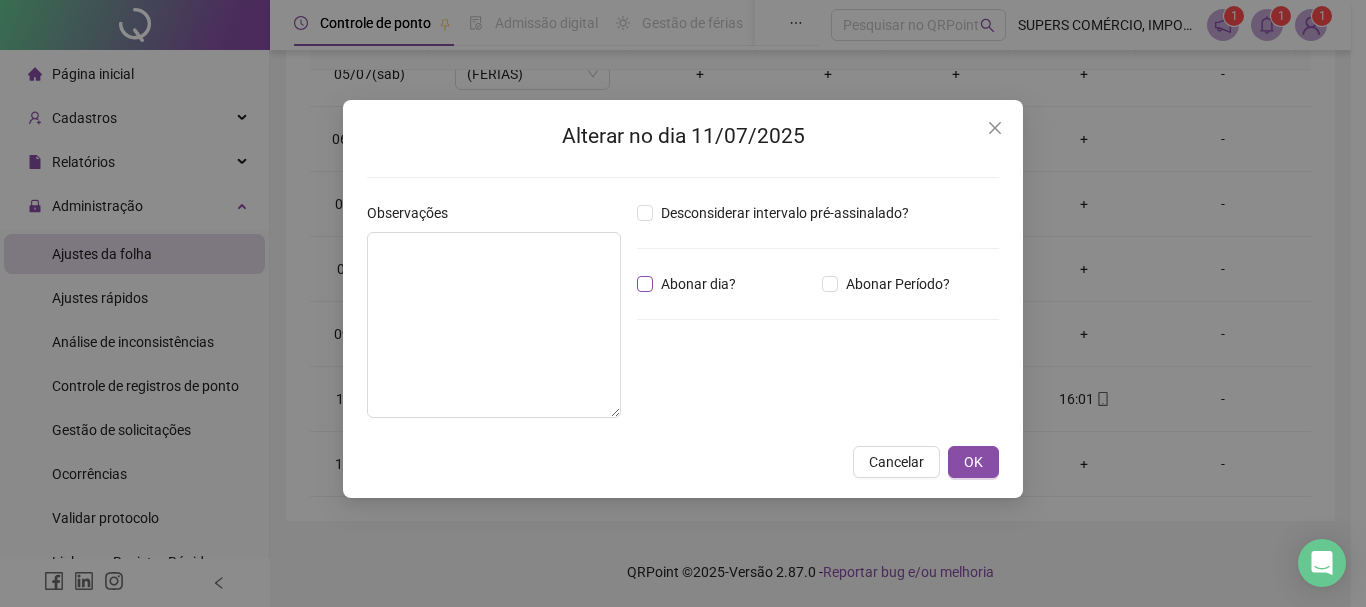 click on "Abonar dia?" at bounding box center [698, 284] 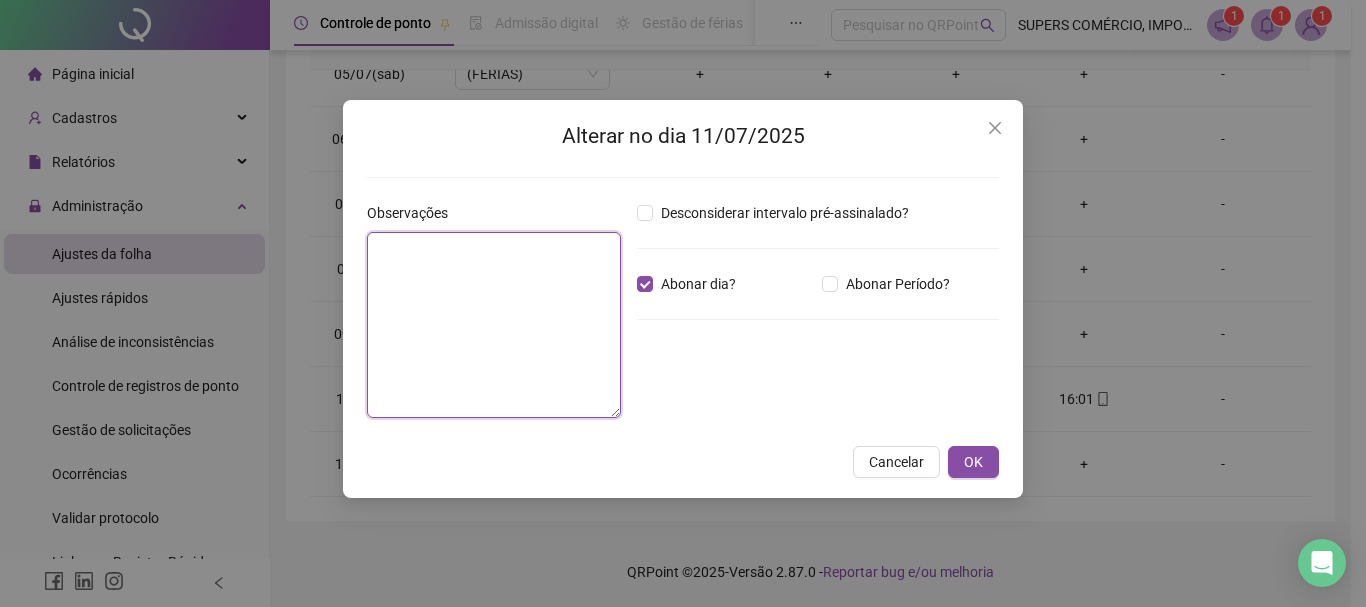 click at bounding box center (494, 325) 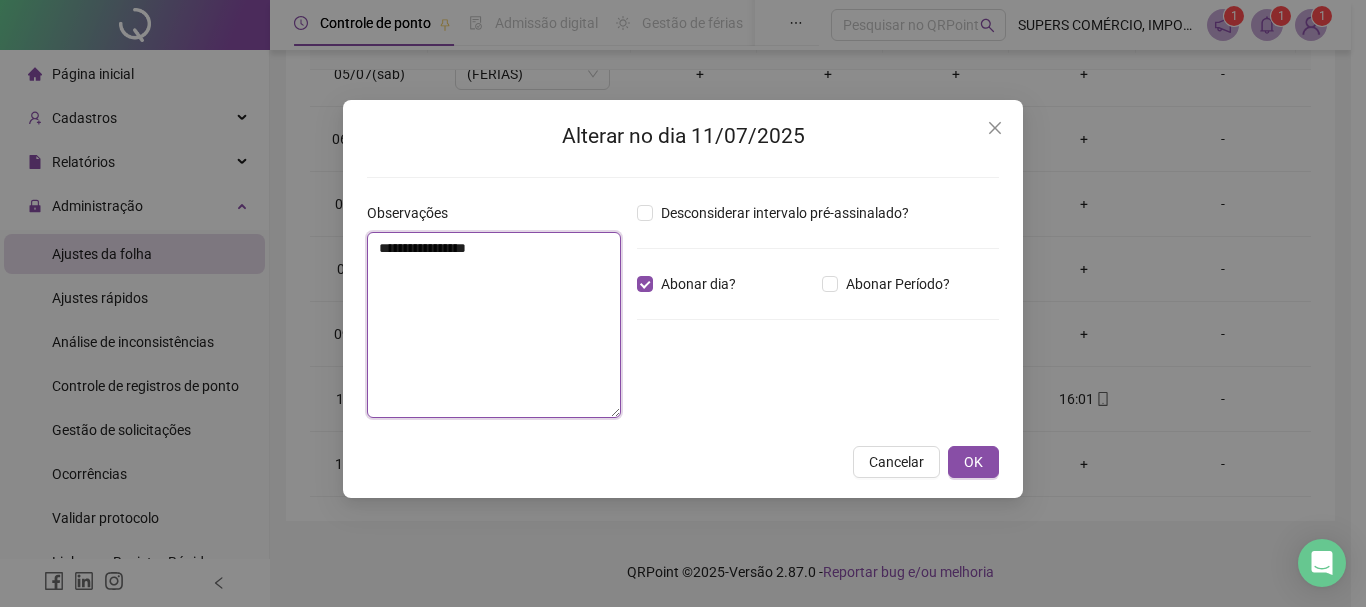drag, startPoint x: 506, startPoint y: 244, endPoint x: 322, endPoint y: 254, distance: 184.27155 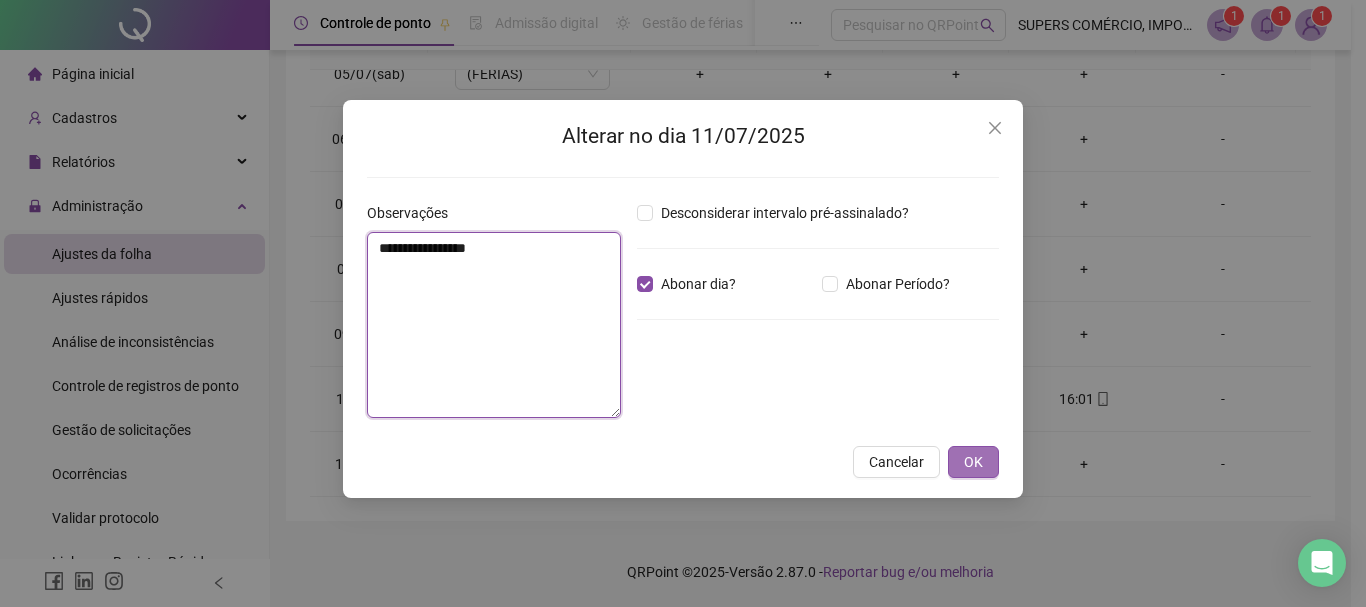 type on "**********" 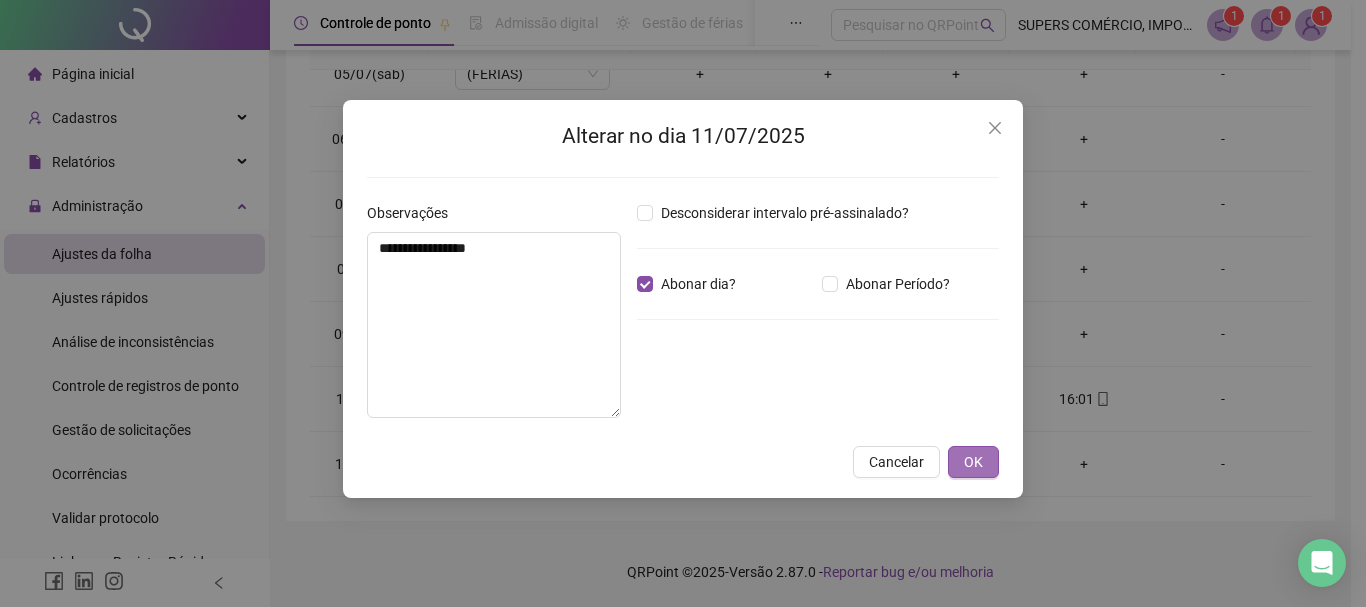 click on "OK" at bounding box center [973, 462] 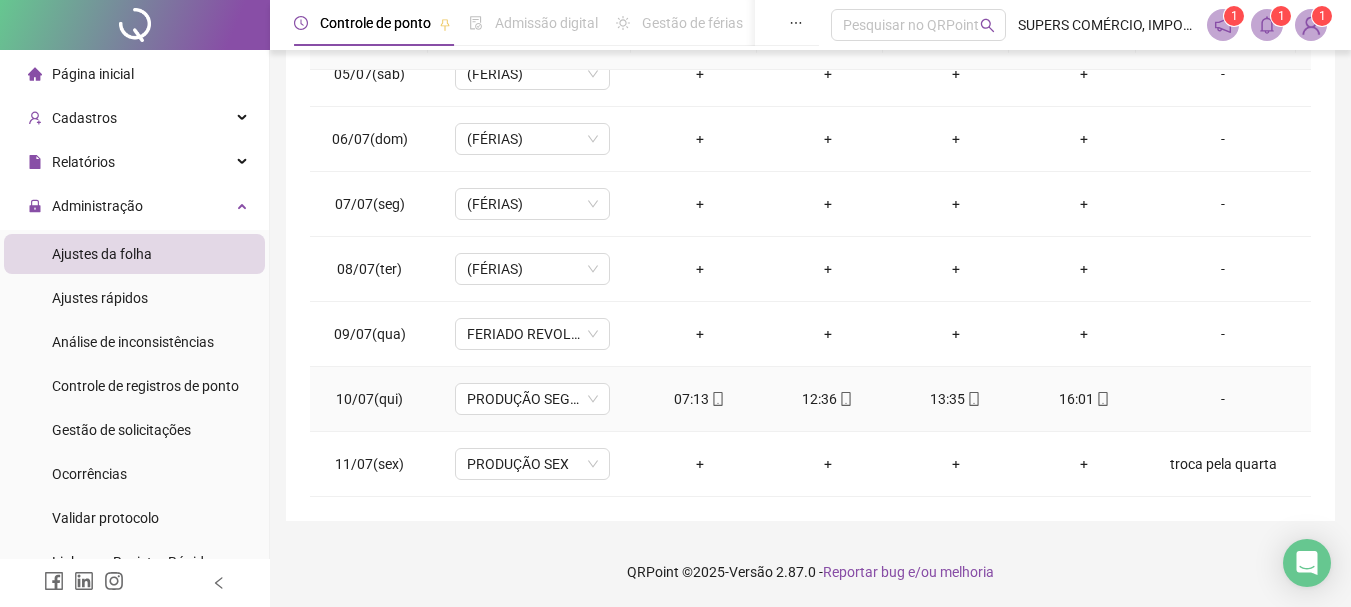 click on "-" at bounding box center [1223, 399] 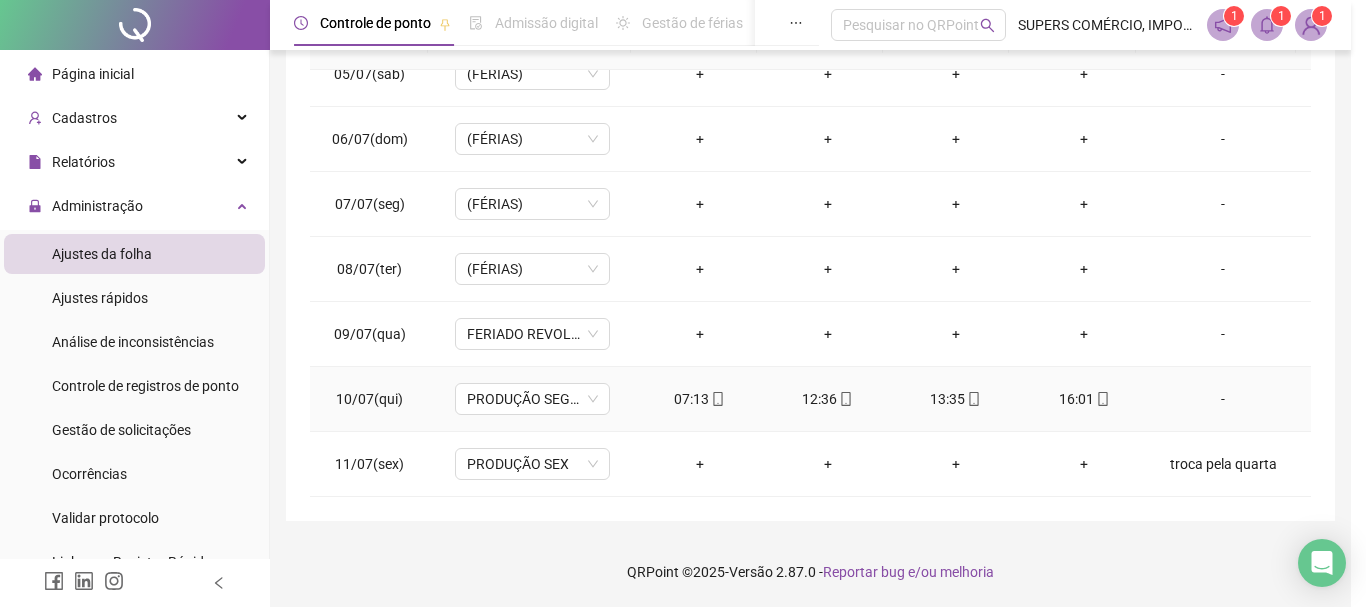 type 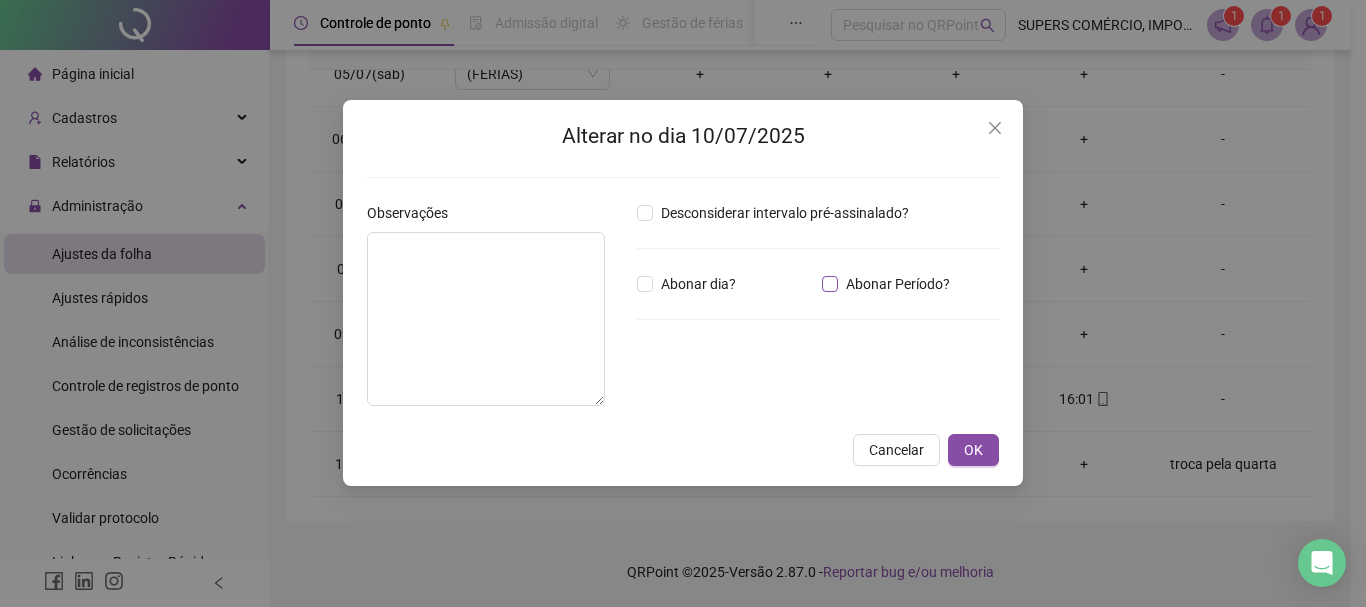 click on "Abonar Período?" at bounding box center [898, 284] 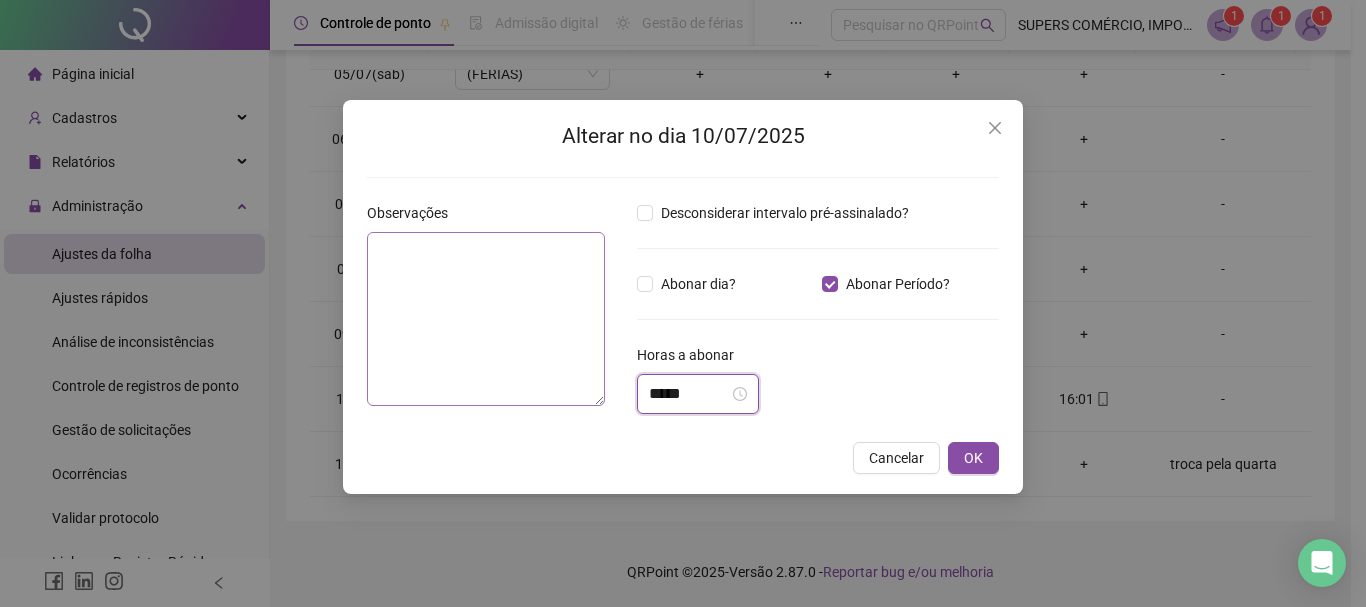 drag, startPoint x: 715, startPoint y: 393, endPoint x: 620, endPoint y: 397, distance: 95.084175 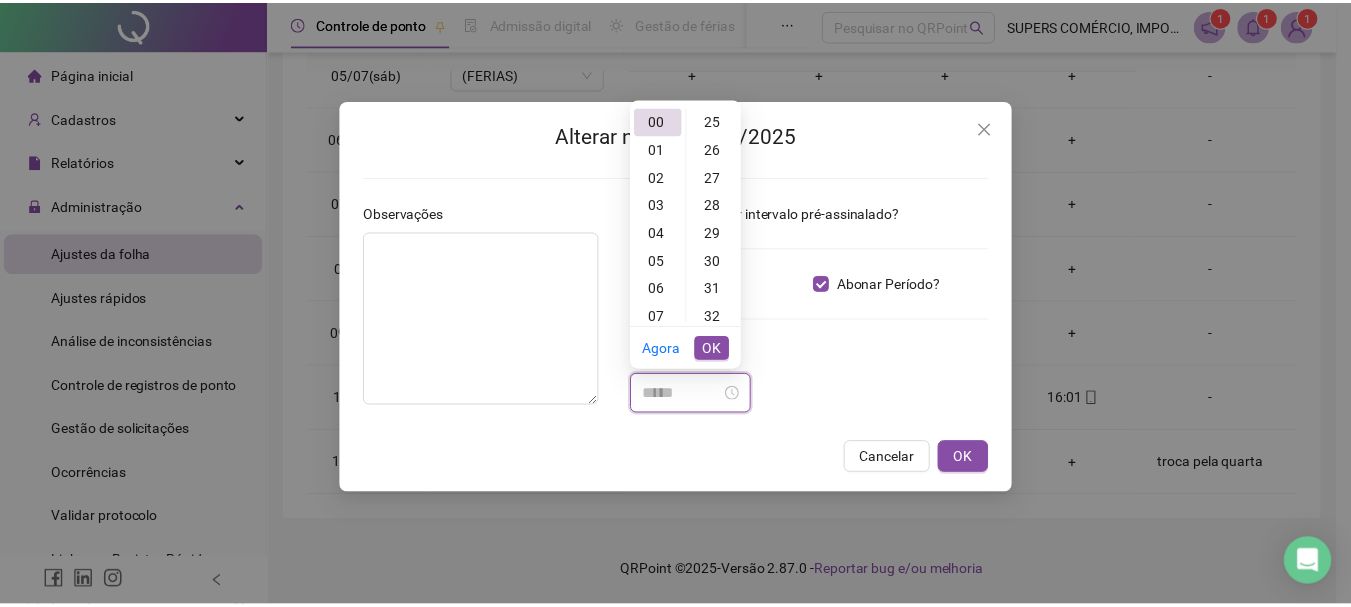scroll, scrollTop: 1464, scrollLeft: 0, axis: vertical 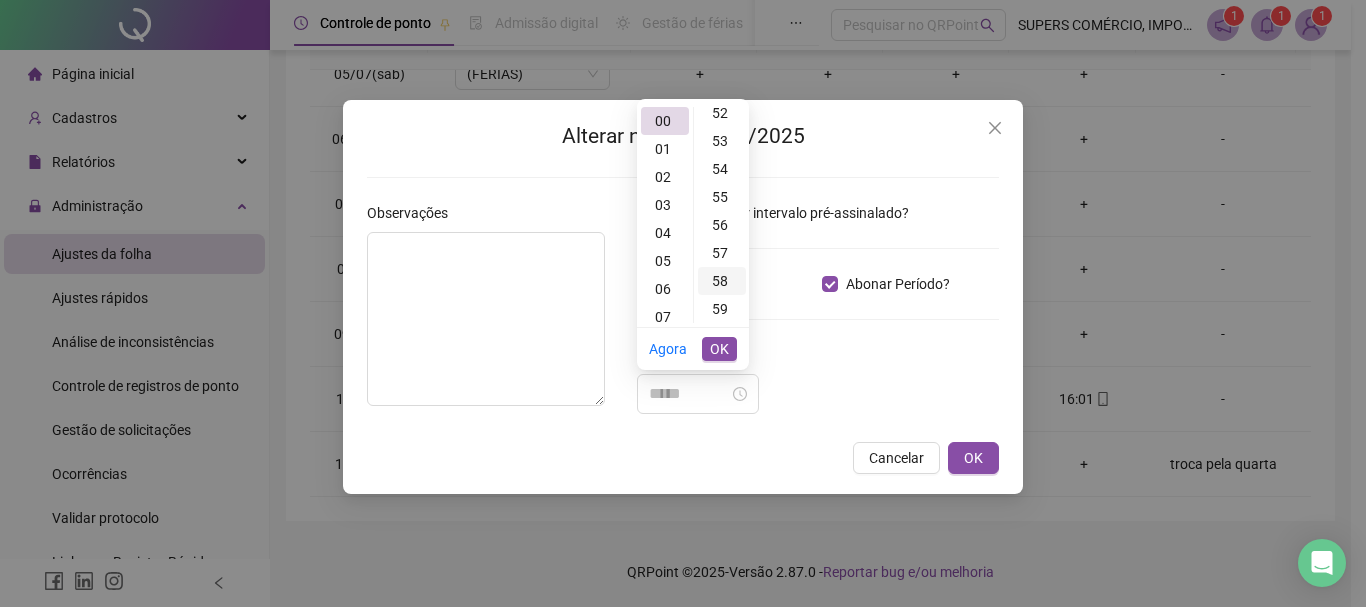 click on "58" at bounding box center [722, 281] 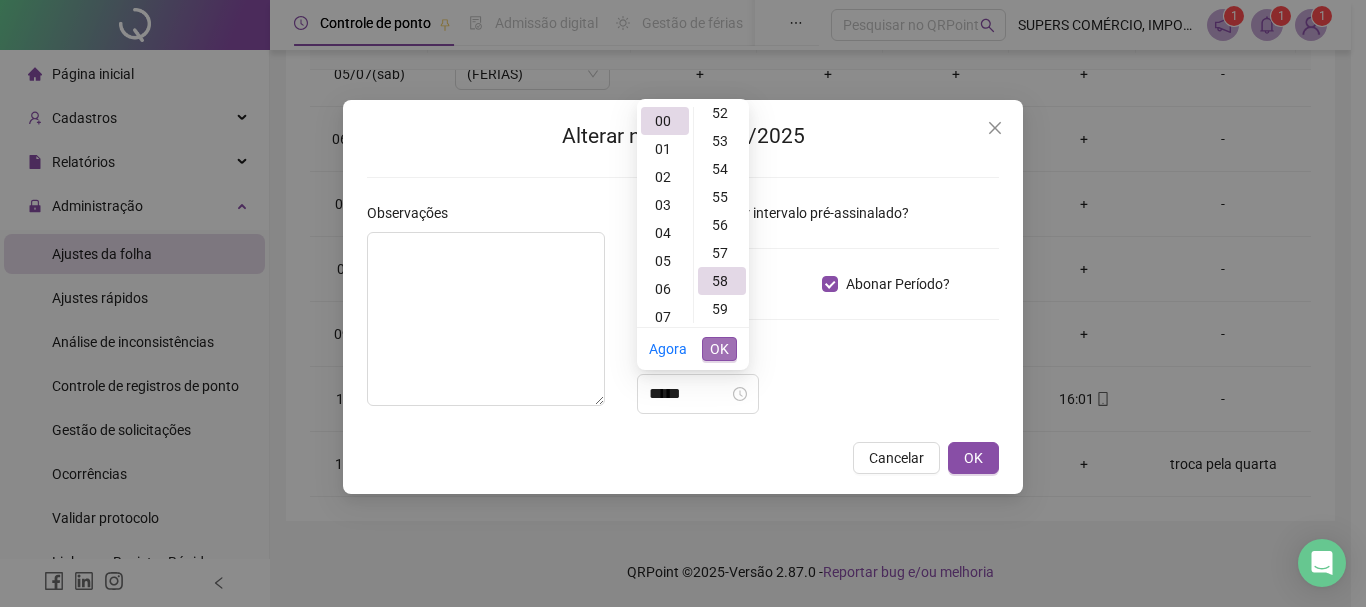 click on "OK" at bounding box center [719, 349] 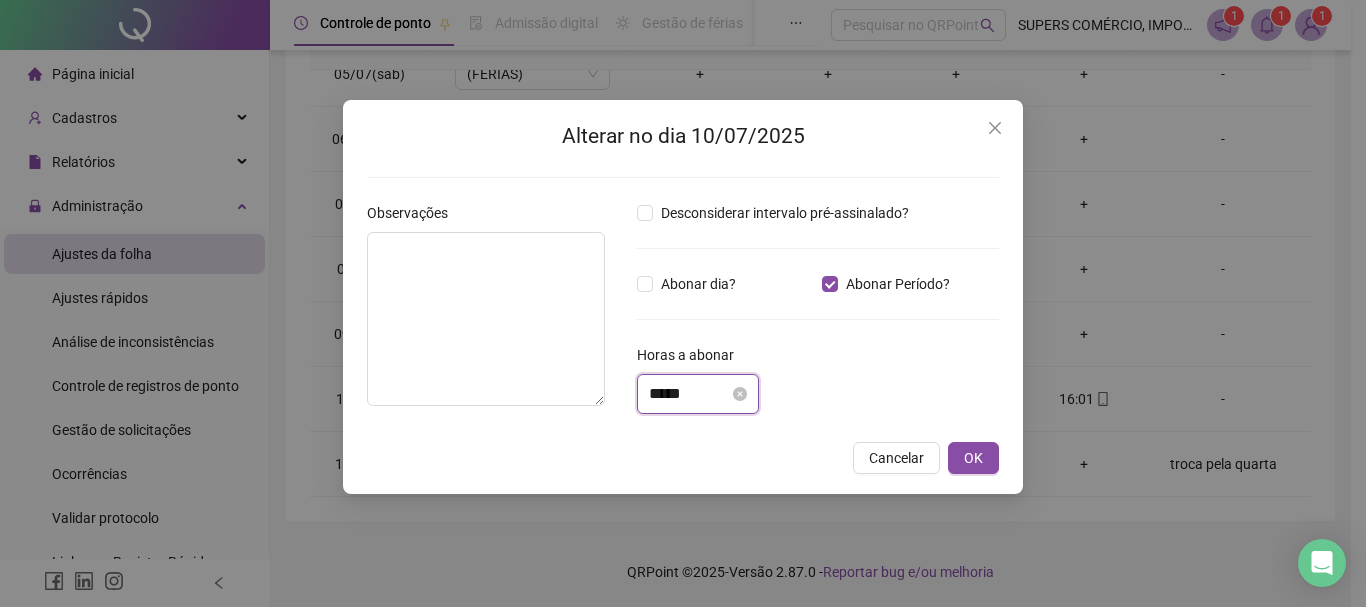 click on "*****" at bounding box center (689, 394) 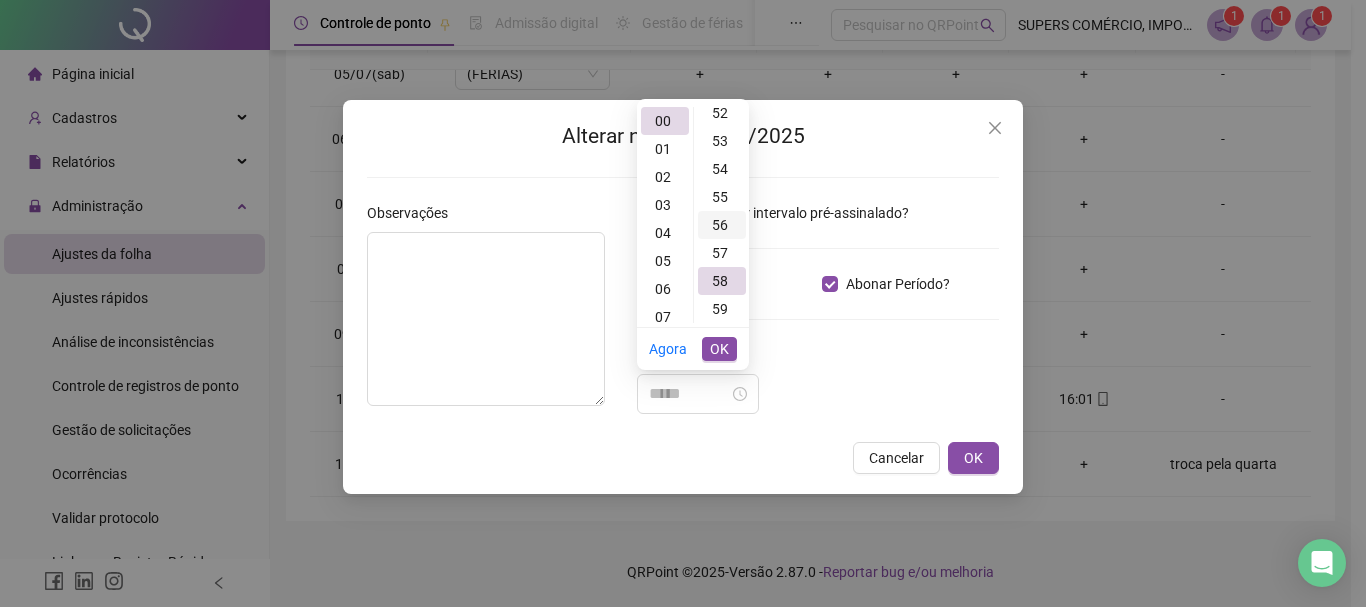 click on "56" at bounding box center (722, 225) 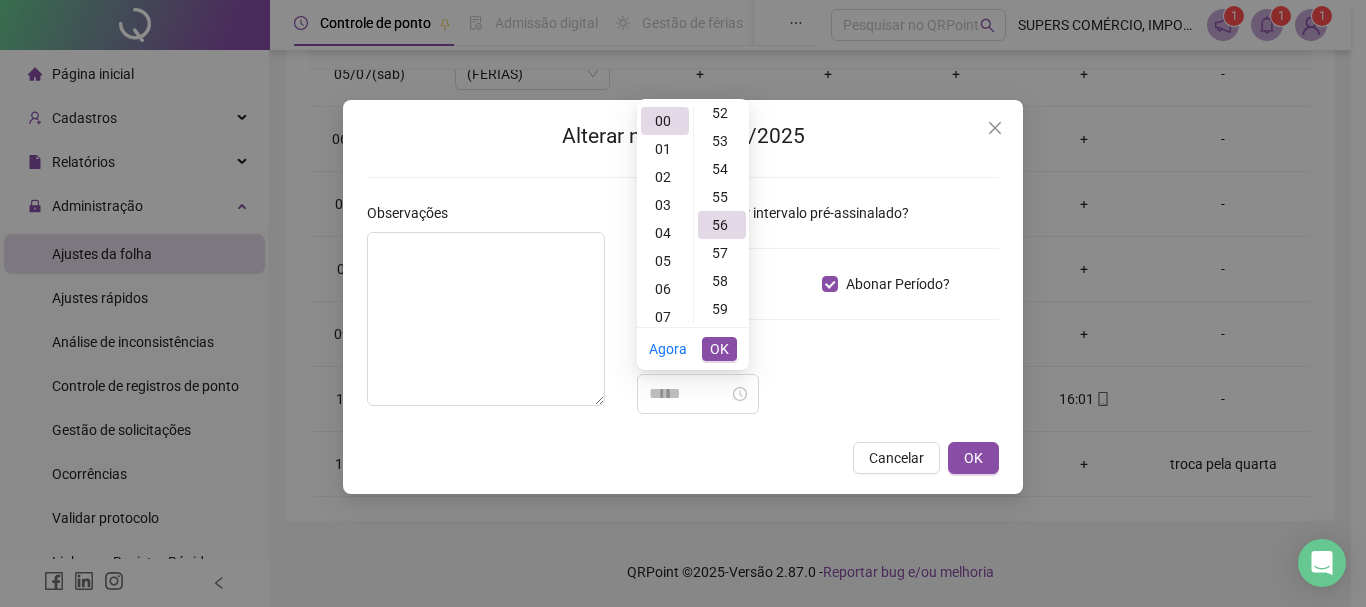 type on "*****" 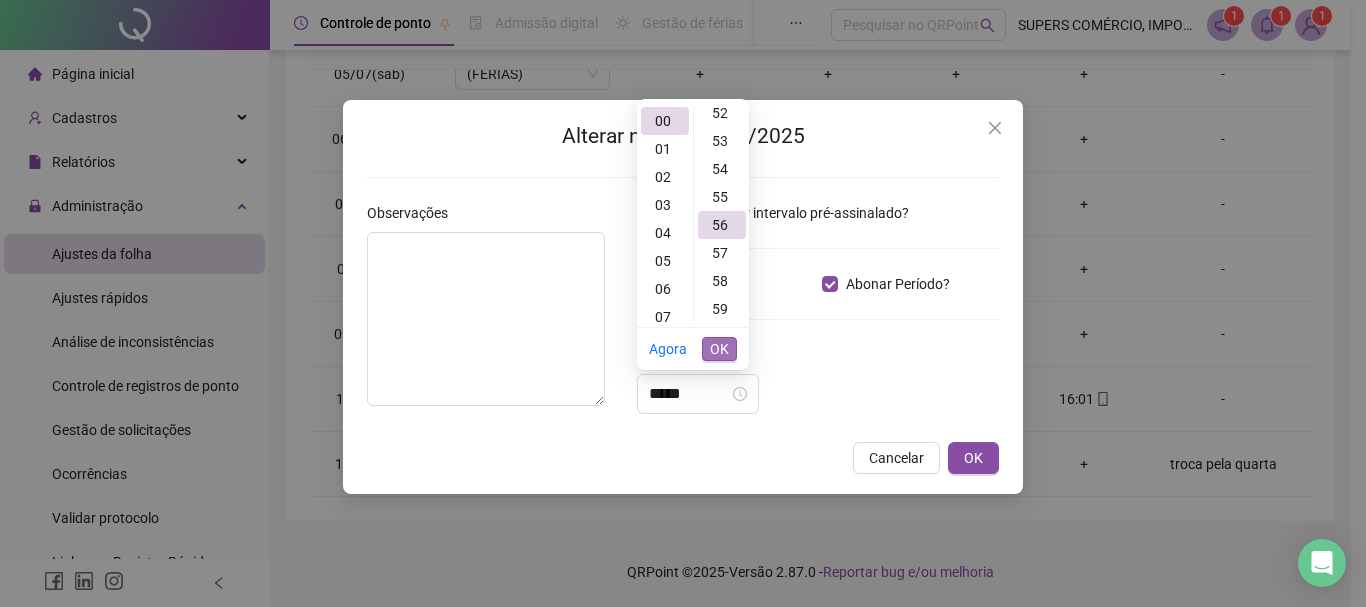 click on "OK" at bounding box center (719, 349) 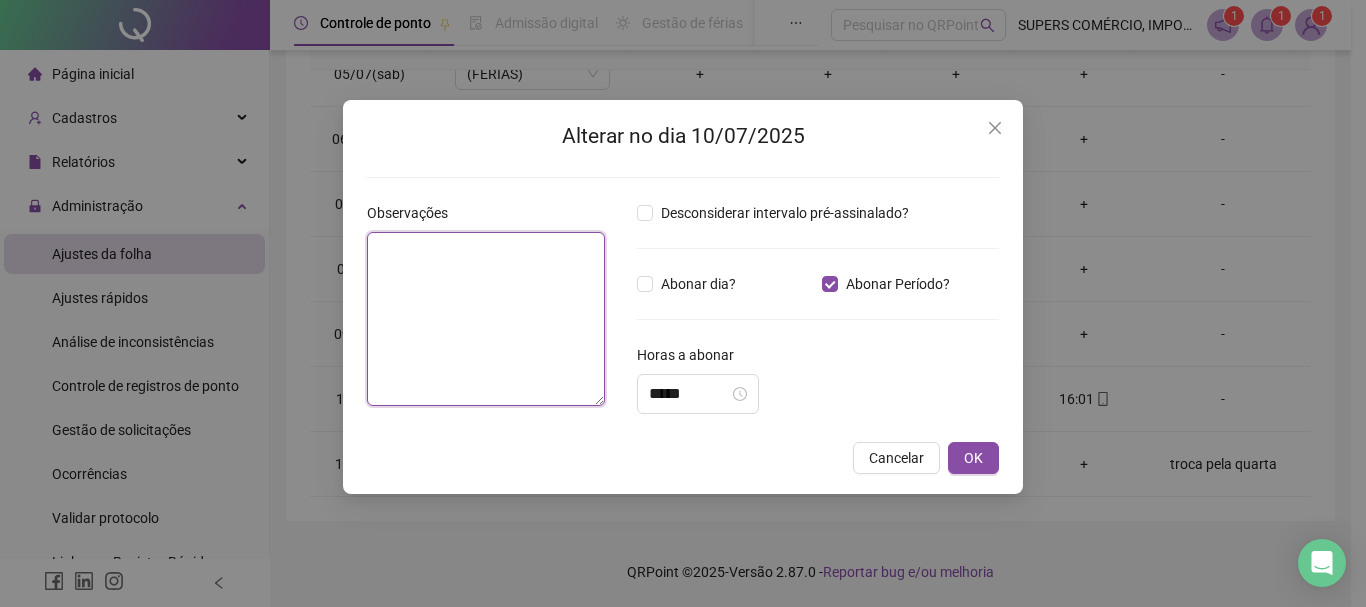 click at bounding box center [486, 319] 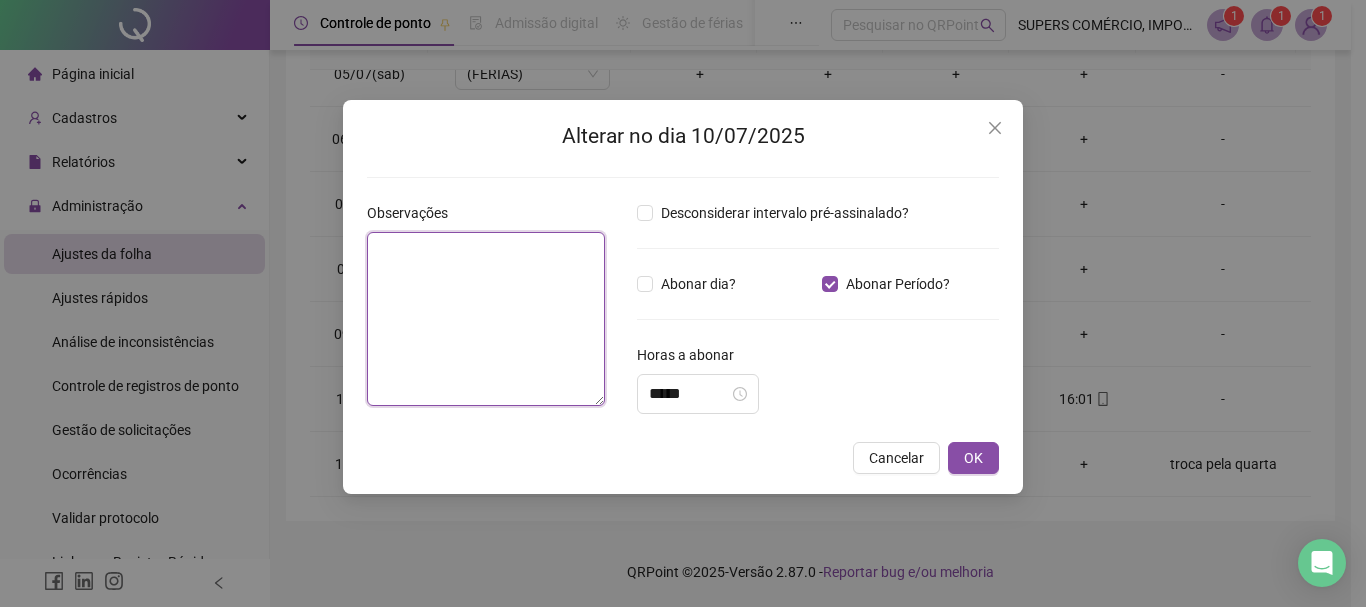 paste on "**********" 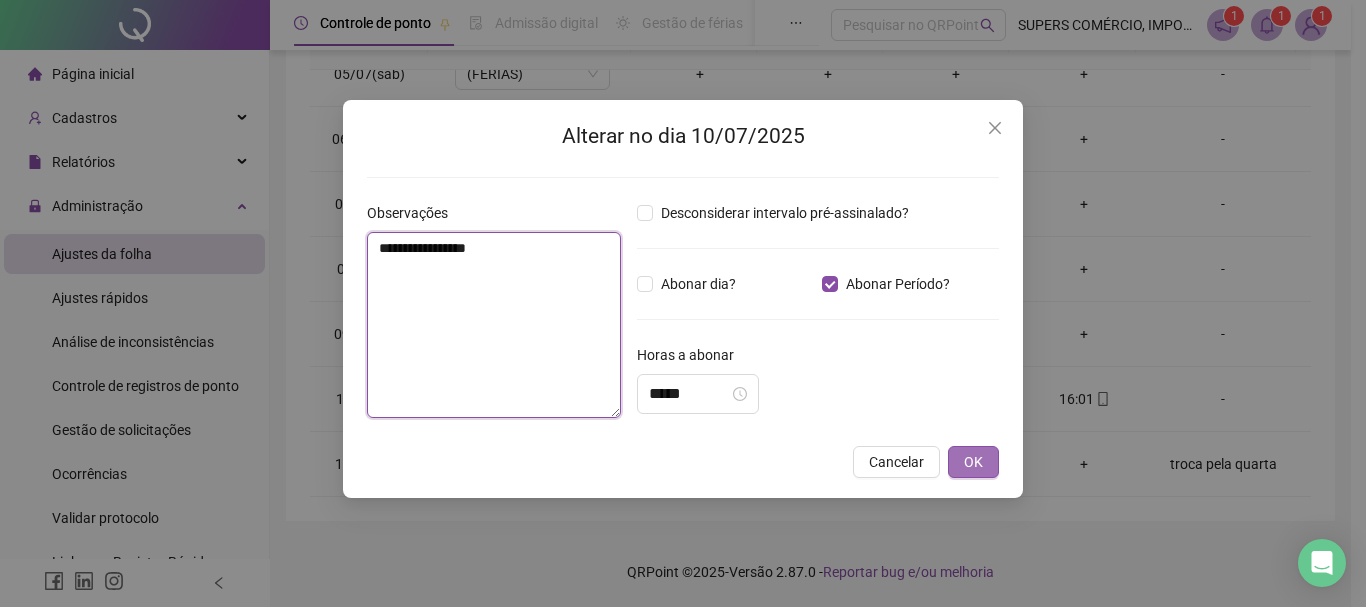 type on "**********" 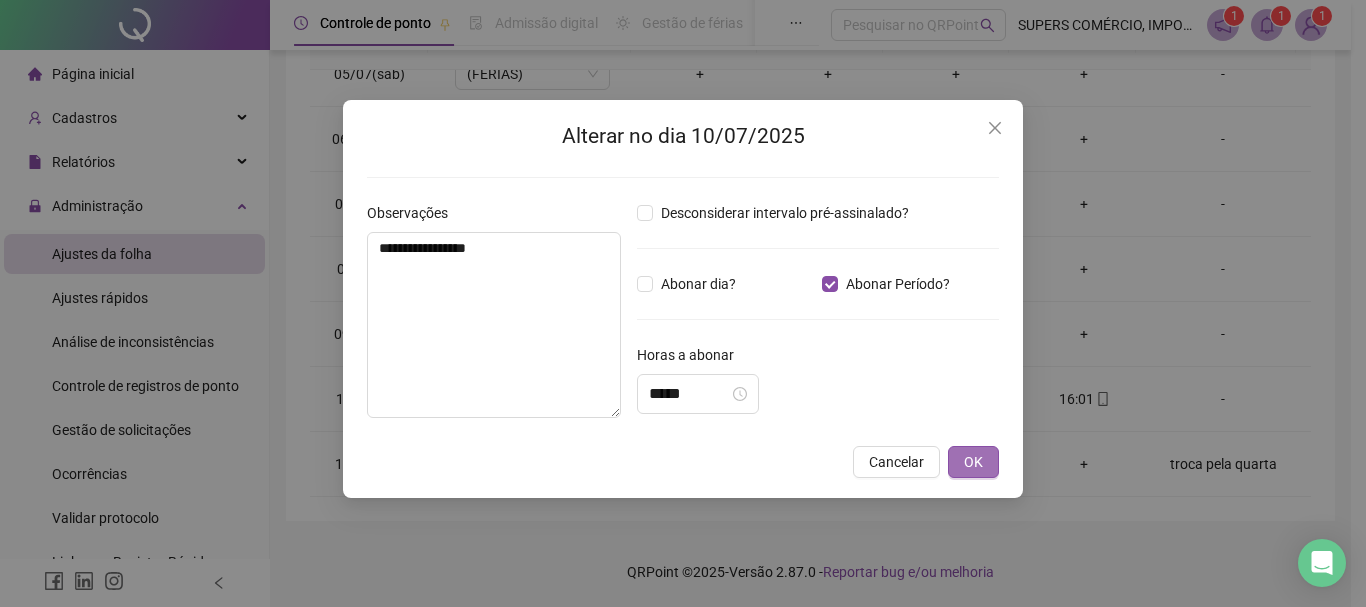 click on "OK" at bounding box center [973, 462] 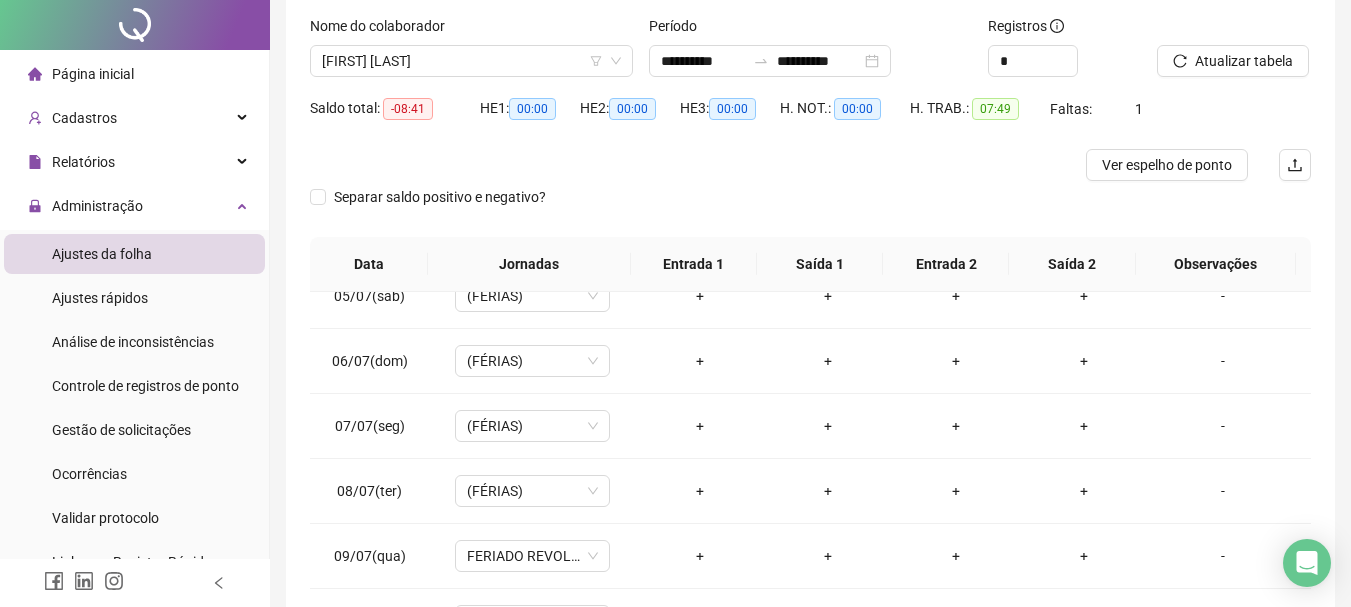 scroll, scrollTop: 0, scrollLeft: 0, axis: both 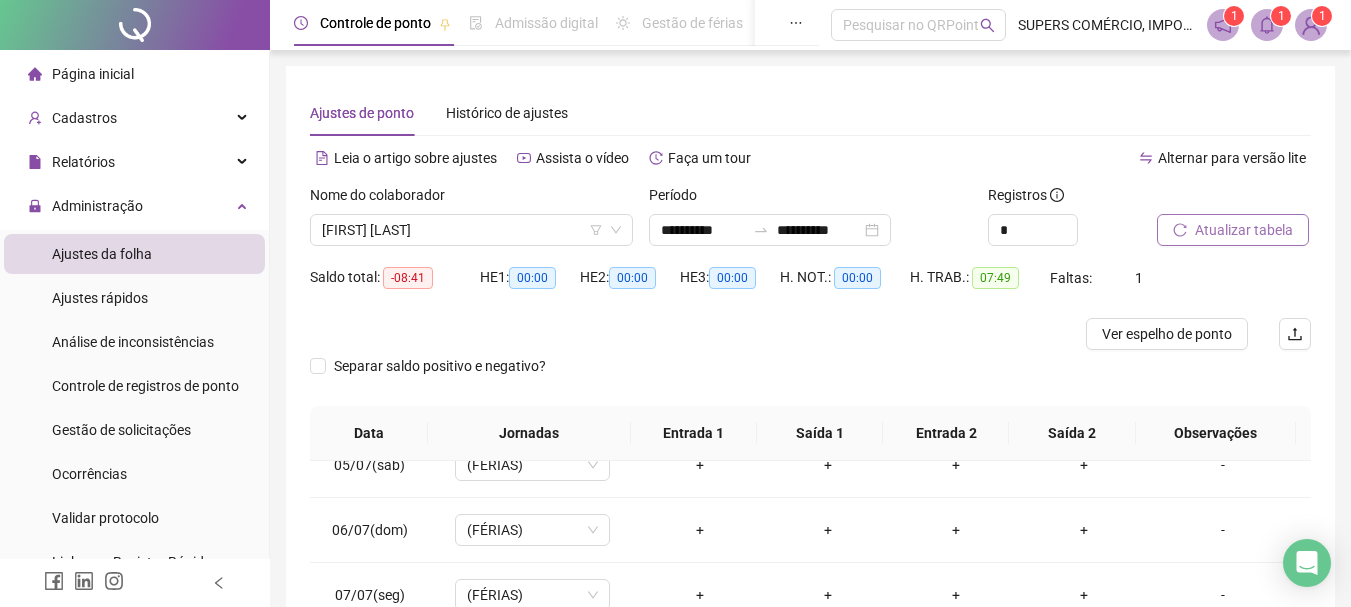 click on "Atualizar tabela" at bounding box center [1244, 230] 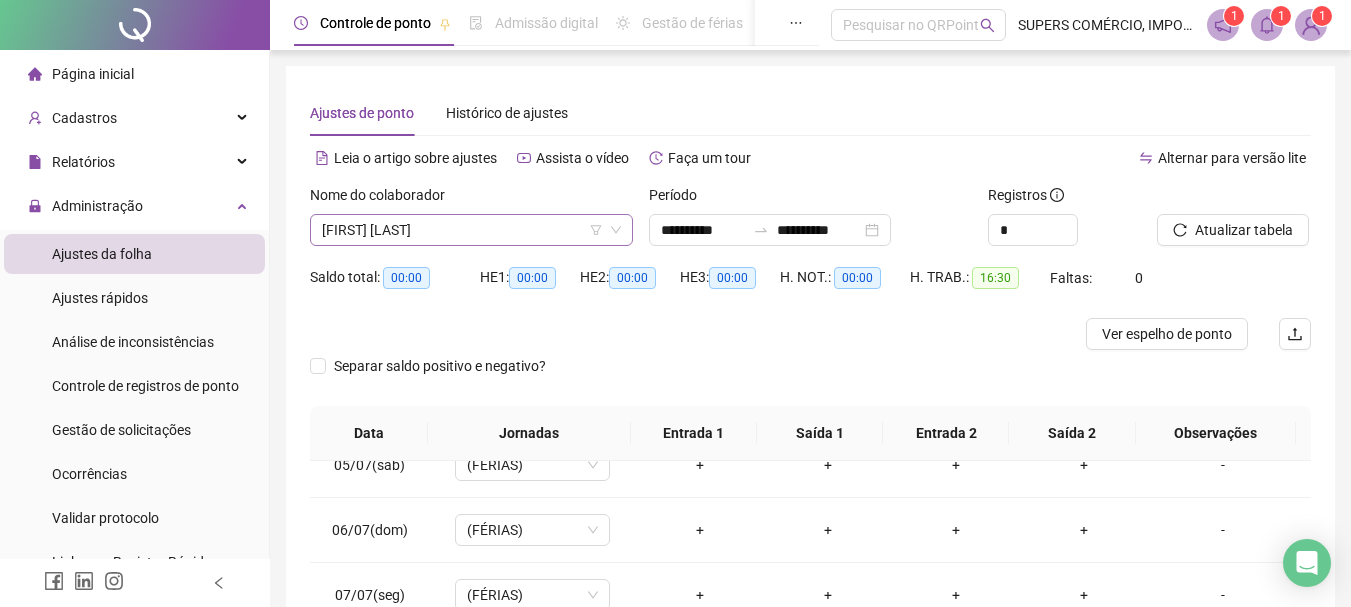 click on "[FIRST] [LAST]" at bounding box center [471, 230] 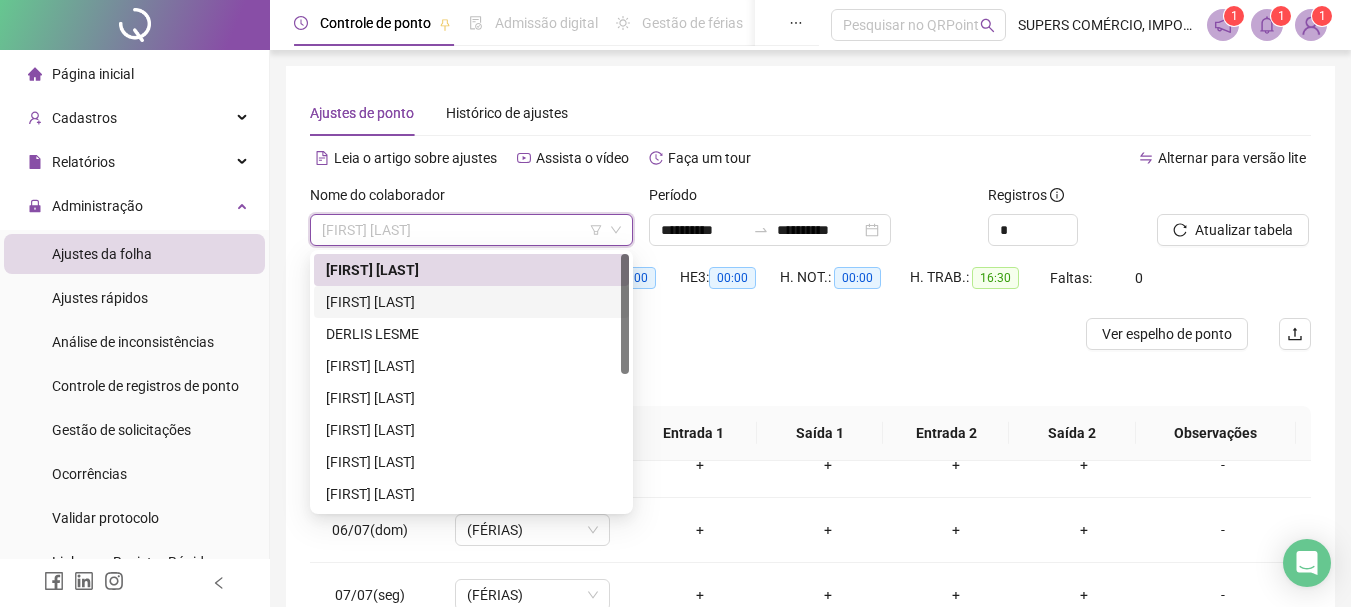 click on "[FIRST] [LAST]" at bounding box center (471, 302) 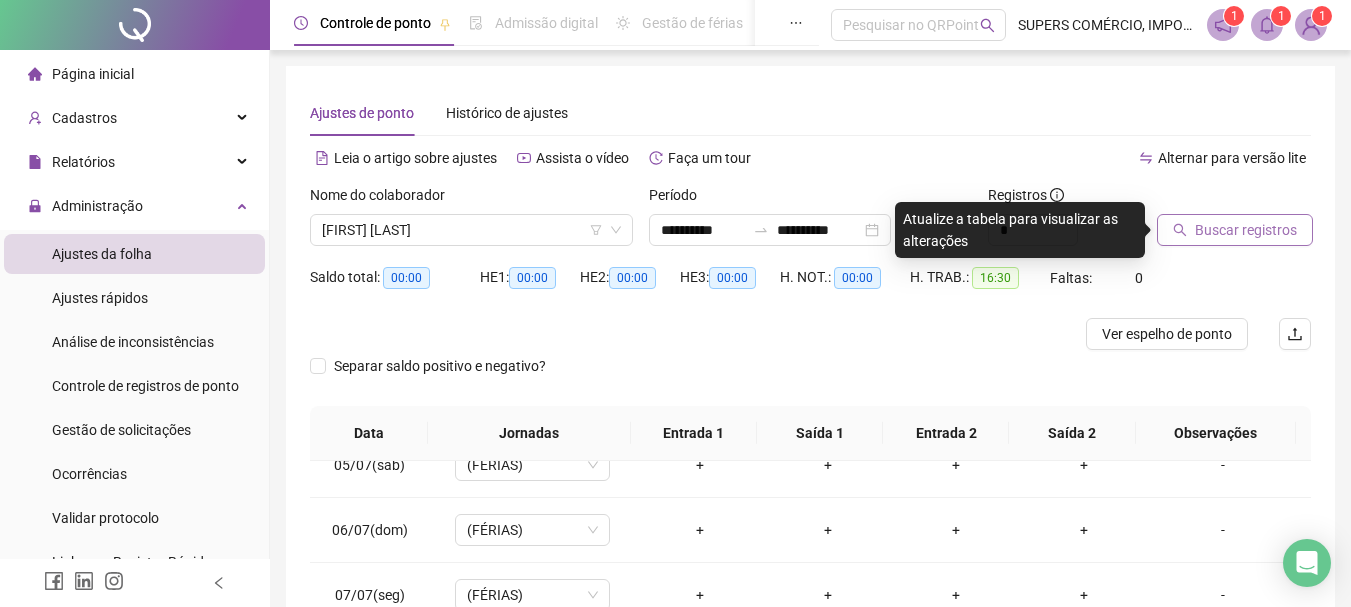 click on "Buscar registros" at bounding box center (1246, 230) 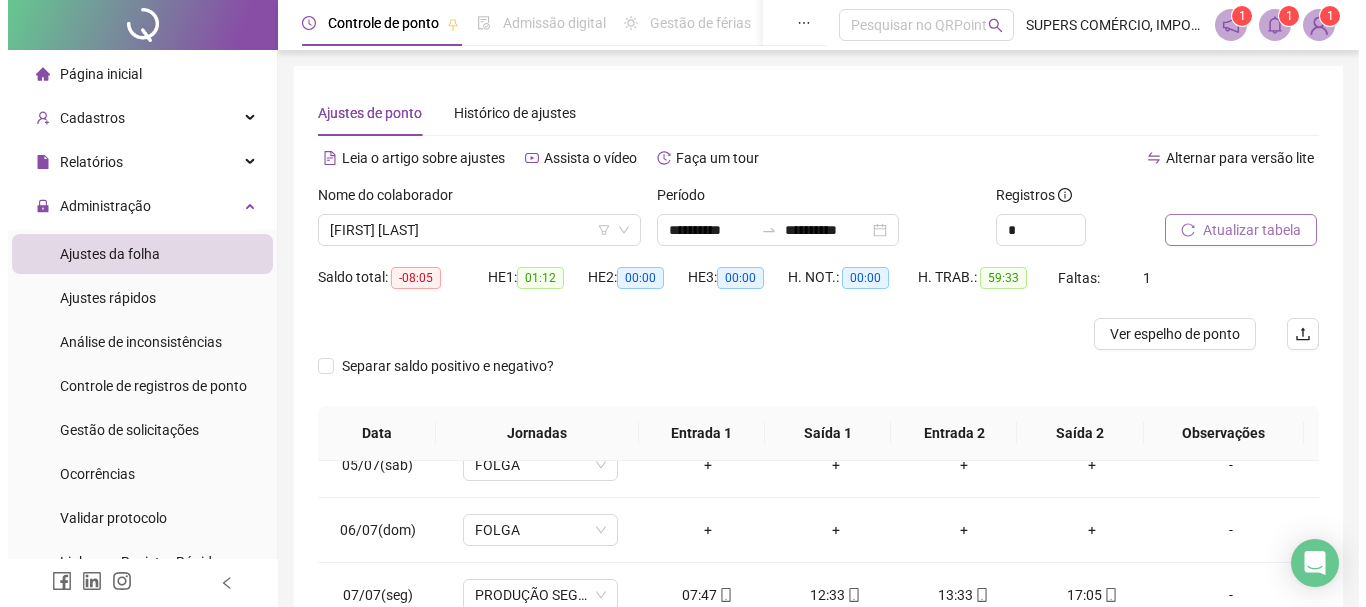 scroll, scrollTop: 391, scrollLeft: 0, axis: vertical 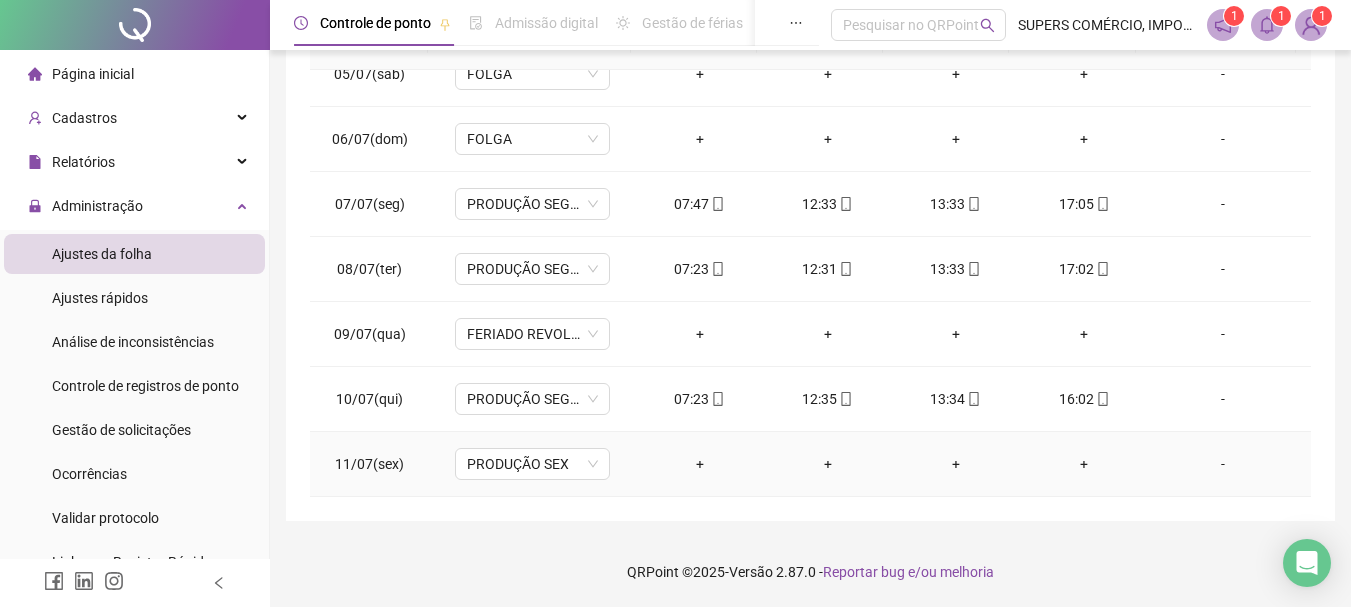 click on "-" at bounding box center (1223, 464) 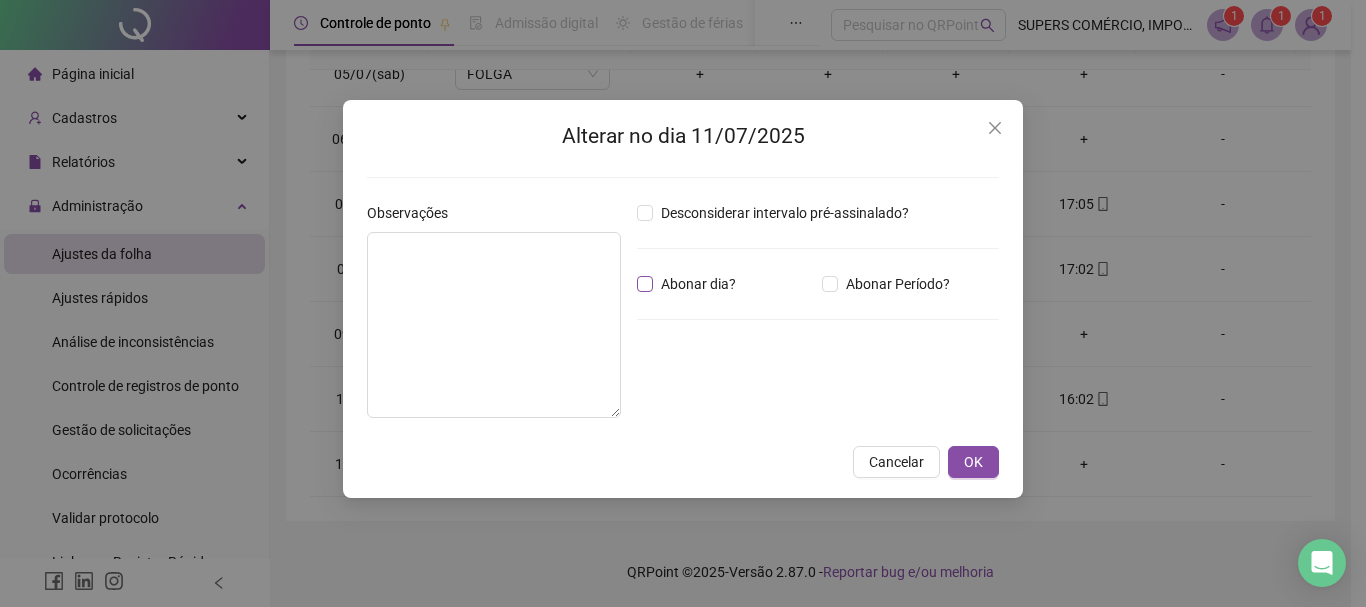 click on "Abonar dia?" at bounding box center (698, 284) 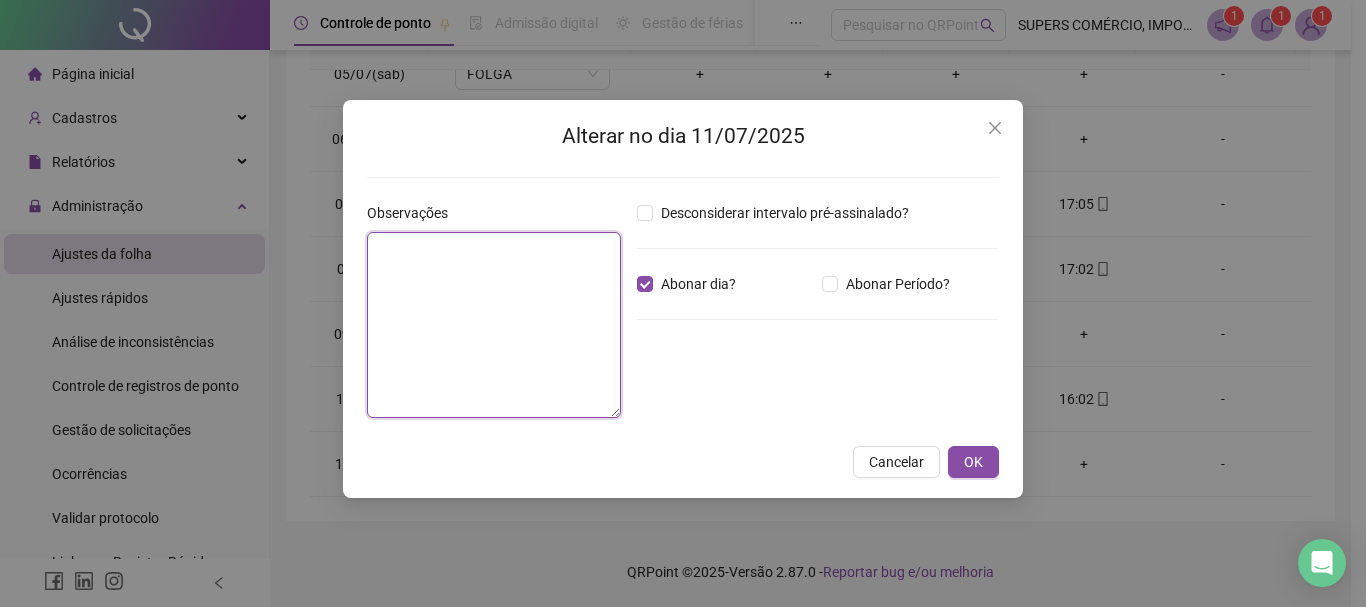 click at bounding box center (494, 325) 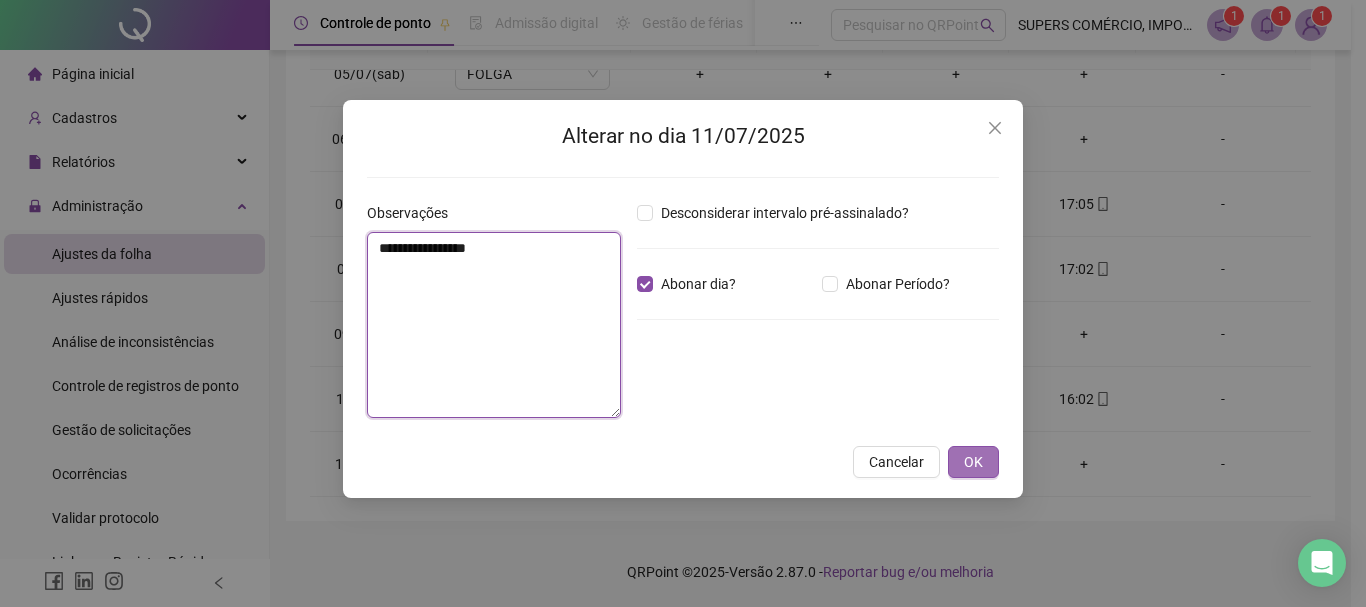 type on "**********" 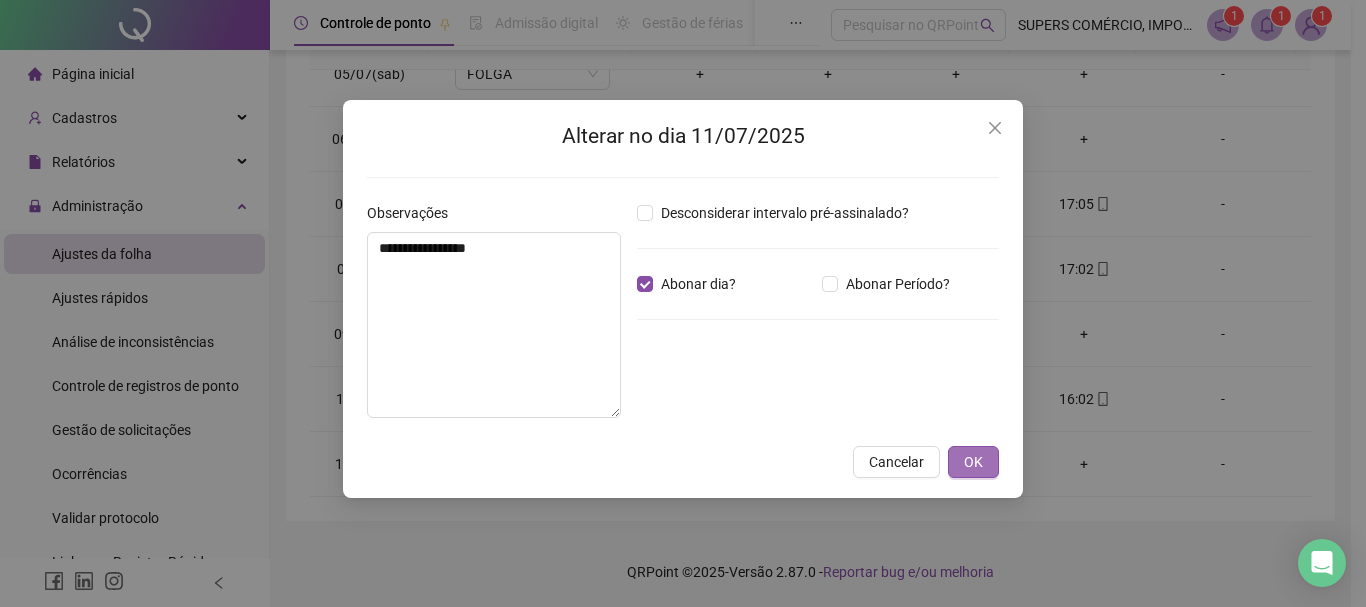 click on "OK" at bounding box center (973, 462) 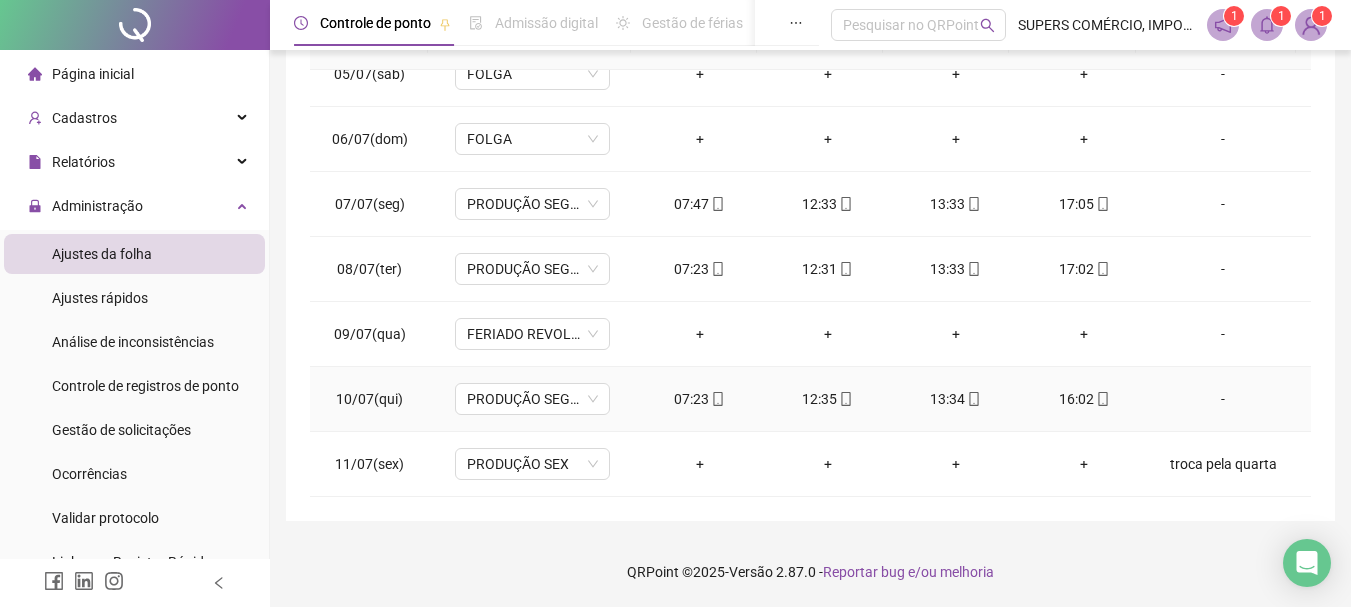 click on "-" at bounding box center (1223, 399) 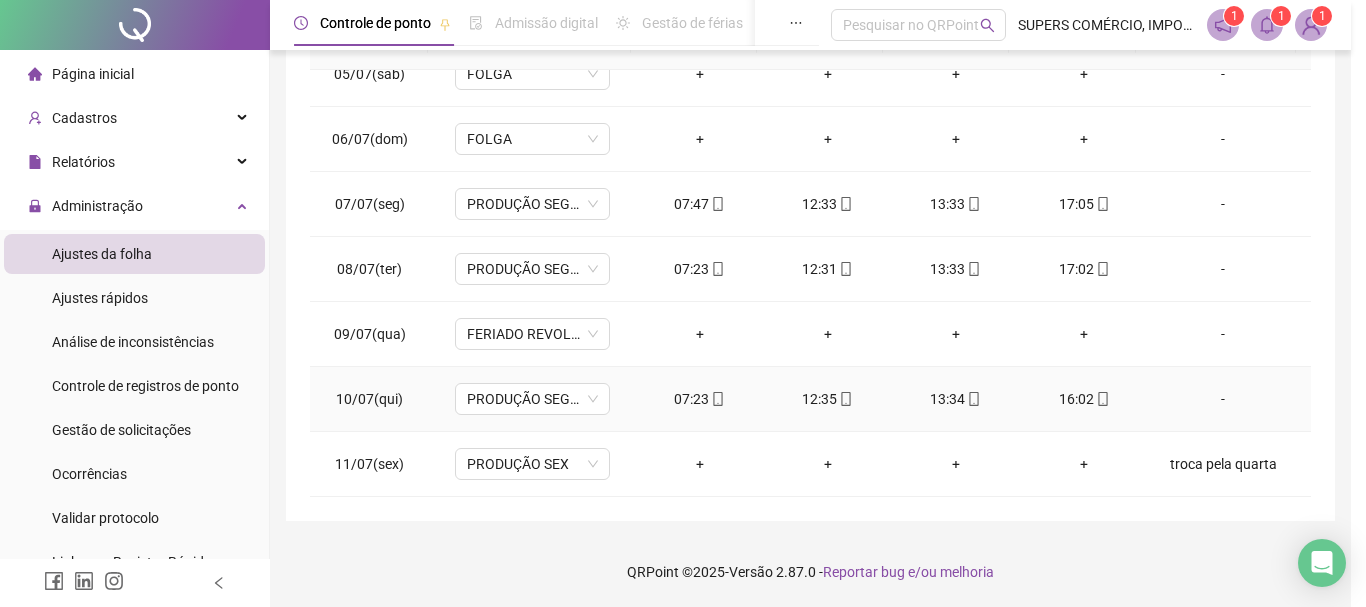 type 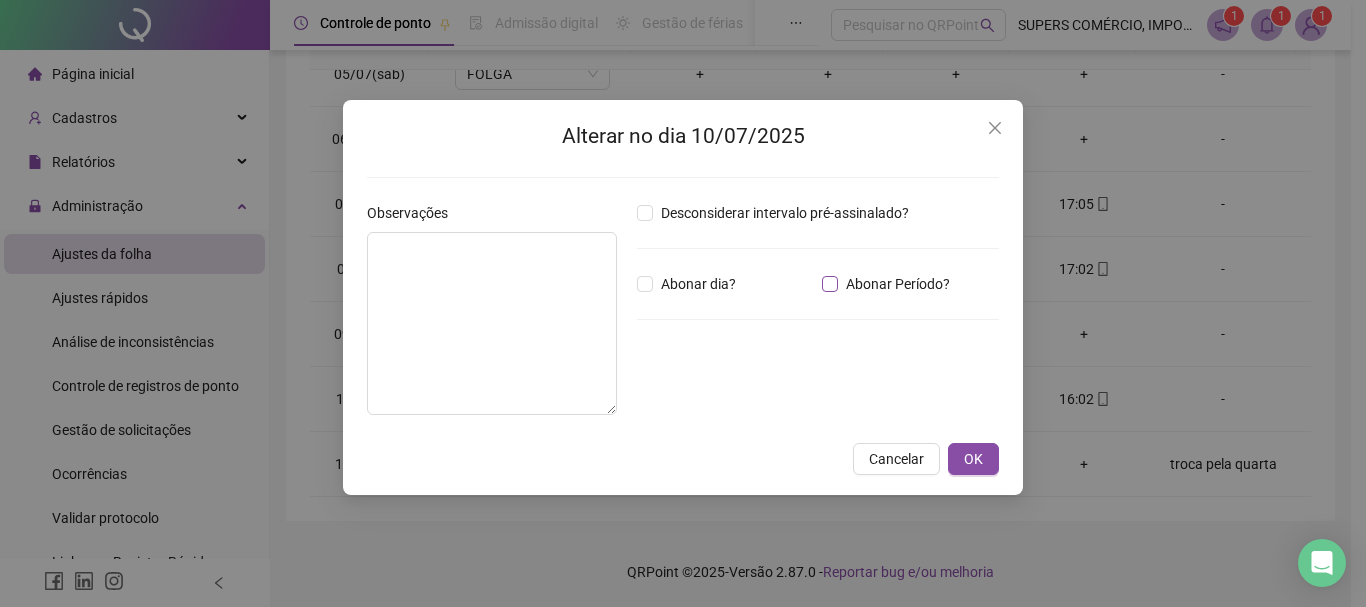 click on "Abonar Período?" at bounding box center (898, 284) 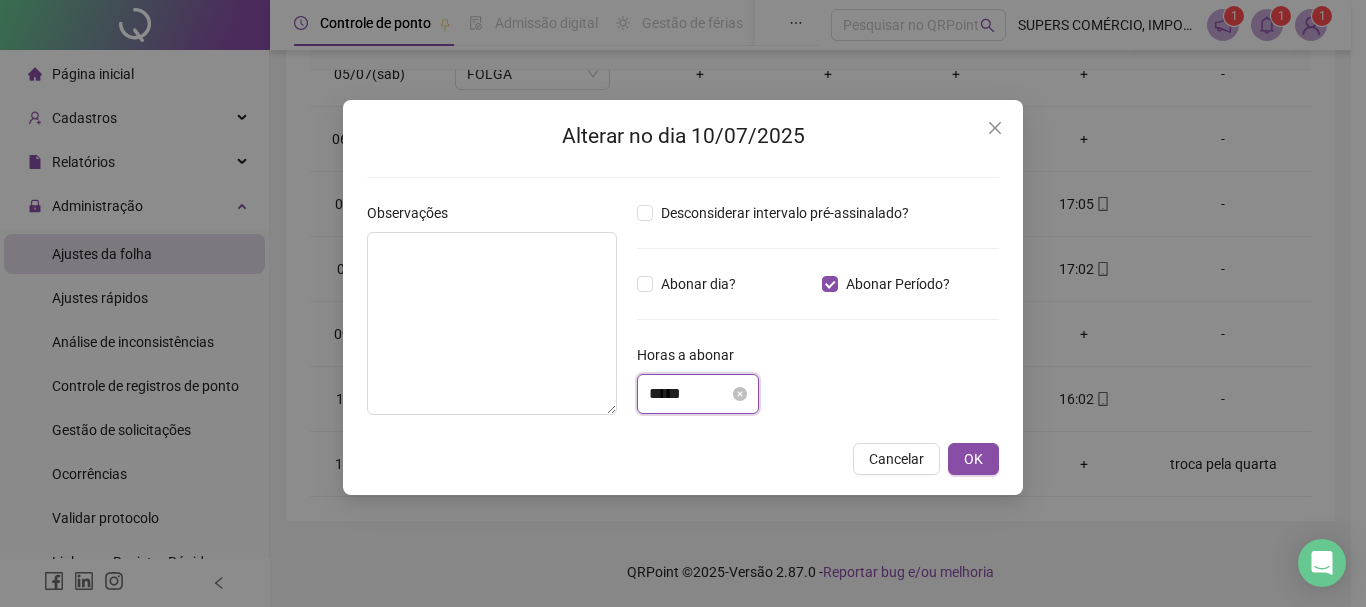 click on "*****" at bounding box center (689, 394) 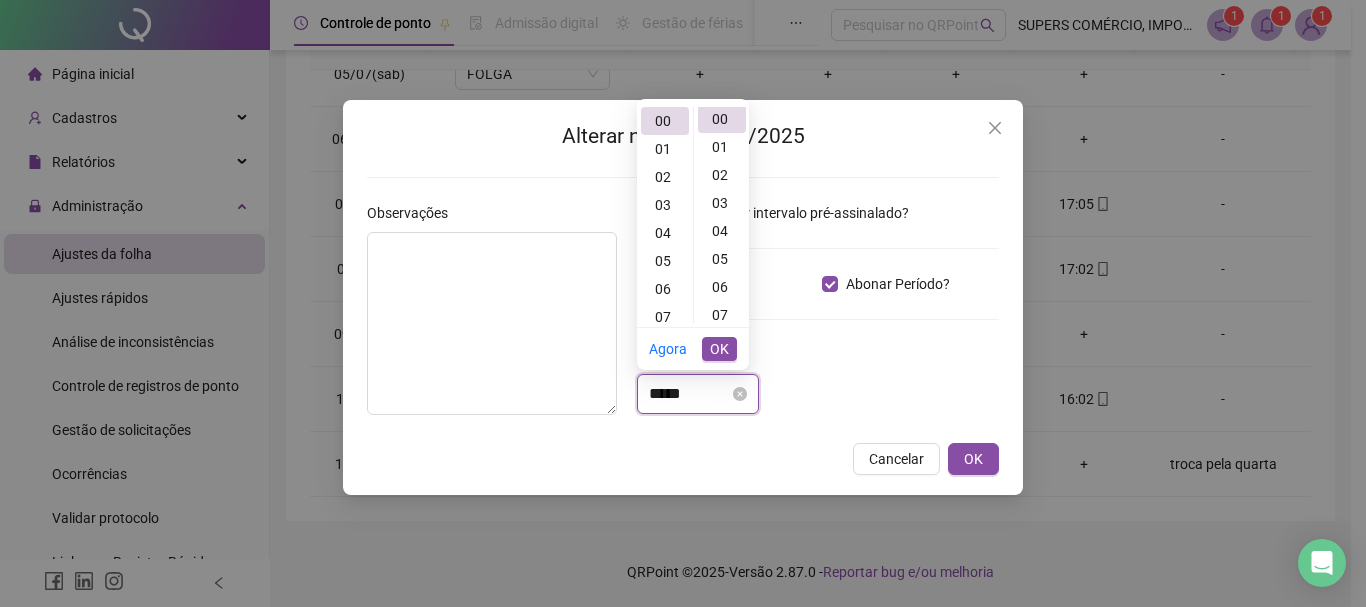 scroll, scrollTop: 0, scrollLeft: 0, axis: both 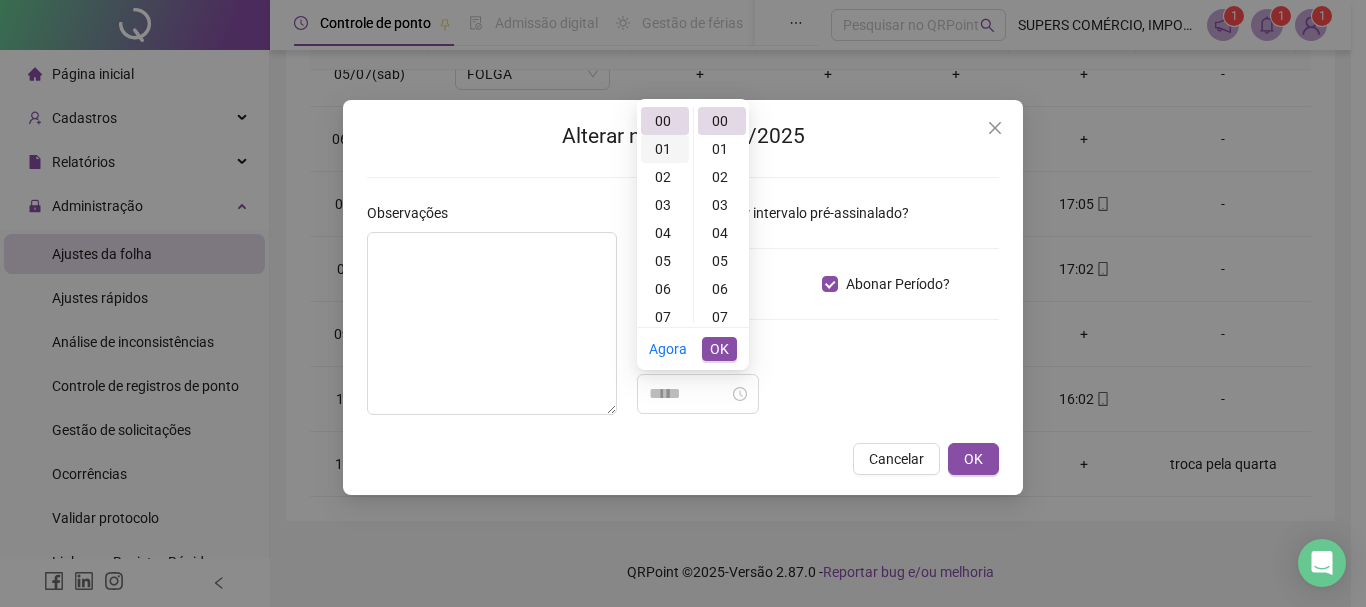 click on "01" at bounding box center (665, 149) 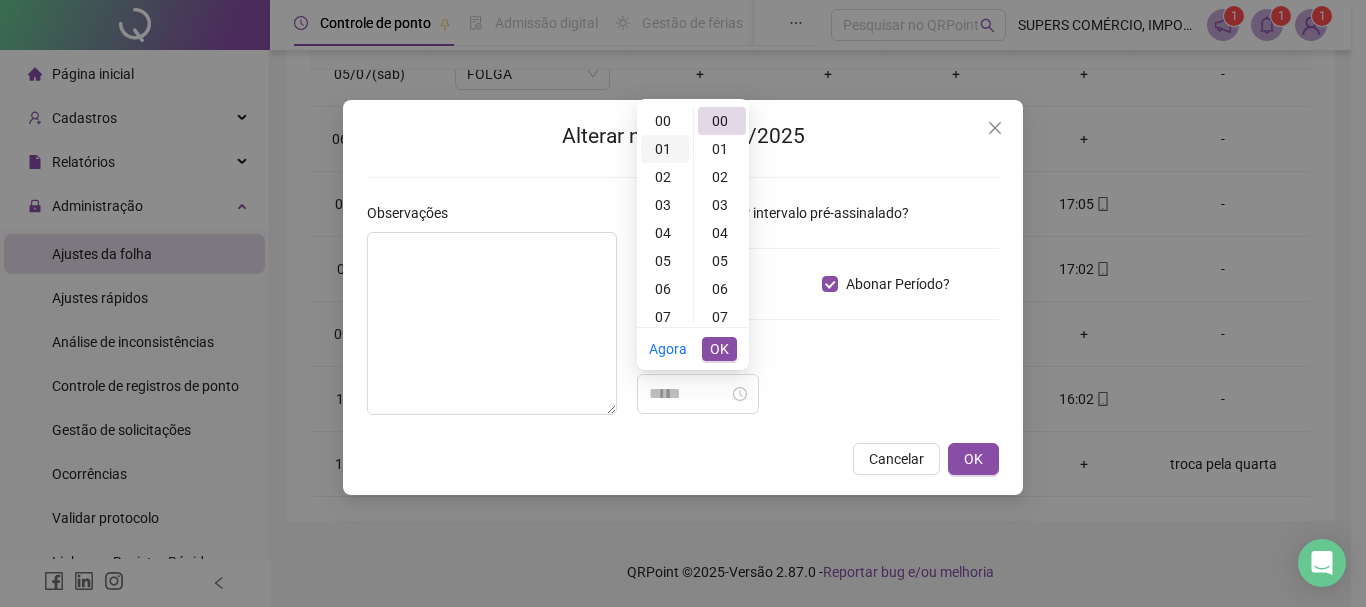scroll, scrollTop: 28, scrollLeft: 0, axis: vertical 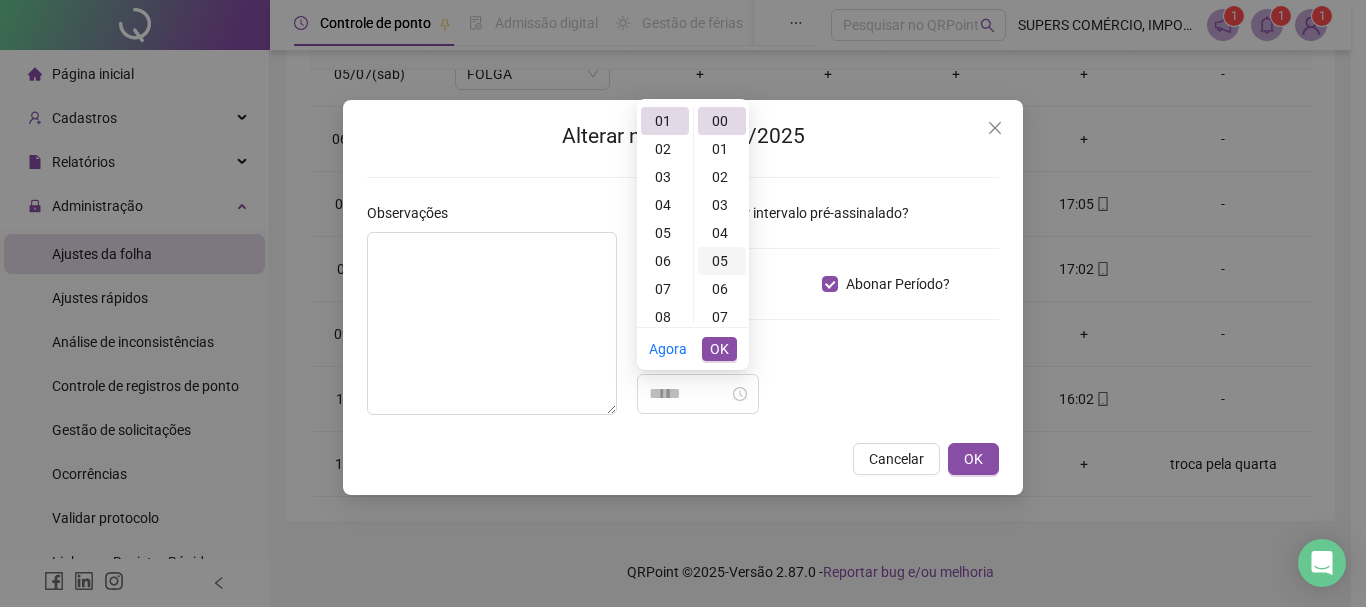 click on "05" at bounding box center (722, 261) 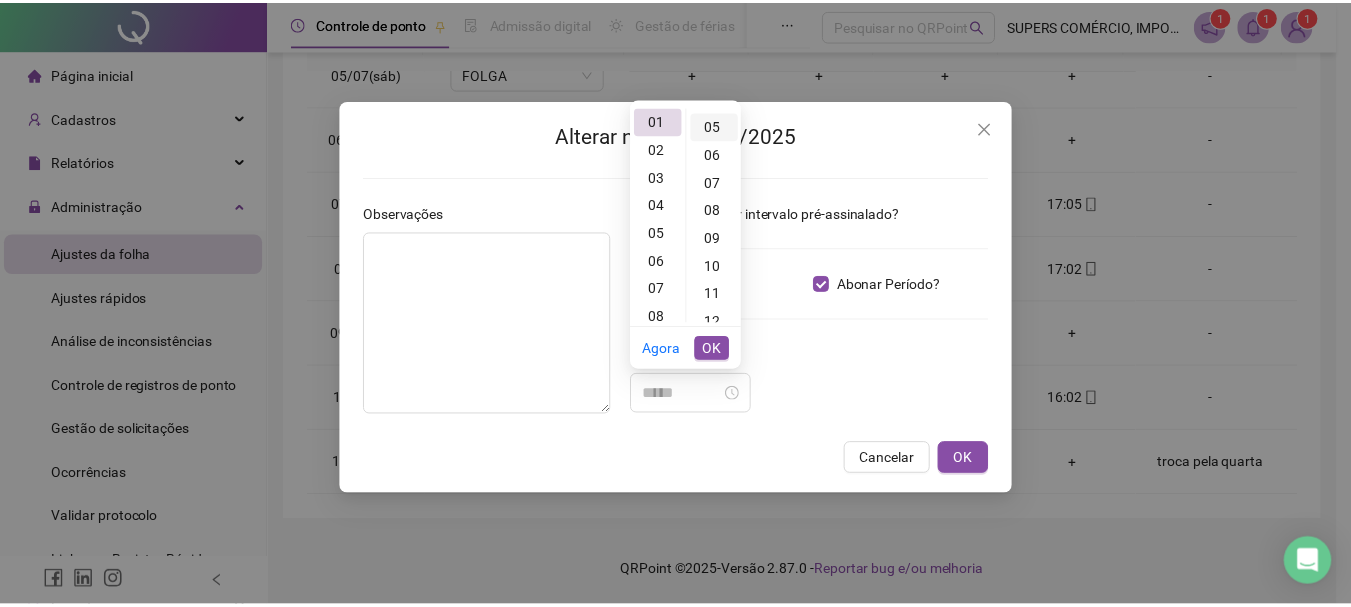 scroll, scrollTop: 140, scrollLeft: 0, axis: vertical 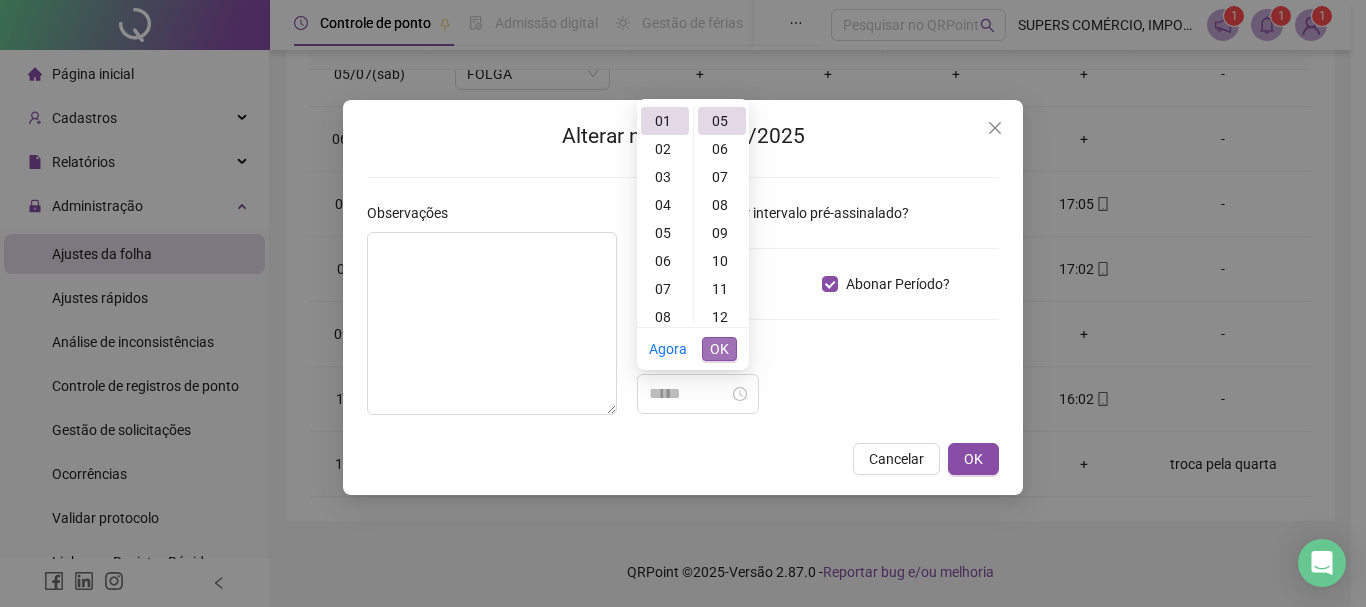 type on "*****" 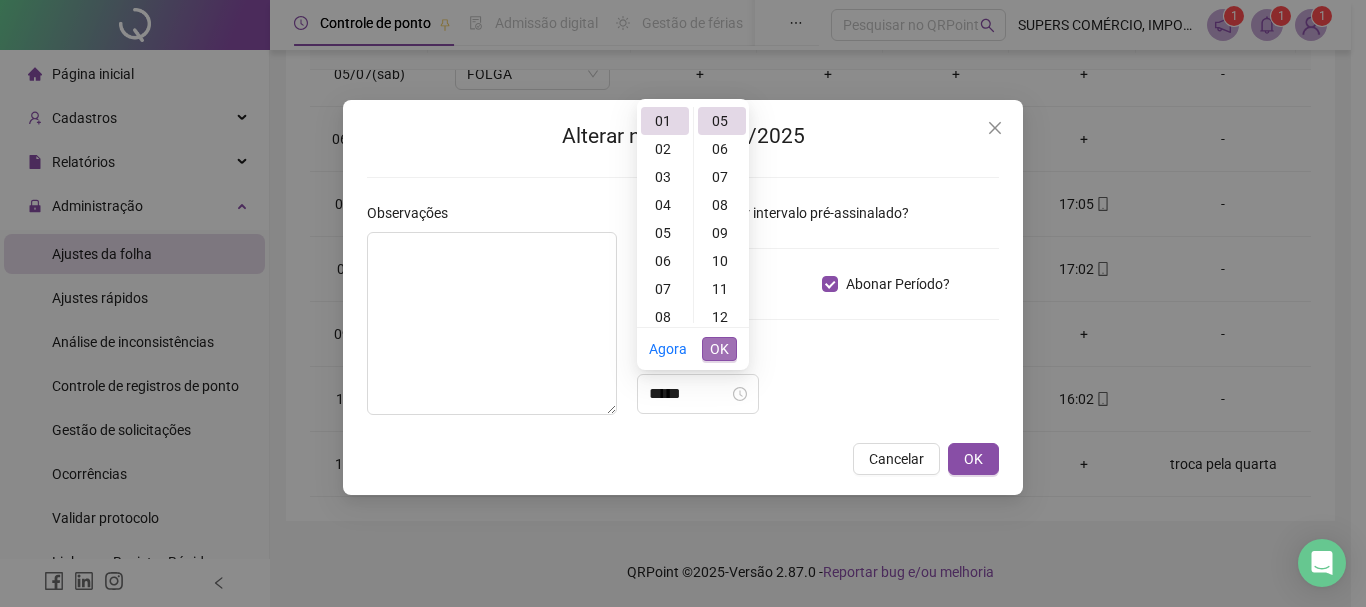 click on "OK" at bounding box center [719, 349] 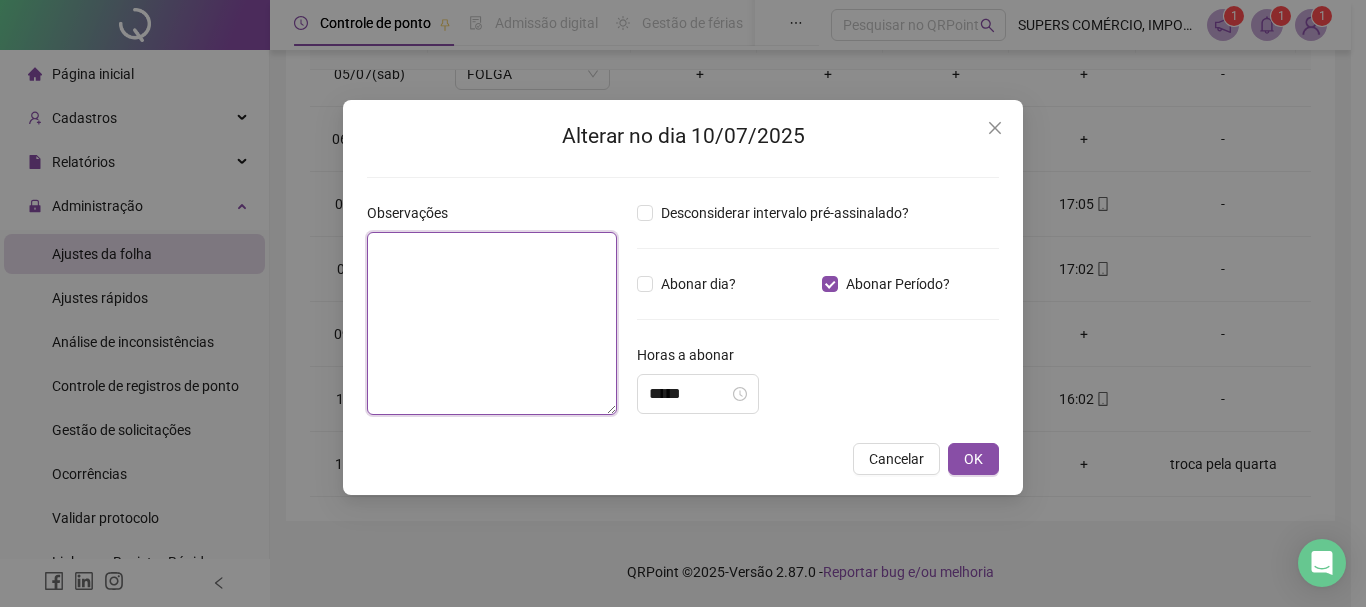 click at bounding box center (492, 323) 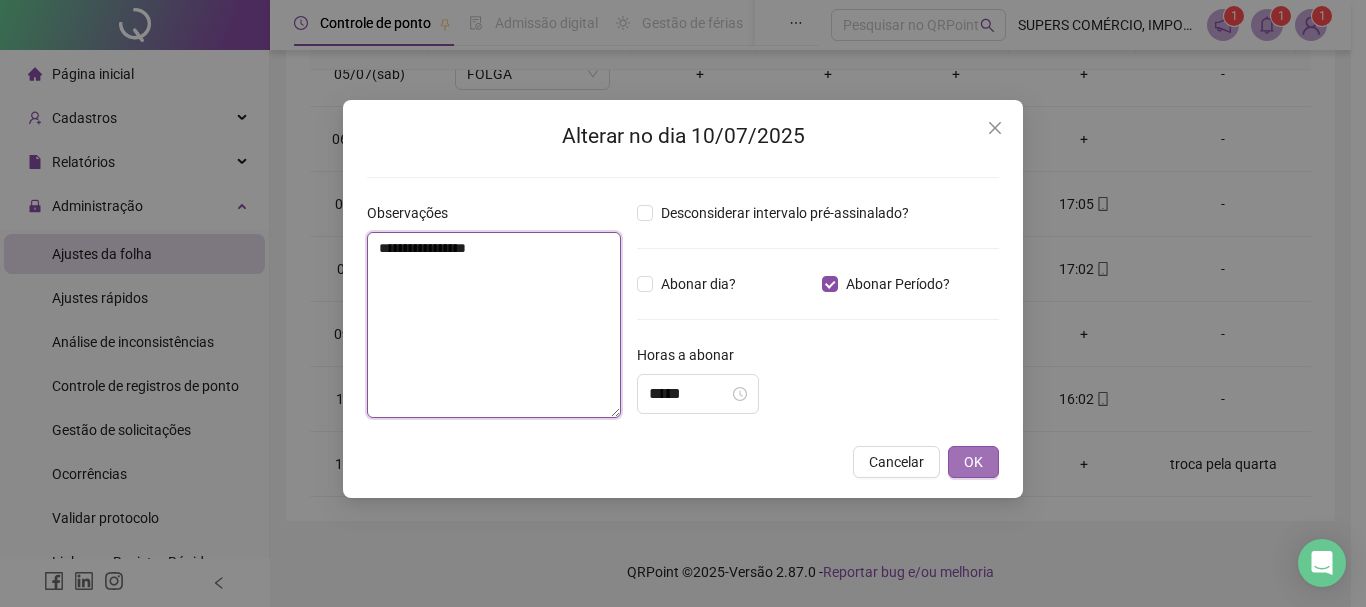 type on "**********" 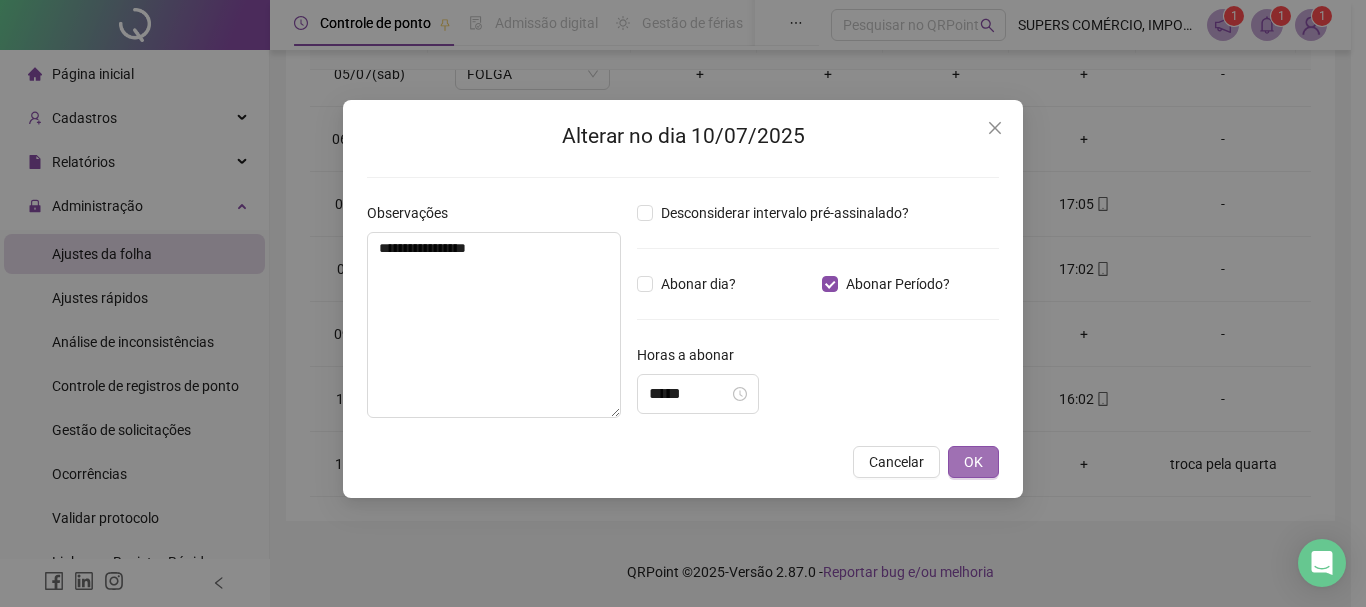 click on "OK" at bounding box center (973, 462) 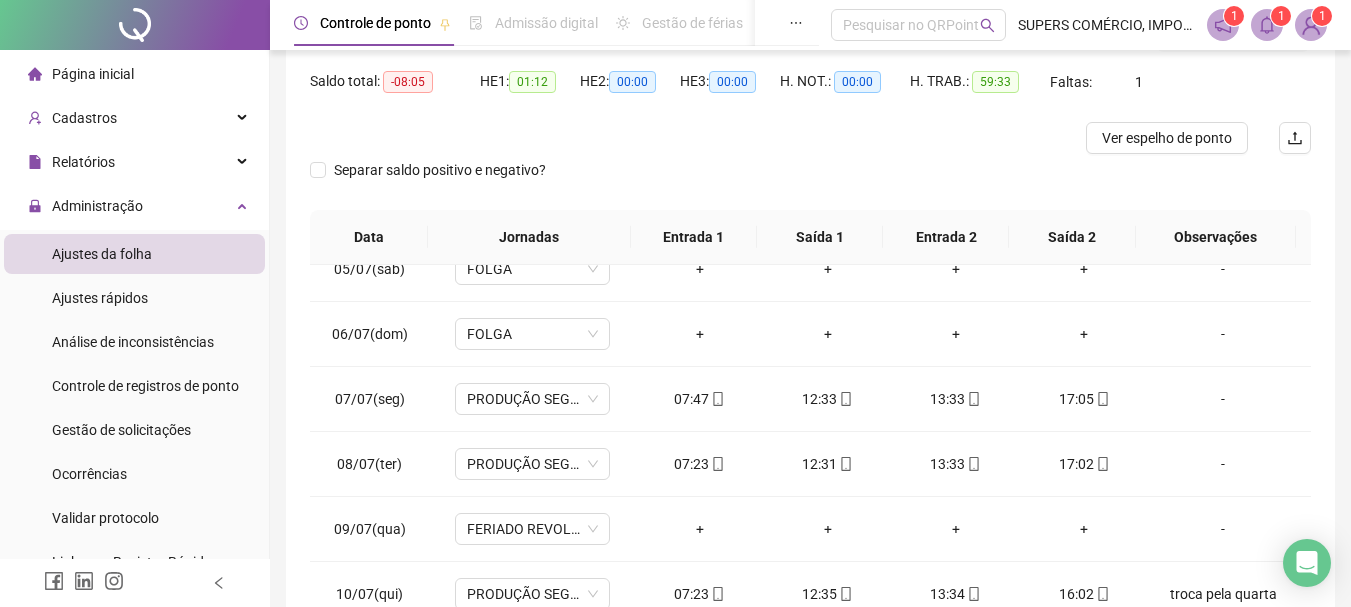 scroll, scrollTop: 0, scrollLeft: 0, axis: both 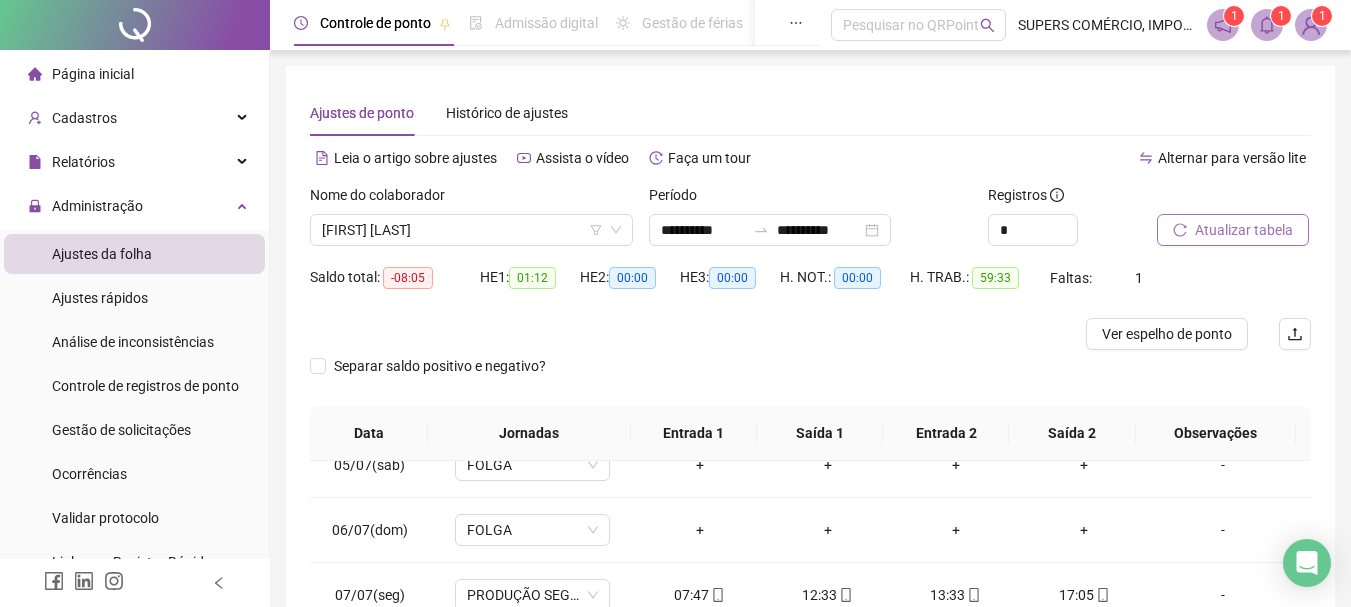 click on "Atualizar tabela" at bounding box center [1244, 230] 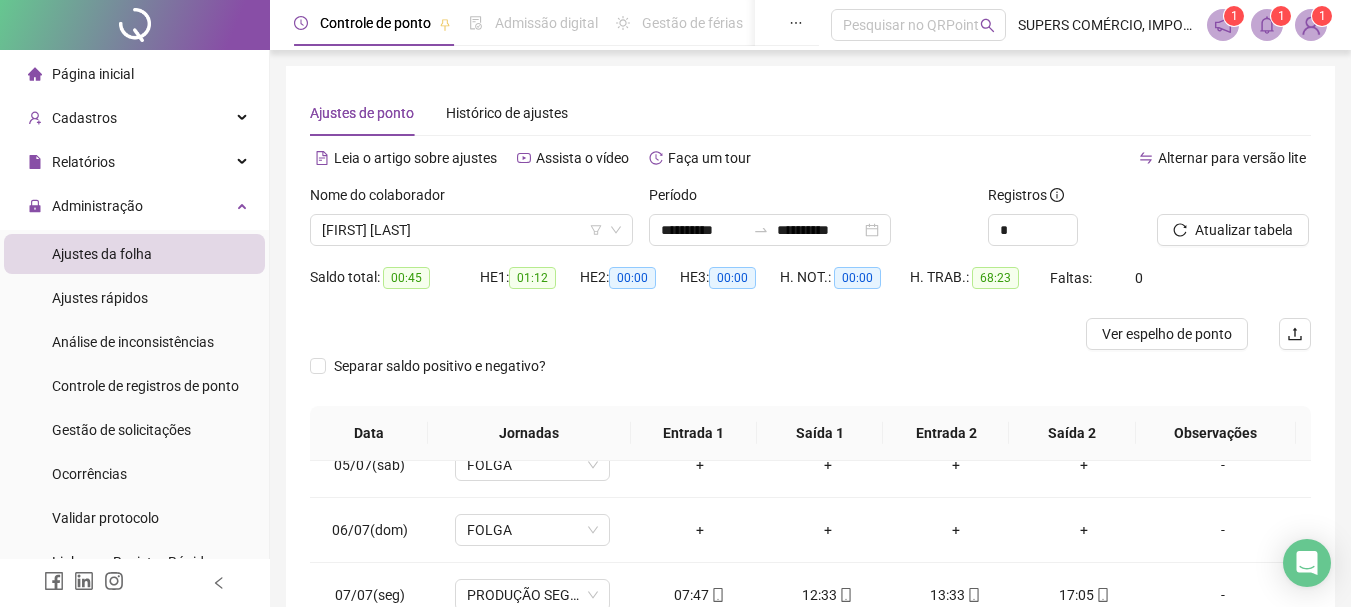 click on "Nome do colaborador" at bounding box center [471, 199] 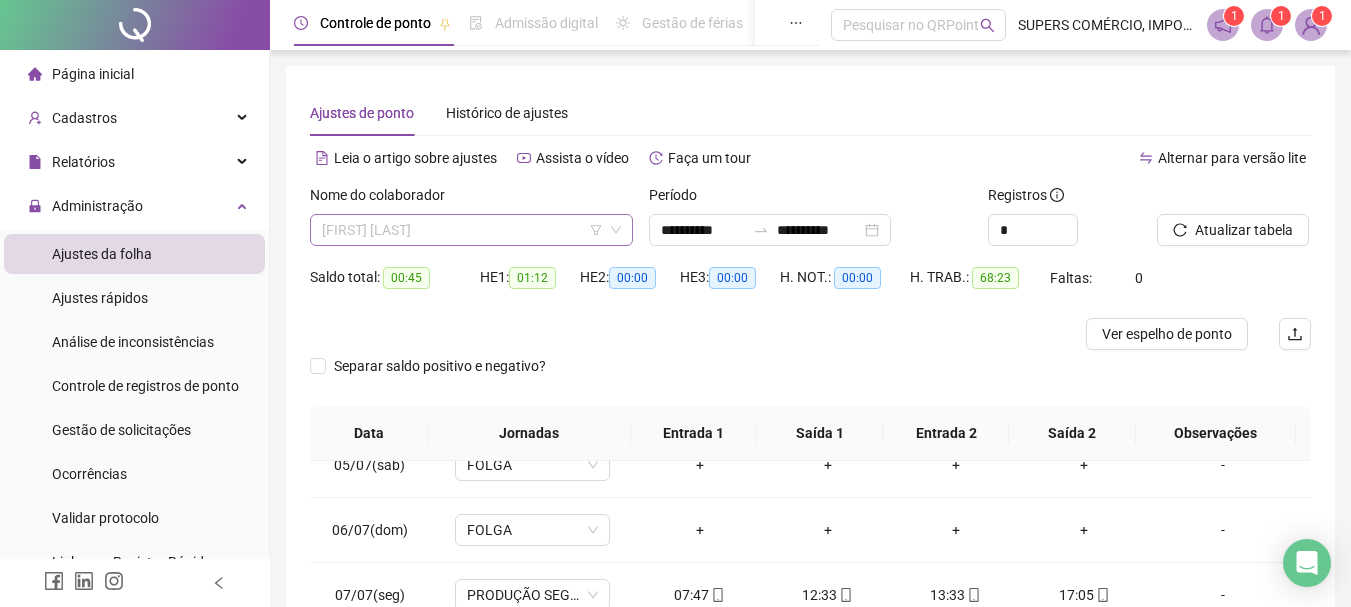 click on "[FIRST] [LAST]" at bounding box center (471, 230) 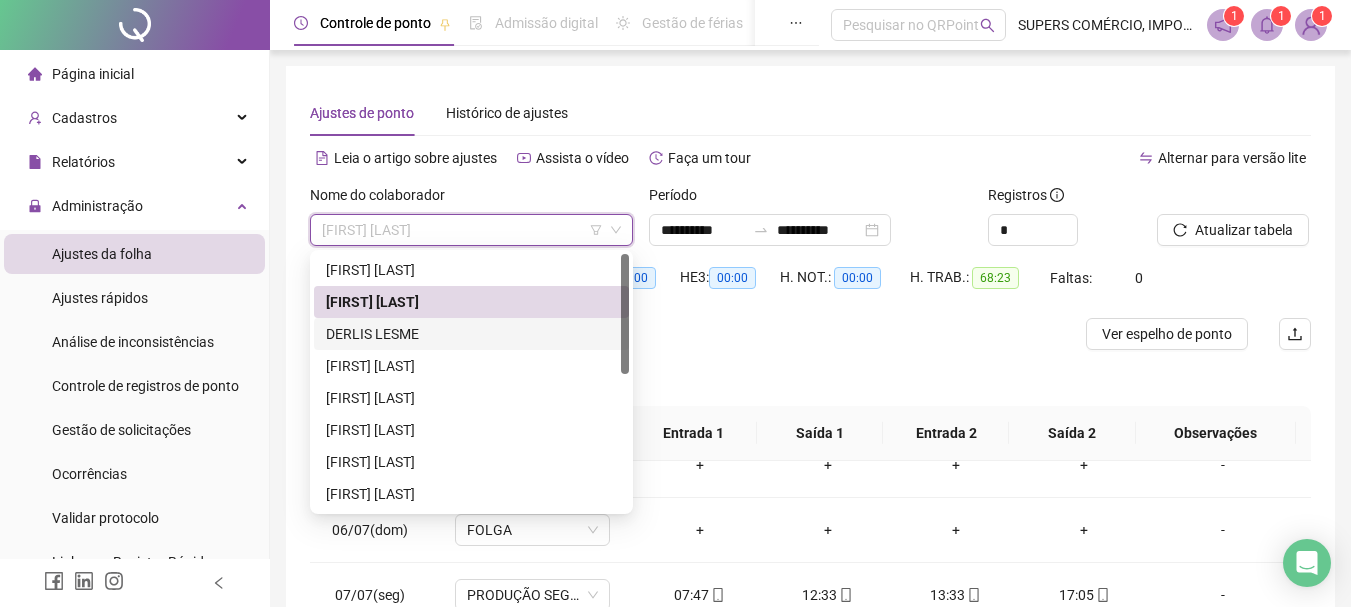 click on "DERLIS LESME" at bounding box center [471, 334] 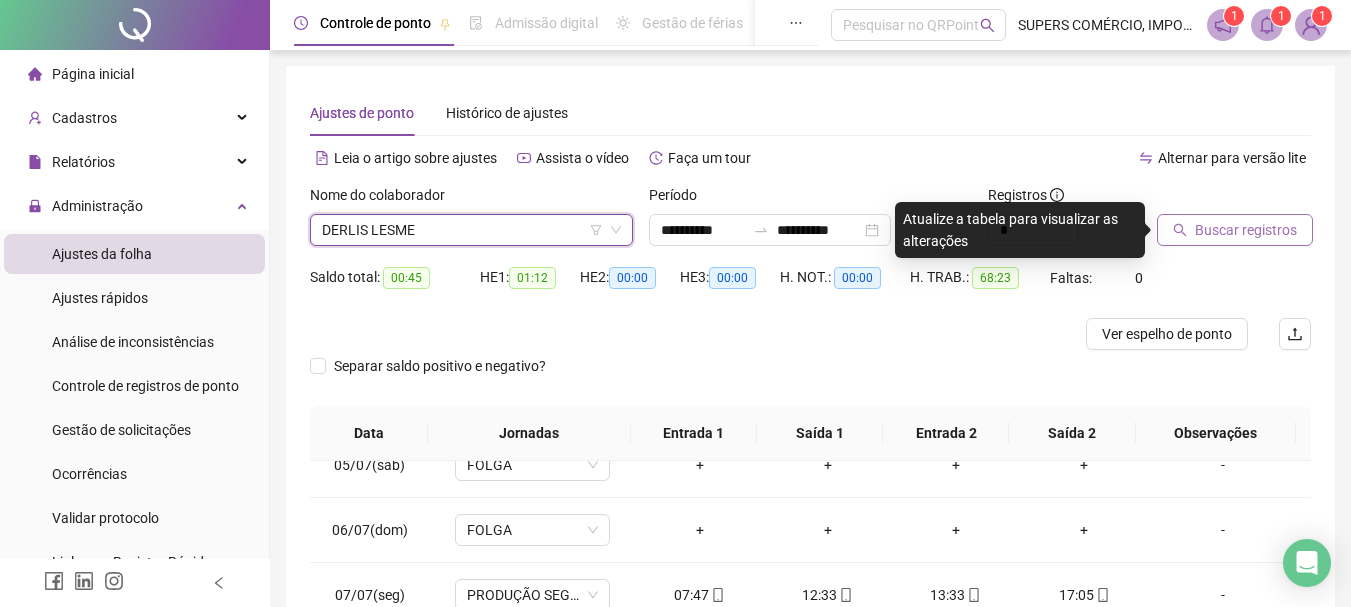 click on "Buscar registros" at bounding box center [1246, 230] 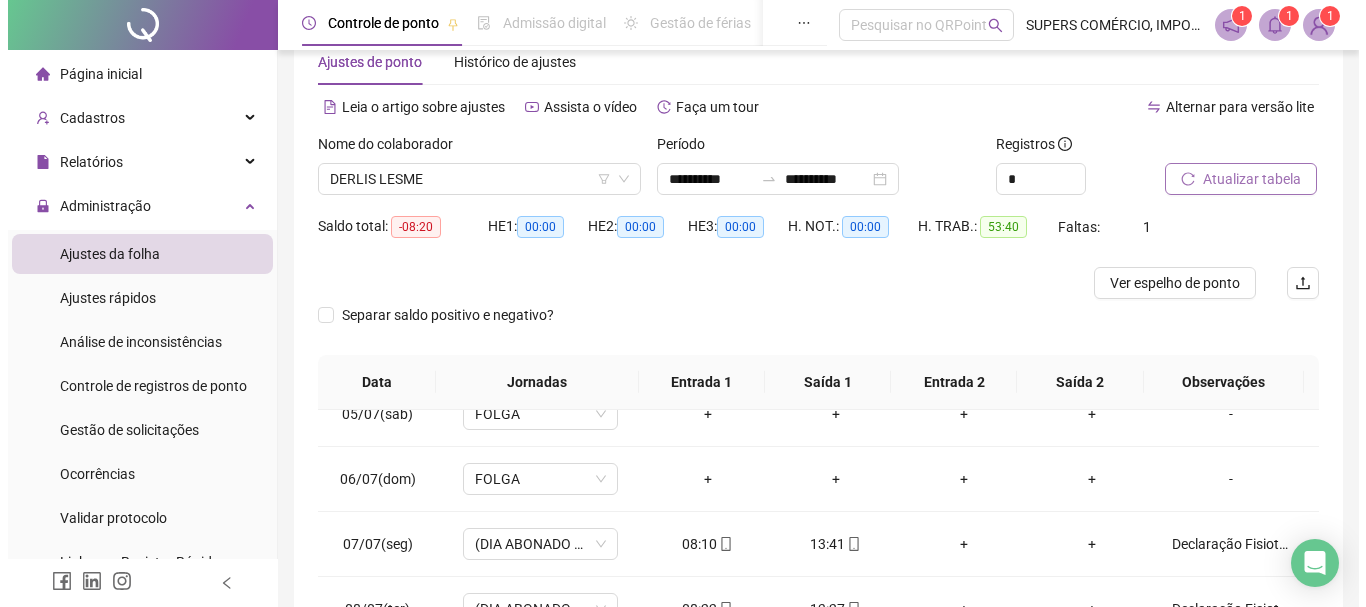 scroll, scrollTop: 391, scrollLeft: 0, axis: vertical 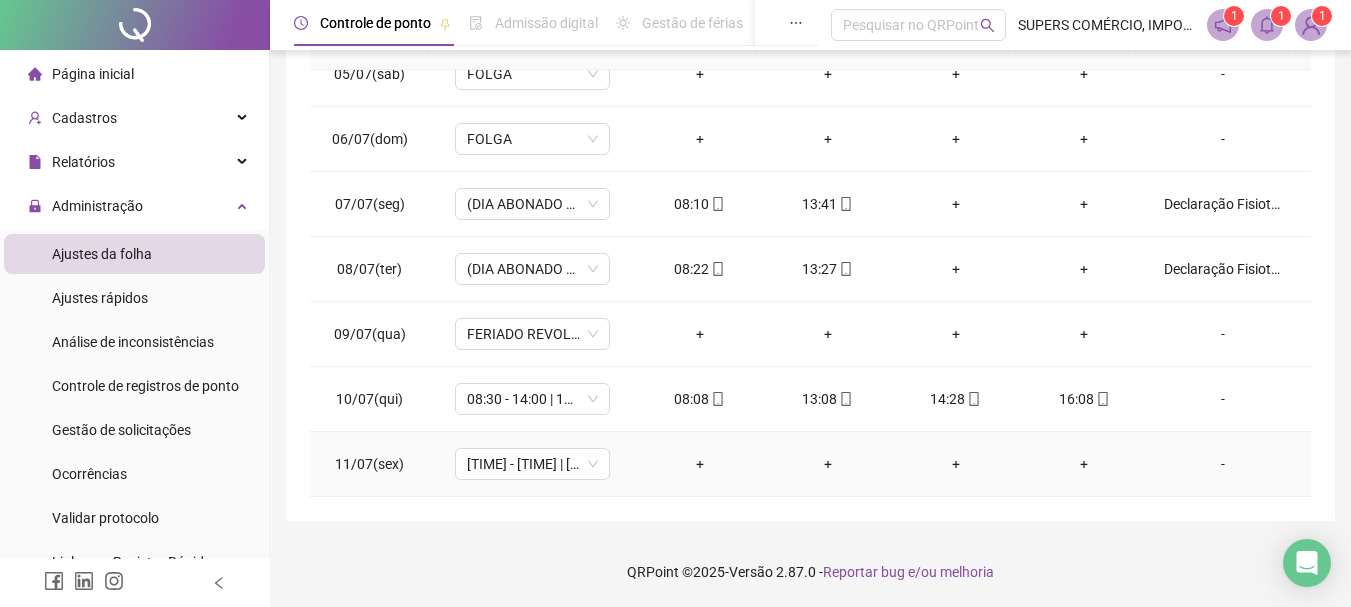 click on "-" at bounding box center [1223, 464] 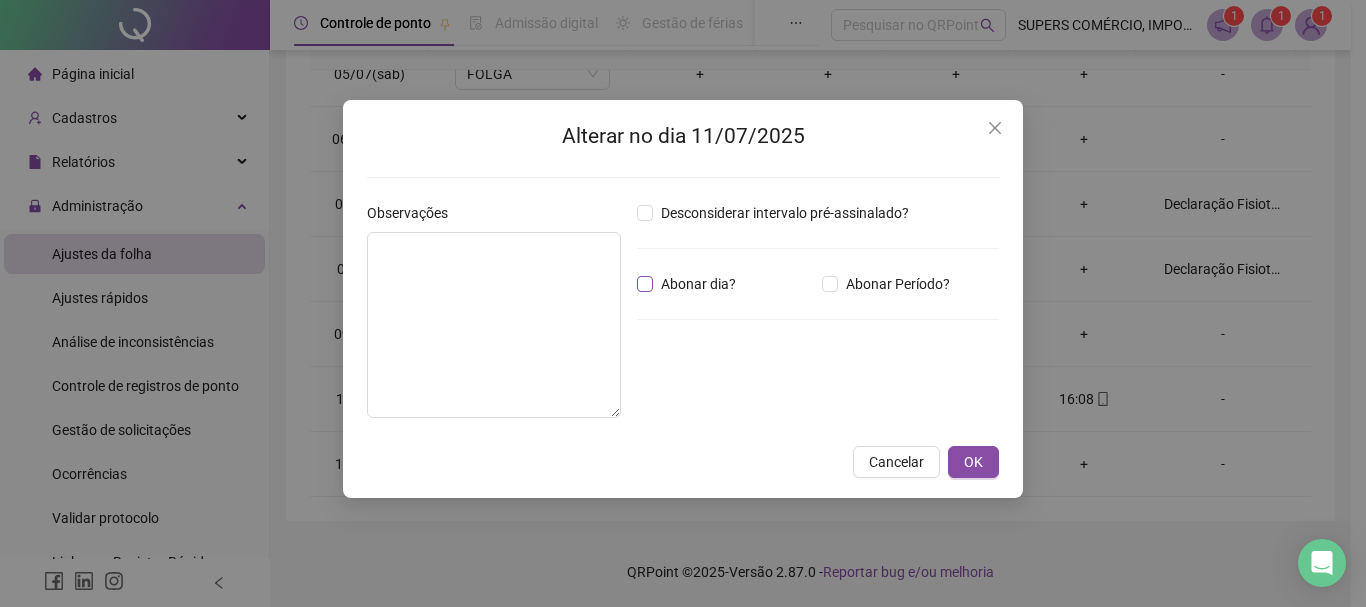click on "Abonar dia?" at bounding box center (698, 284) 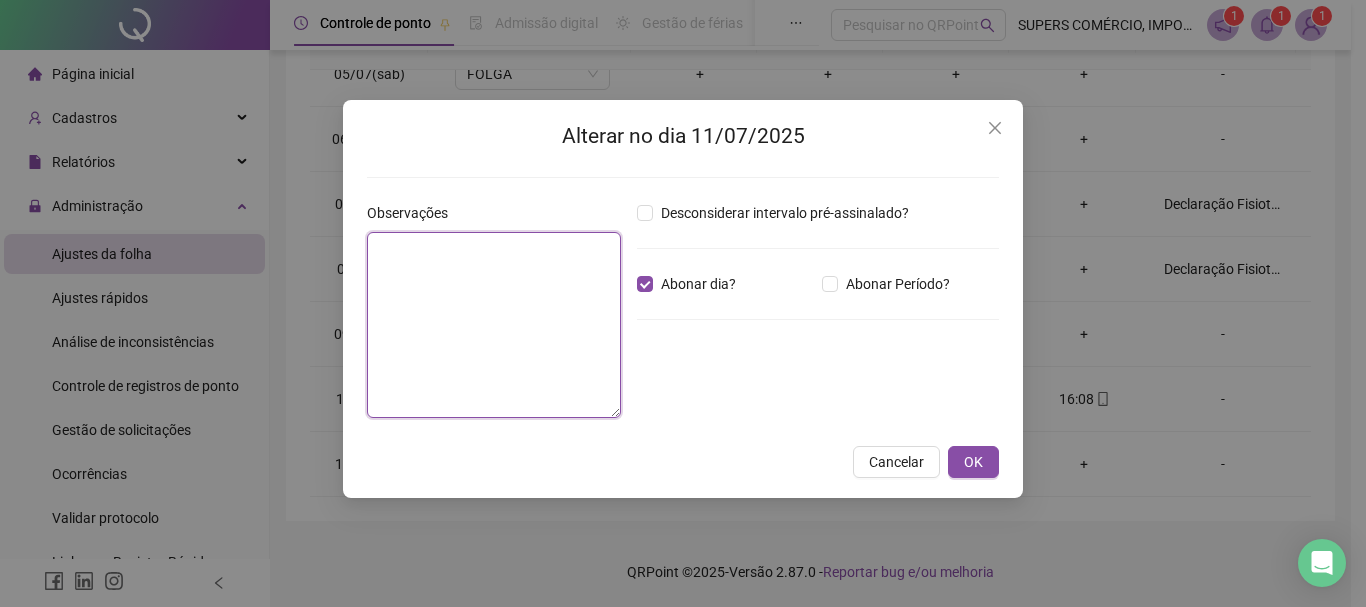 click at bounding box center [494, 325] 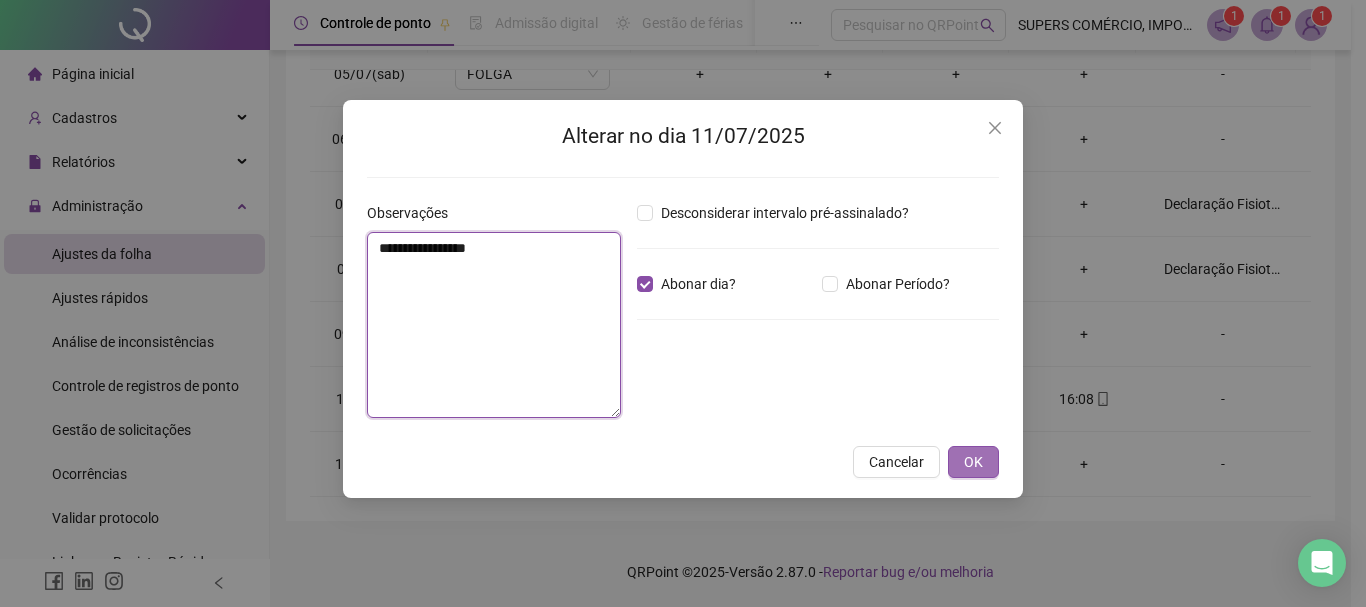 type on "**********" 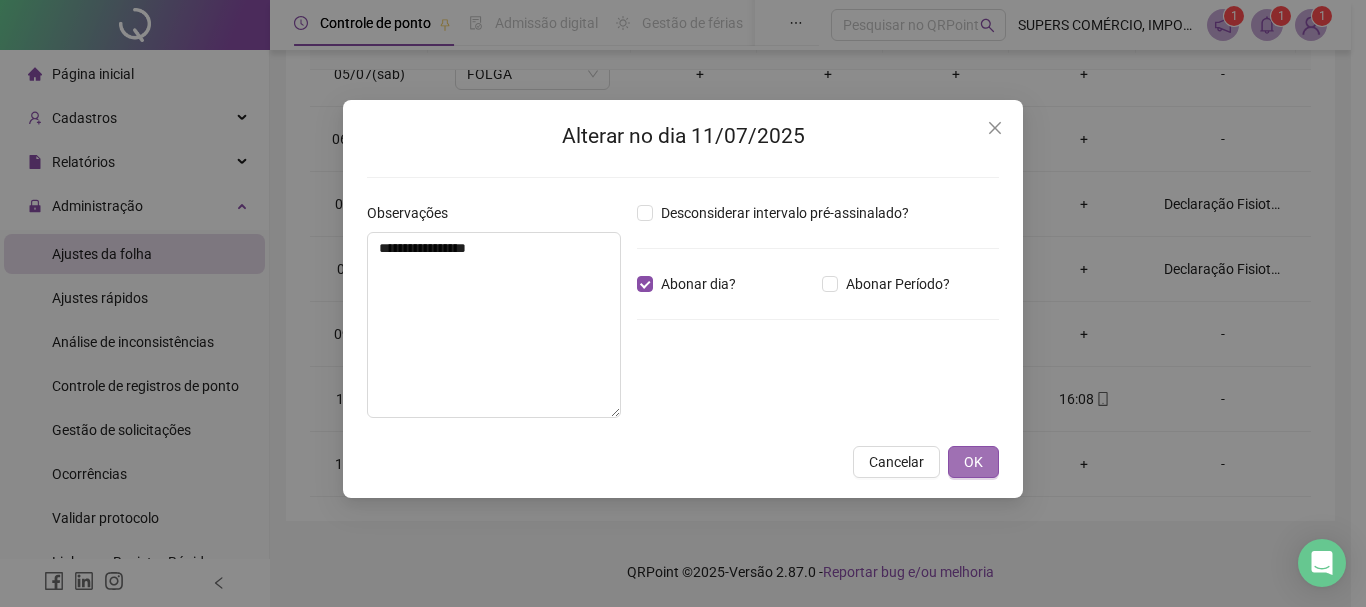 click on "OK" at bounding box center (973, 462) 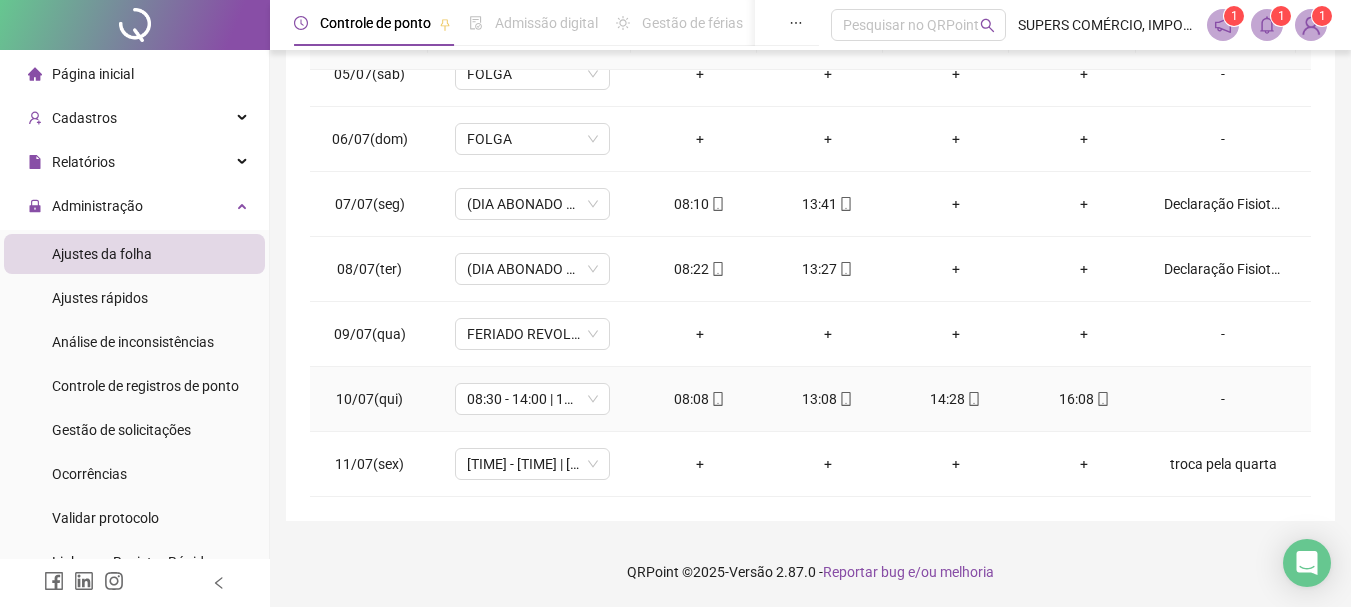 click on "-" at bounding box center [1223, 399] 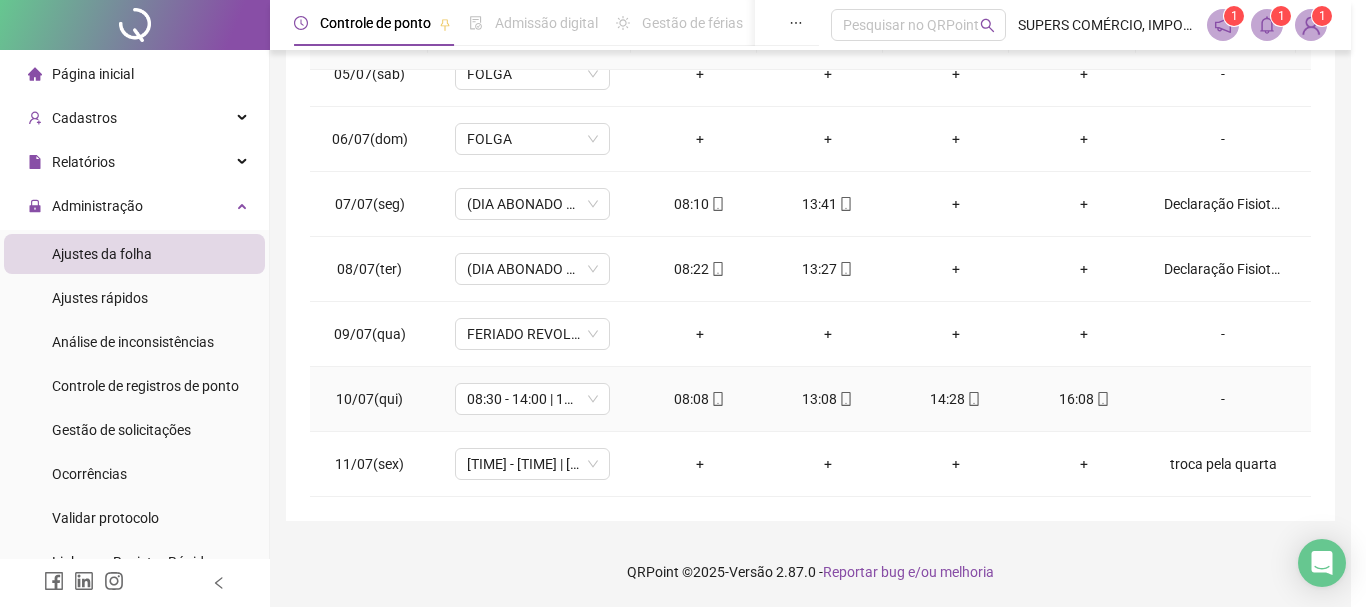 type 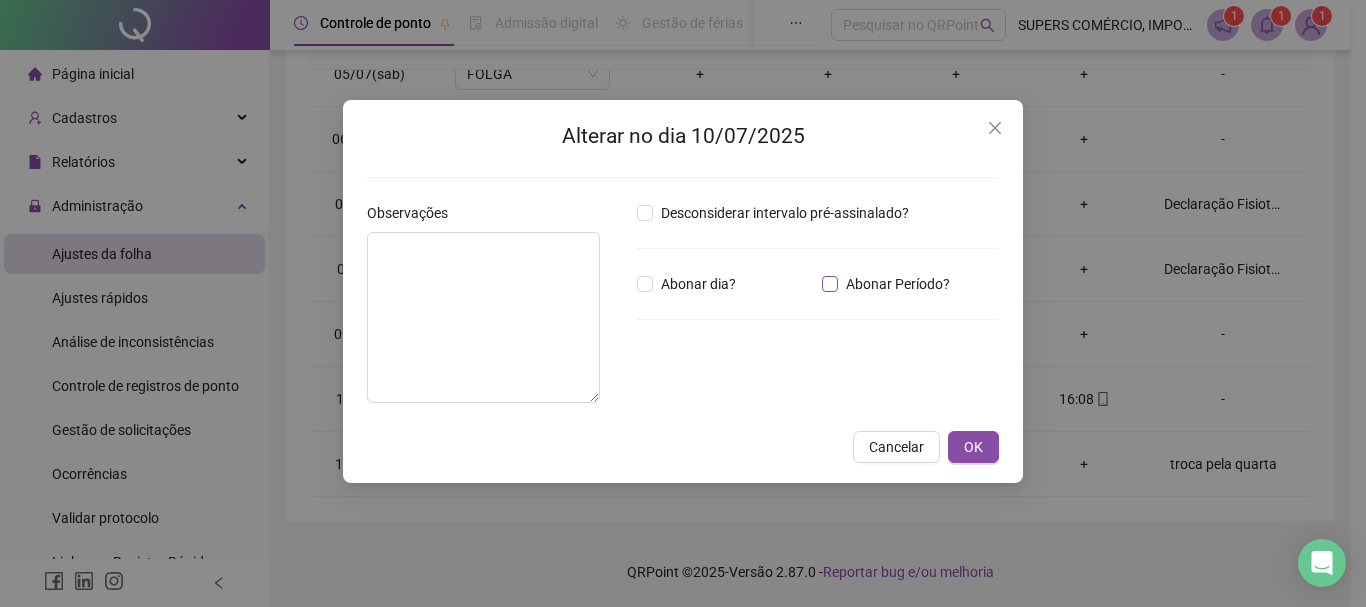 click on "Abonar Período?" at bounding box center (898, 284) 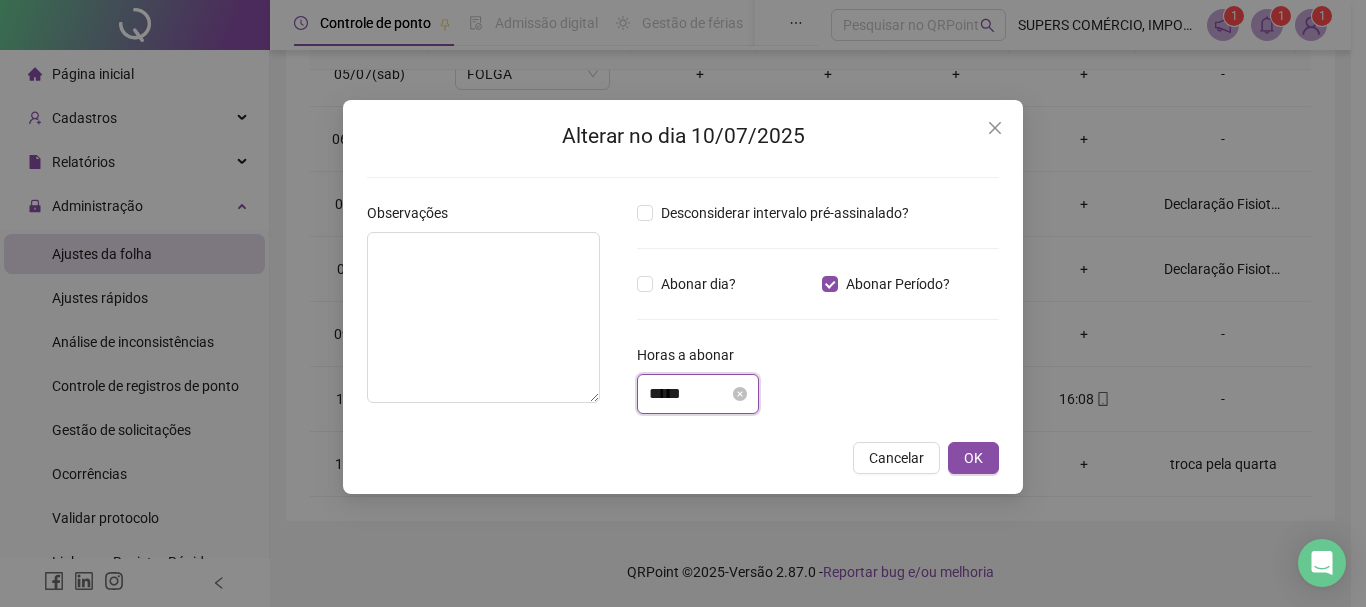 click on "*****" at bounding box center [689, 394] 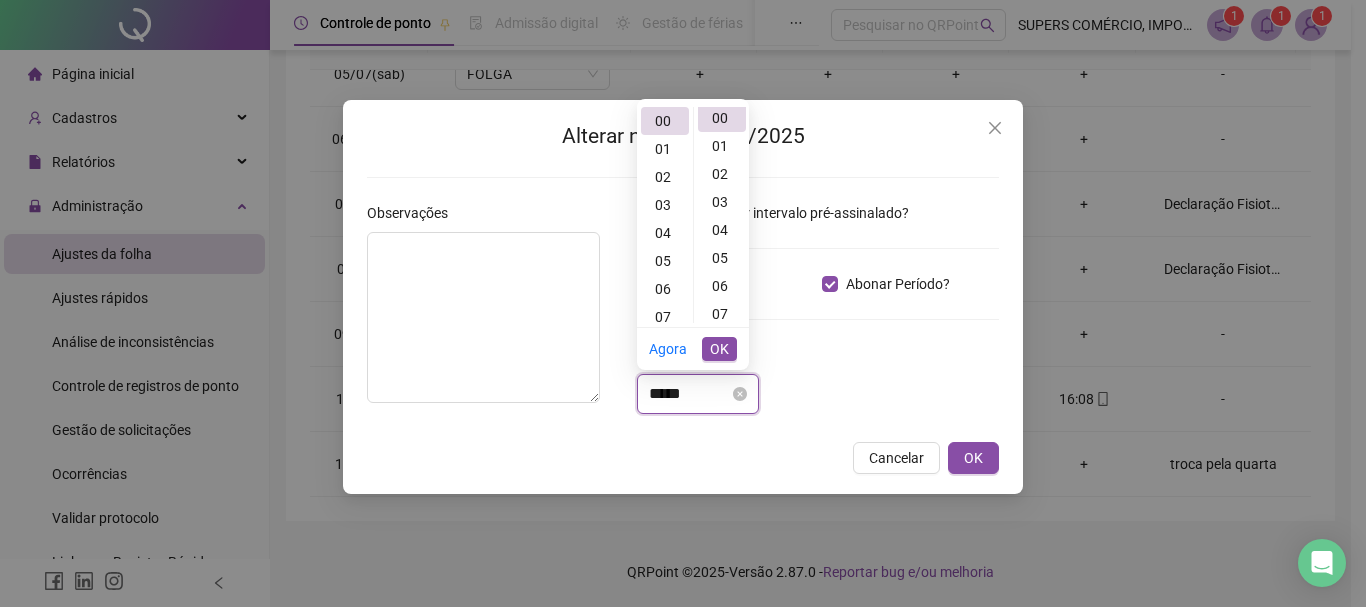 scroll, scrollTop: 0, scrollLeft: 0, axis: both 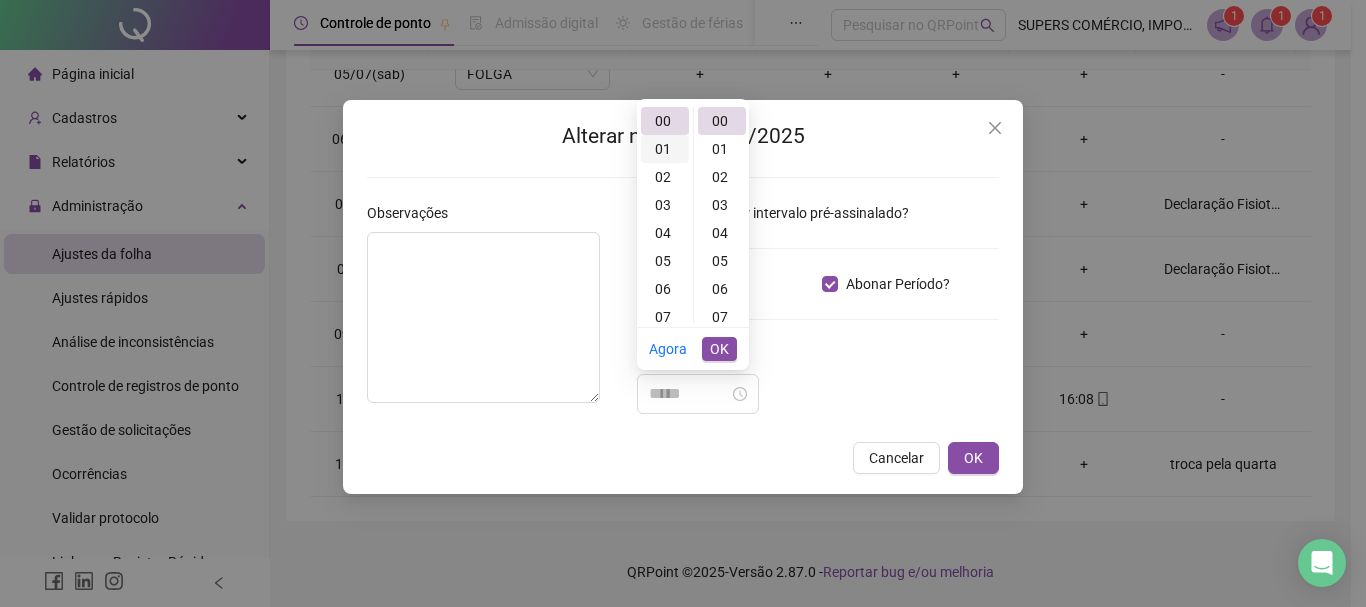 click on "01" at bounding box center [665, 149] 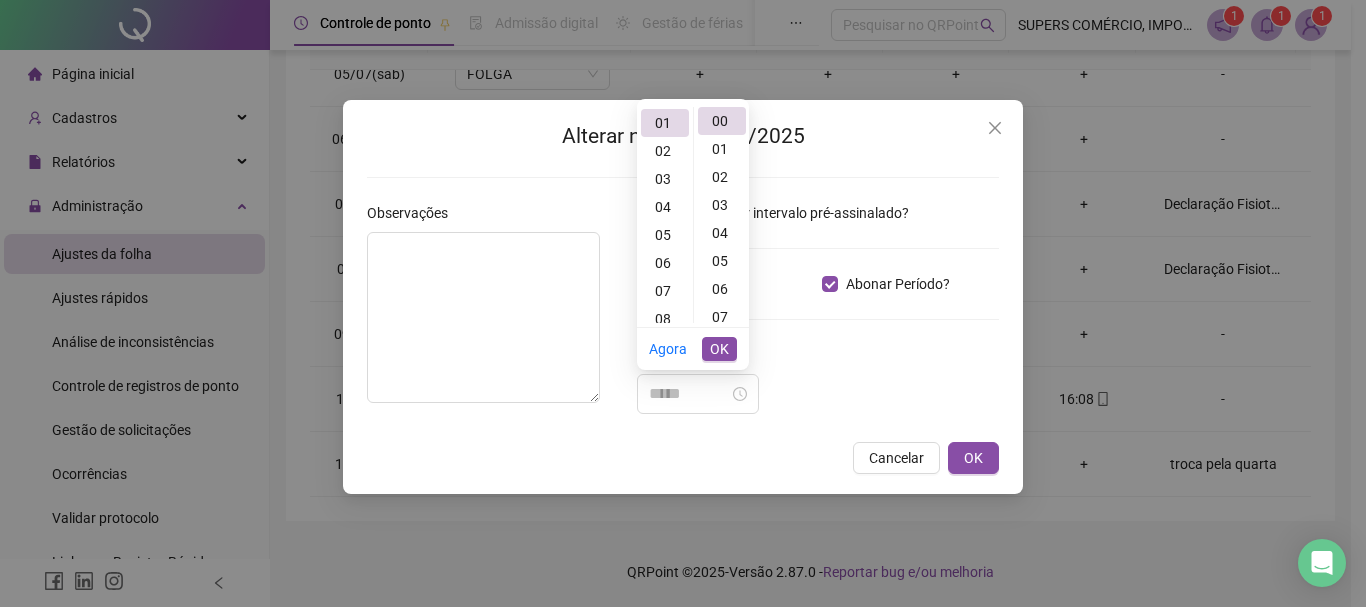 scroll, scrollTop: 28, scrollLeft: 0, axis: vertical 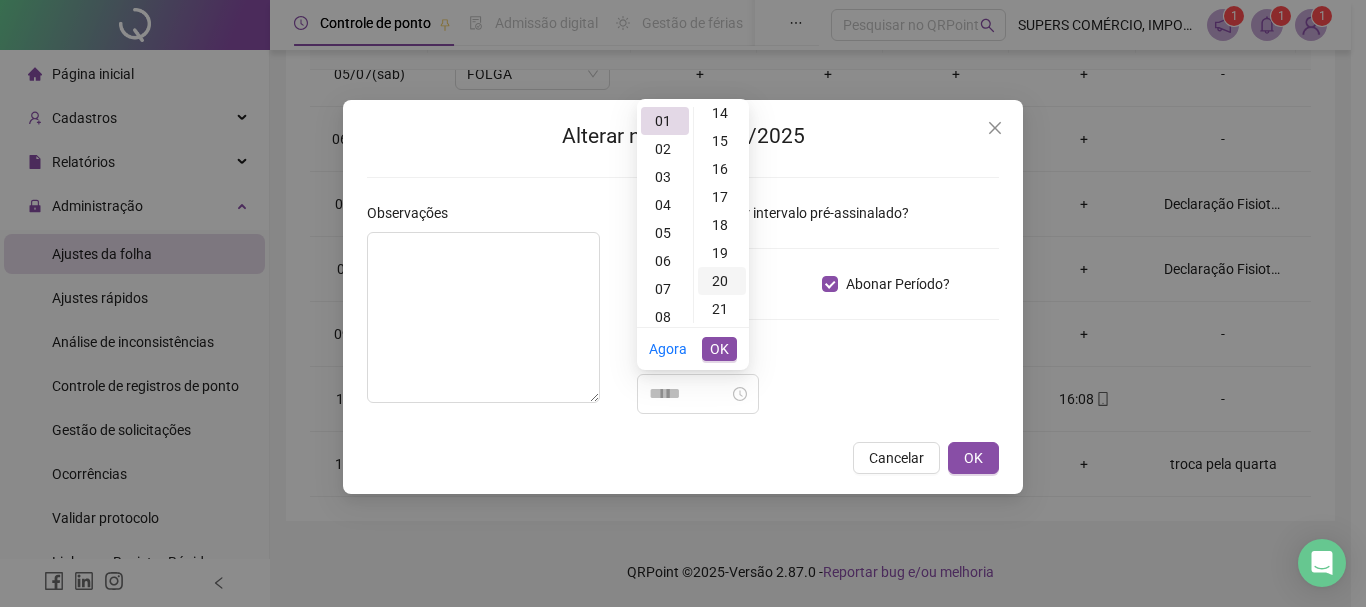 click on "20" at bounding box center (722, 281) 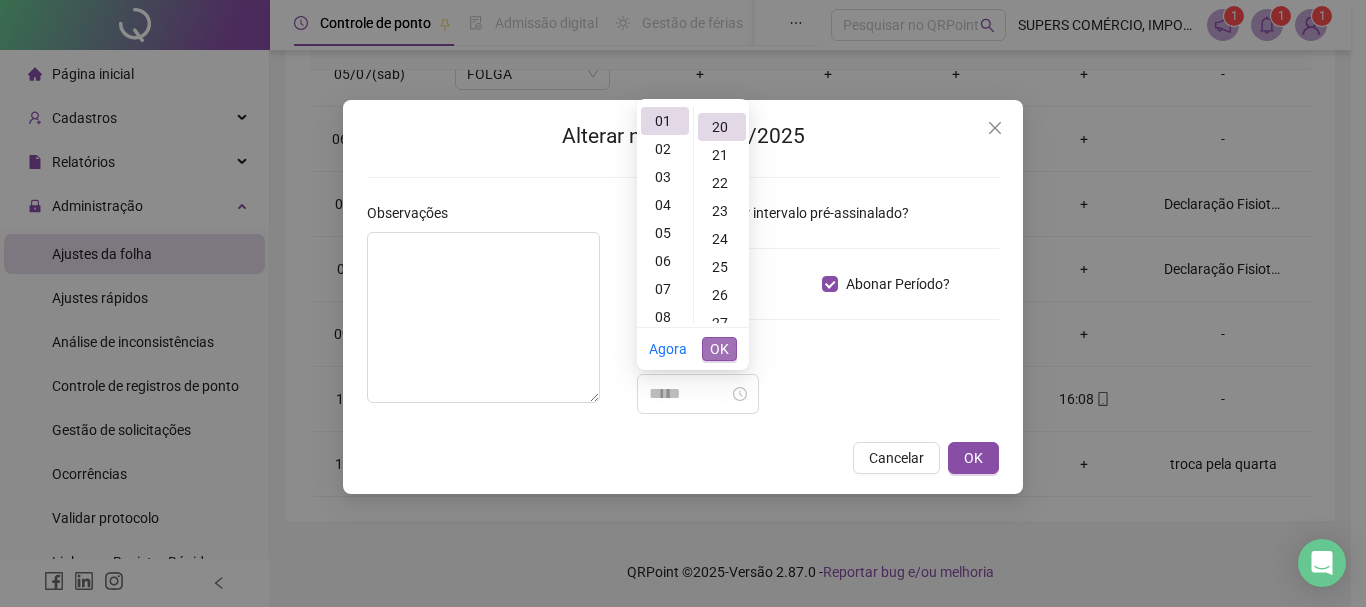 type on "*****" 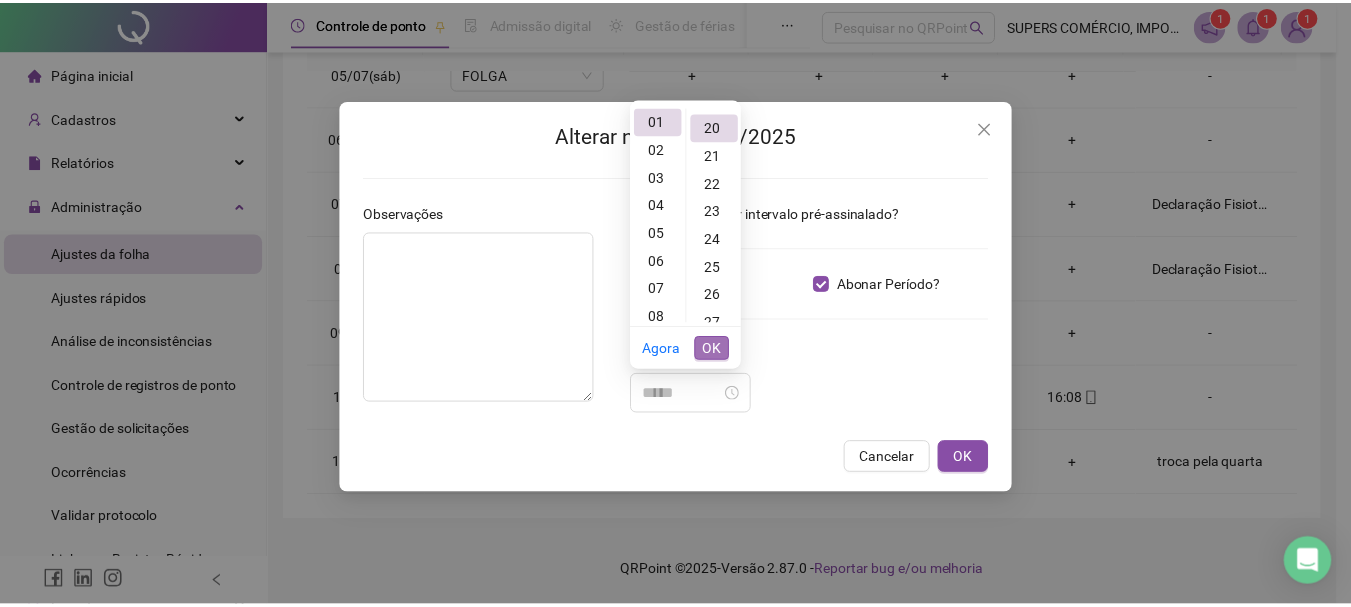 scroll, scrollTop: 560, scrollLeft: 0, axis: vertical 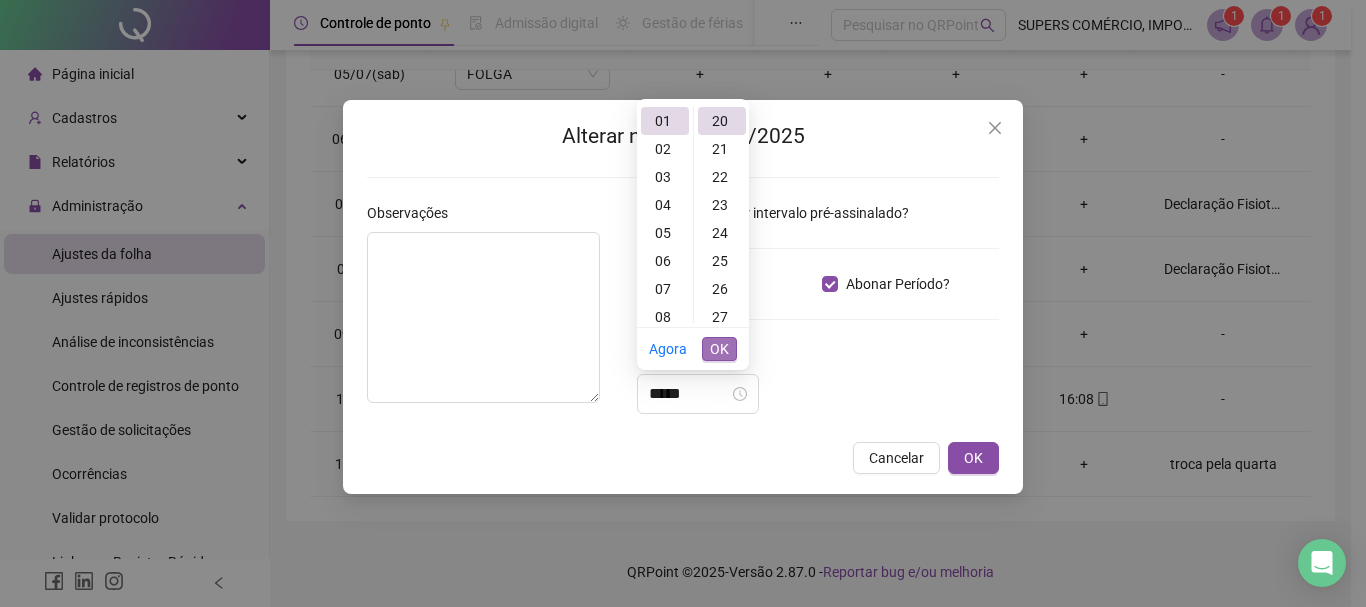 click on "OK" at bounding box center [719, 349] 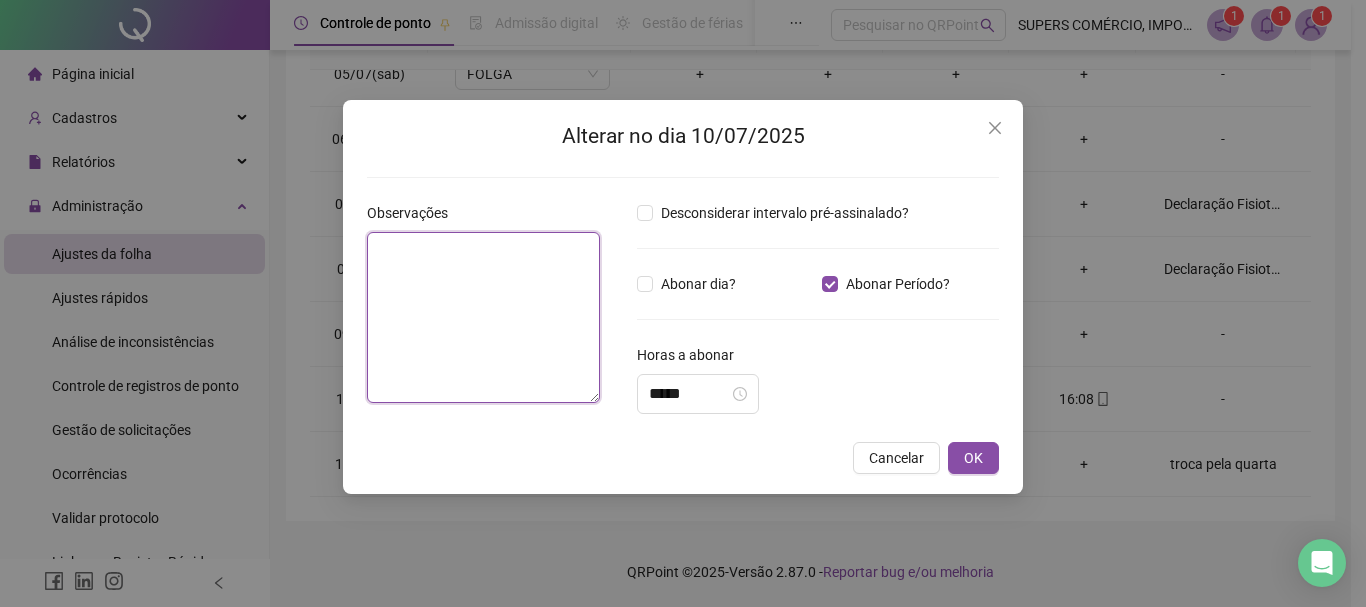 click at bounding box center (483, 317) 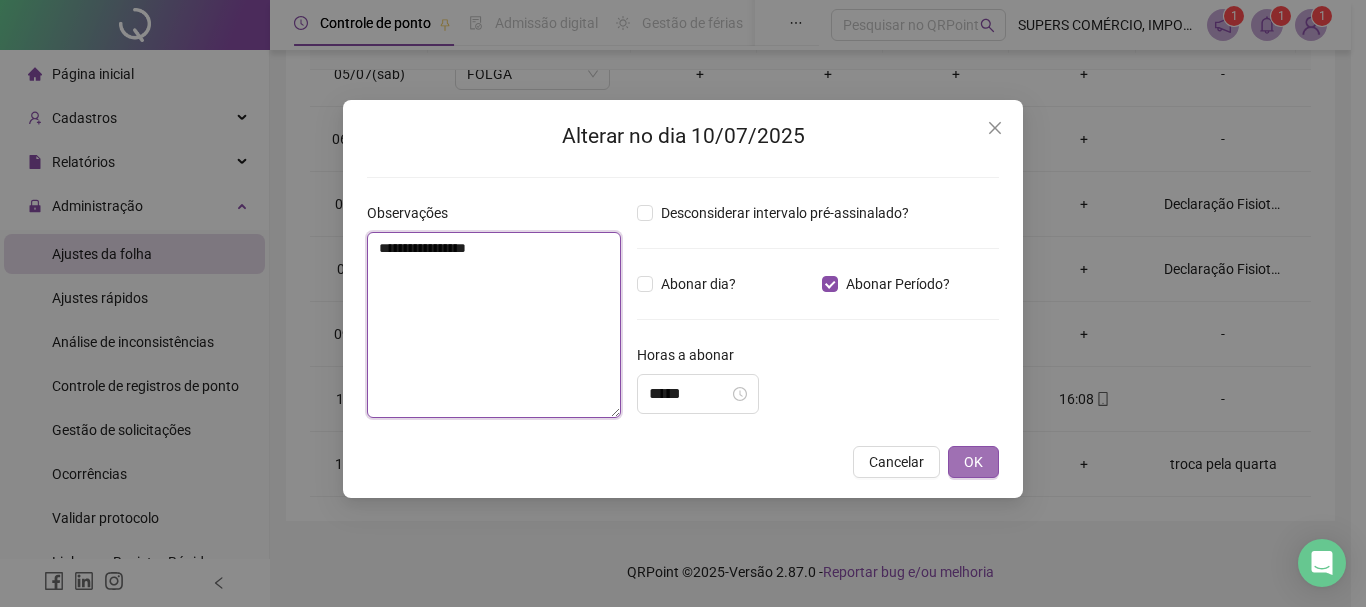 type on "**********" 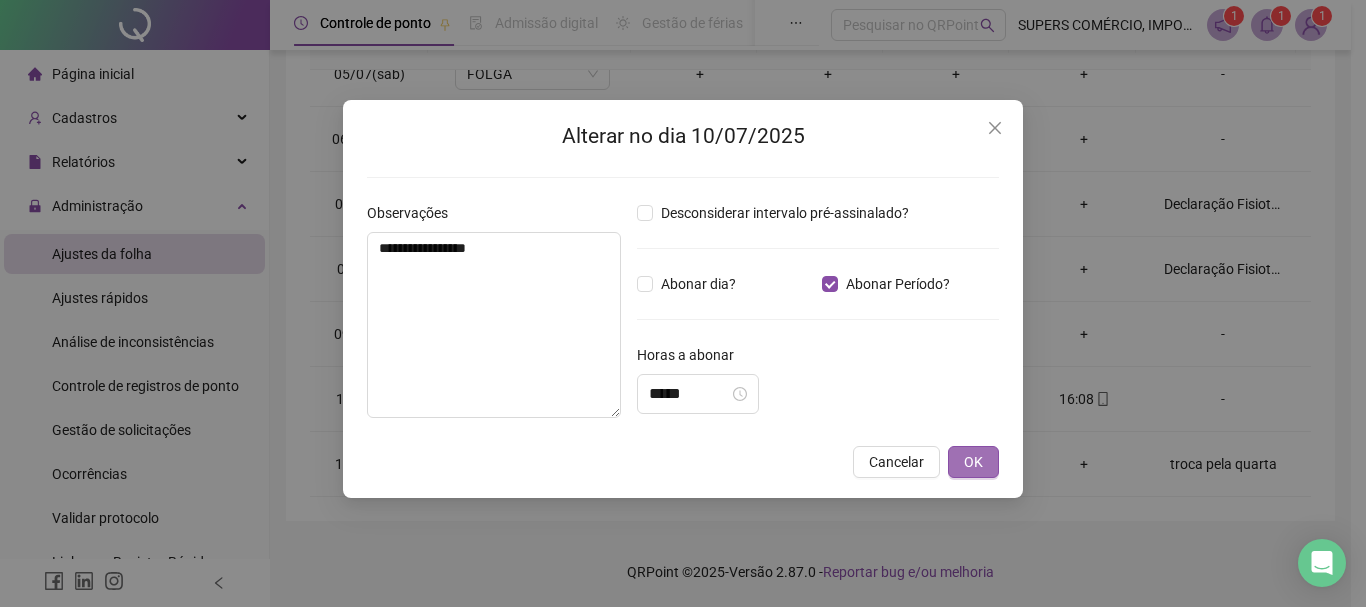 click on "OK" at bounding box center (973, 462) 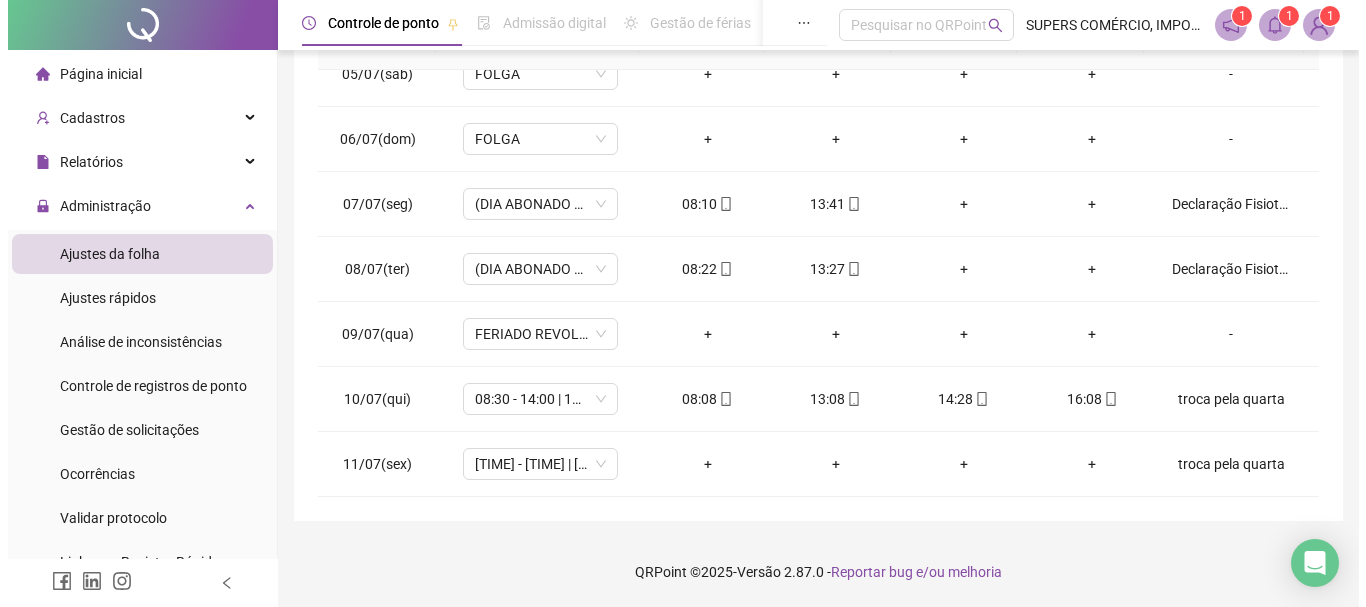 scroll, scrollTop: 0, scrollLeft: 0, axis: both 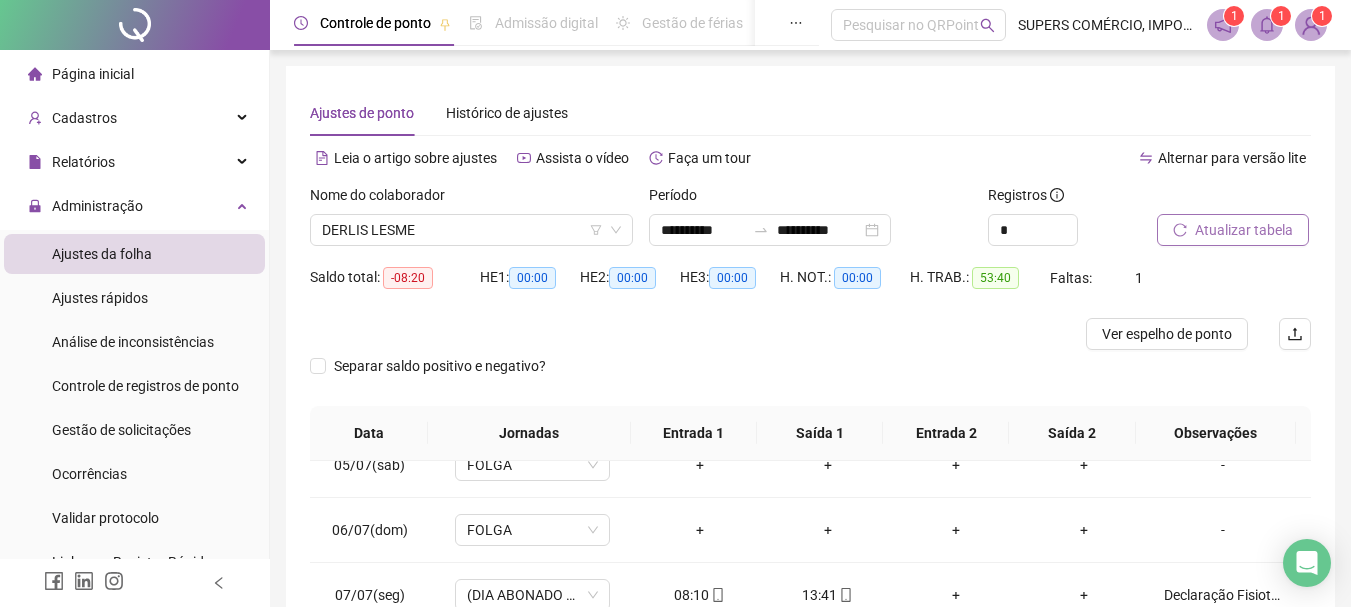 click on "Atualizar tabela" at bounding box center (1244, 230) 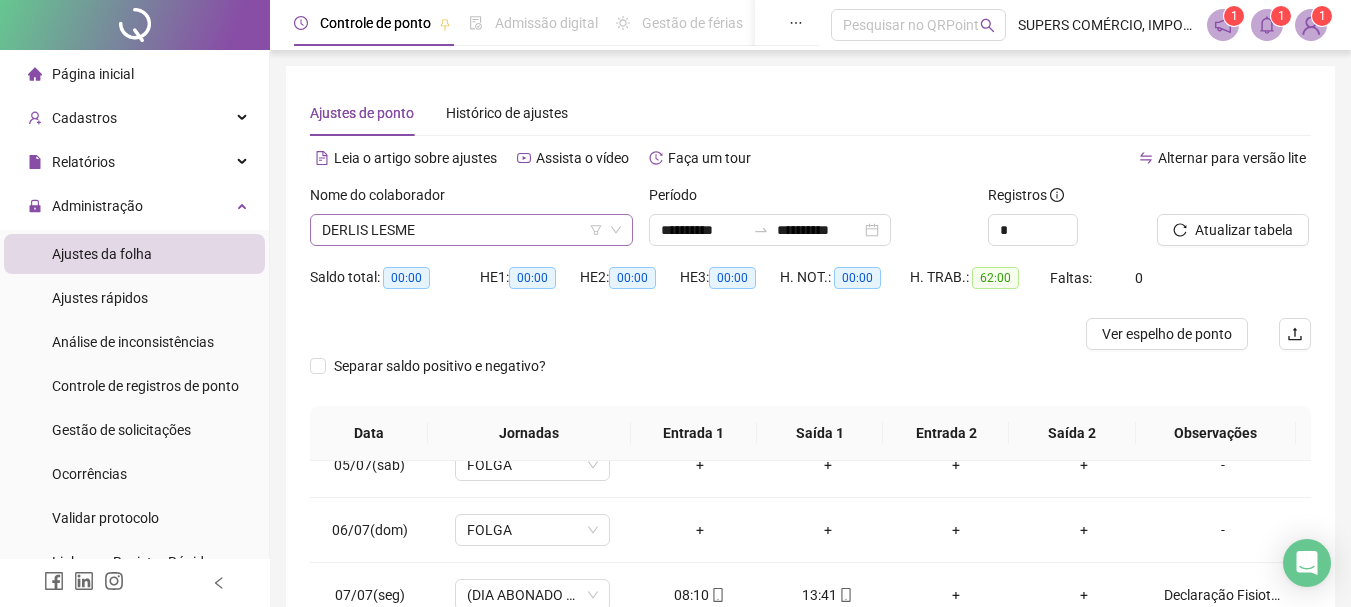 click on "DERLIS LESME" at bounding box center (471, 230) 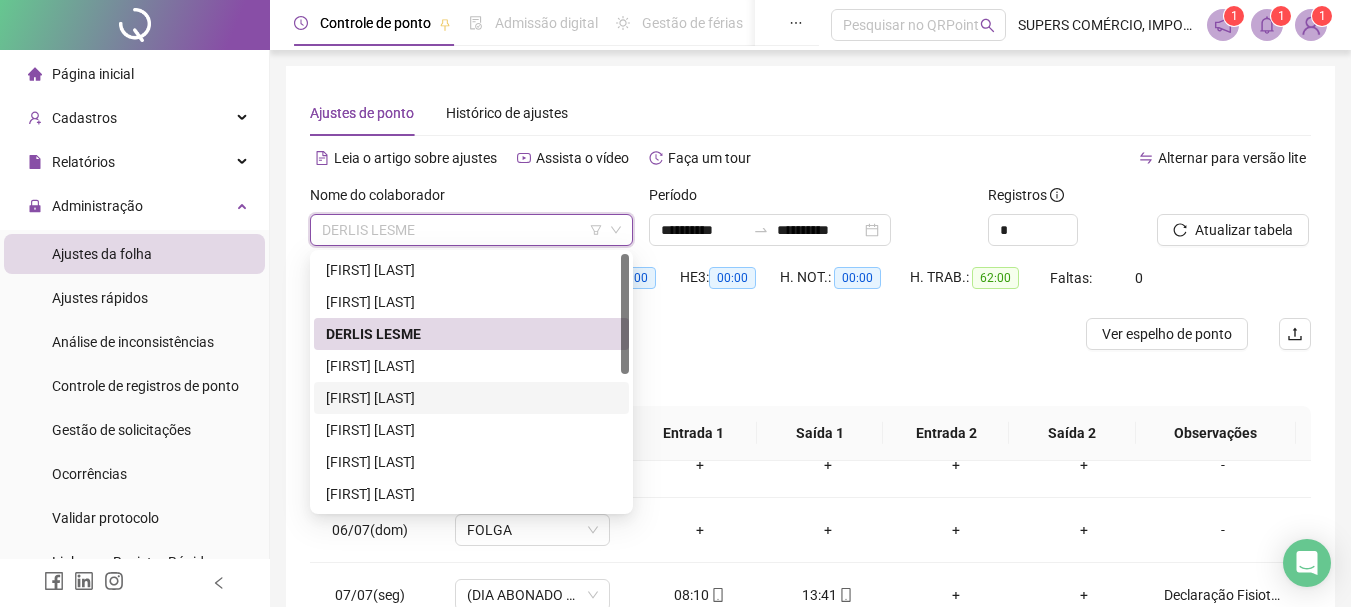 click on "[FIRST] [LAST]" at bounding box center (471, 398) 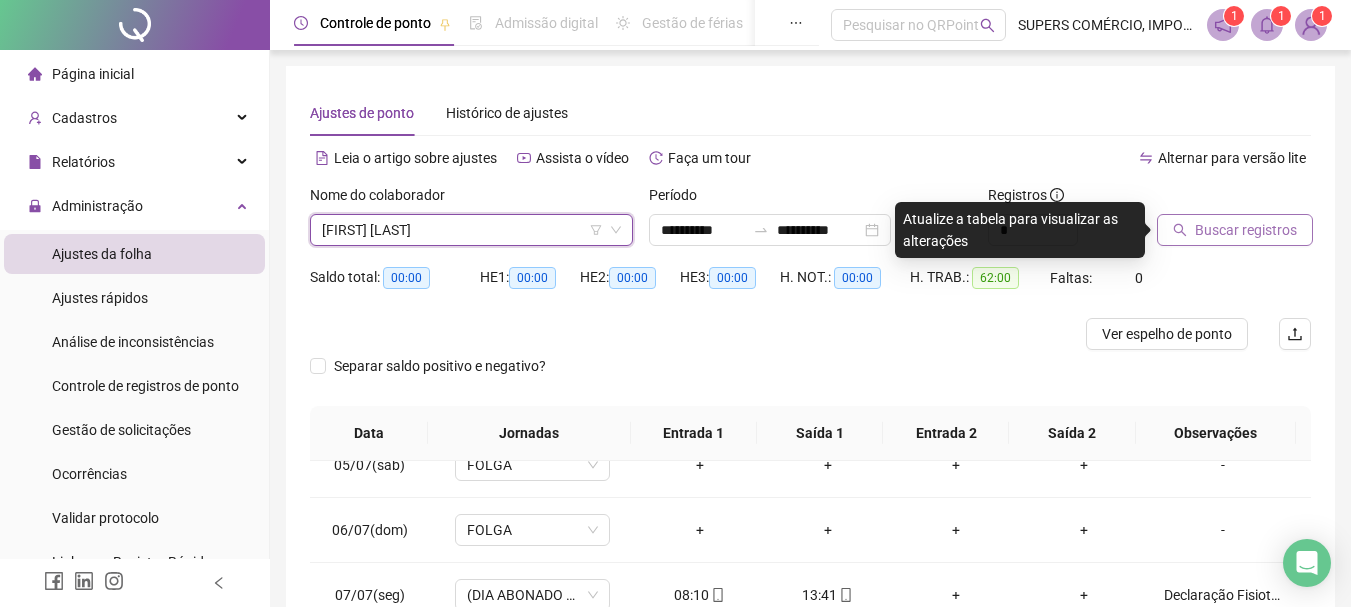 click on "Buscar registros" at bounding box center [1246, 230] 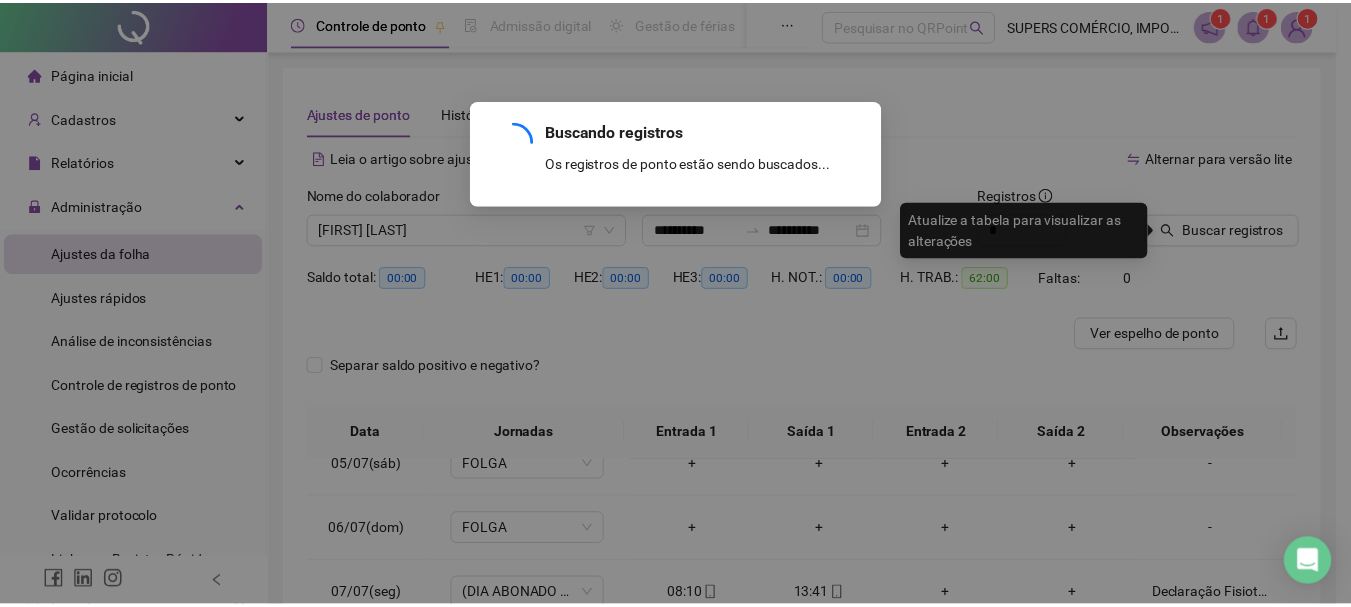 scroll, scrollTop: 0, scrollLeft: 0, axis: both 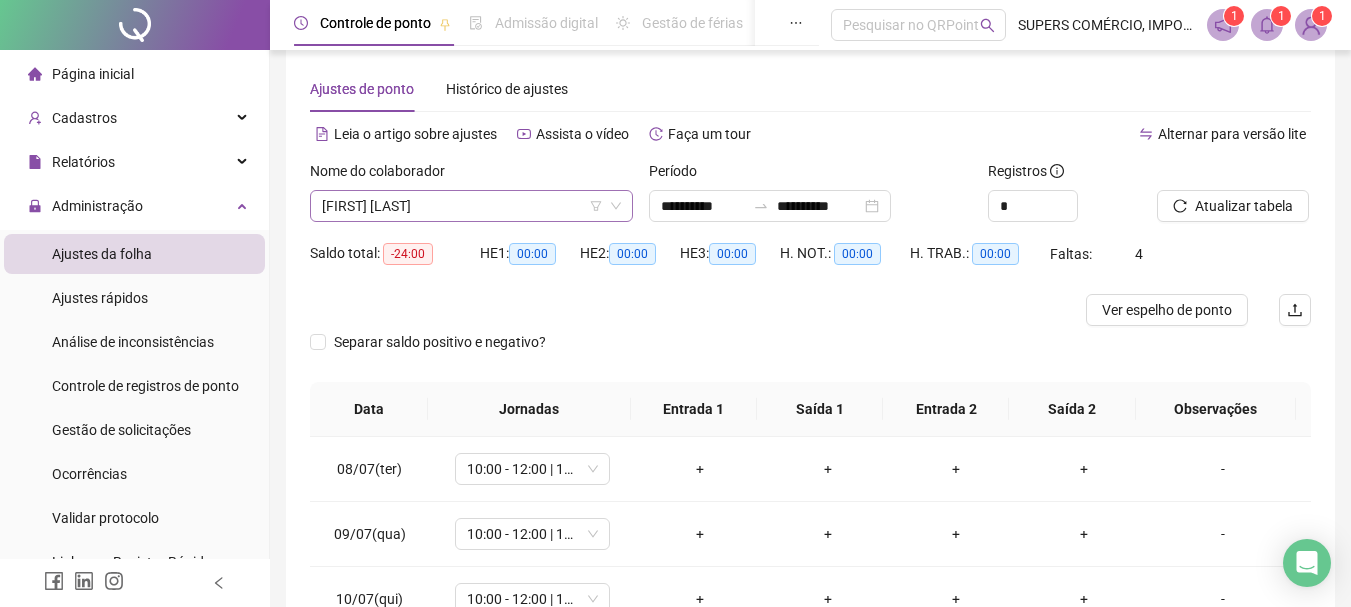 click on "[FIRST] [LAST]" at bounding box center (471, 206) 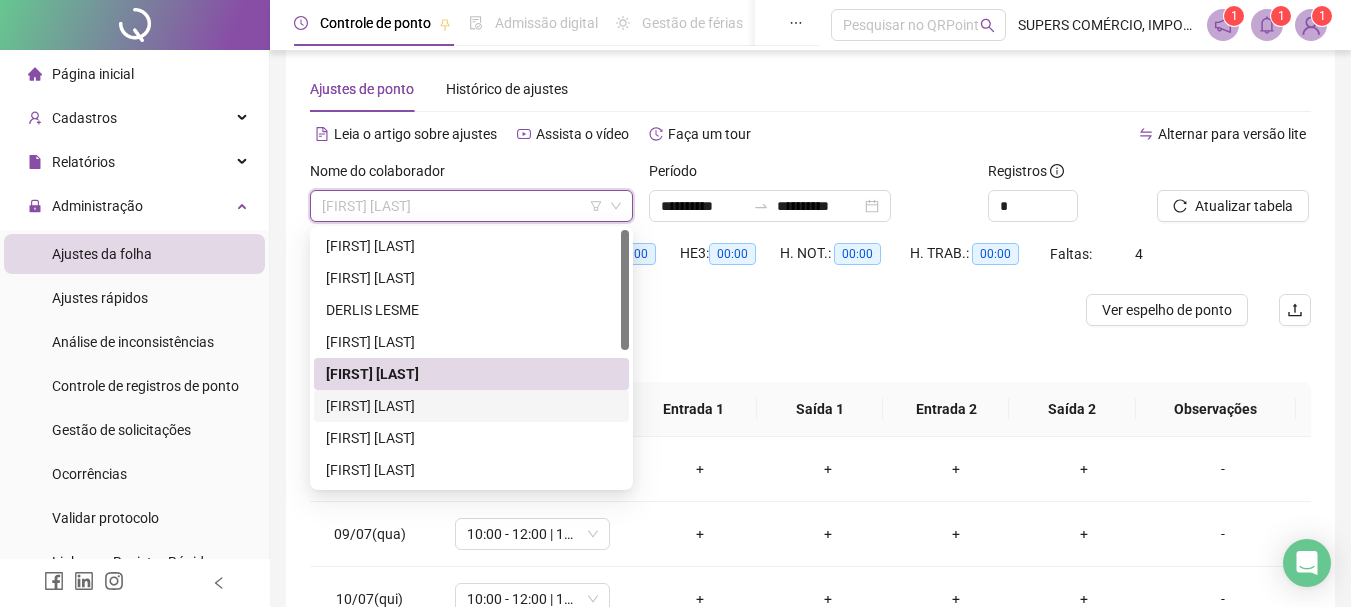click on "[FIRST] [LAST]" at bounding box center (471, 406) 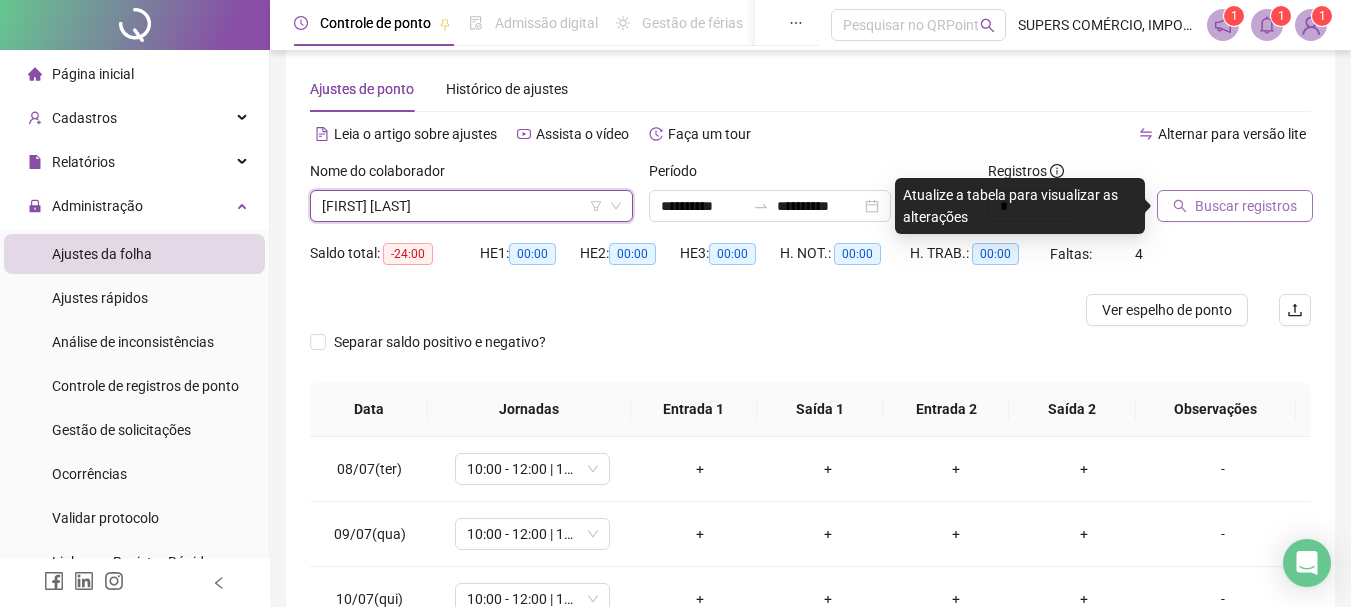 click on "Buscar registros" at bounding box center [1246, 206] 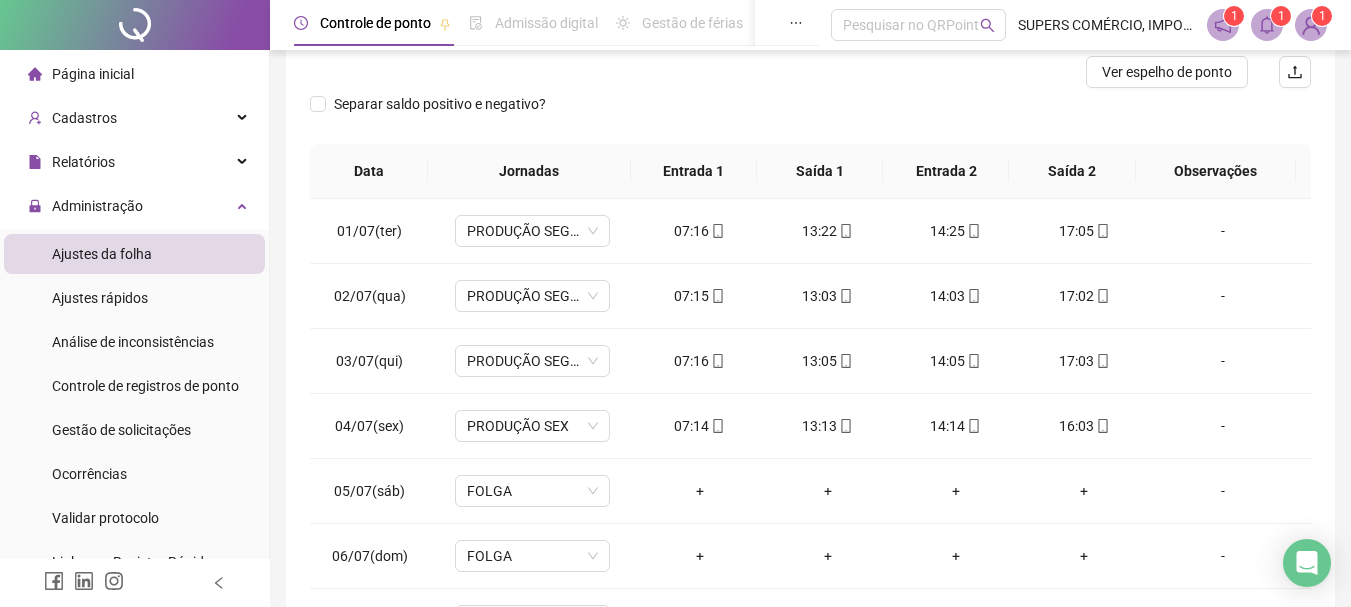 scroll, scrollTop: 391, scrollLeft: 0, axis: vertical 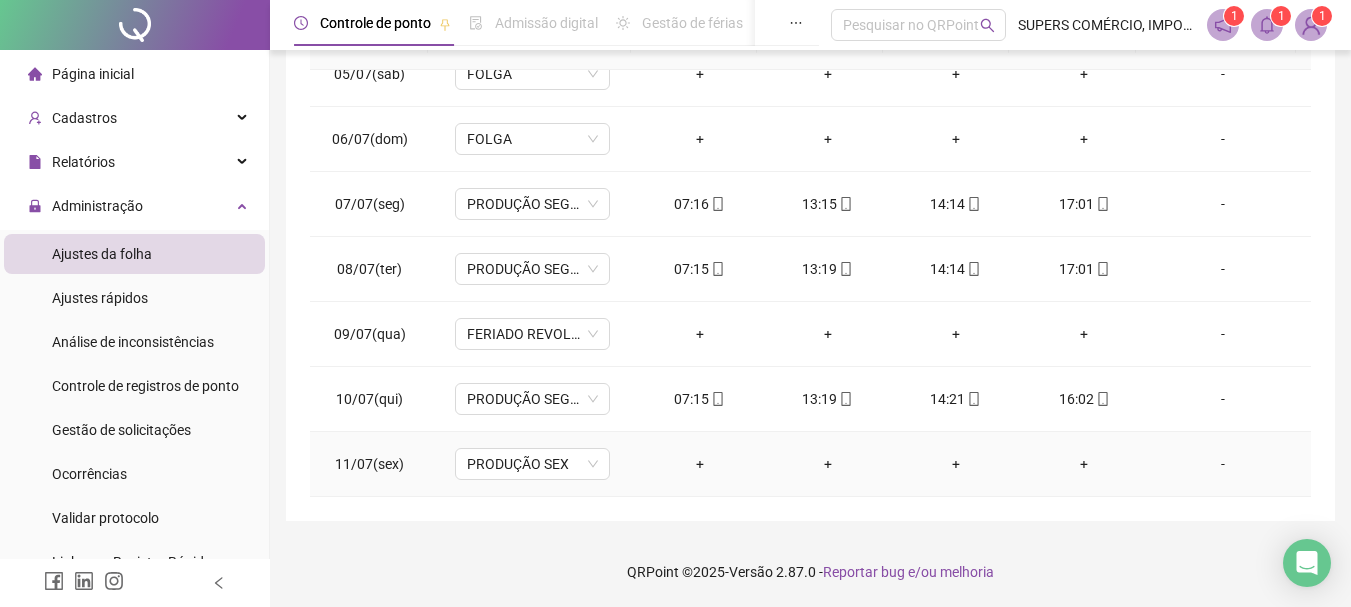 click on "-" at bounding box center [1223, 464] 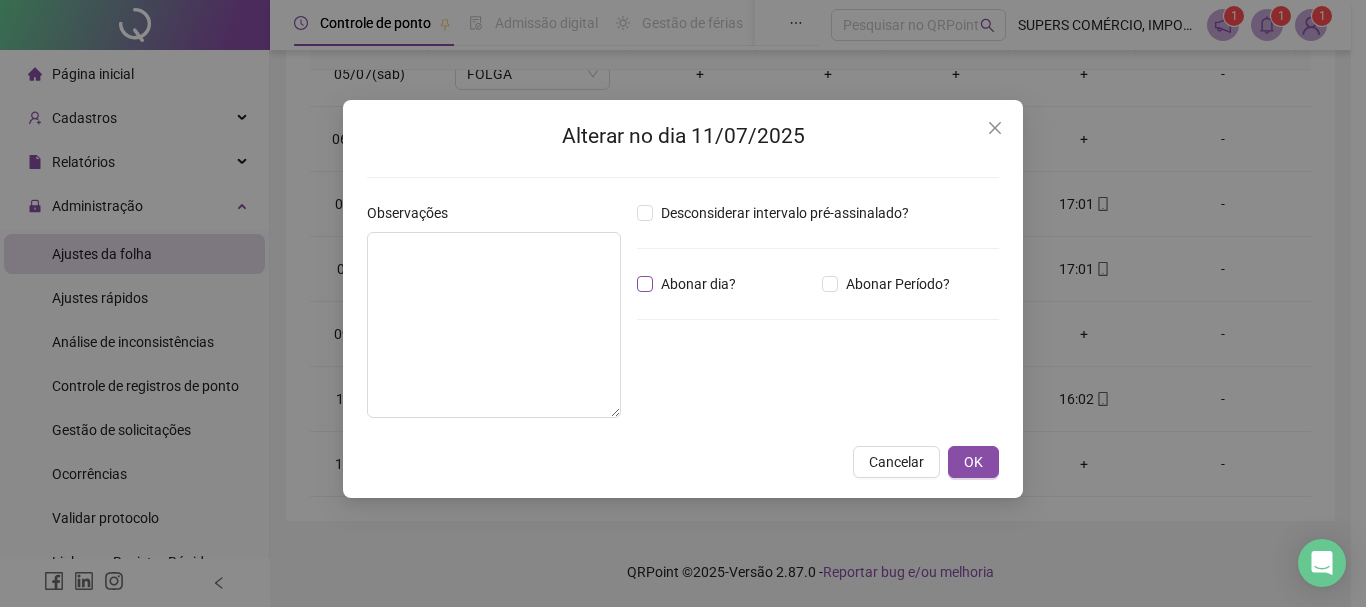 click on "Abonar dia?" at bounding box center (698, 284) 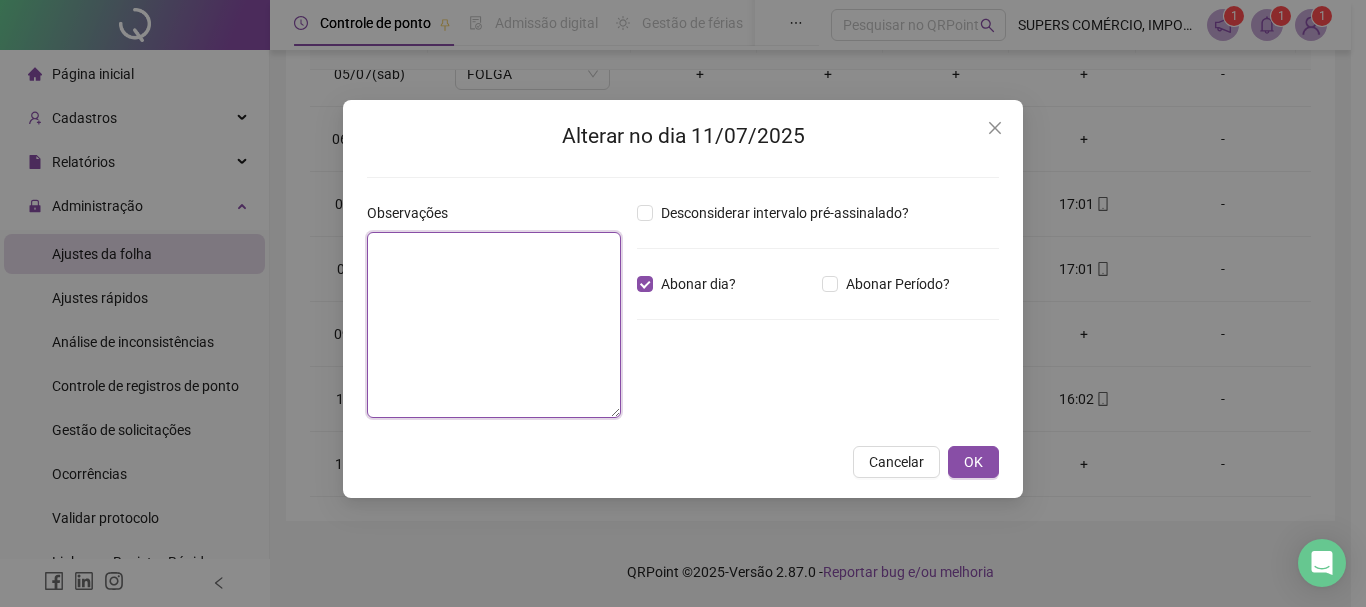 click at bounding box center (494, 325) 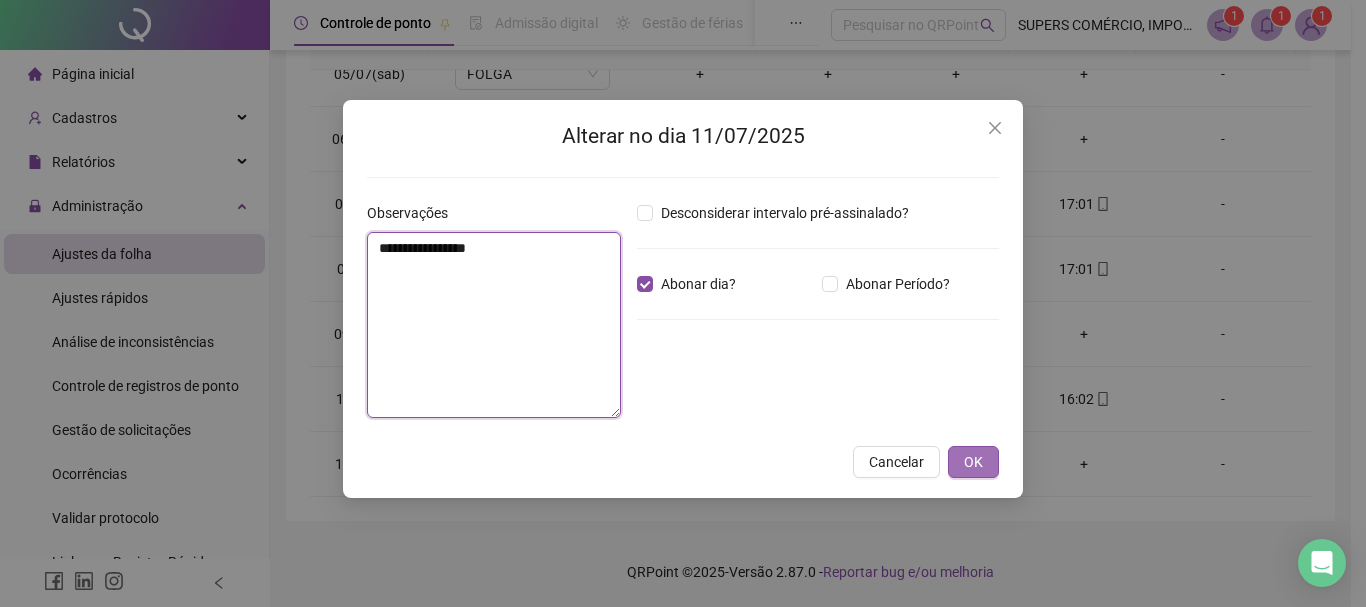 type on "**********" 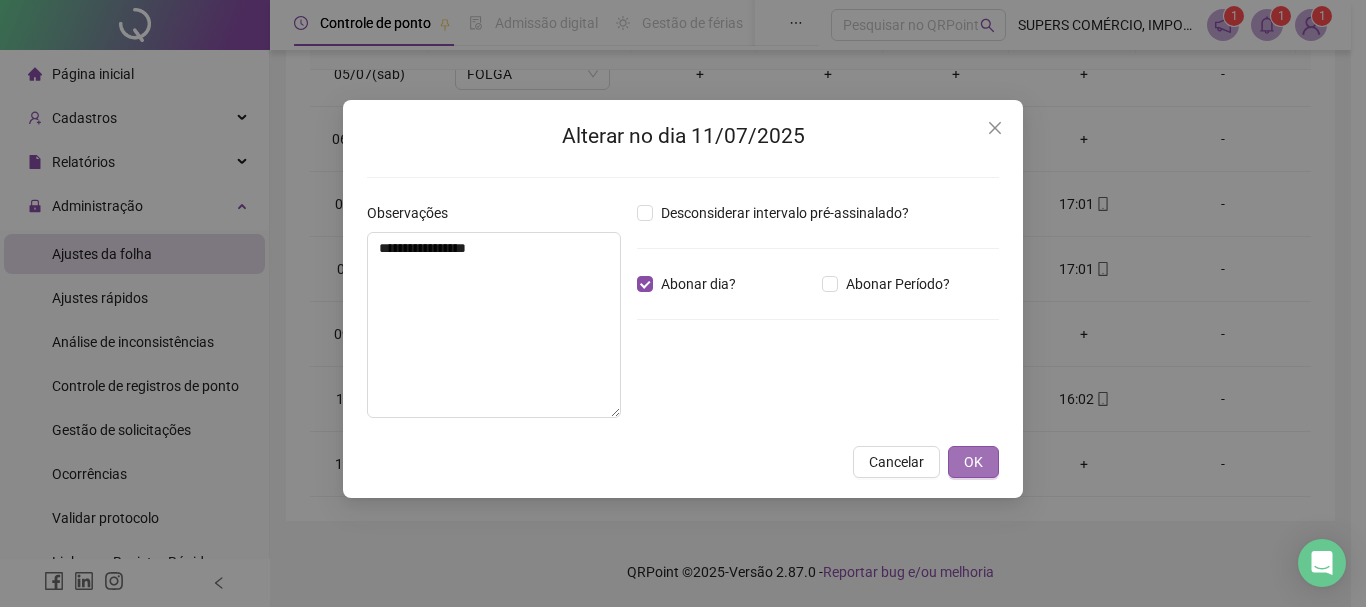 click on "OK" at bounding box center [973, 462] 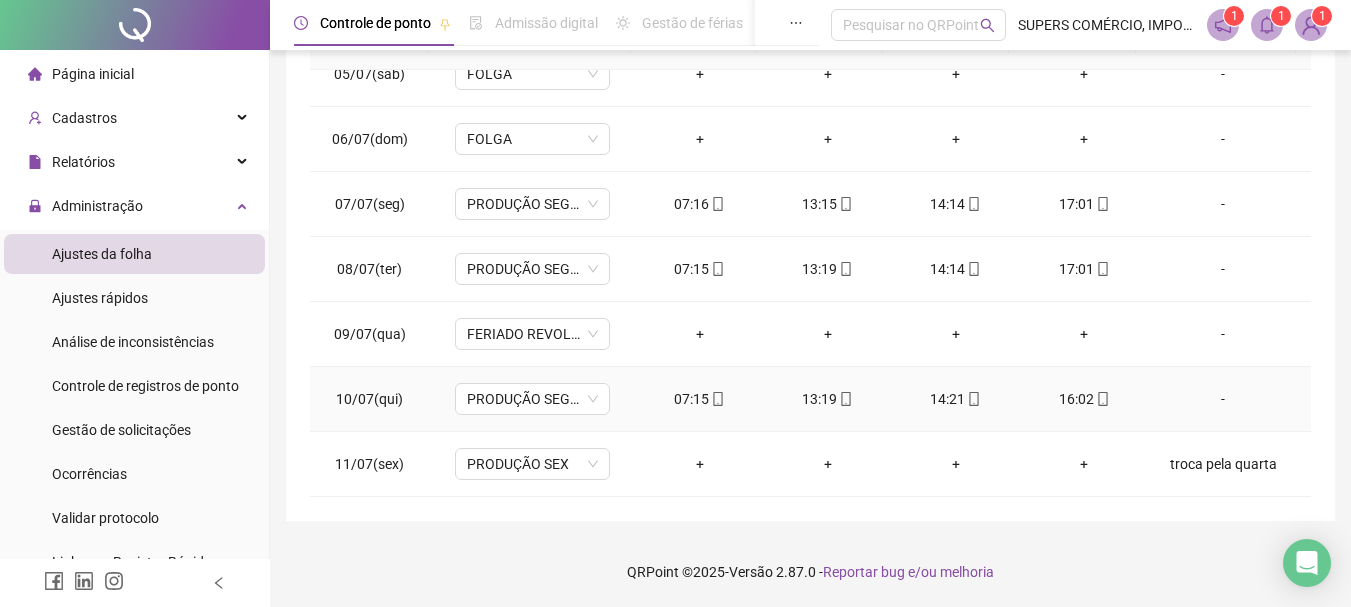 click on "-" at bounding box center (1223, 399) 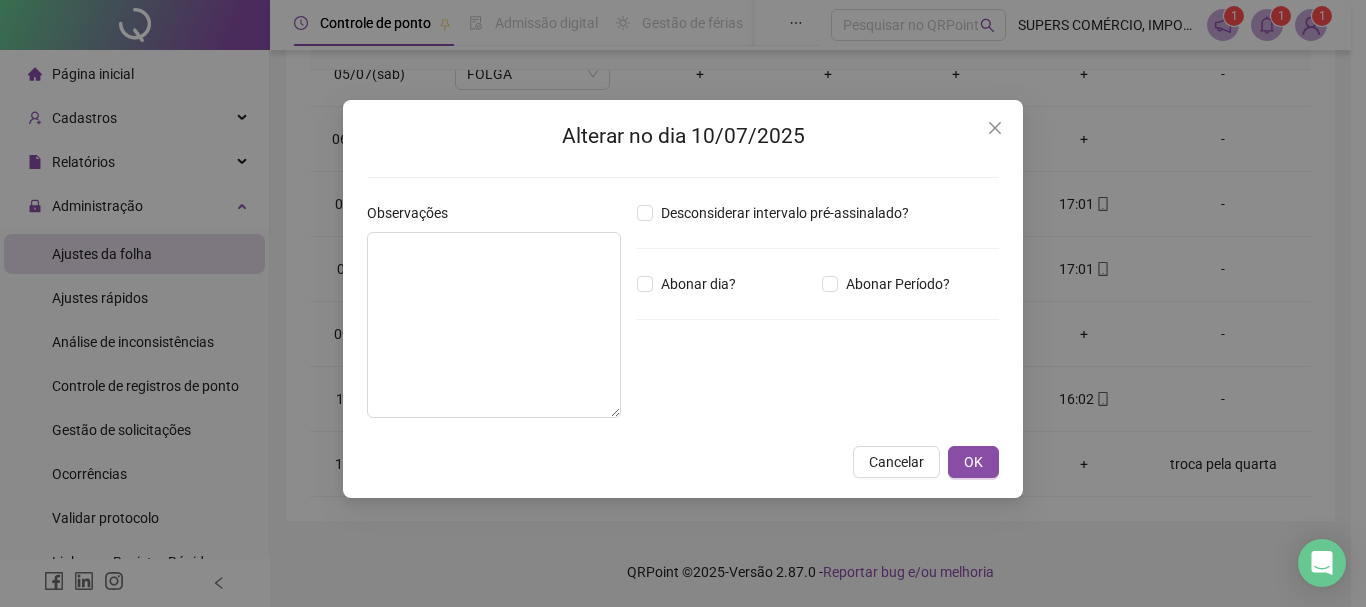 type 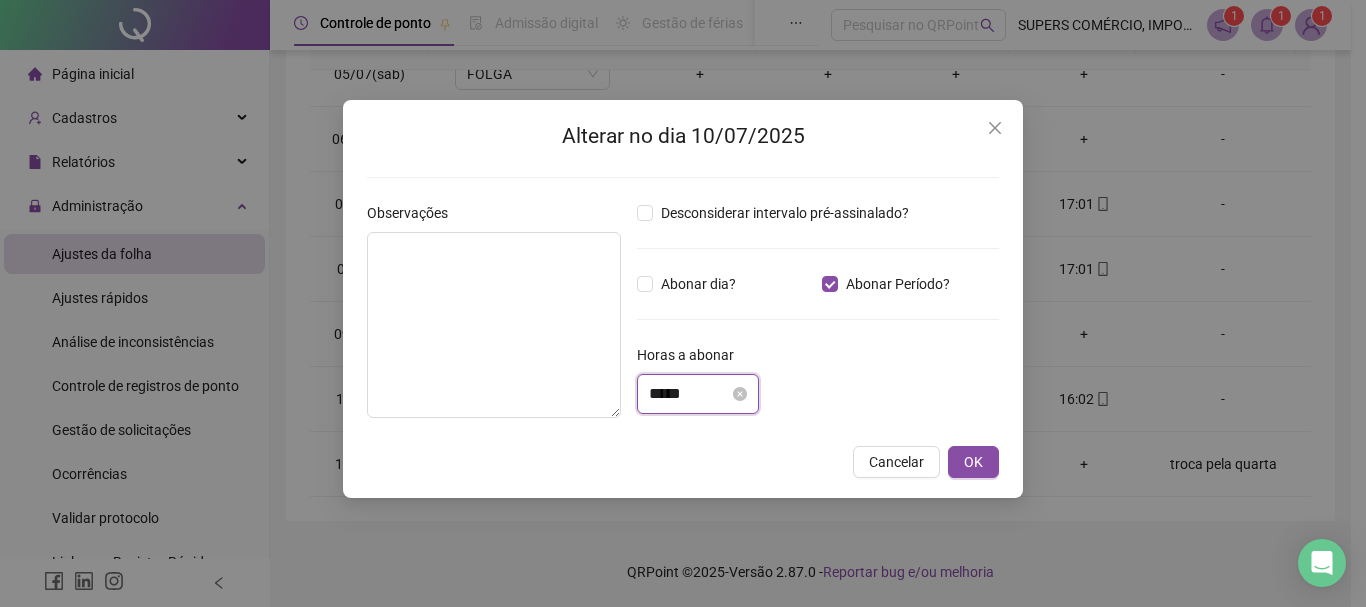 click on "*****" at bounding box center [689, 394] 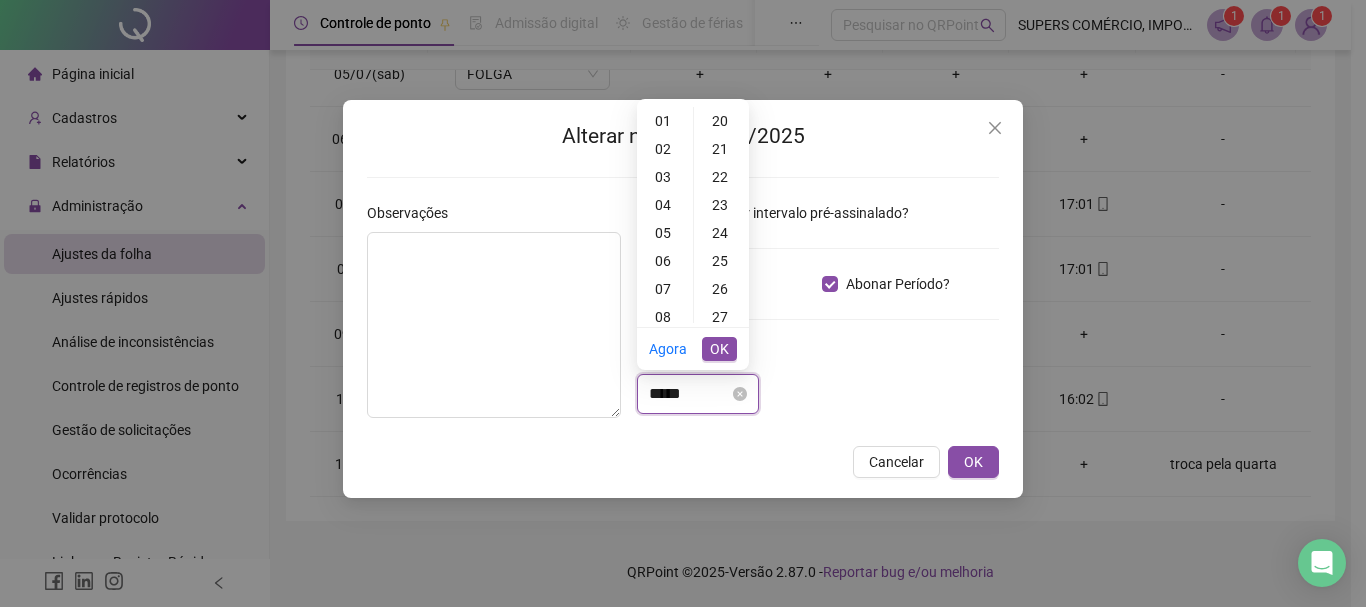 scroll, scrollTop: 0, scrollLeft: 0, axis: both 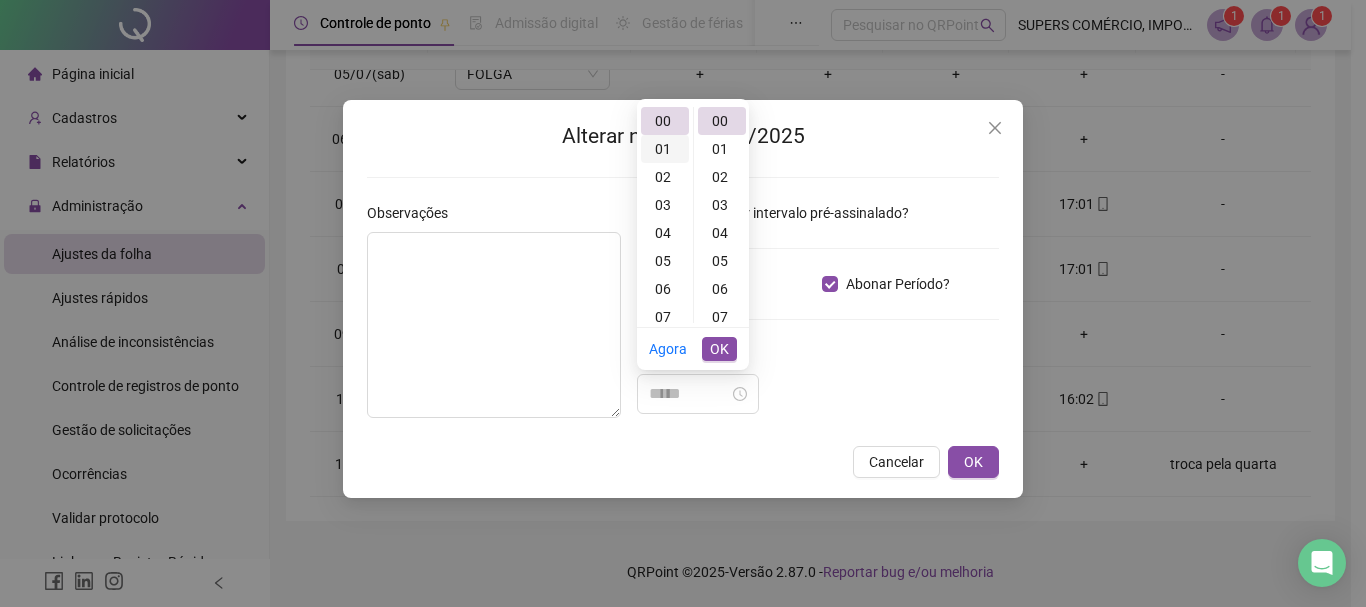click on "01" at bounding box center [665, 149] 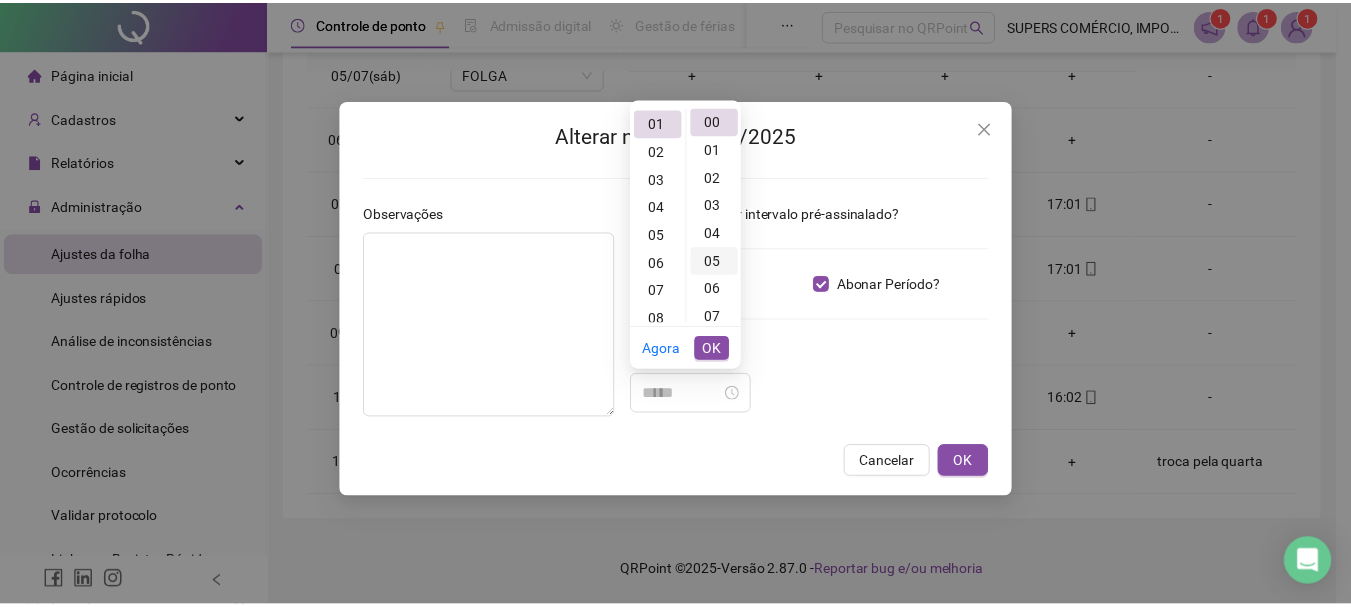 scroll, scrollTop: 28, scrollLeft: 0, axis: vertical 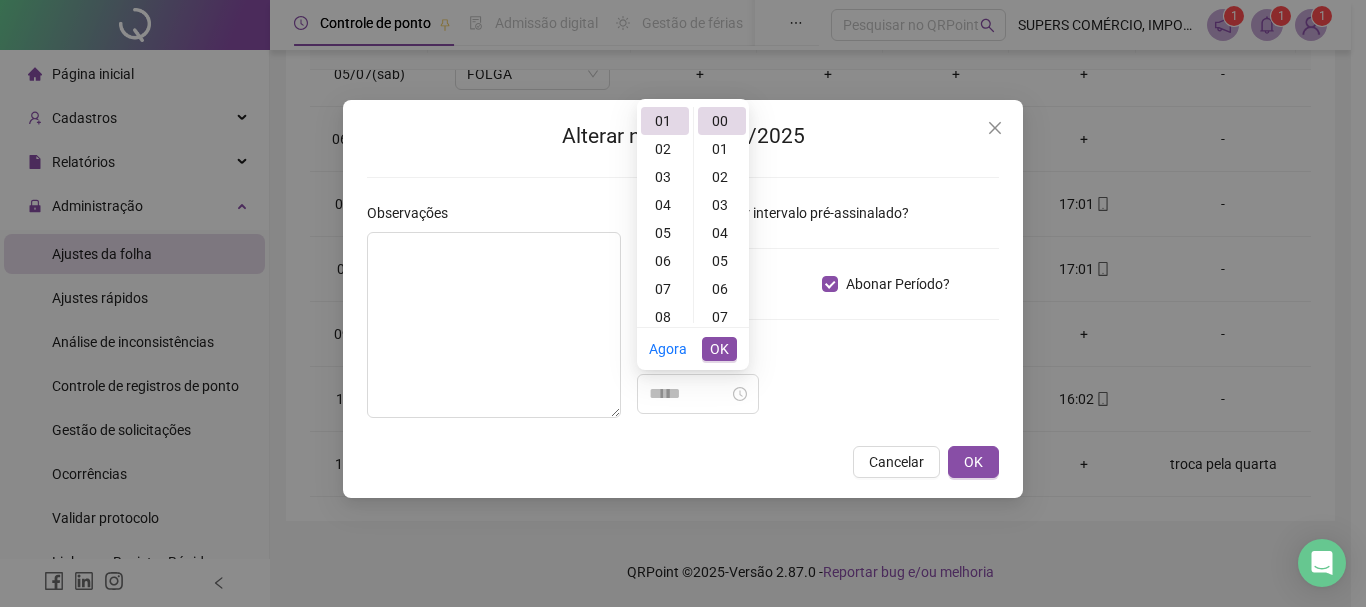 type on "*****" 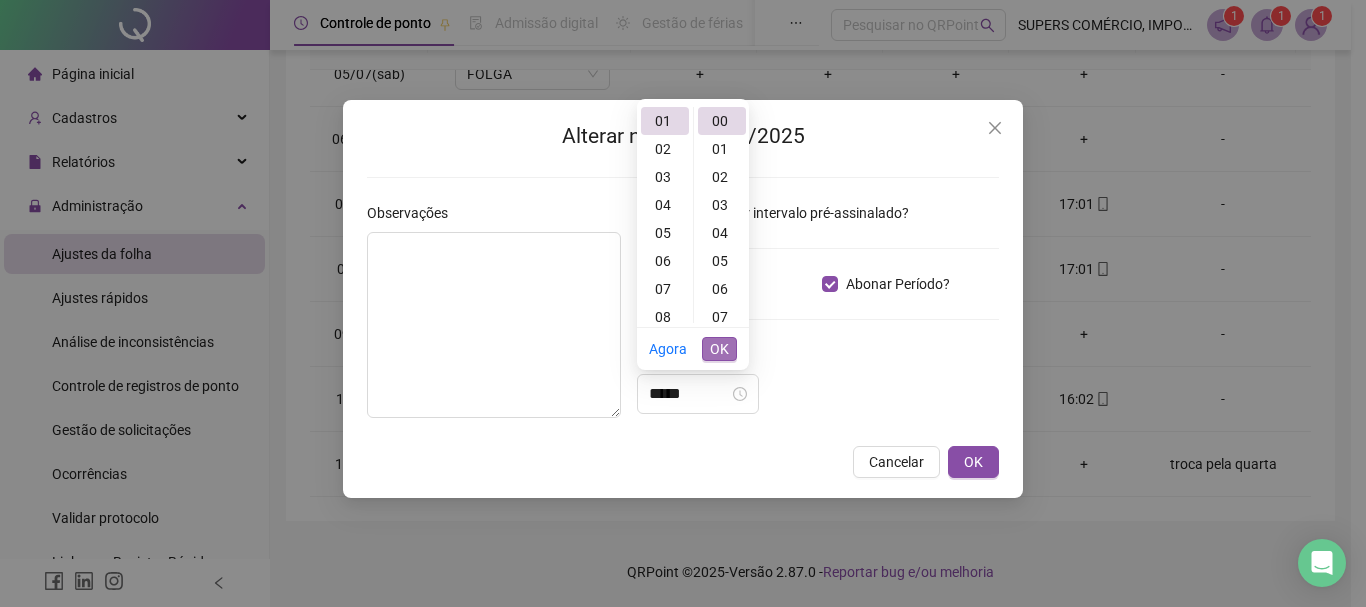 click on "OK" at bounding box center (719, 349) 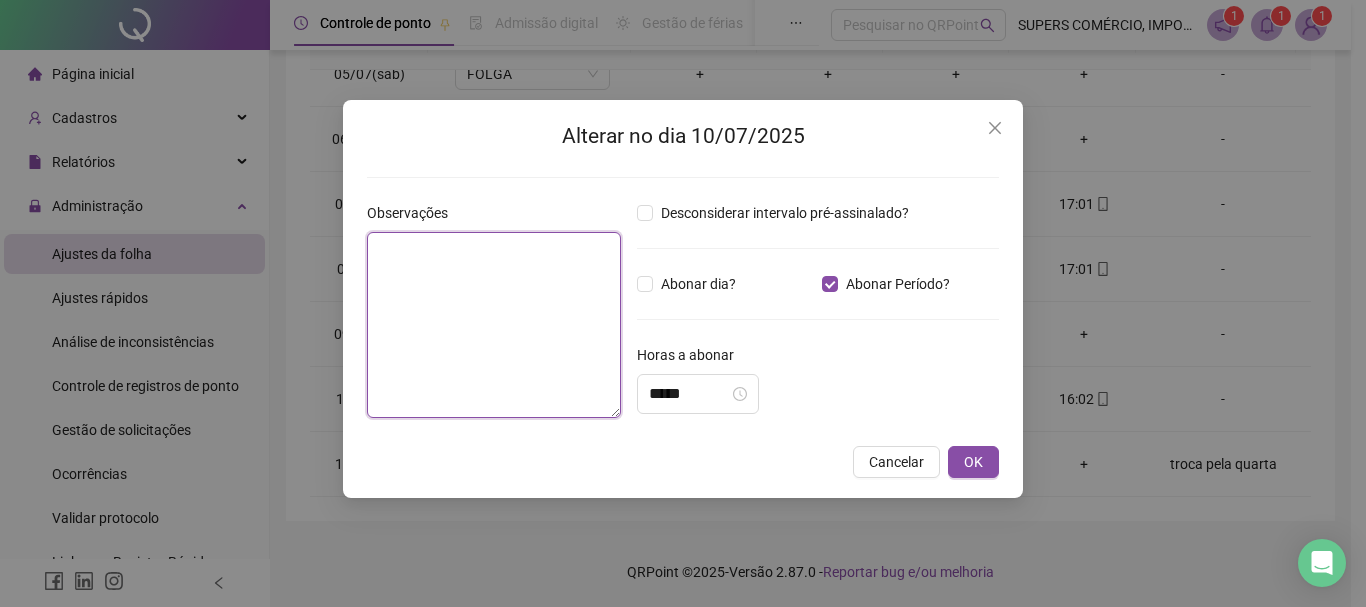 click at bounding box center (494, 325) 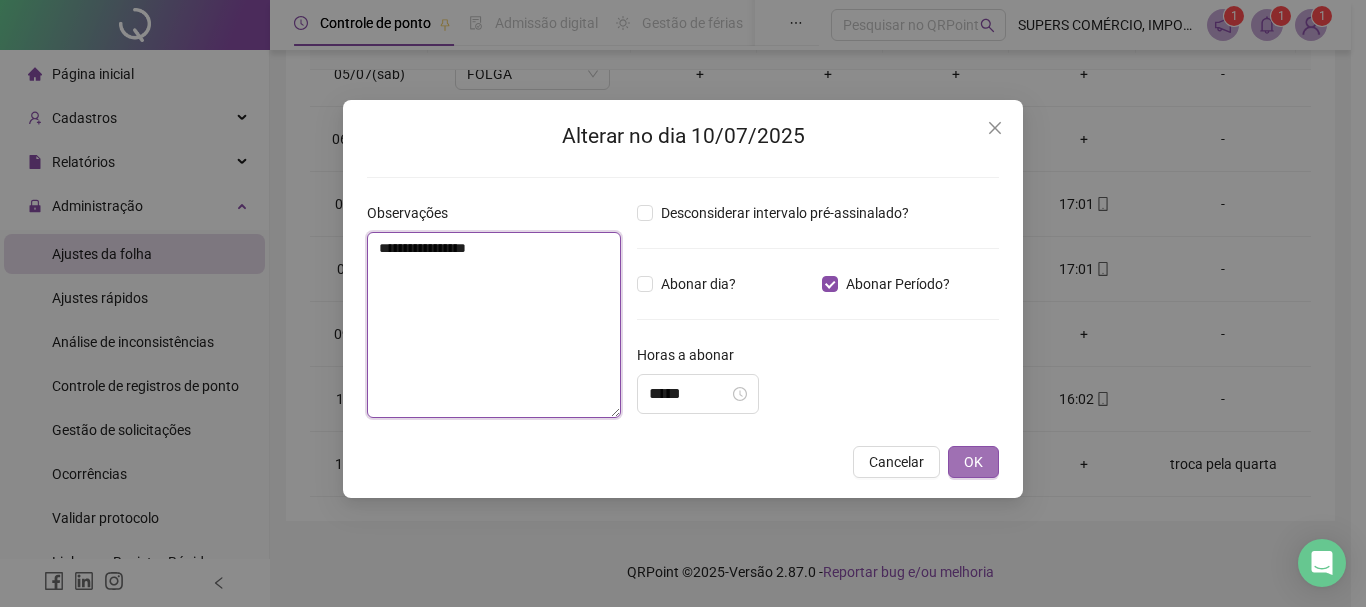 type on "**********" 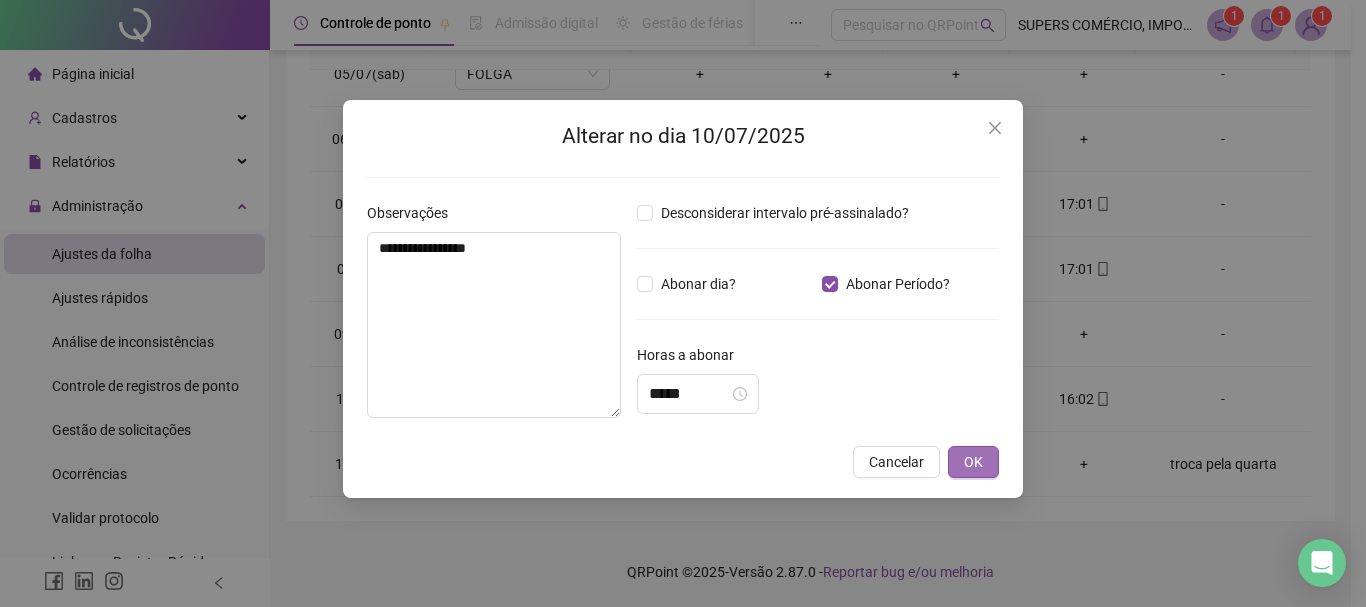 click on "OK" at bounding box center (973, 462) 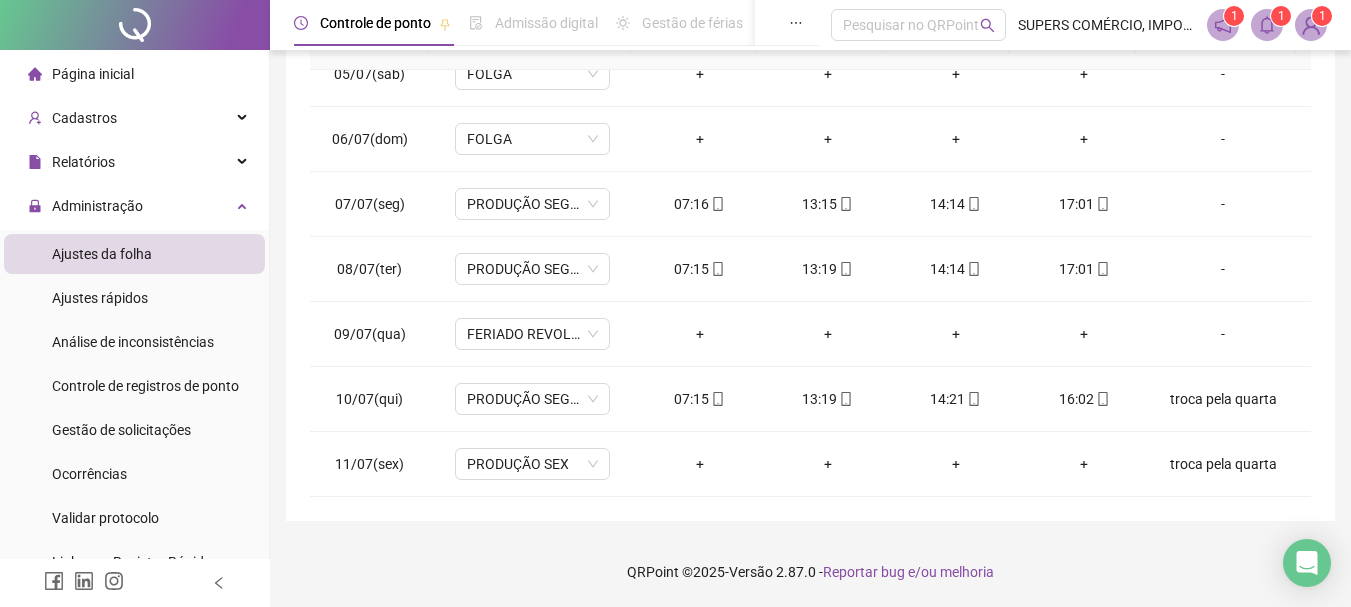 scroll, scrollTop: 0, scrollLeft: 0, axis: both 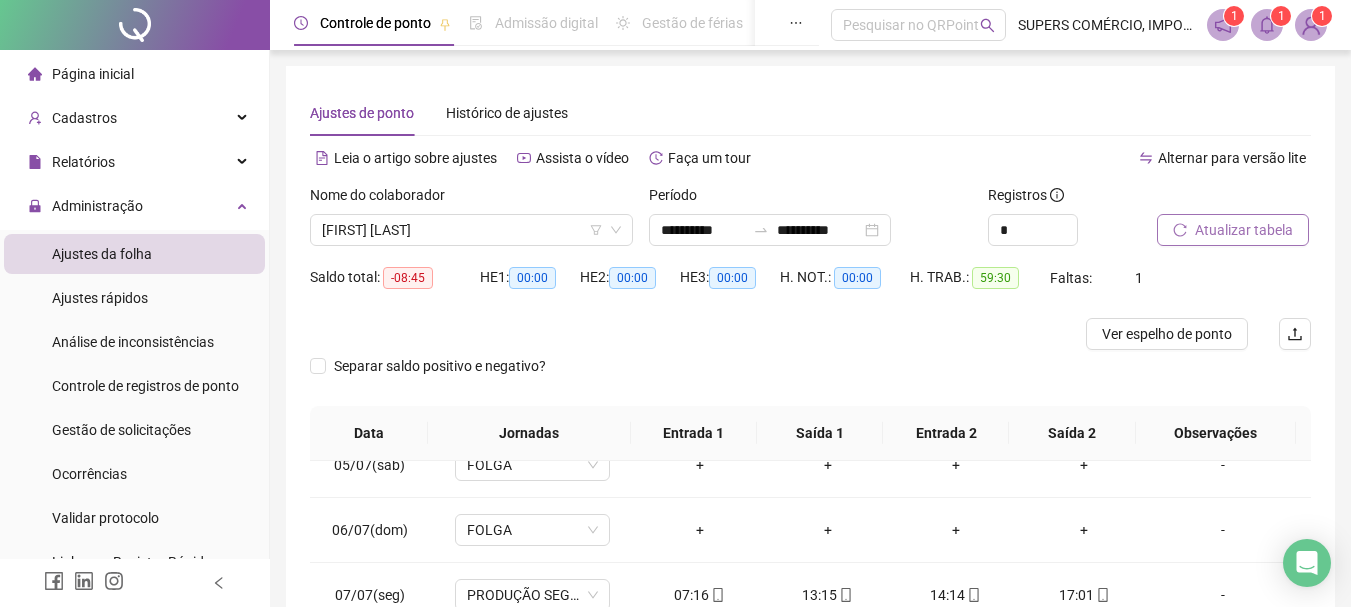 click on "Atualizar tabela" at bounding box center (1244, 230) 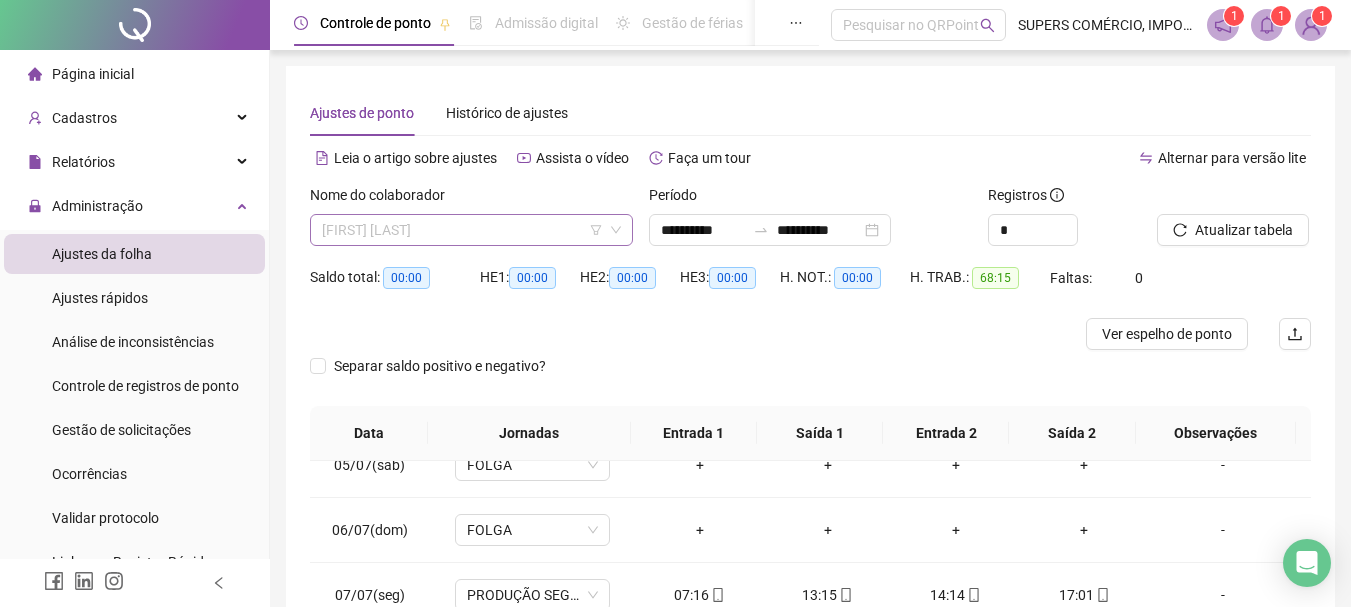 click on "[FIRST] [LAST]" at bounding box center (471, 230) 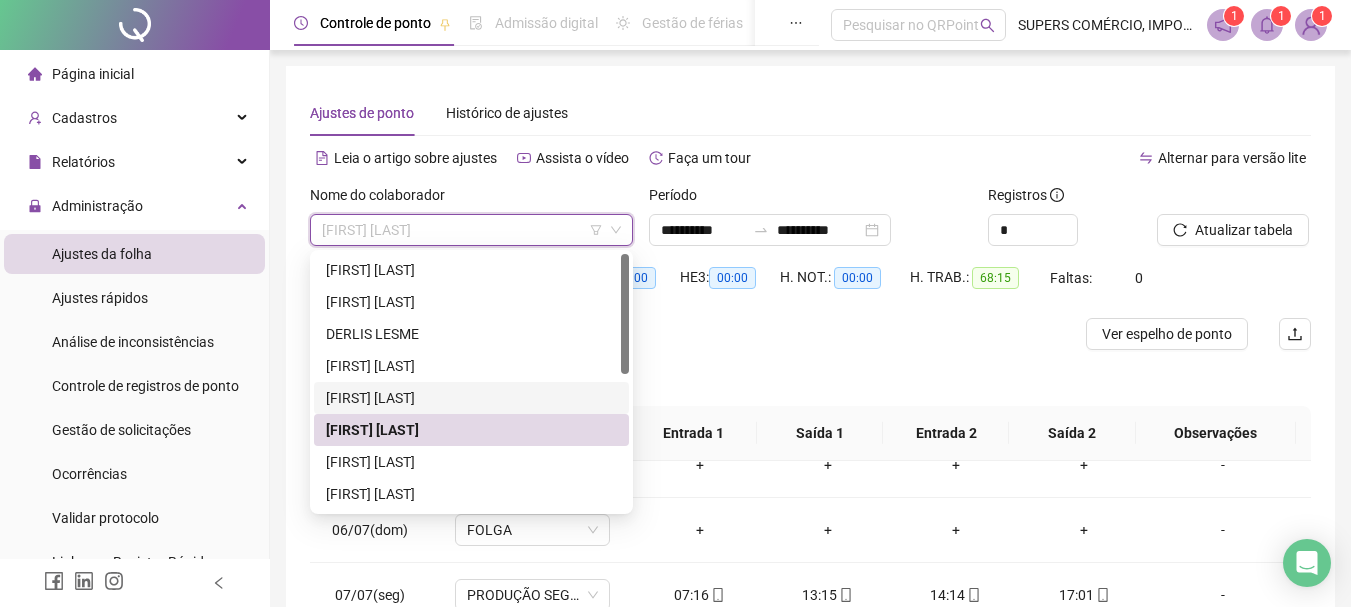 scroll, scrollTop: 100, scrollLeft: 0, axis: vertical 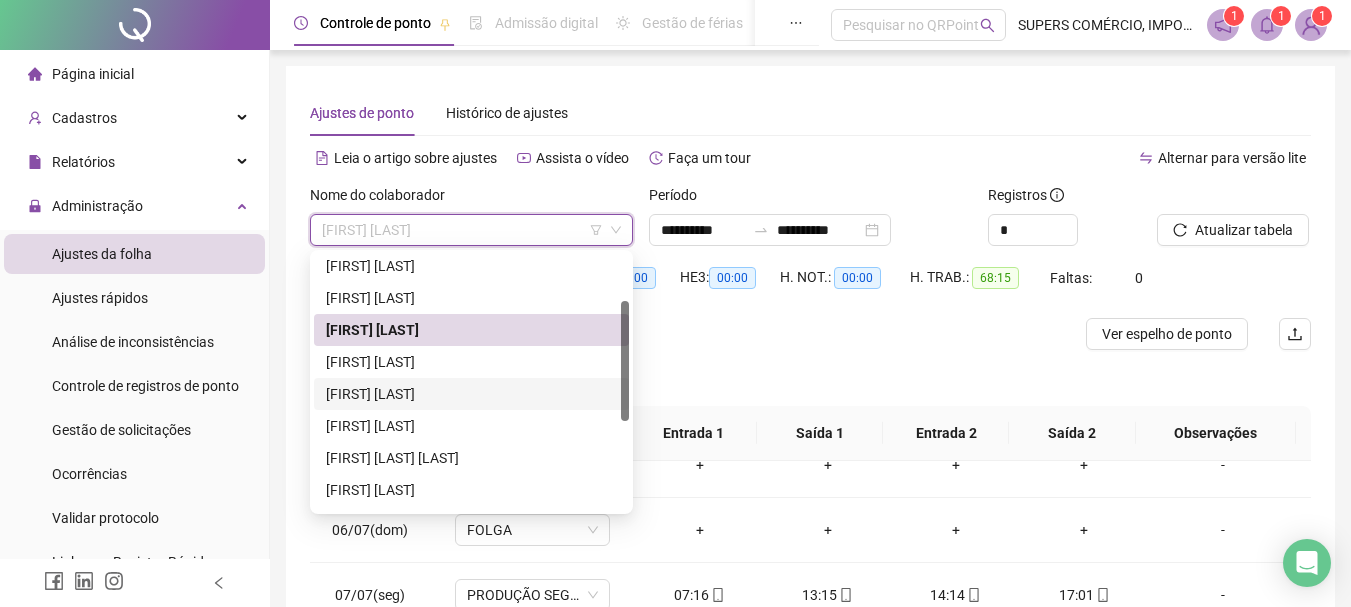 click on "[FIRST] [LAST]" at bounding box center (471, 394) 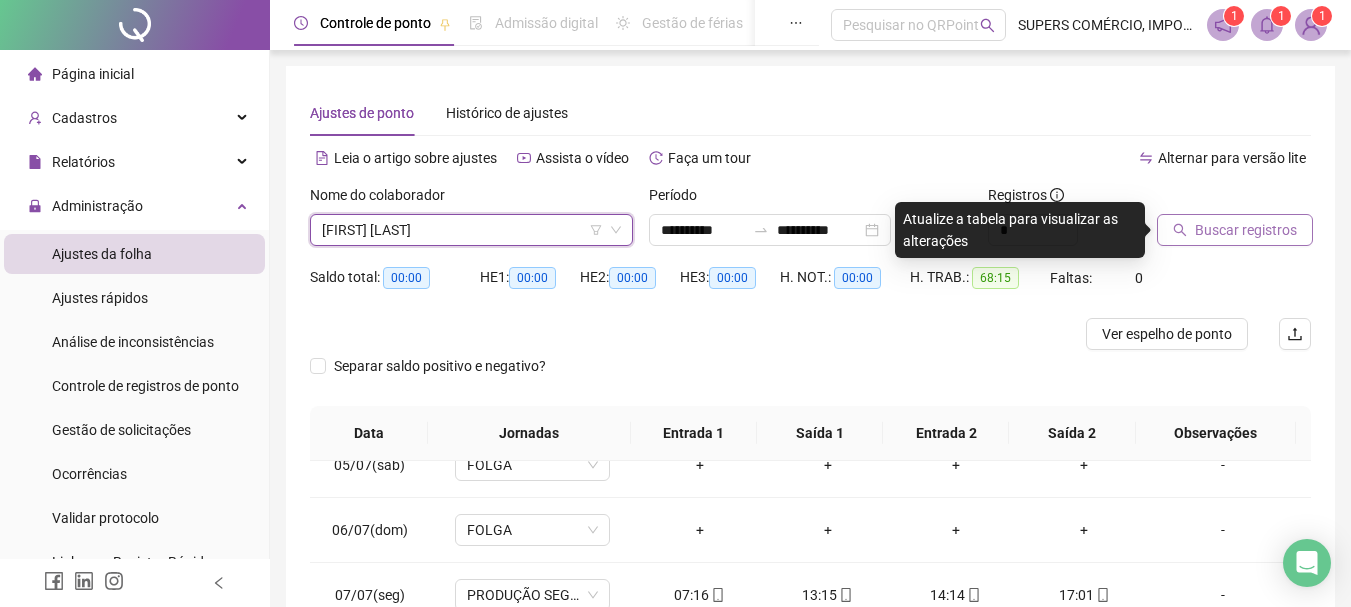 click on "Buscar registros" at bounding box center [1246, 230] 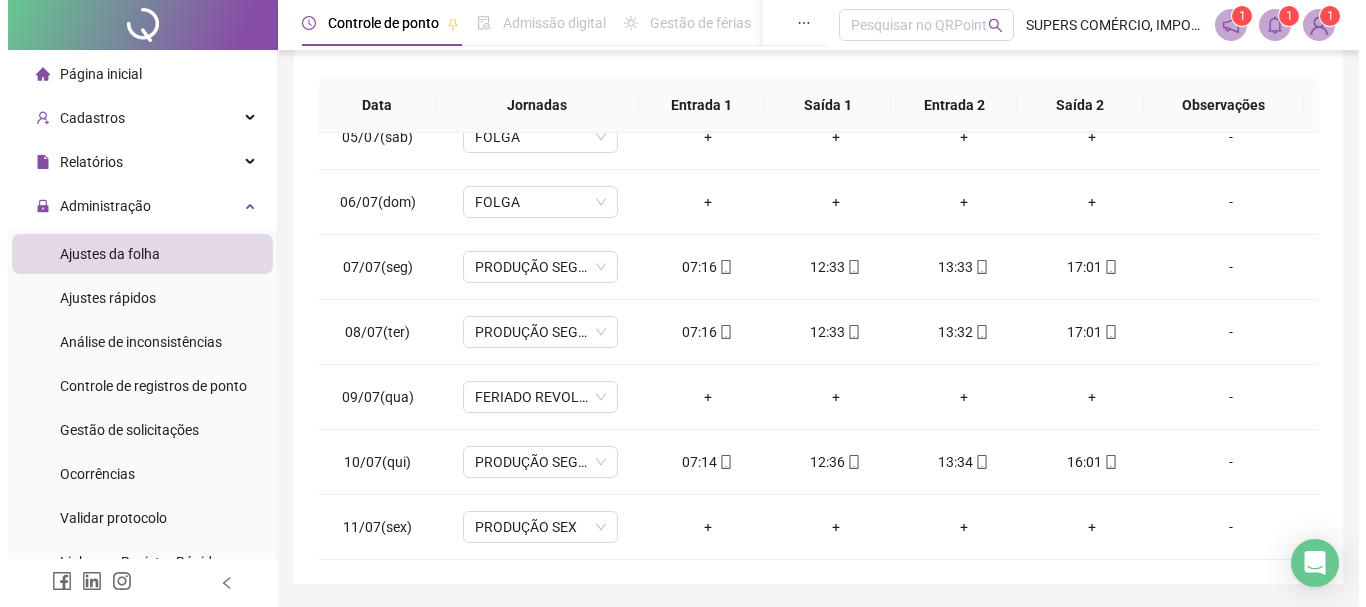 scroll, scrollTop: 391, scrollLeft: 0, axis: vertical 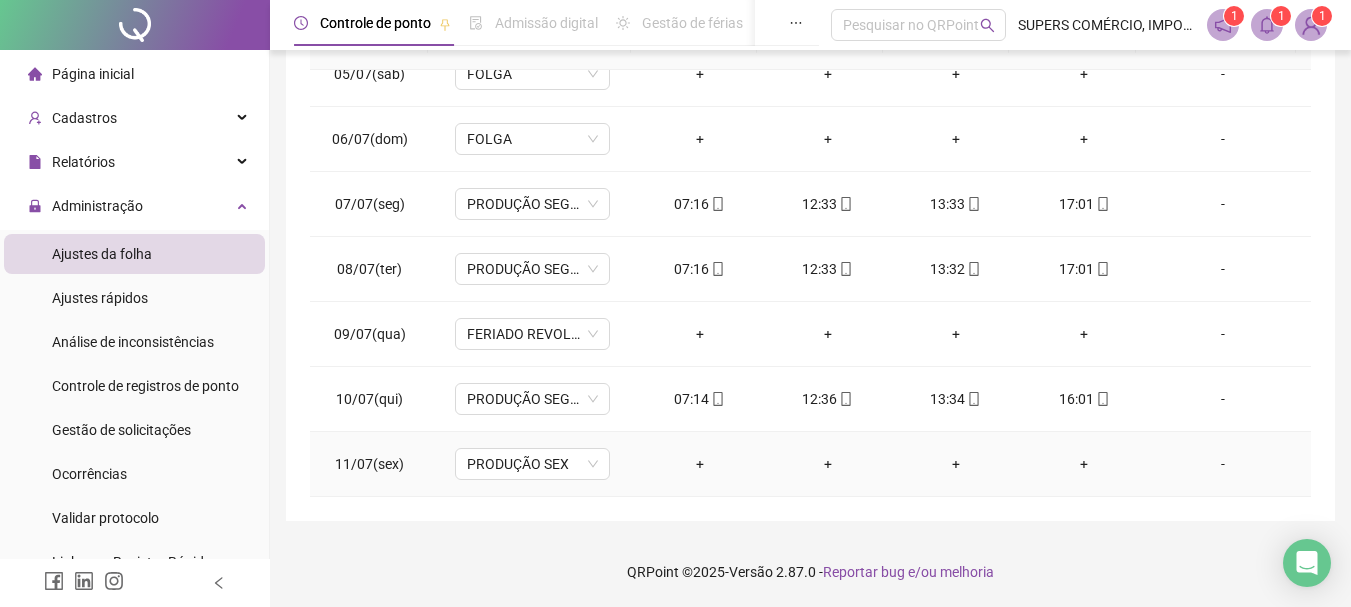 click on "-" at bounding box center [1223, 464] 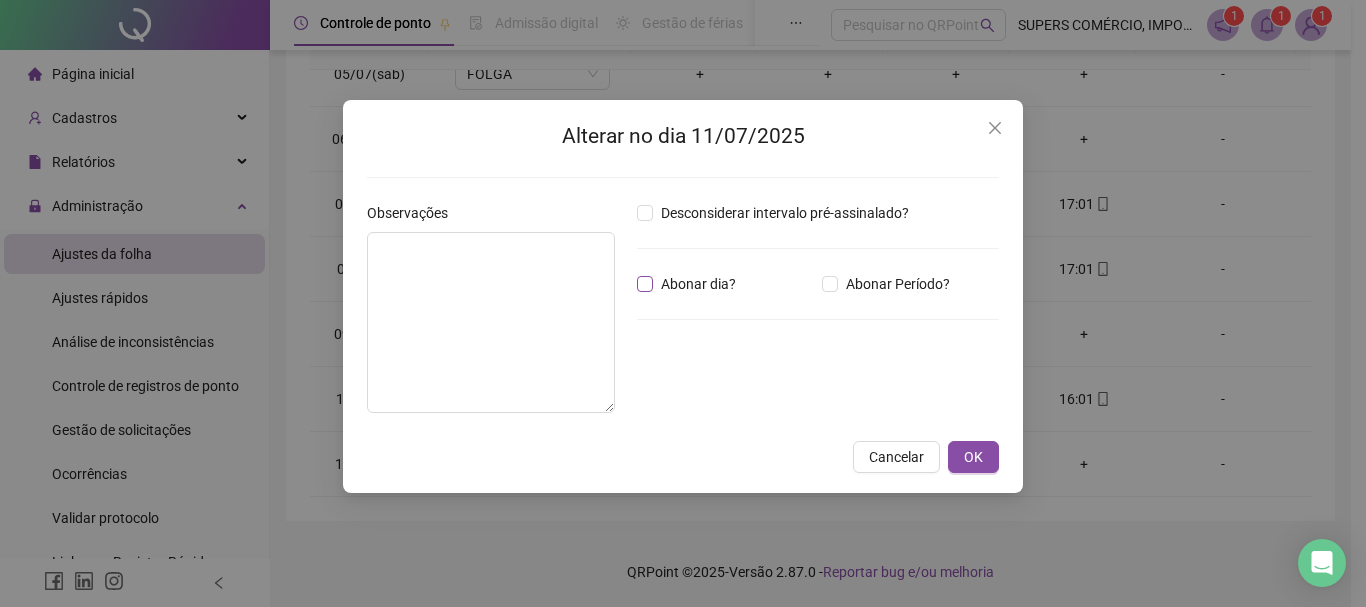 click on "Abonar dia?" at bounding box center (698, 284) 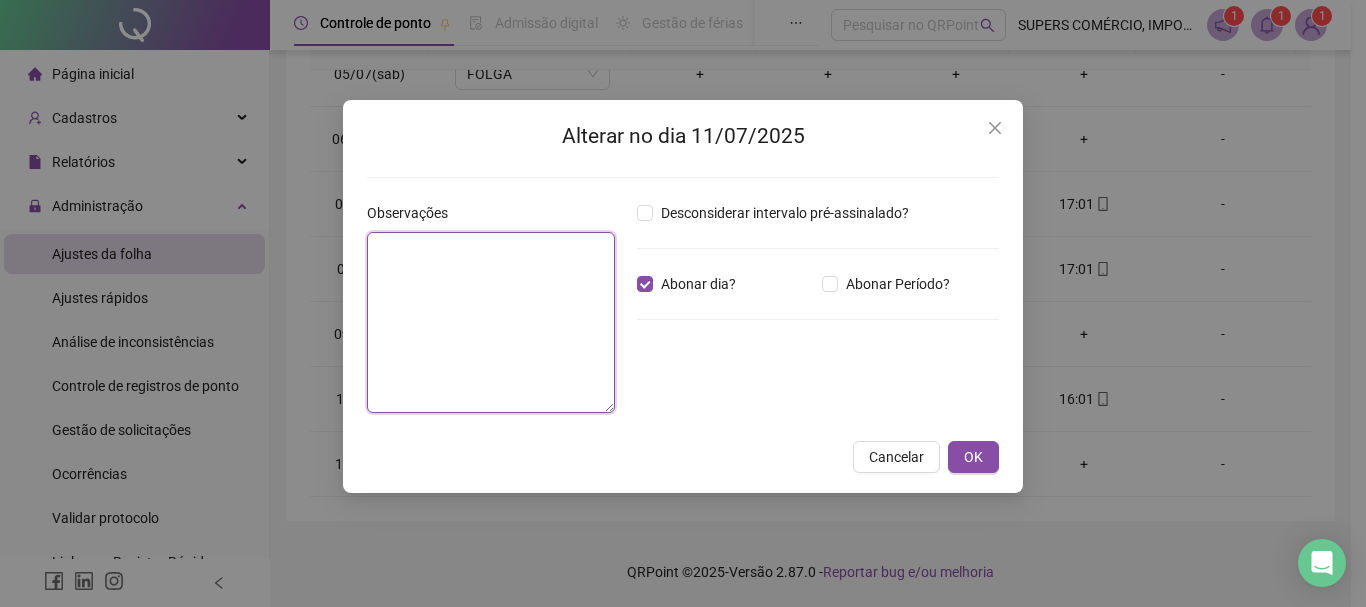 click at bounding box center (491, 322) 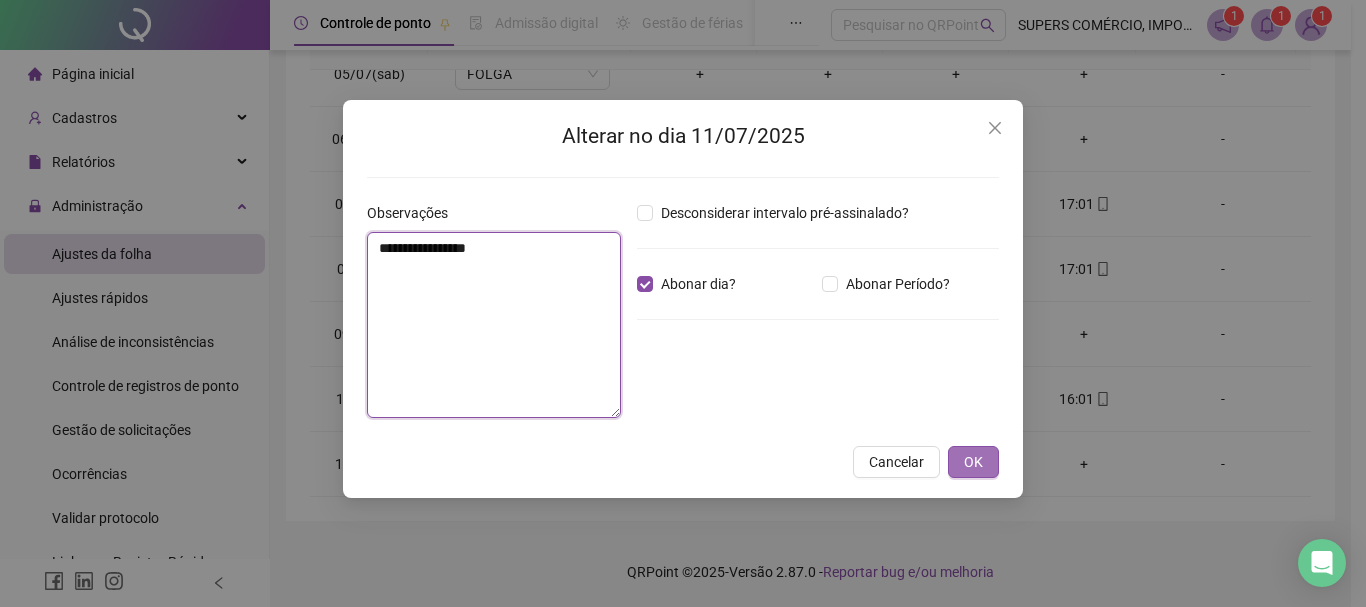 type on "**********" 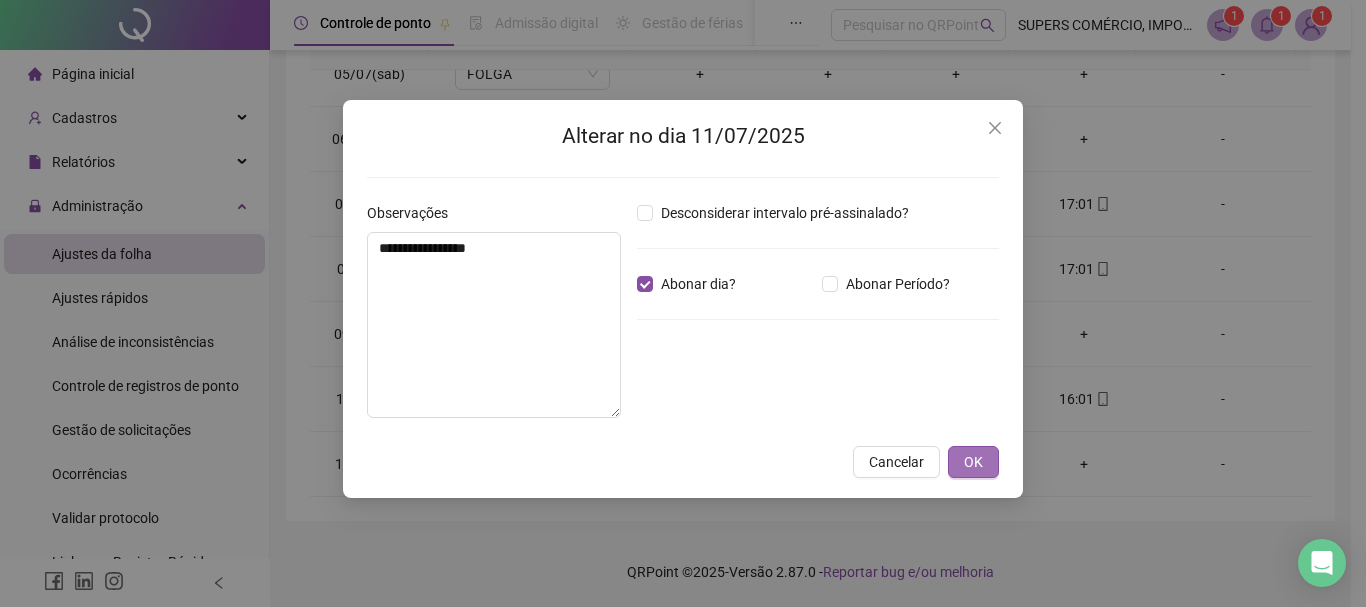 click on "OK" at bounding box center [973, 462] 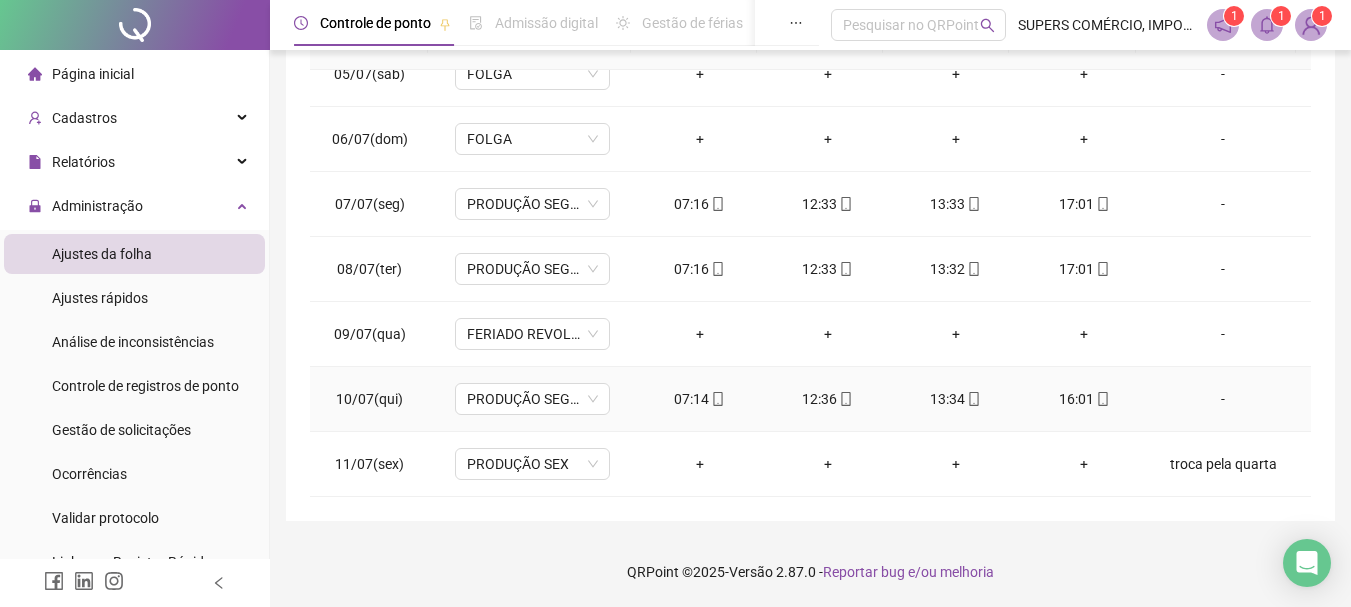 click on "-" at bounding box center [1223, 399] 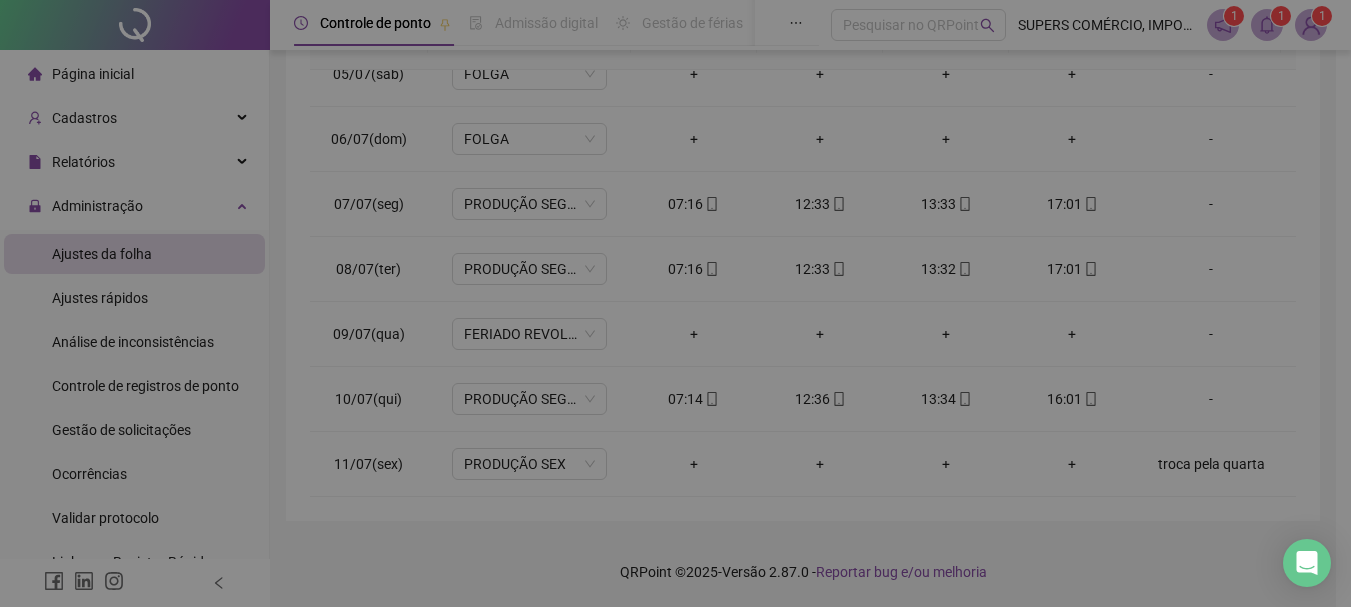type 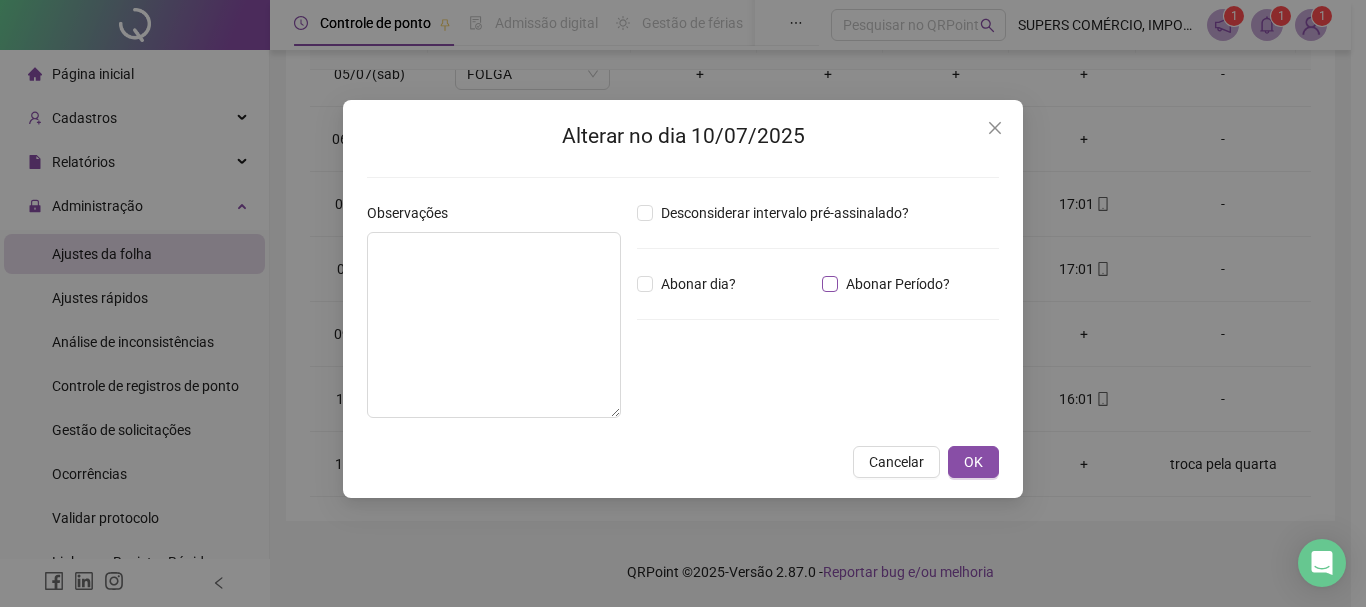 click on "Abonar Período?" at bounding box center (898, 284) 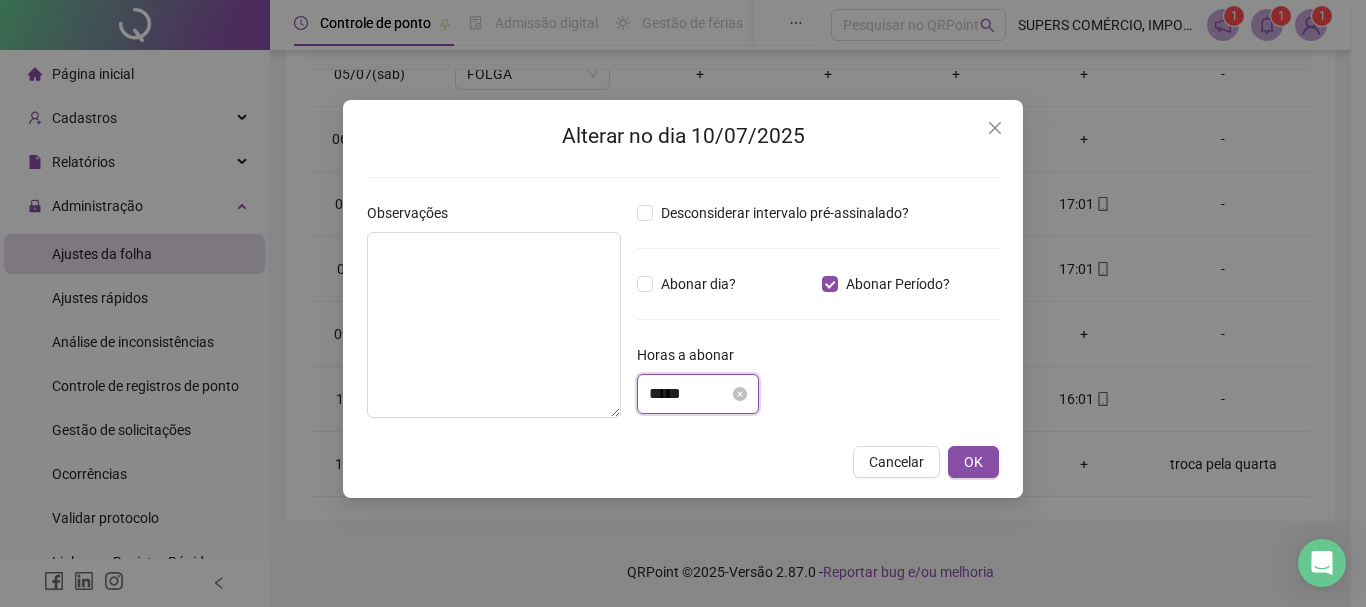 click on "*****" at bounding box center [689, 394] 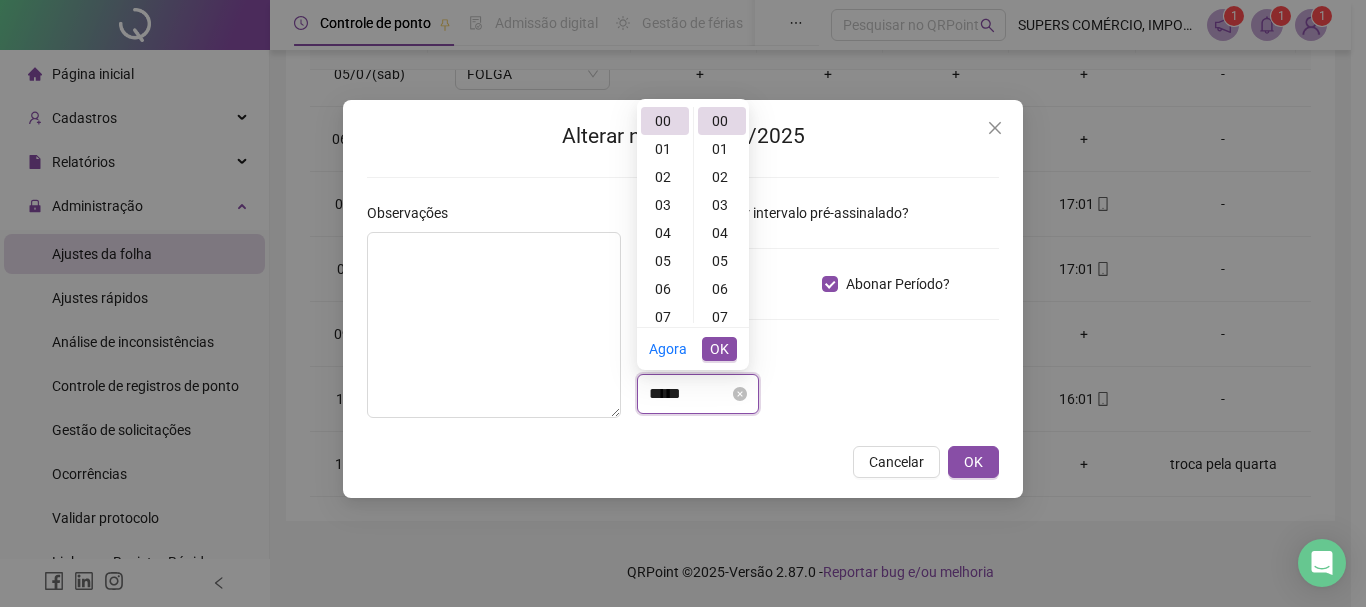 scroll, scrollTop: 0, scrollLeft: 0, axis: both 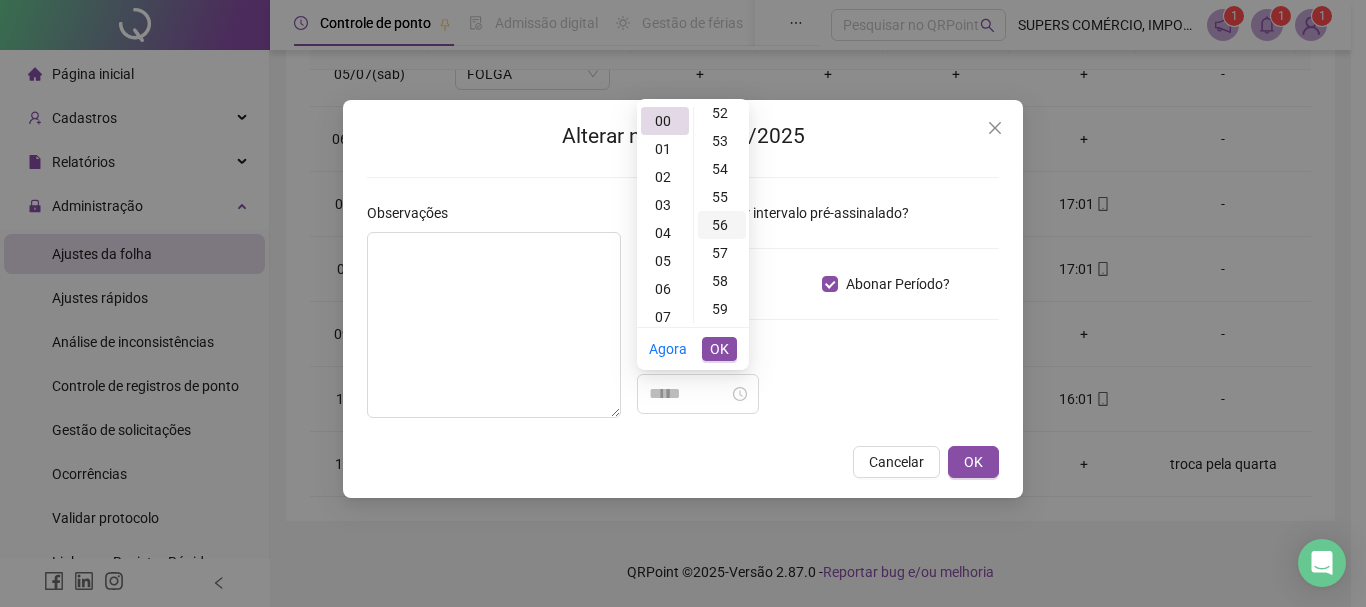 click on "56" at bounding box center (722, 225) 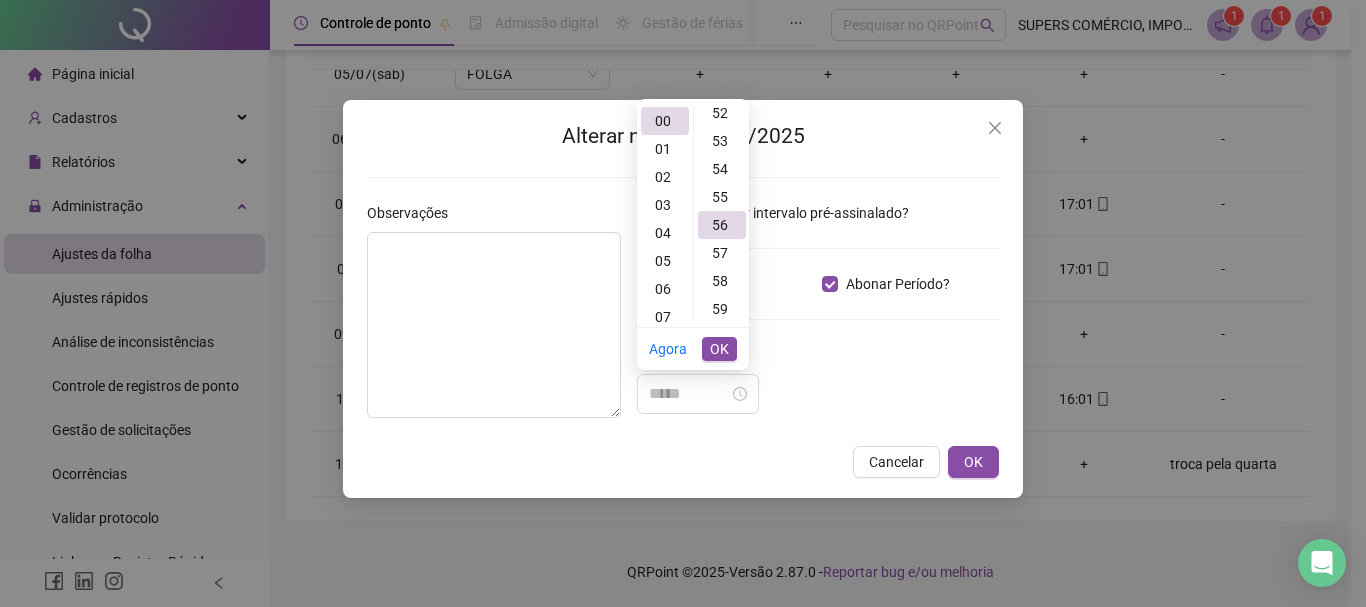 type on "*****" 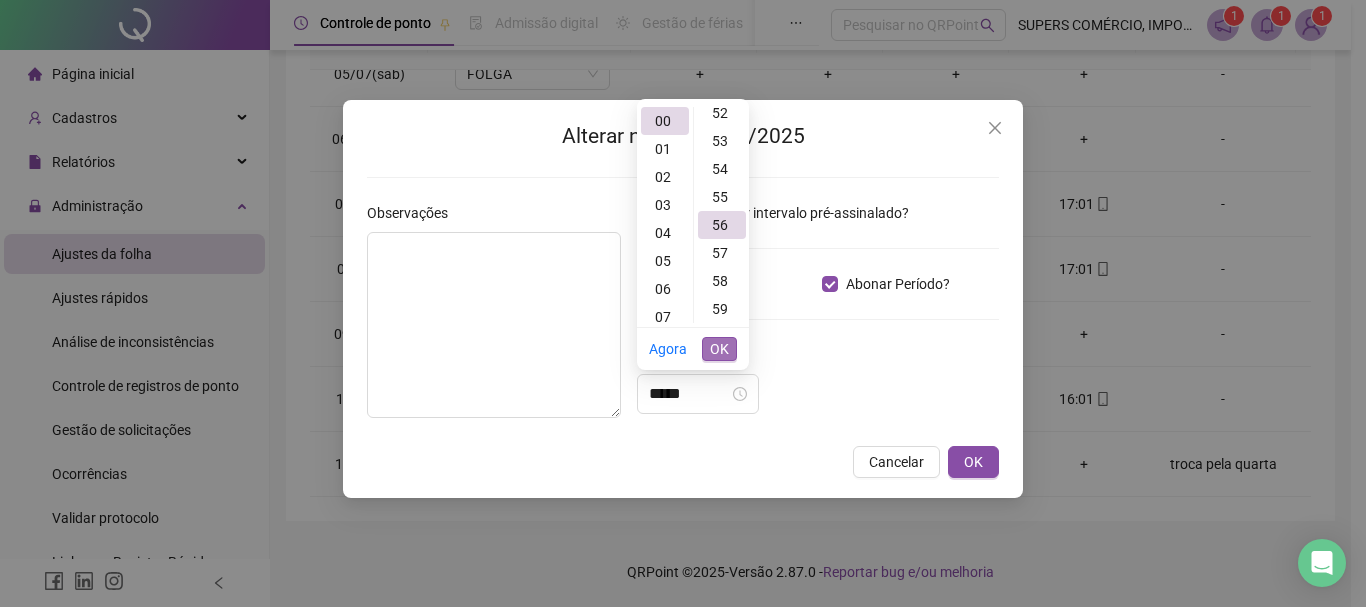 click on "OK" at bounding box center (719, 349) 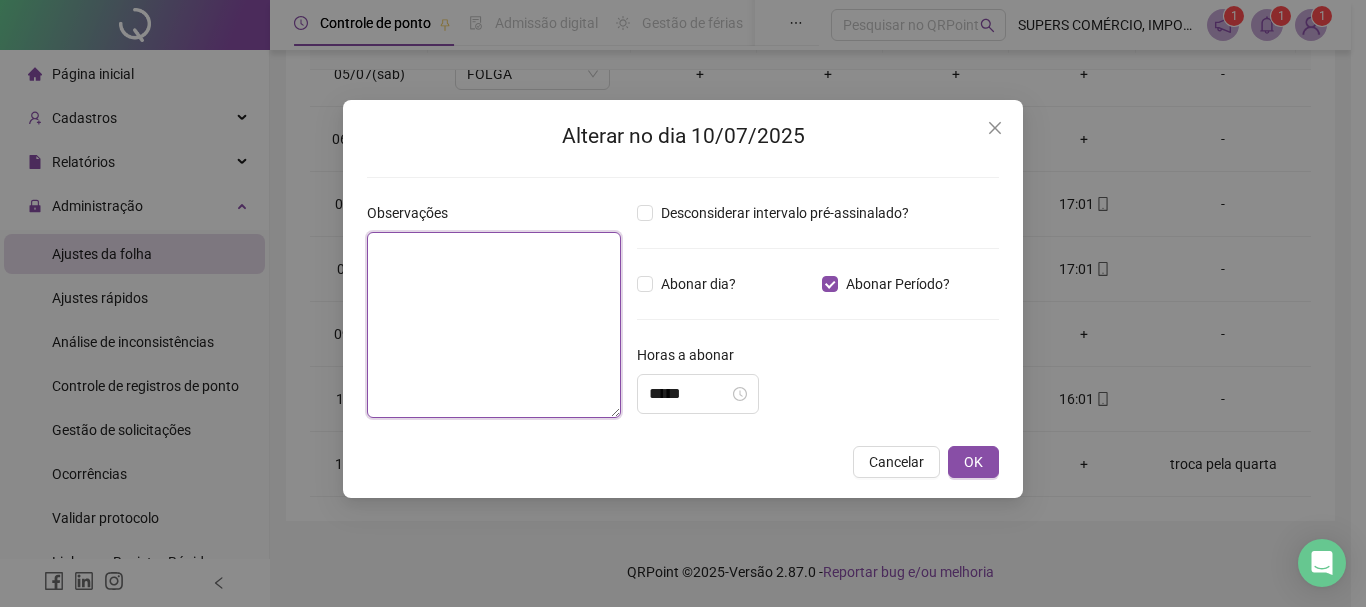 click at bounding box center (494, 325) 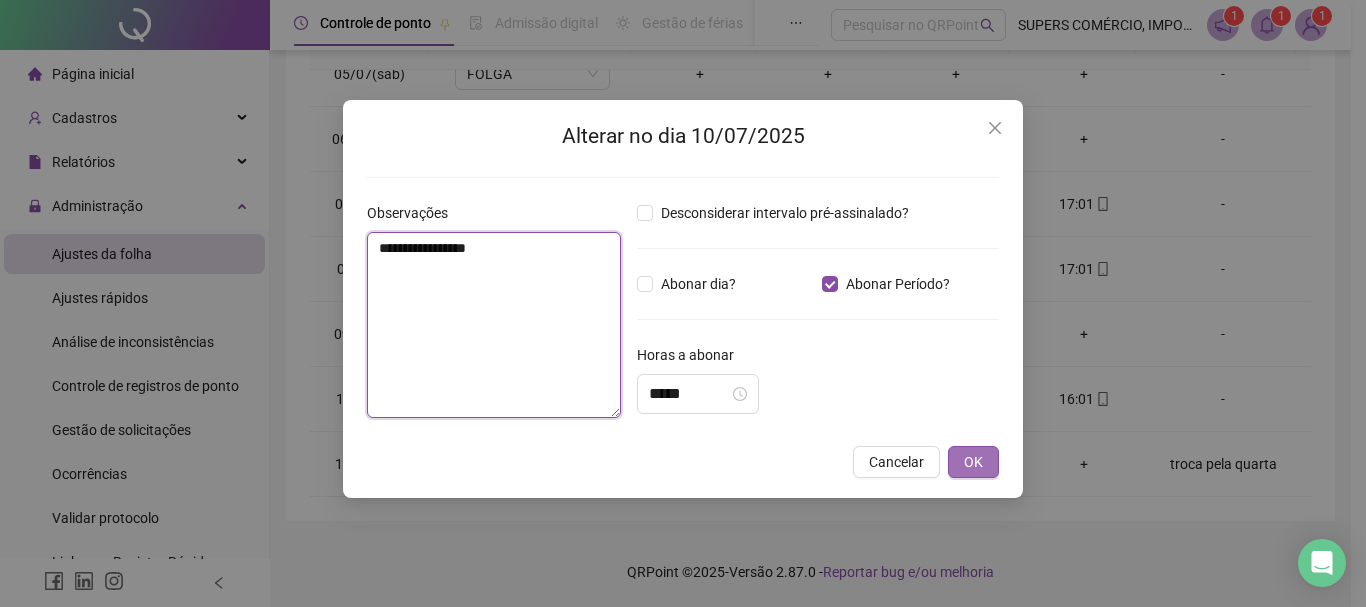 type on "**********" 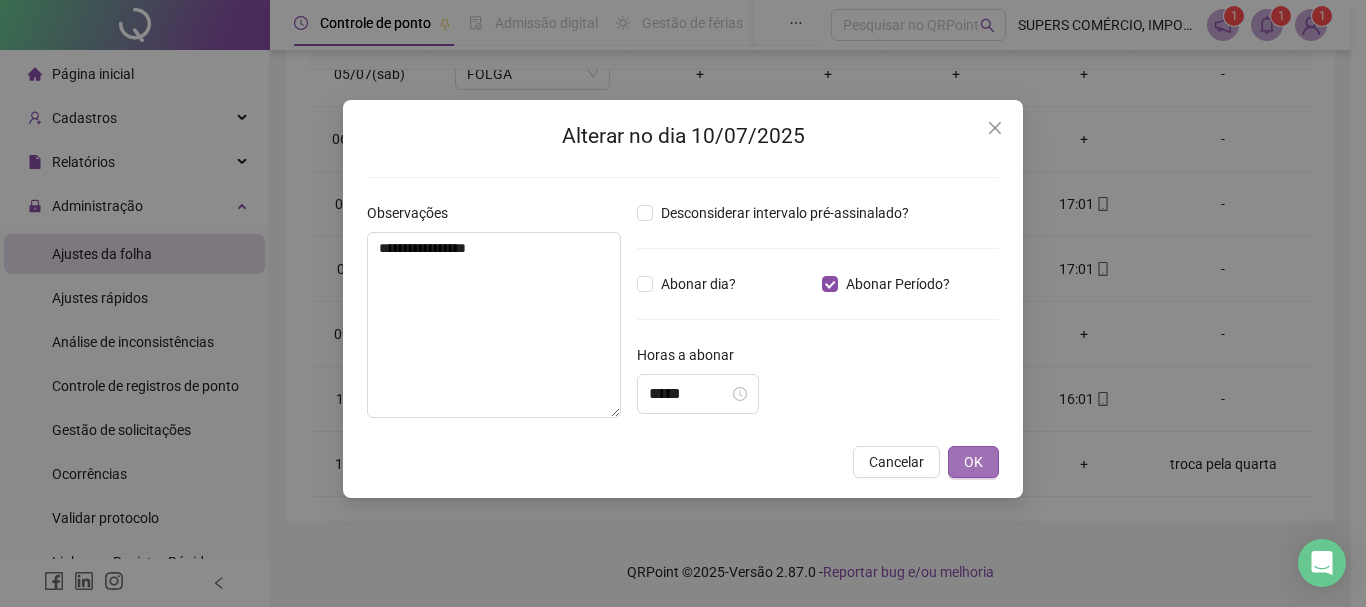 click on "OK" at bounding box center (973, 462) 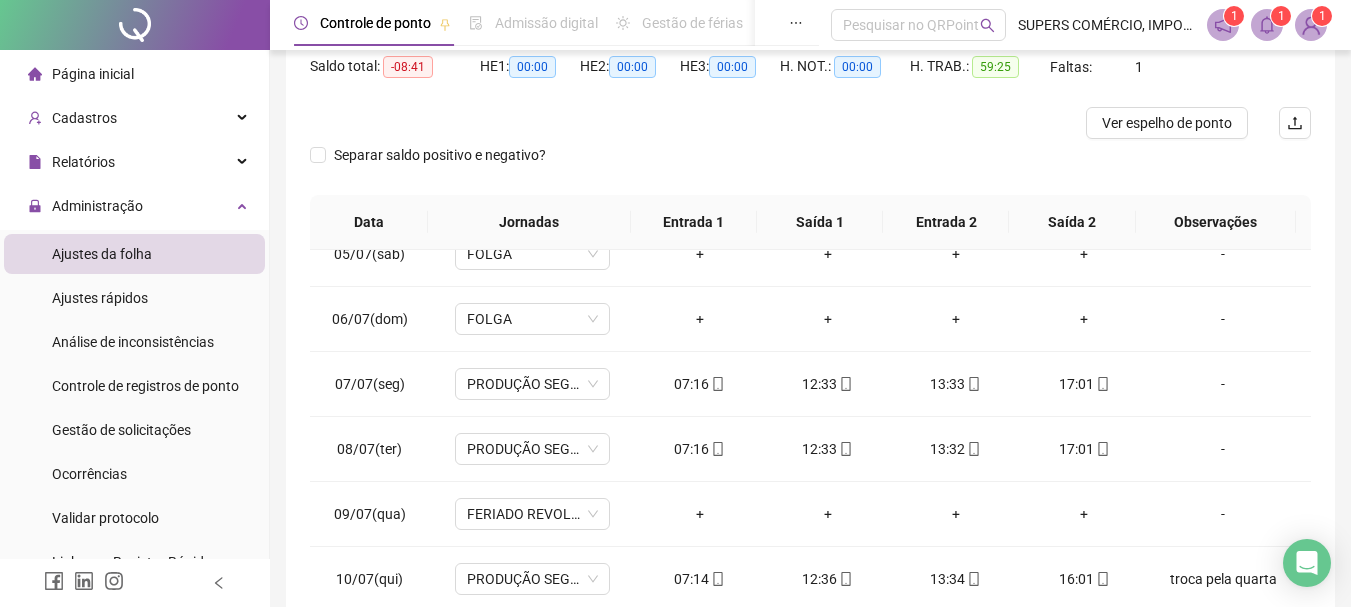 scroll, scrollTop: 0, scrollLeft: 0, axis: both 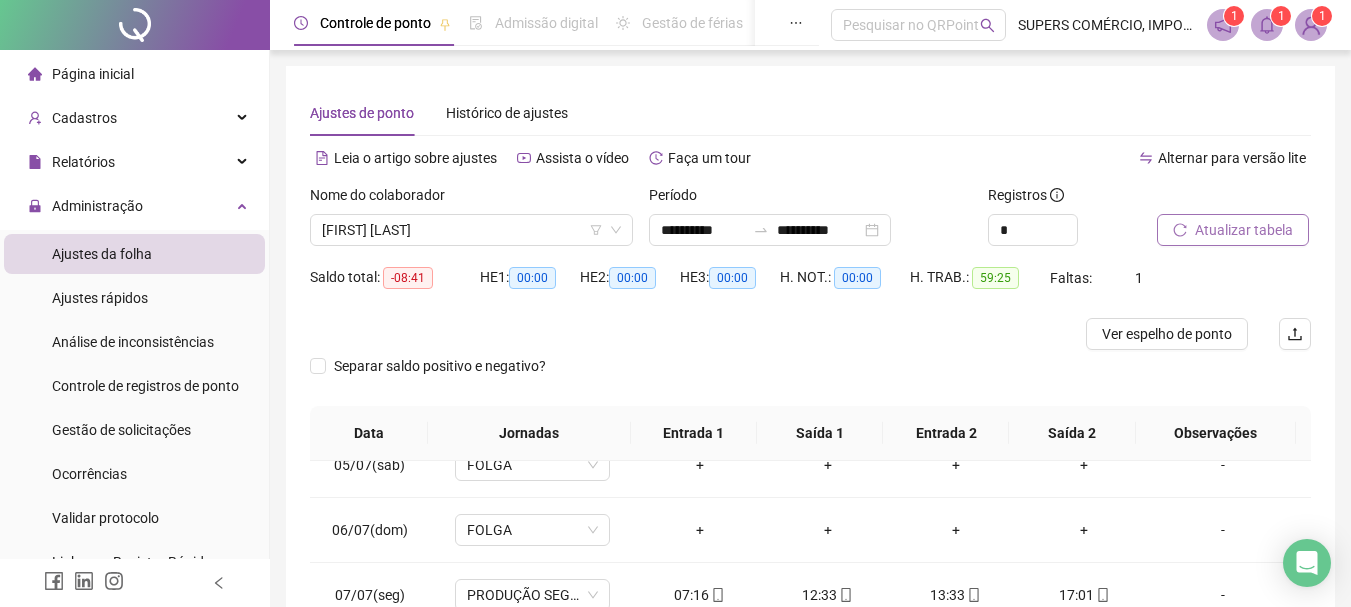 click on "Atualizar tabela" at bounding box center (1244, 230) 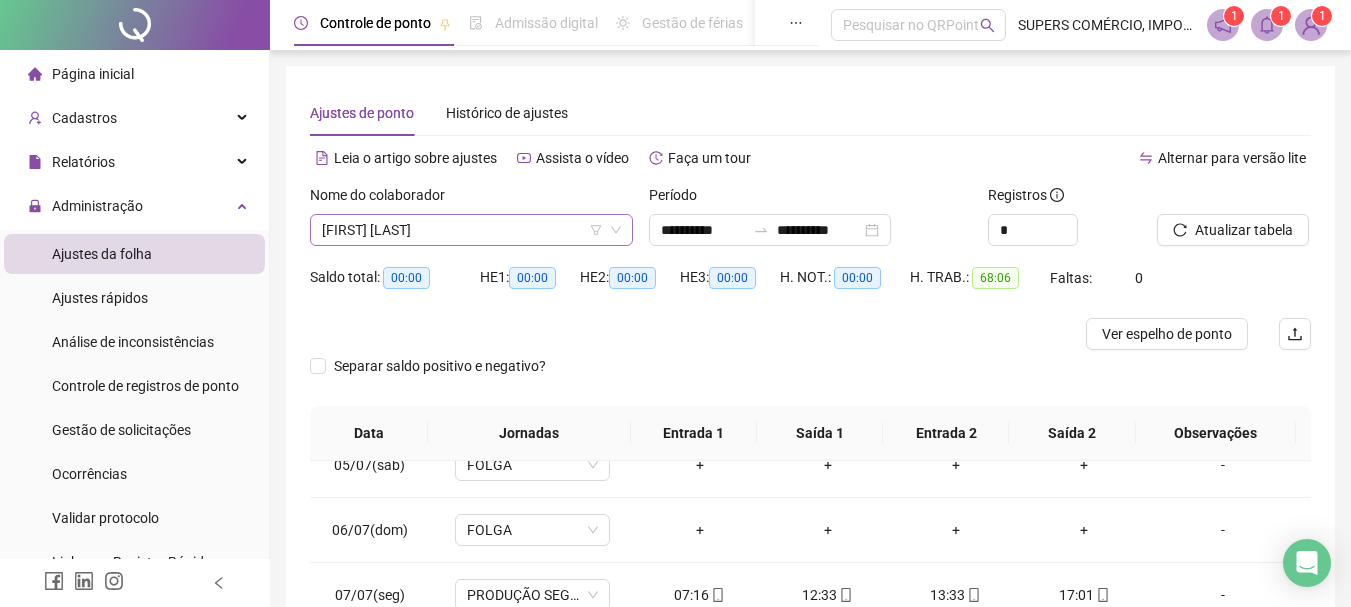 click on "[FIRST] [LAST]" at bounding box center [471, 230] 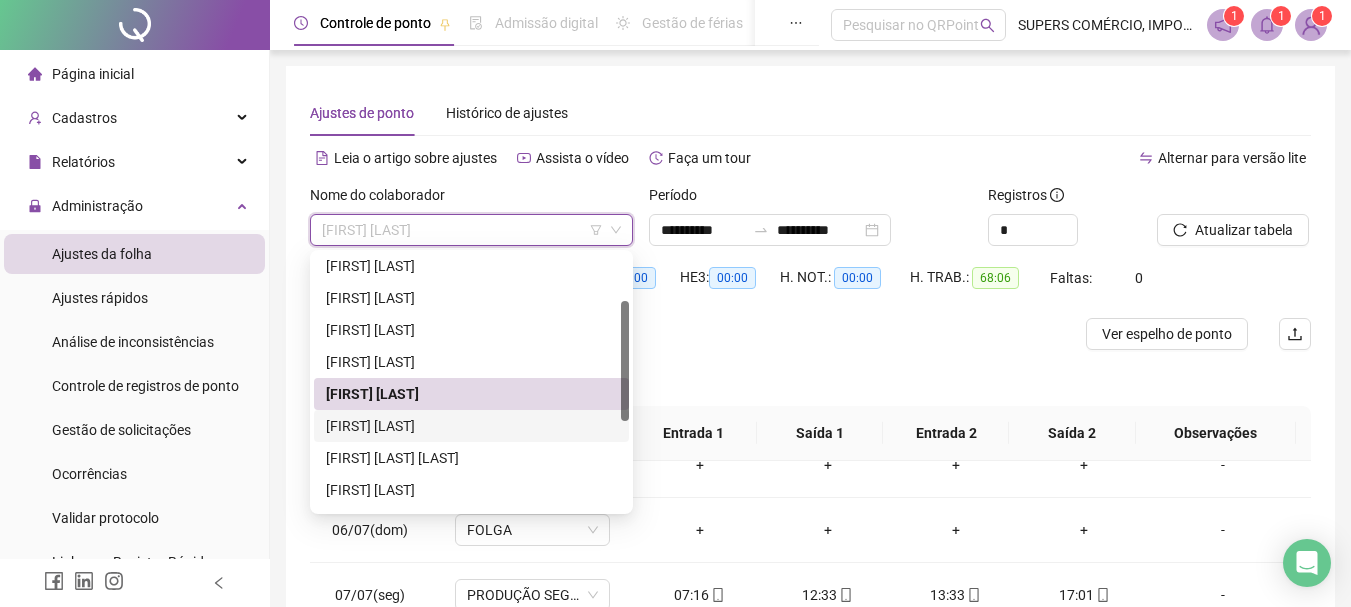 click on "[FIRST] [LAST]" at bounding box center (471, 426) 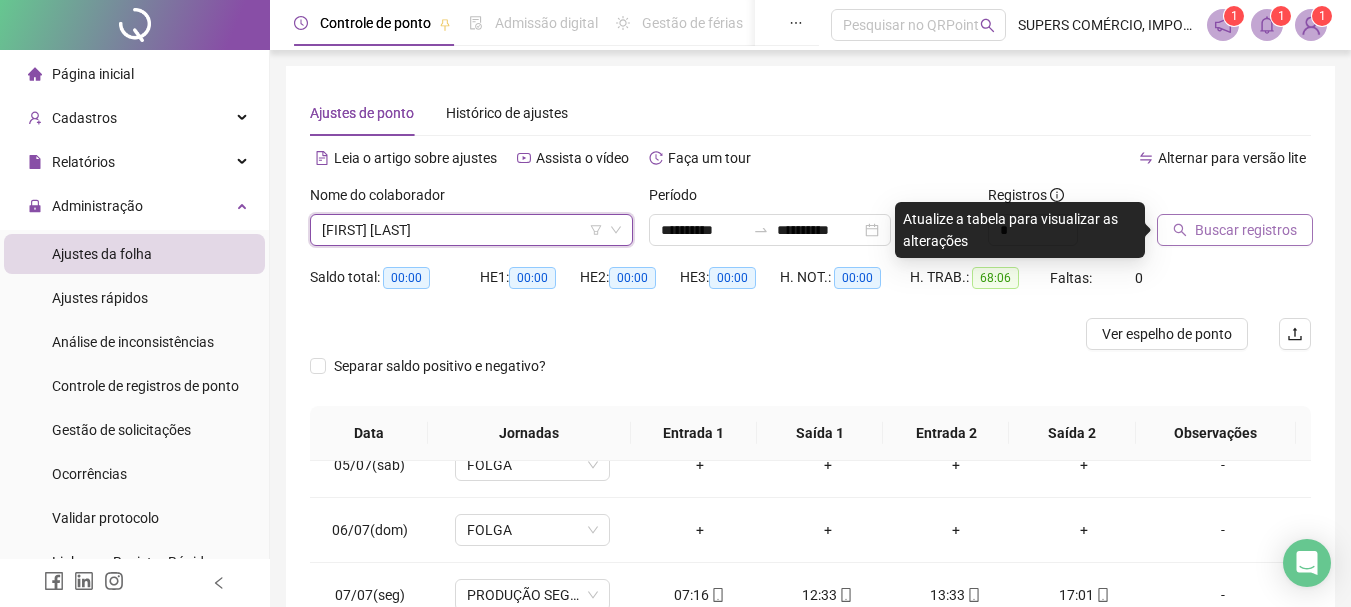 click on "Buscar registros" at bounding box center [1246, 230] 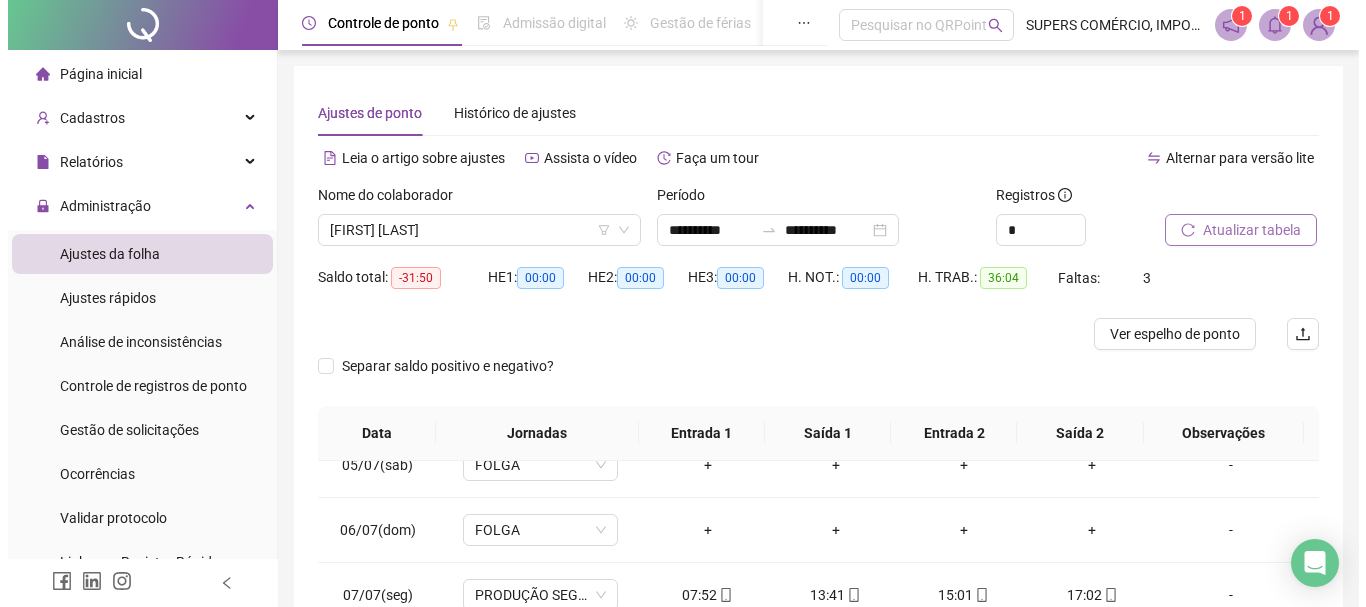 scroll, scrollTop: 391, scrollLeft: 0, axis: vertical 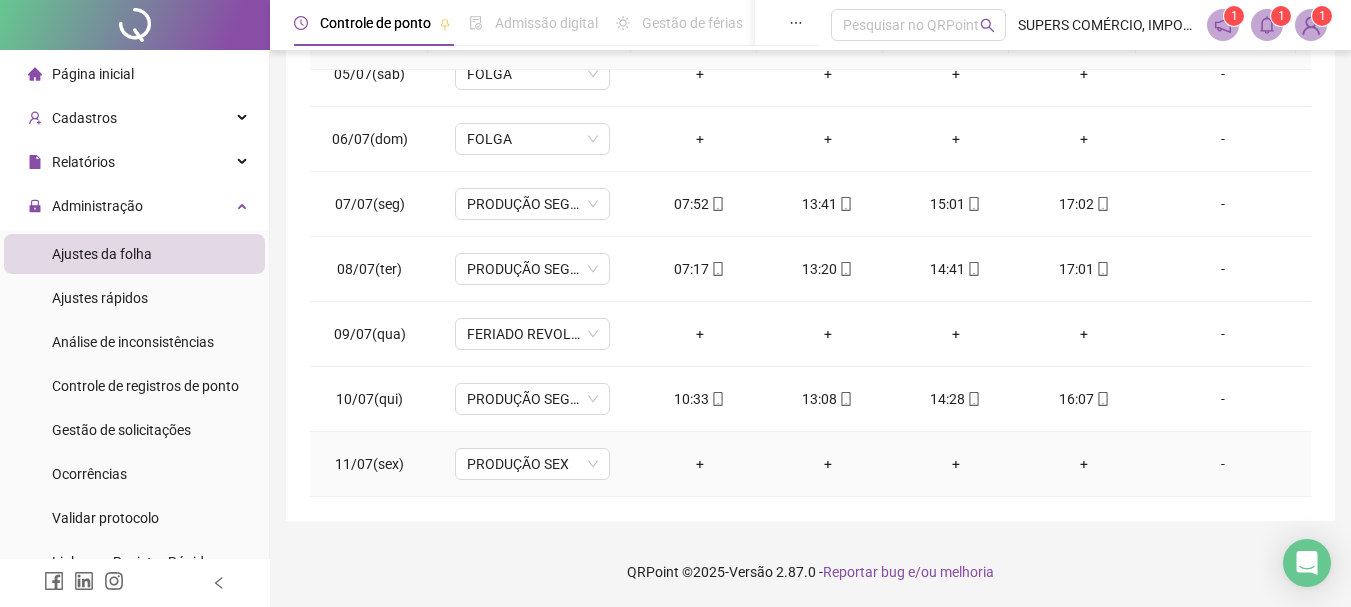 click on "-" at bounding box center [1223, 464] 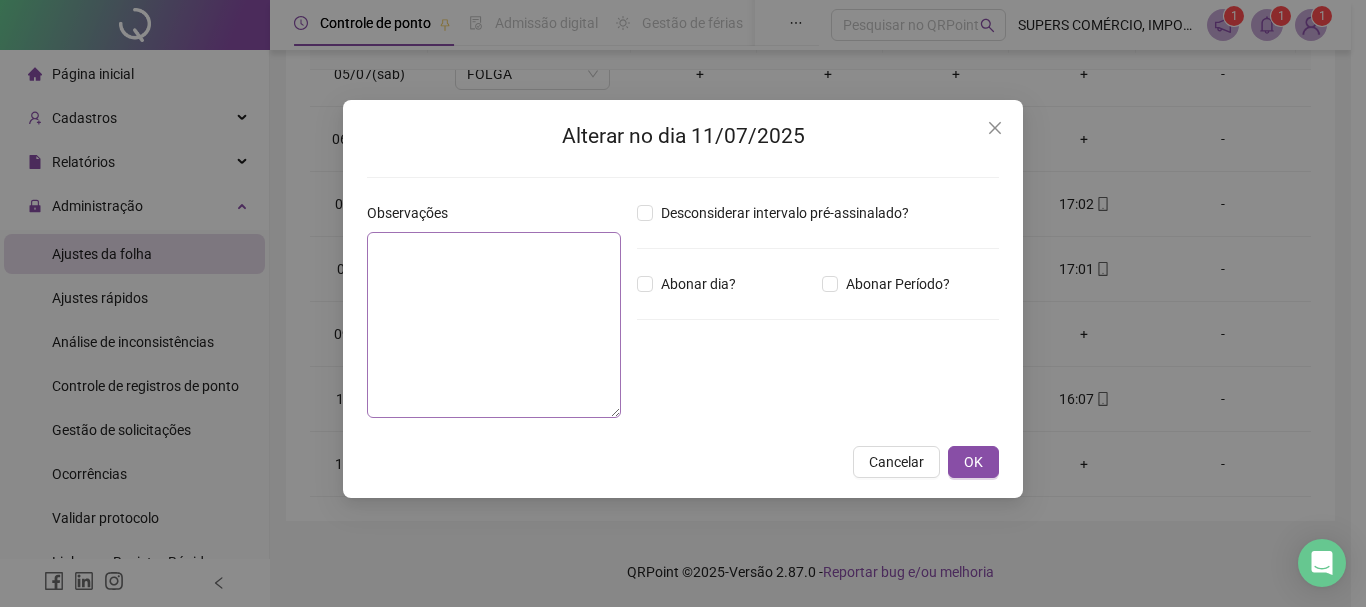 click on "Abonar dia?" at bounding box center (698, 284) 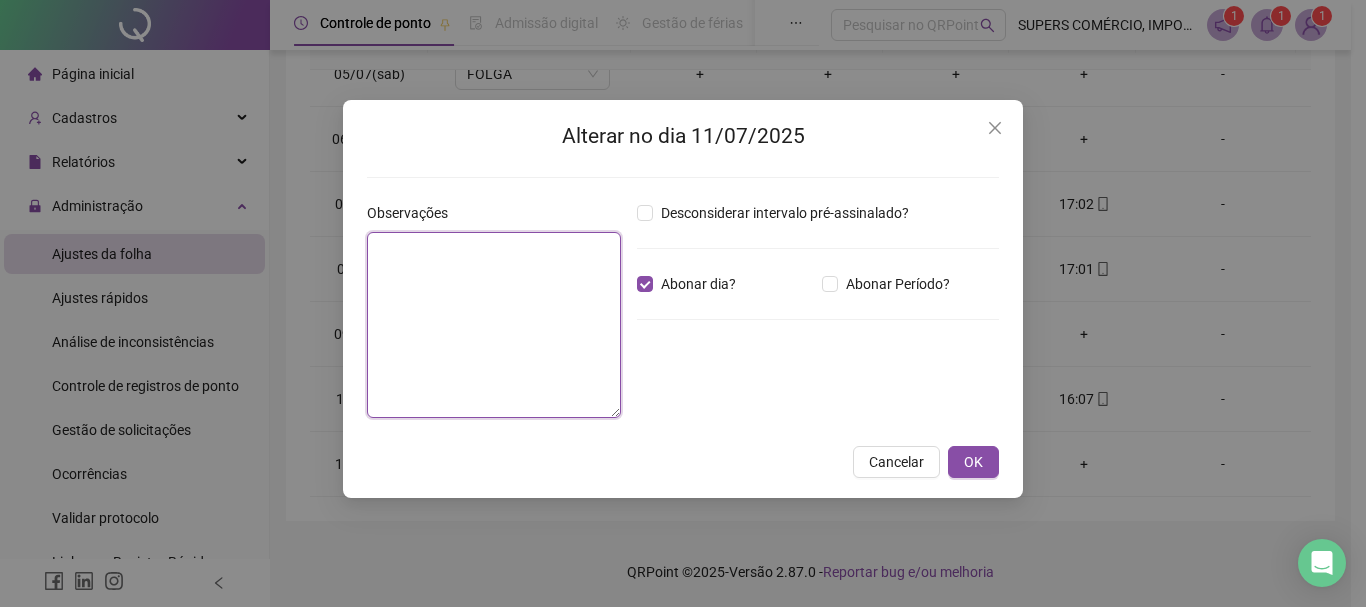 click at bounding box center (494, 325) 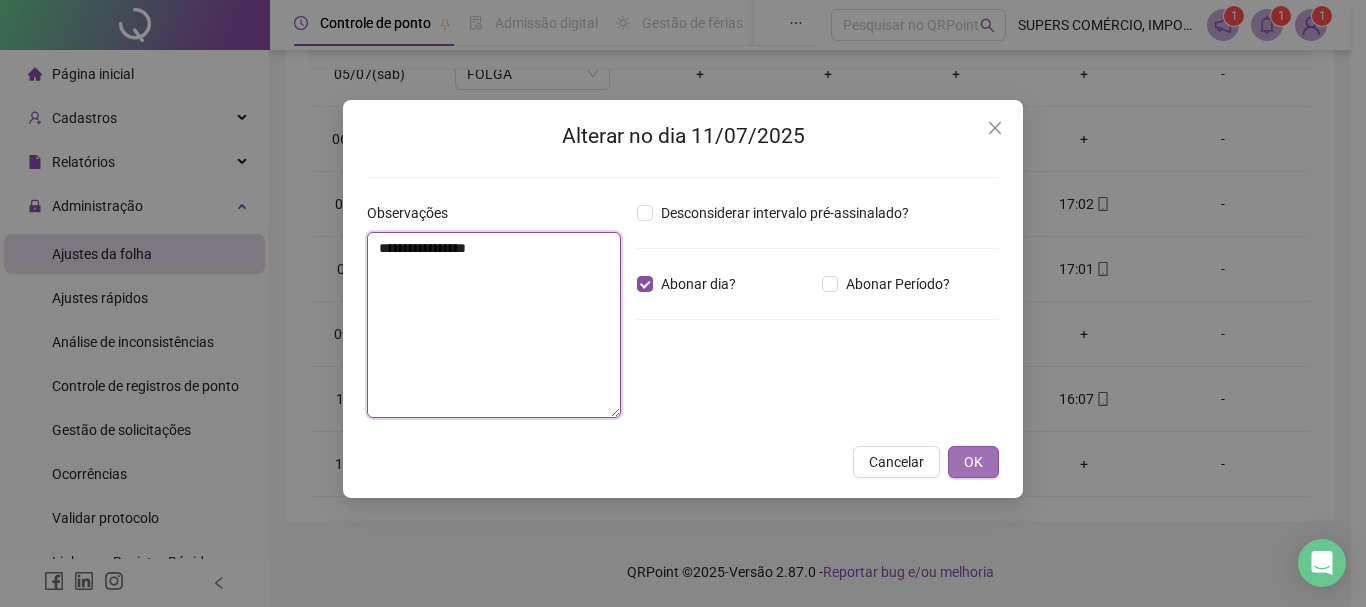 type on "**********" 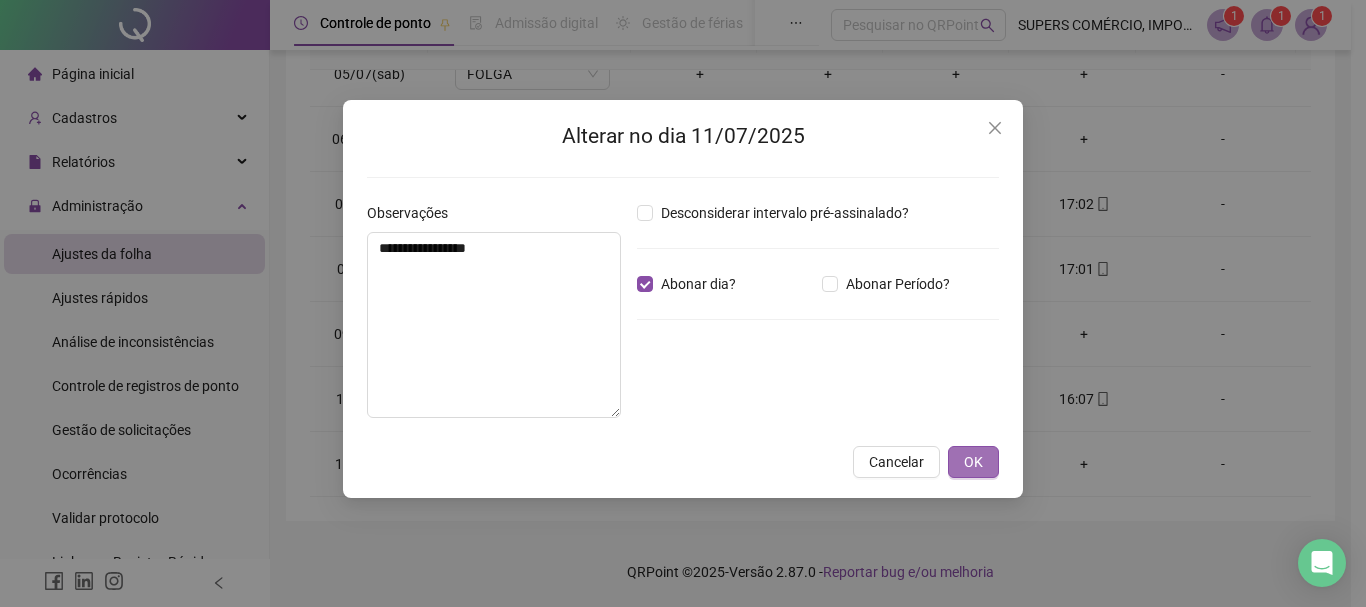 click on "OK" at bounding box center [973, 462] 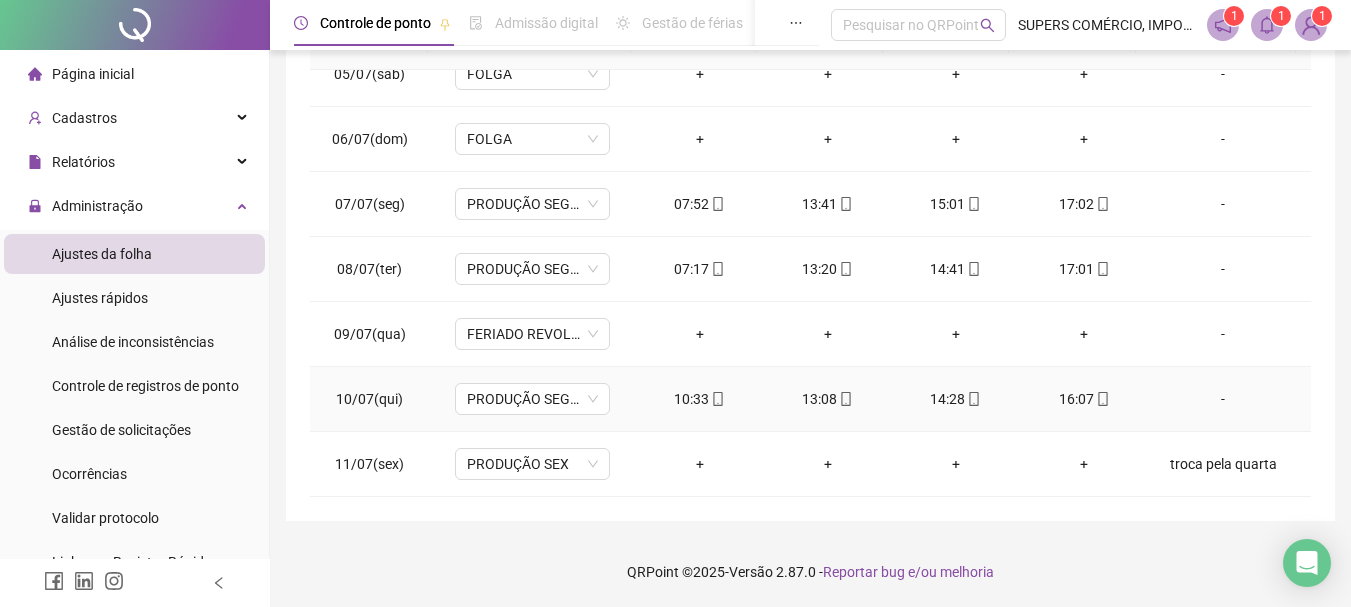 click on "-" at bounding box center [1223, 399] 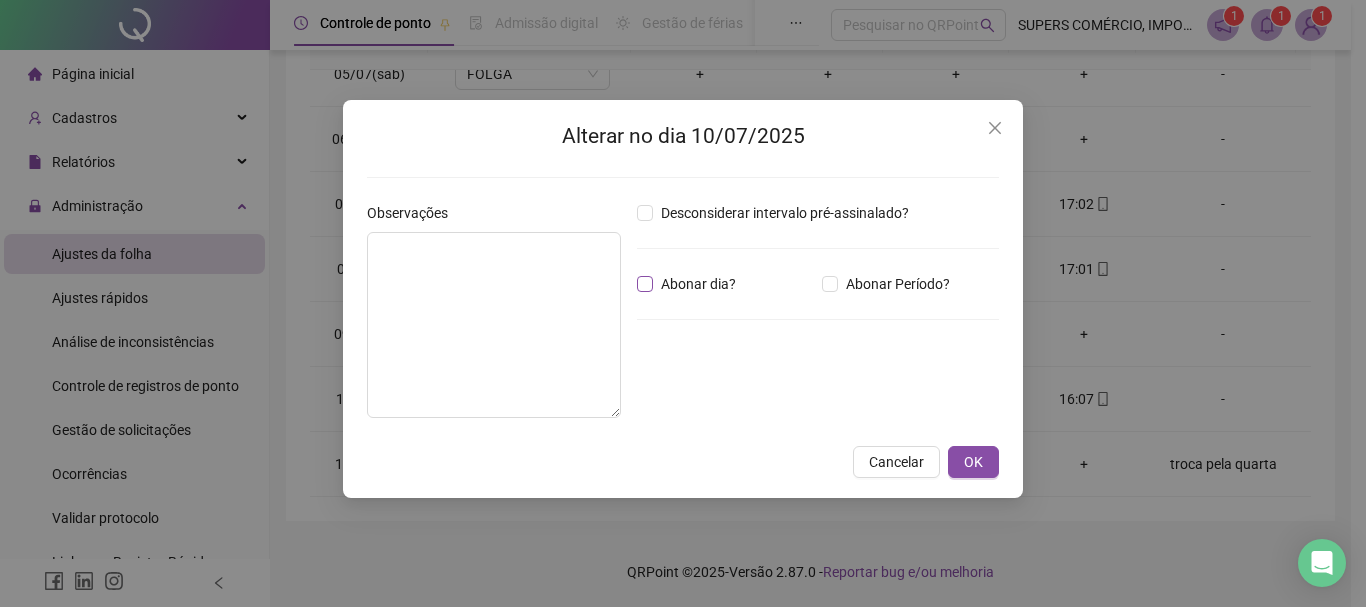 type 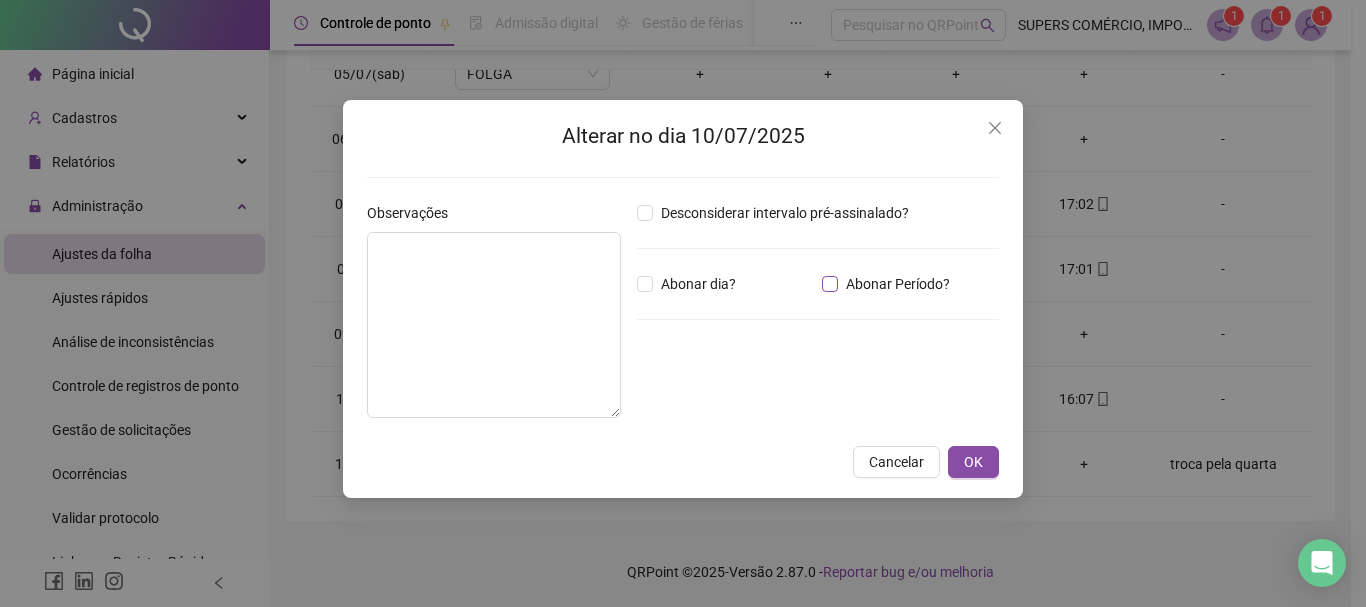 click on "Abonar Período?" at bounding box center [898, 284] 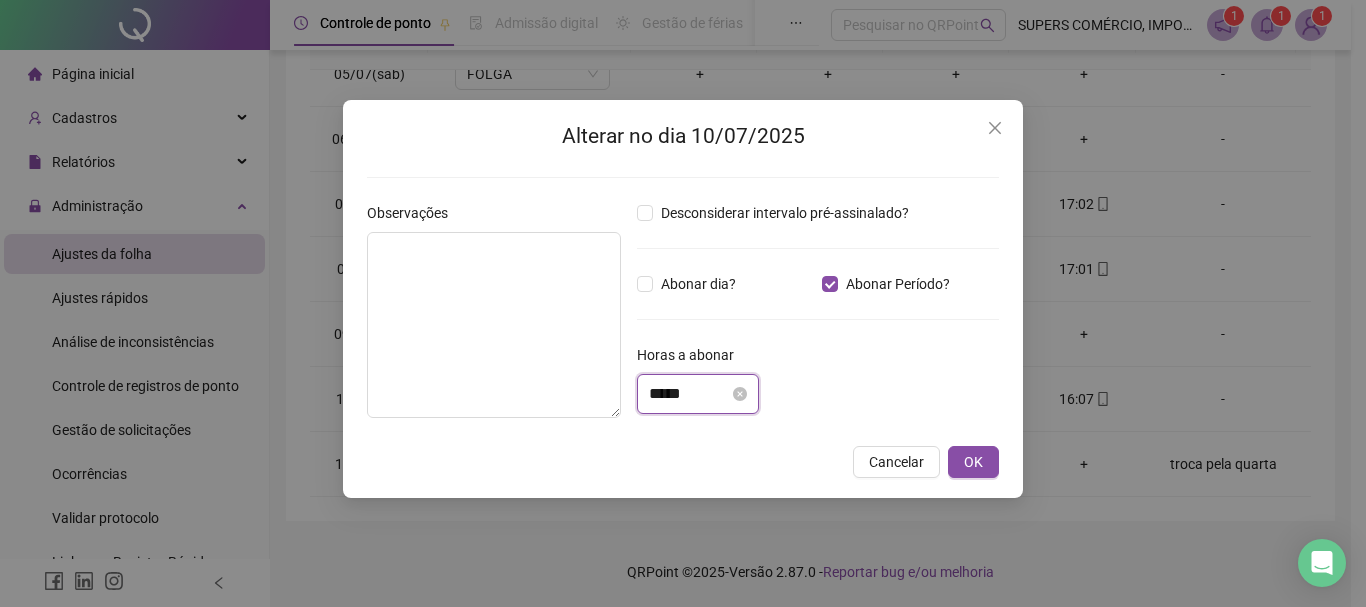 click on "*****" at bounding box center [689, 394] 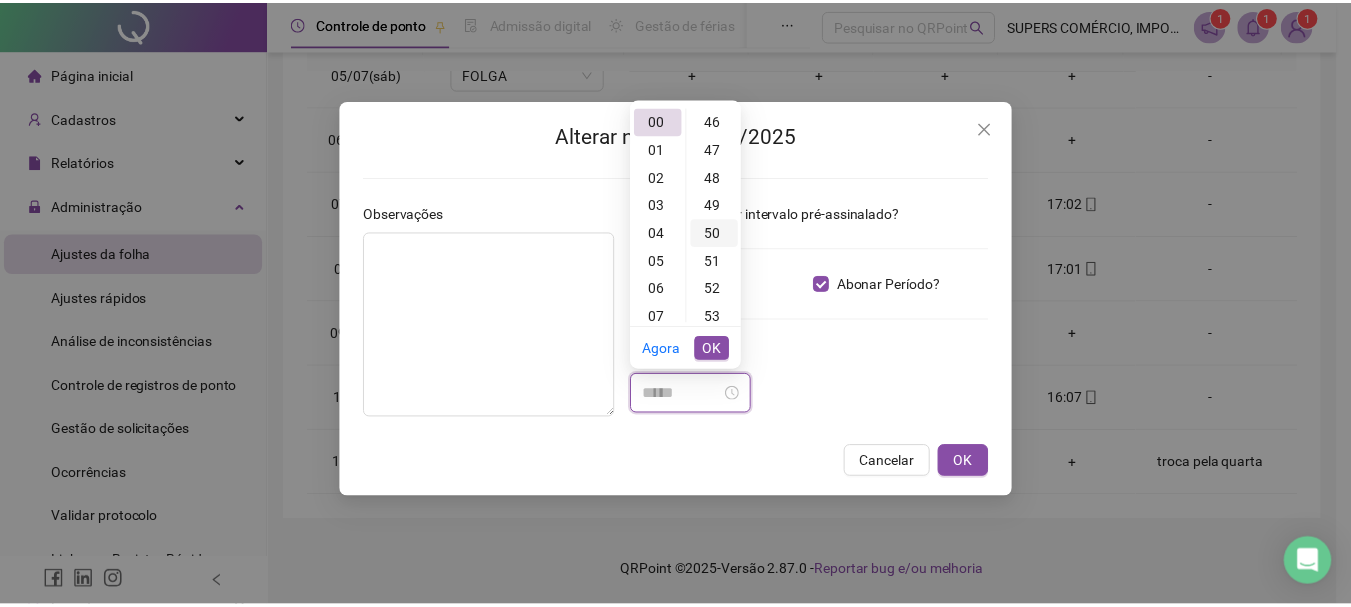 scroll, scrollTop: 1464, scrollLeft: 0, axis: vertical 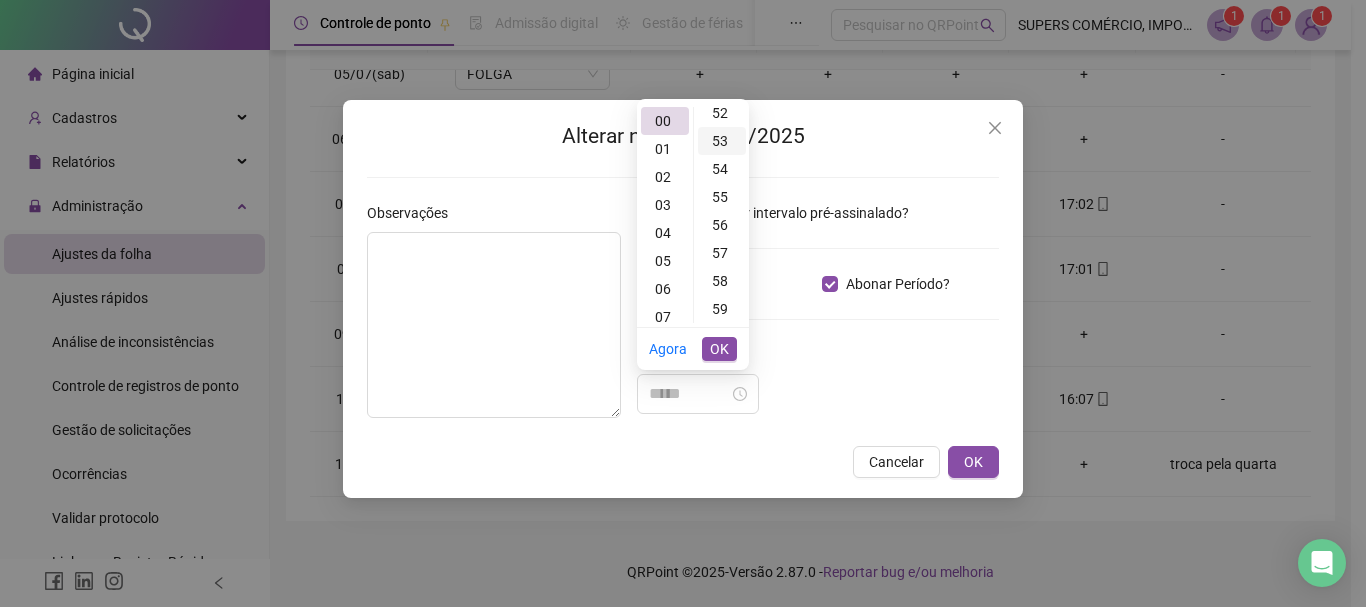 click on "53" at bounding box center [722, 141] 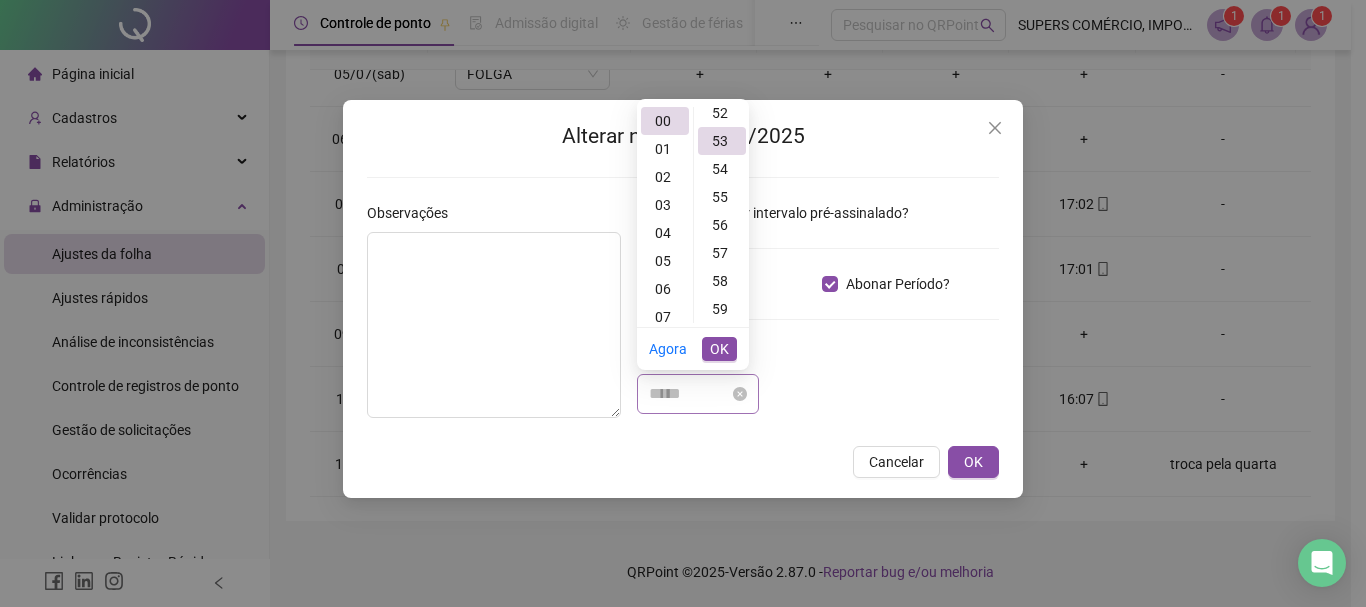 type on "*****" 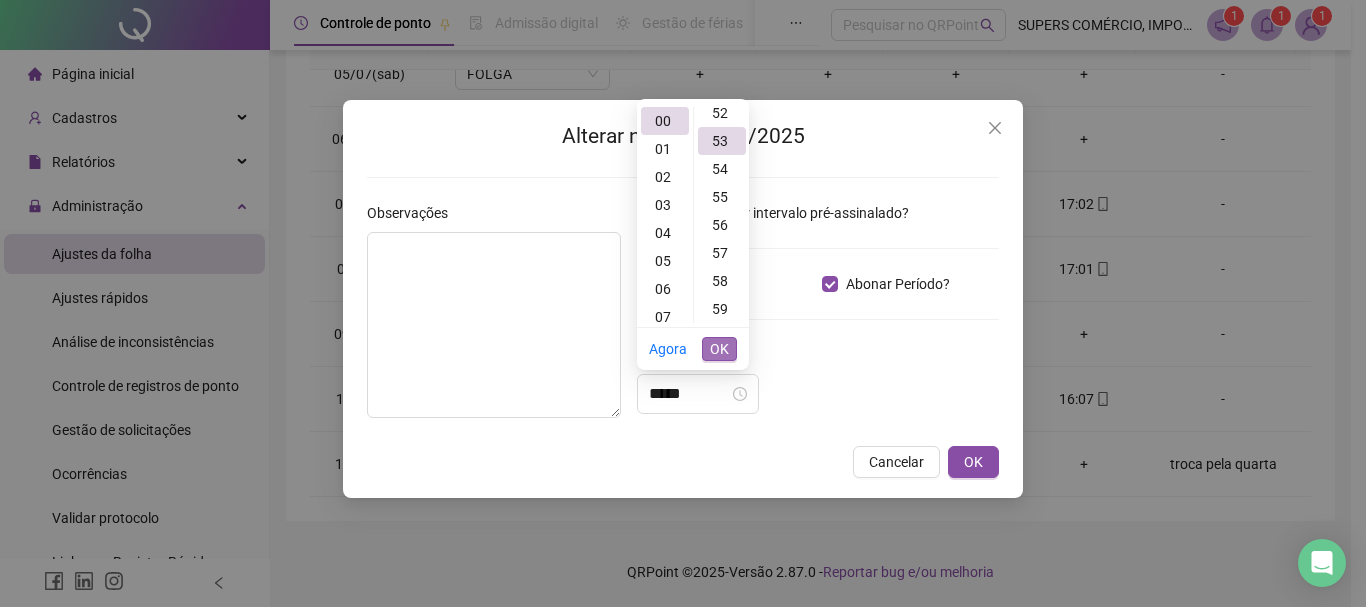 click on "OK" at bounding box center (719, 349) 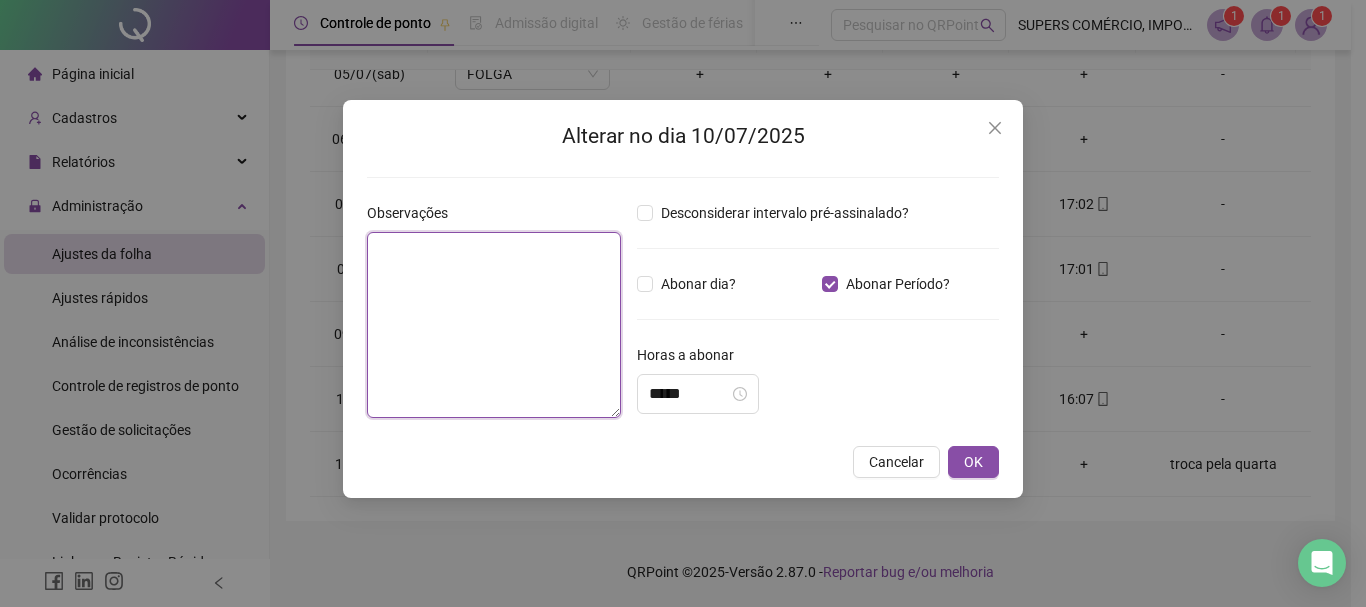 click at bounding box center (494, 325) 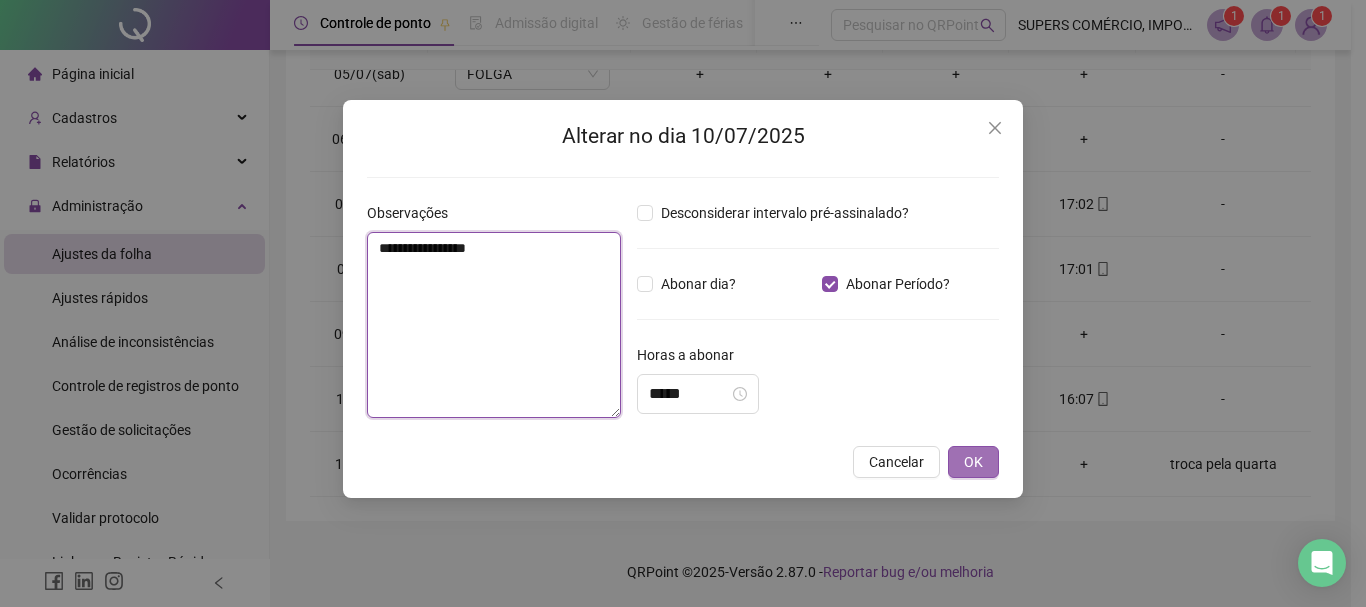 type on "**********" 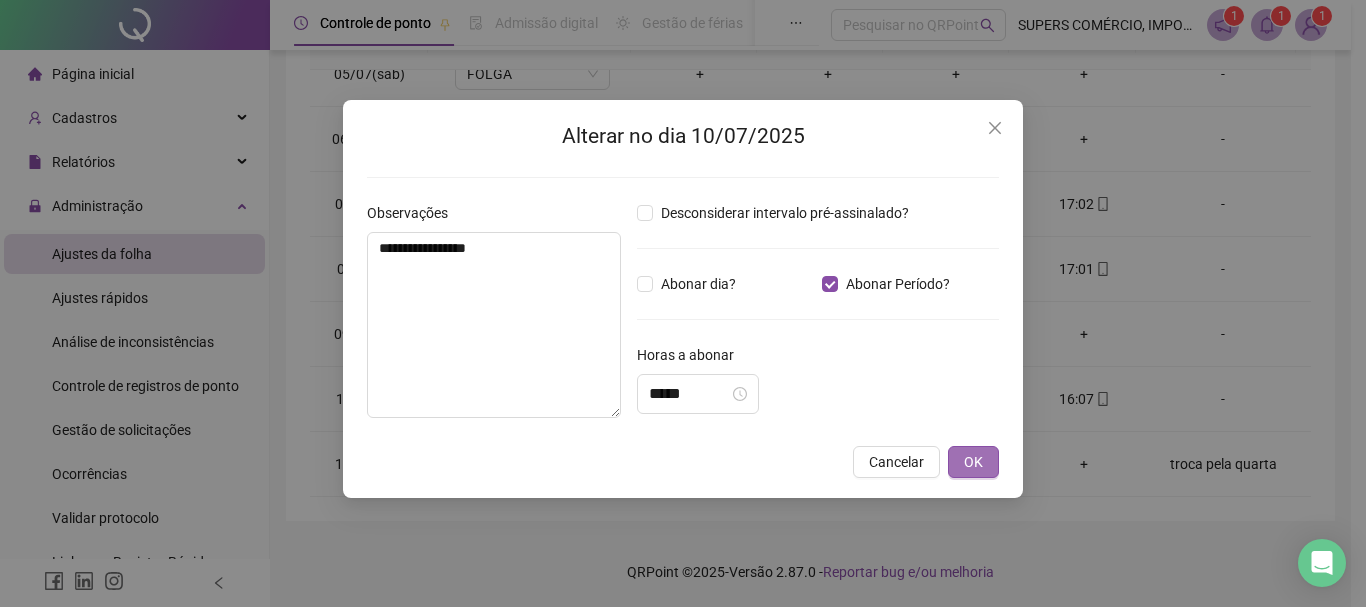 click on "OK" at bounding box center [973, 462] 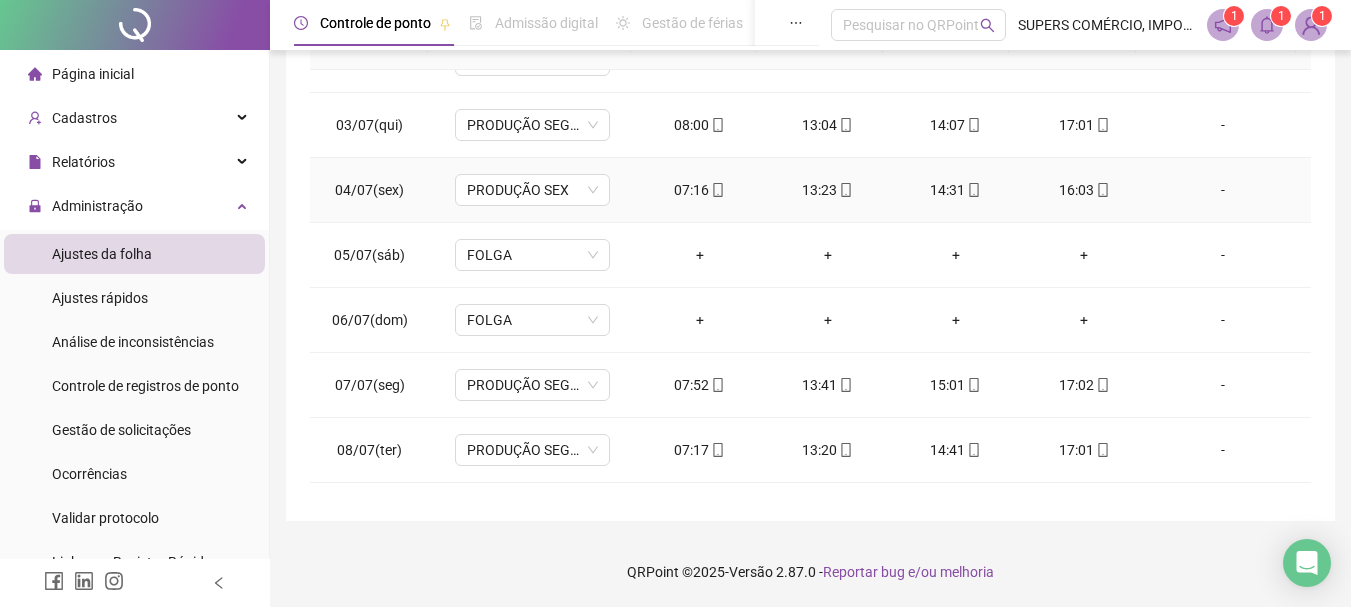 scroll, scrollTop: 0, scrollLeft: 0, axis: both 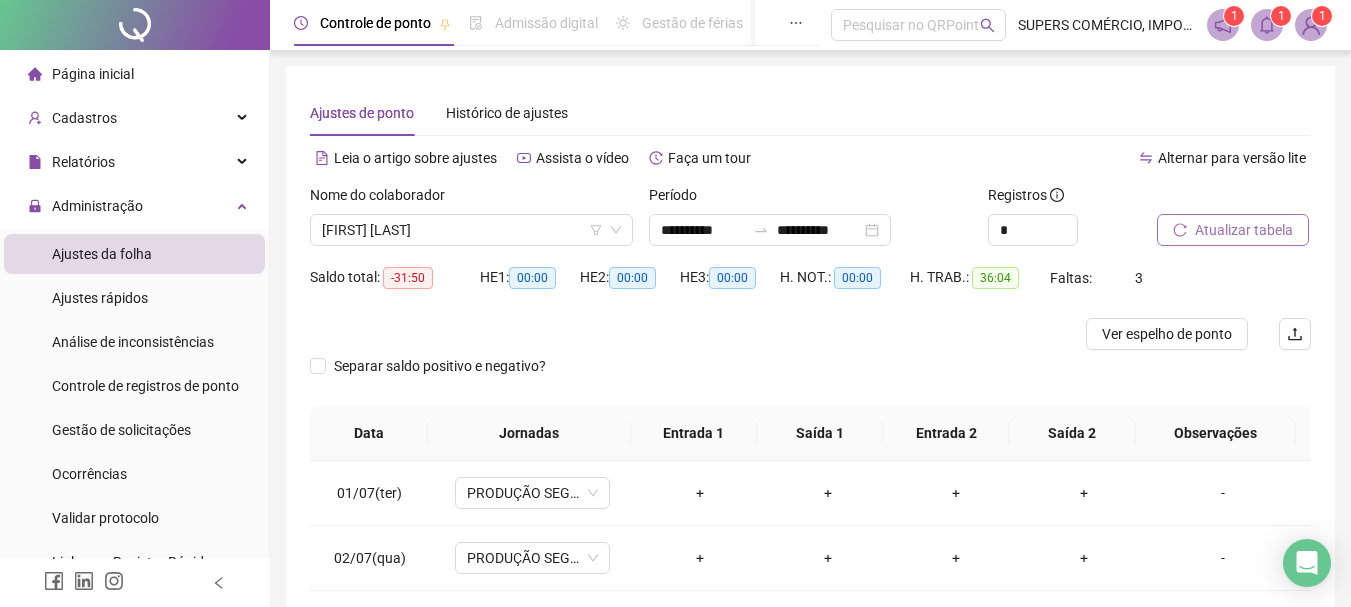 click on "Atualizar tabela" at bounding box center [1244, 230] 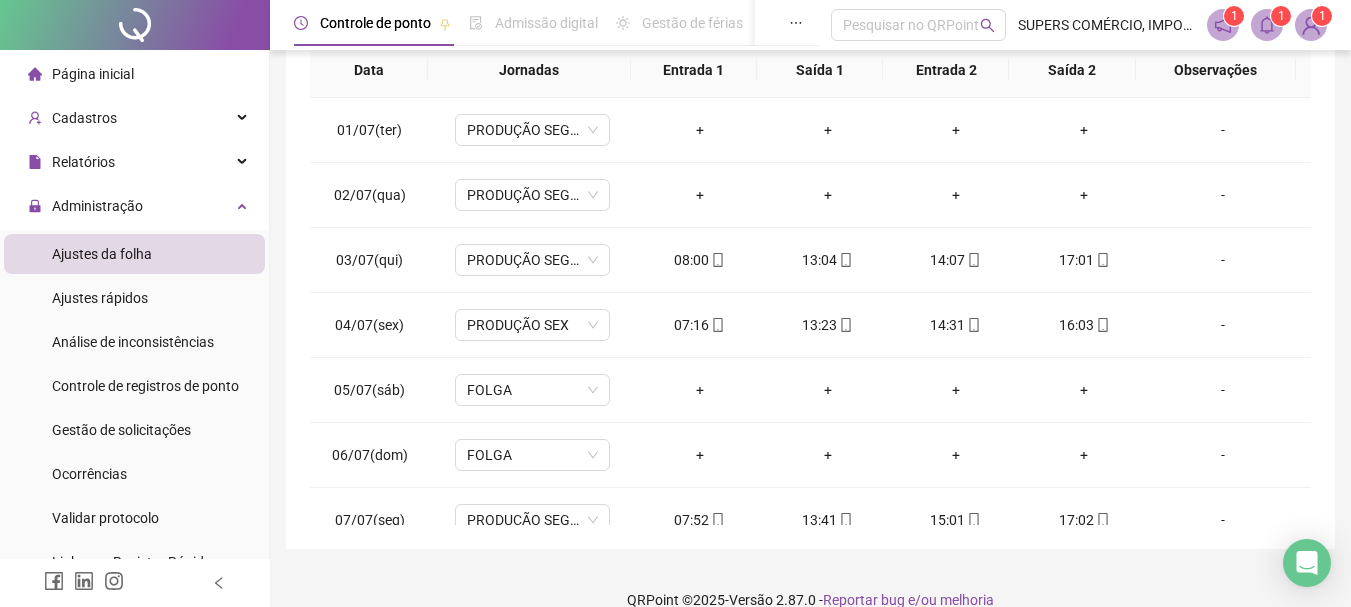 scroll, scrollTop: 391, scrollLeft: 0, axis: vertical 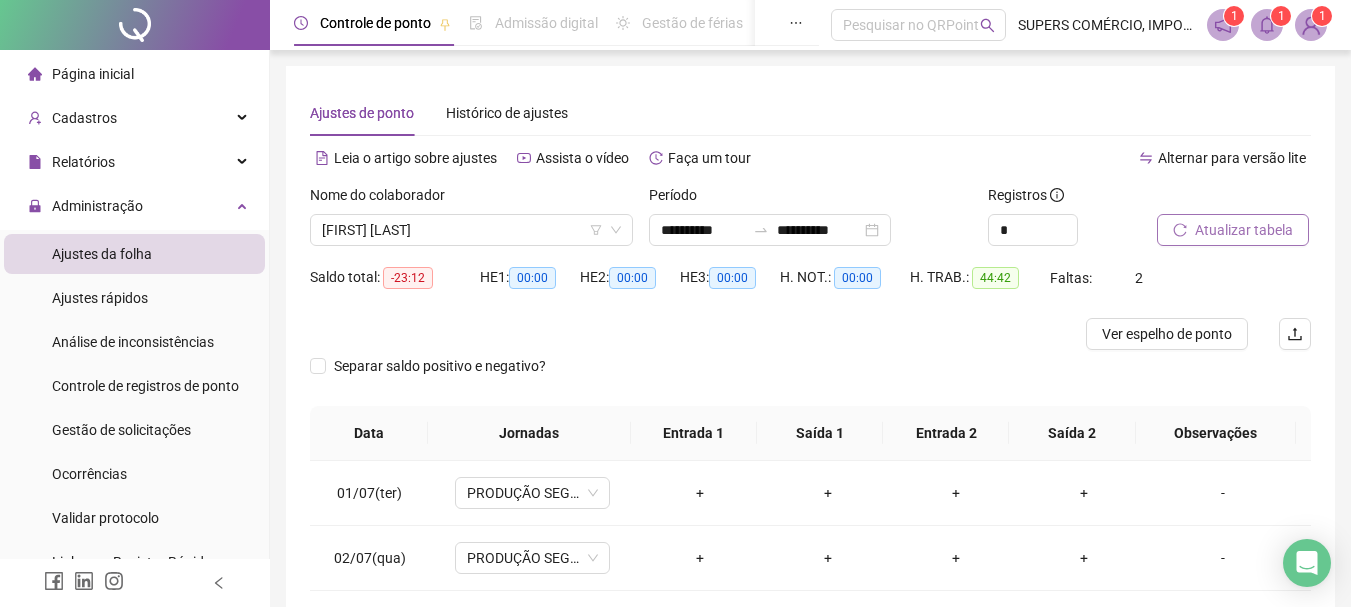 click on "Atualizar tabela" at bounding box center [1244, 230] 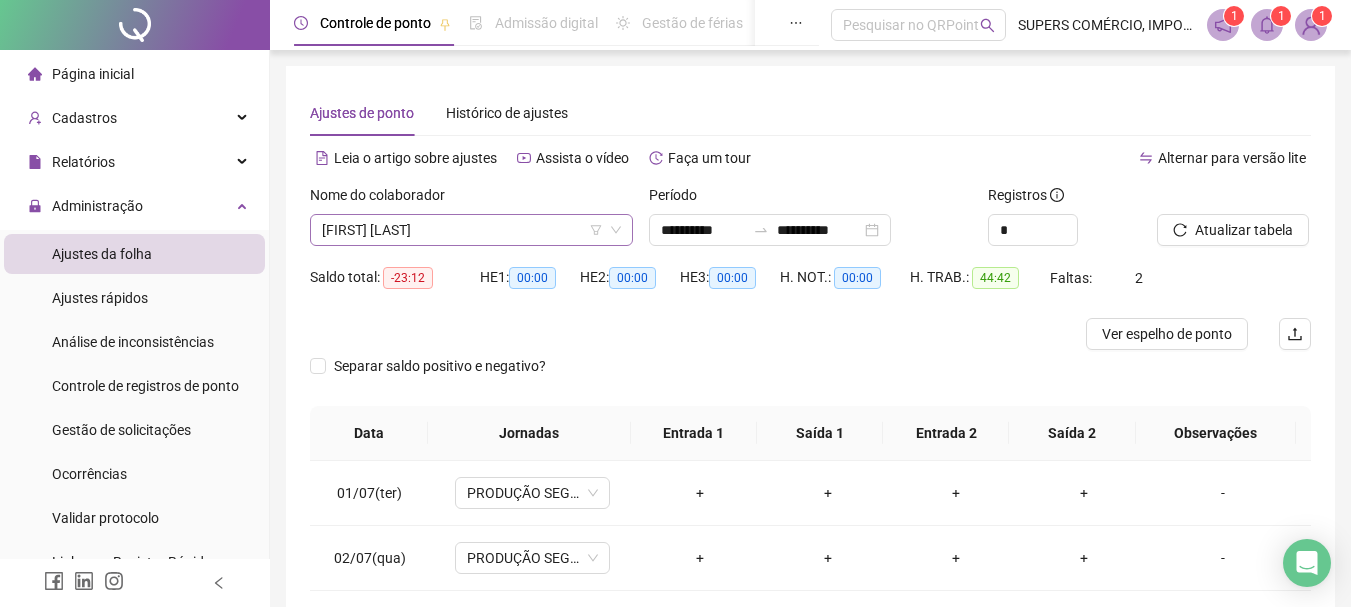 click on "[FIRST] [LAST]" at bounding box center (471, 230) 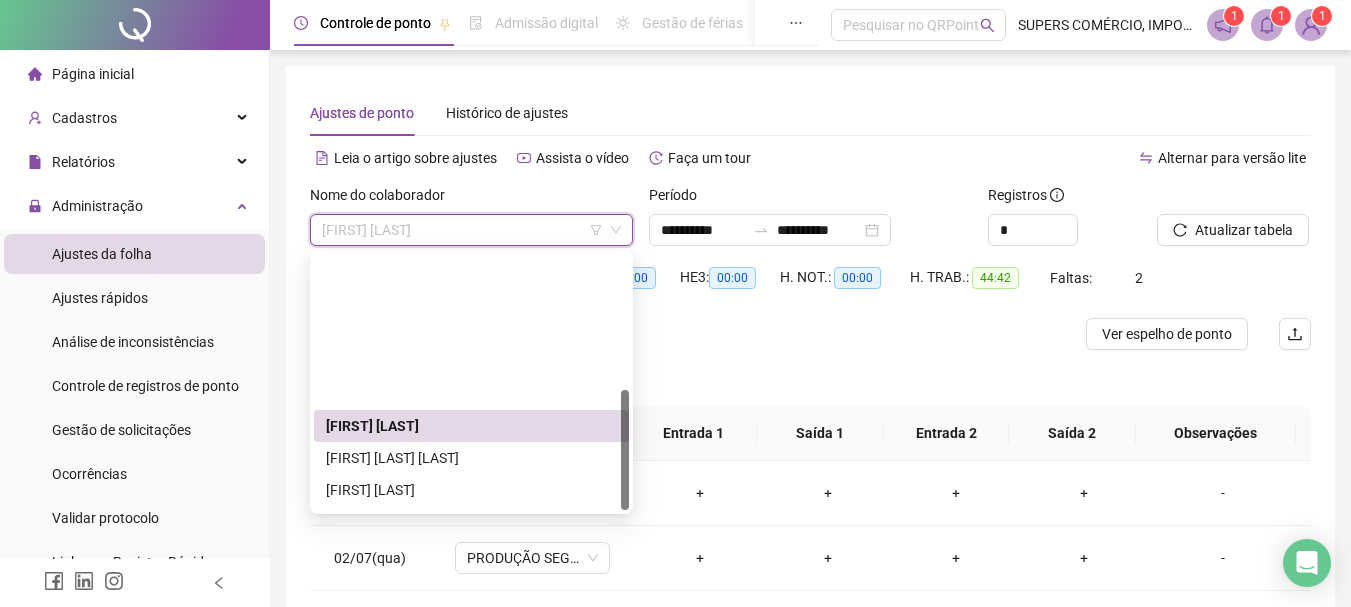 scroll, scrollTop: 288, scrollLeft: 0, axis: vertical 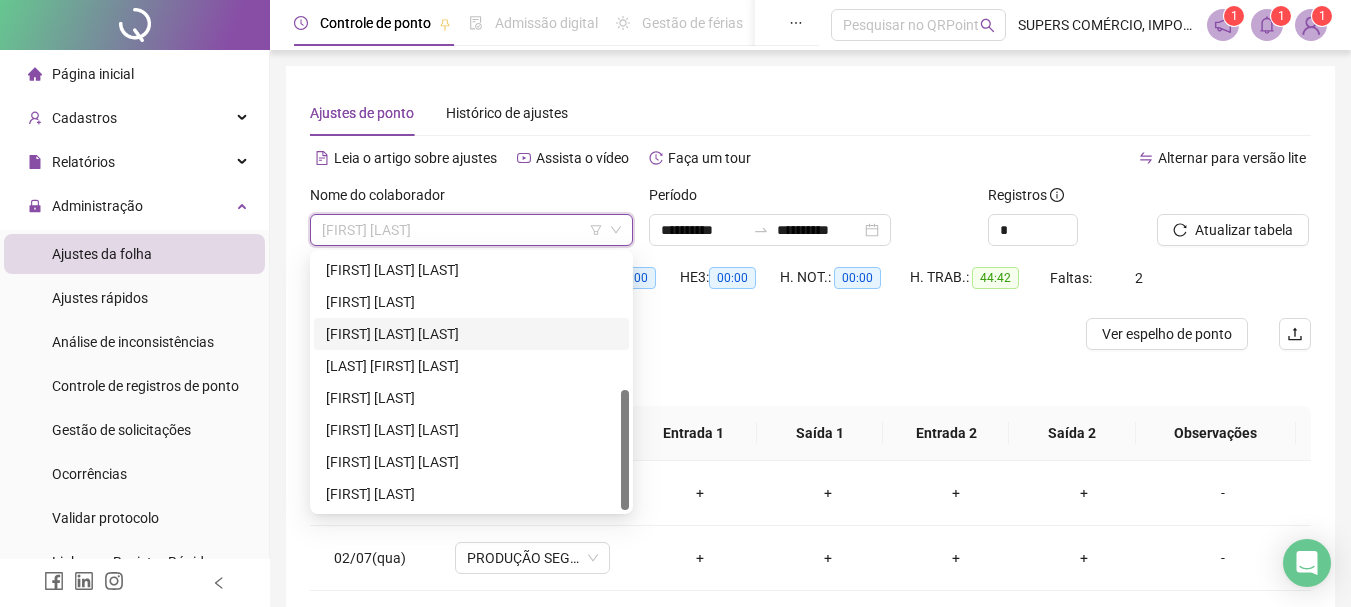 click on "[FIRST] [LAST] [LAST]" at bounding box center [471, 334] 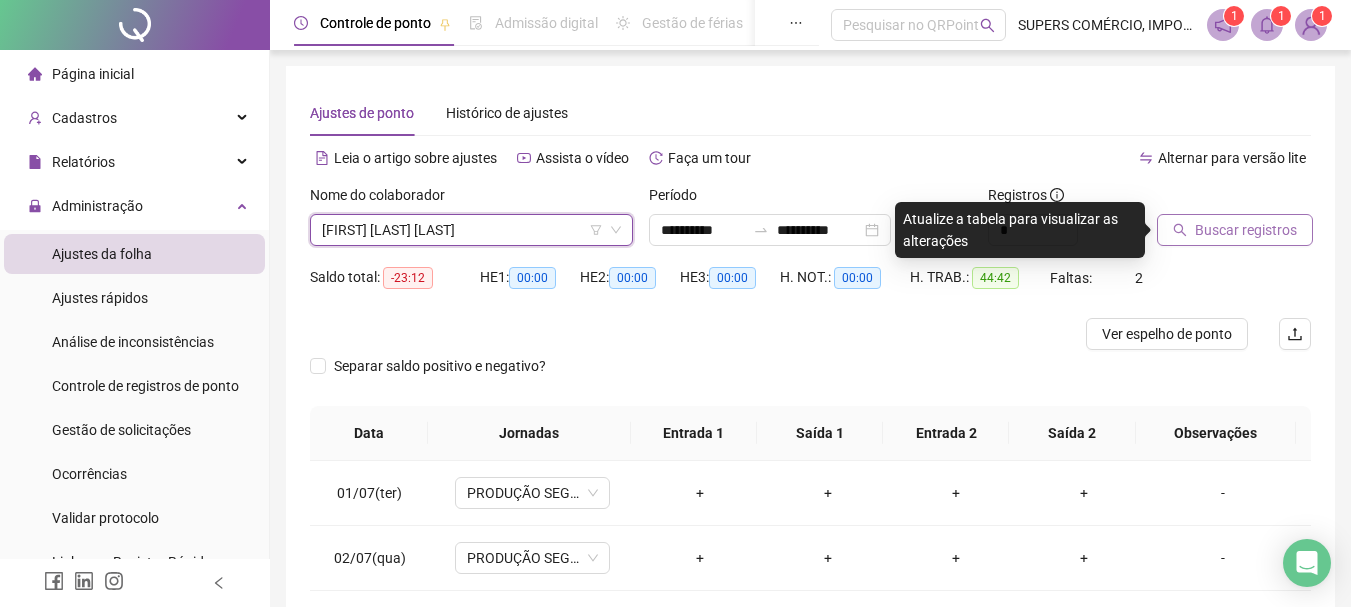 click on "Buscar registros" at bounding box center [1246, 230] 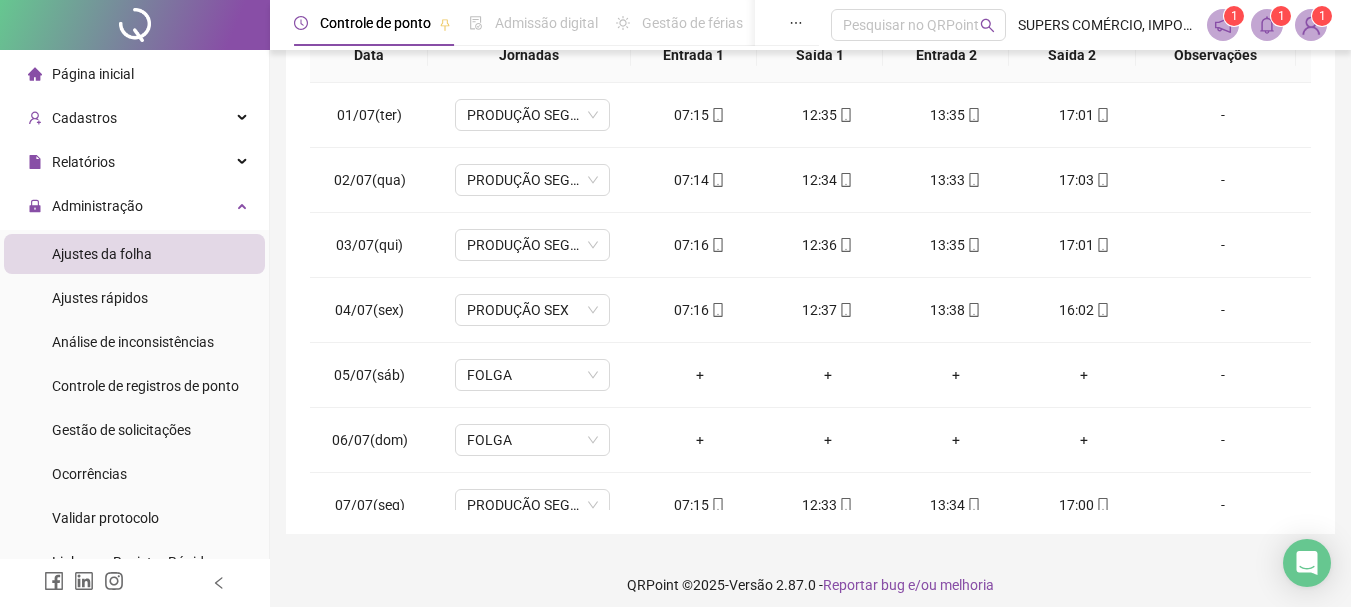 scroll, scrollTop: 391, scrollLeft: 0, axis: vertical 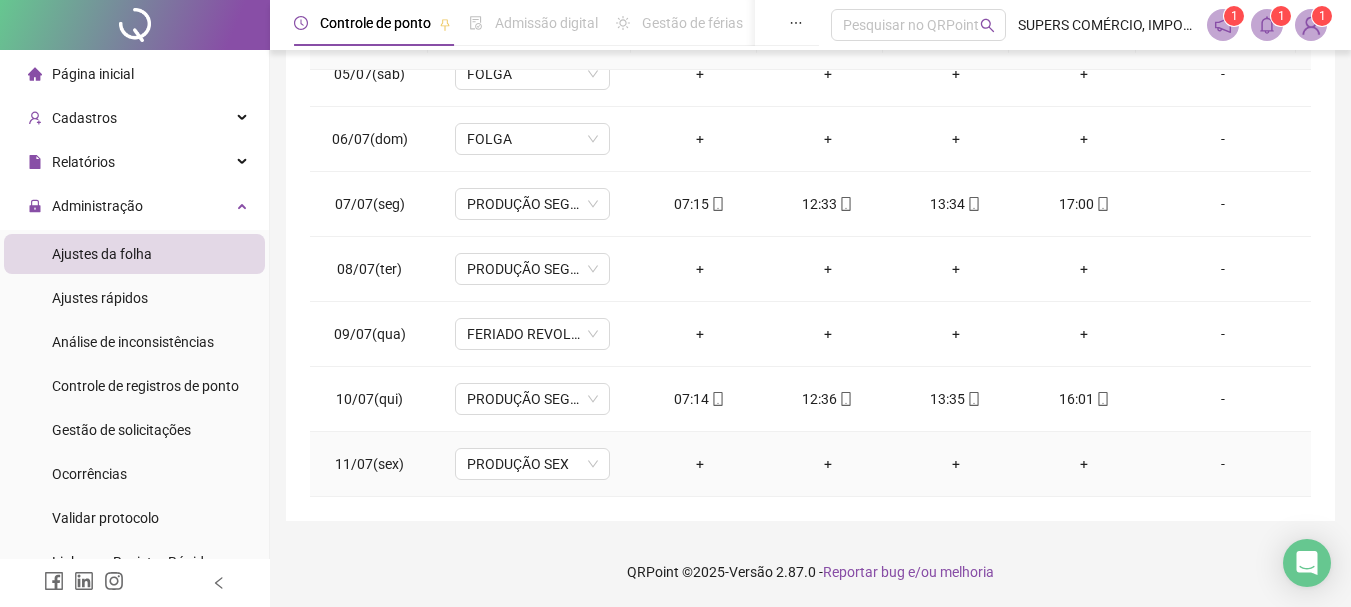 click on "-" at bounding box center [1223, 464] 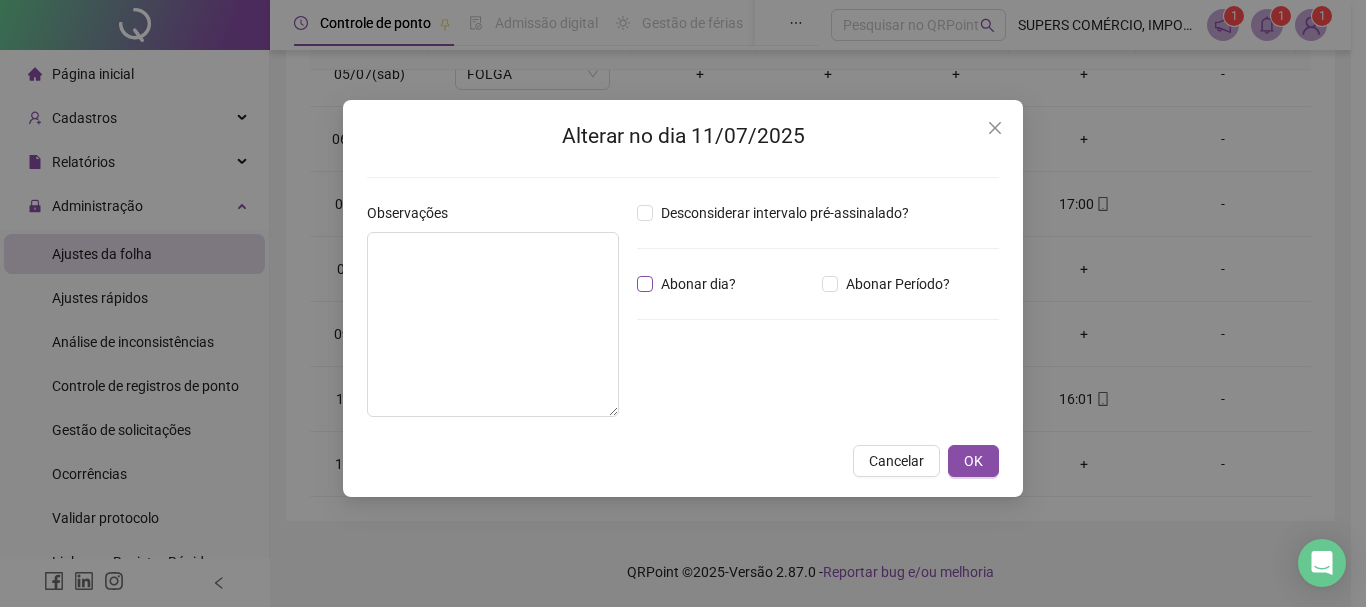 click on "Abonar dia?" at bounding box center (698, 284) 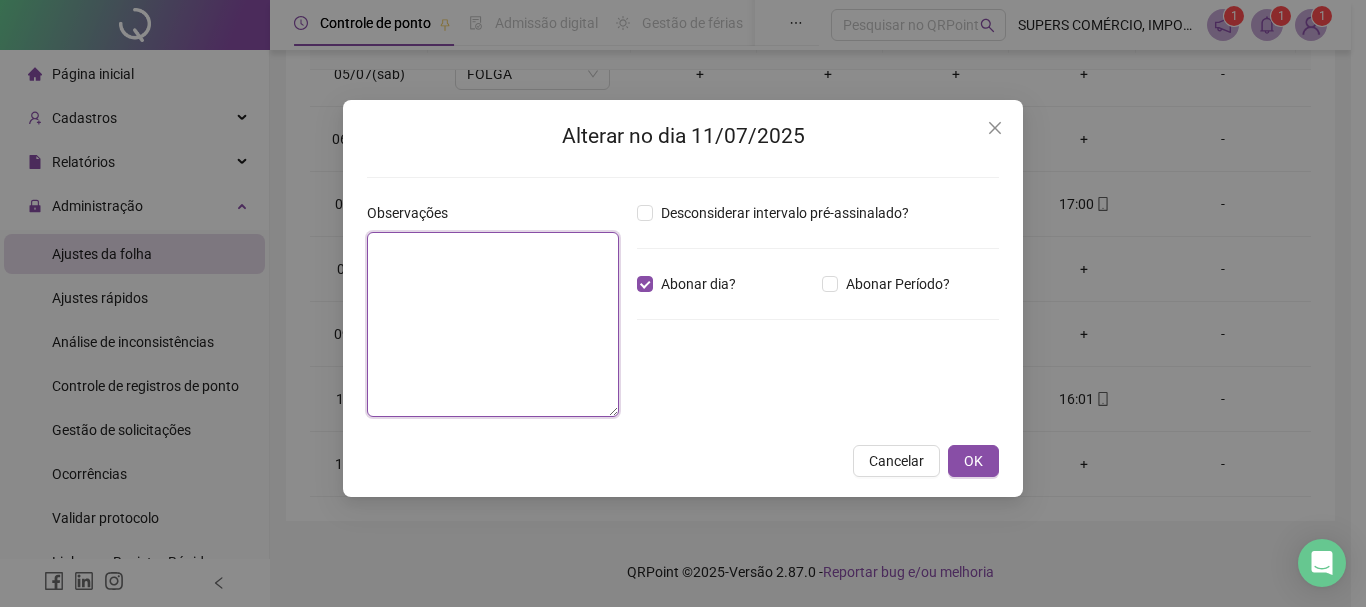 click at bounding box center (493, 324) 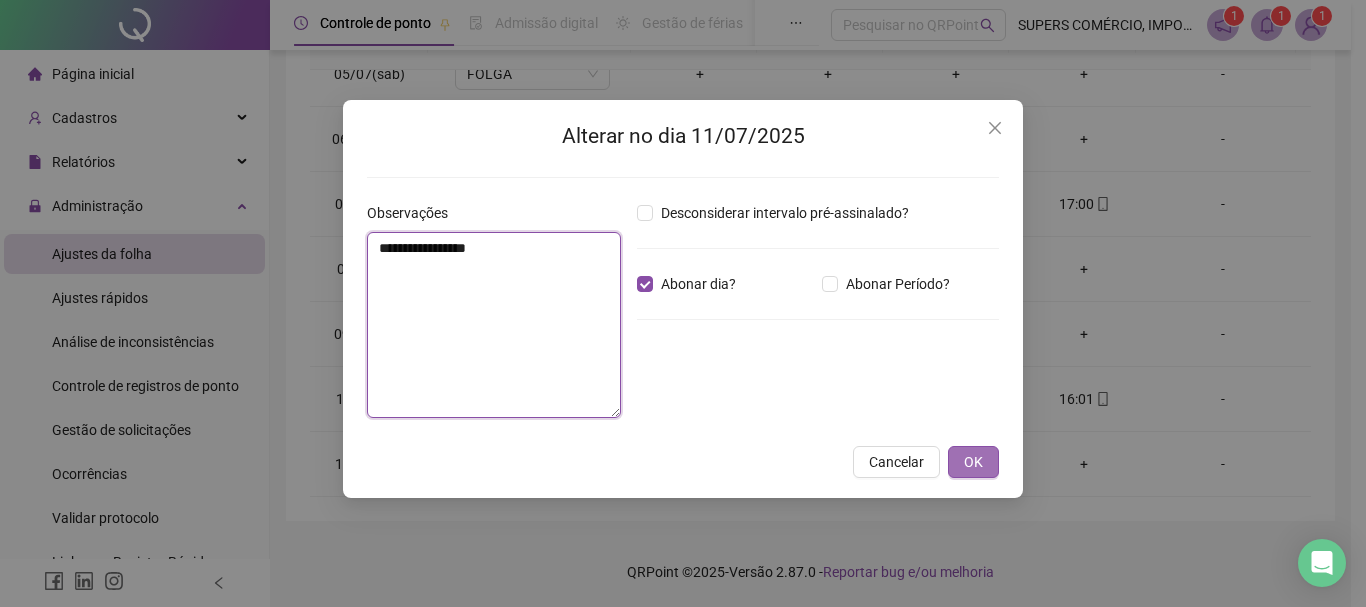type on "**********" 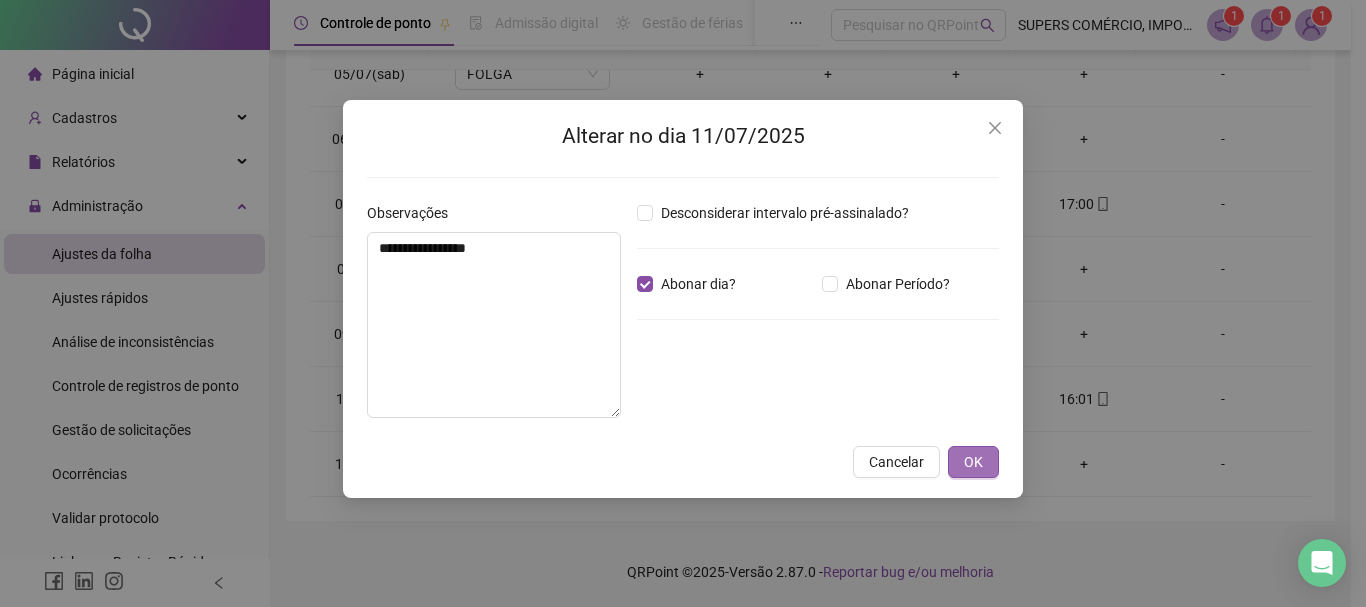 click on "OK" at bounding box center [973, 462] 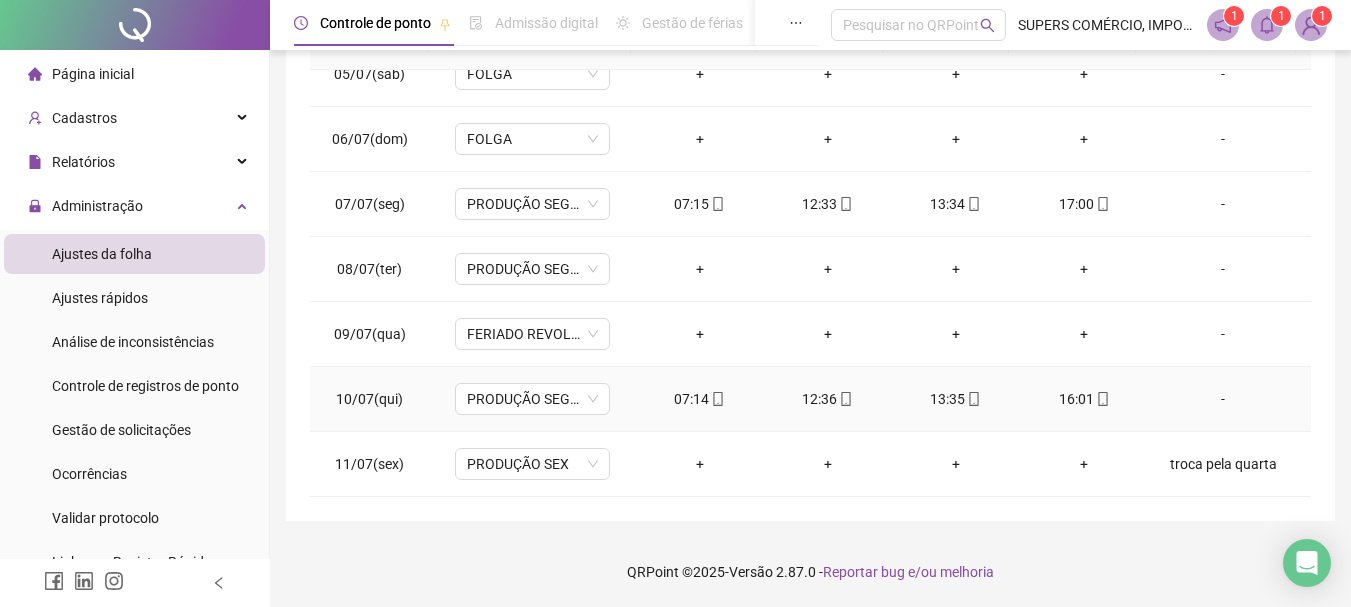 click on "-" at bounding box center [1223, 399] 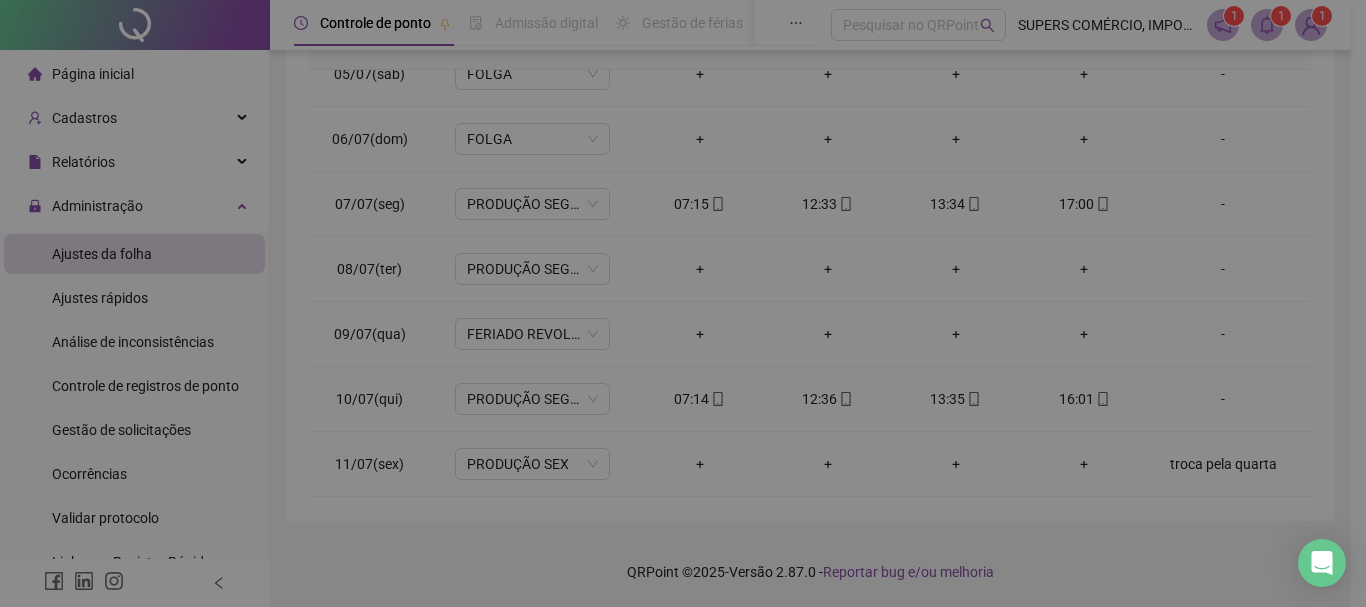 type 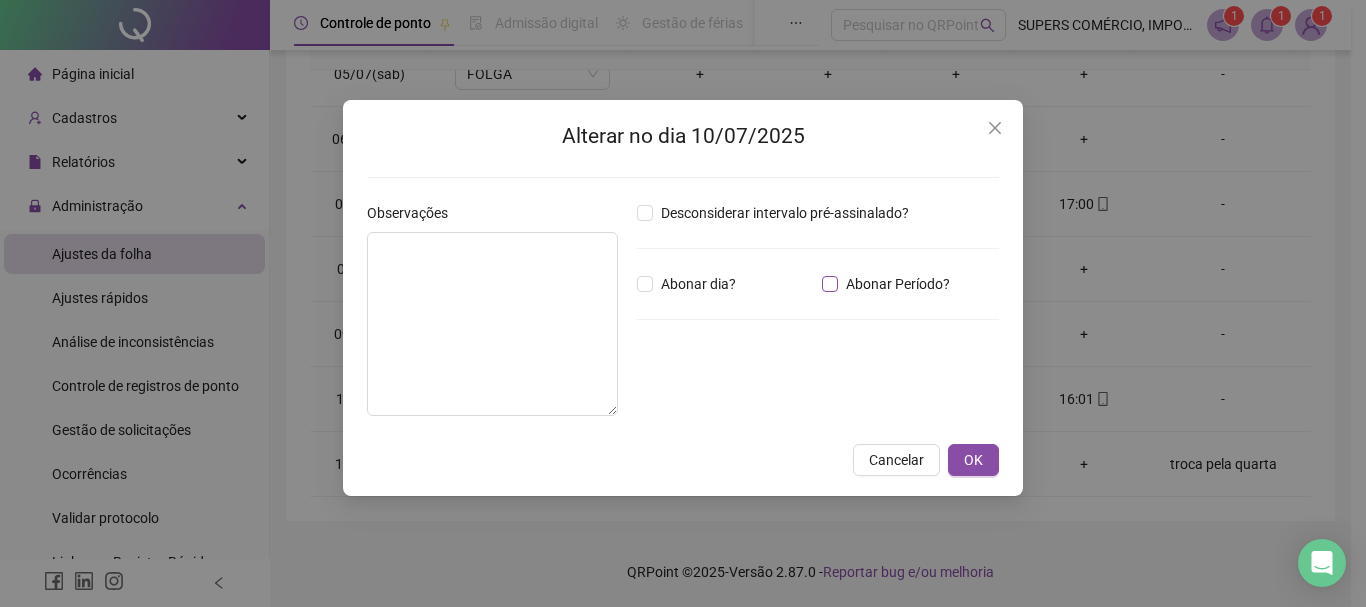 click on "Abonar Período?" at bounding box center [898, 284] 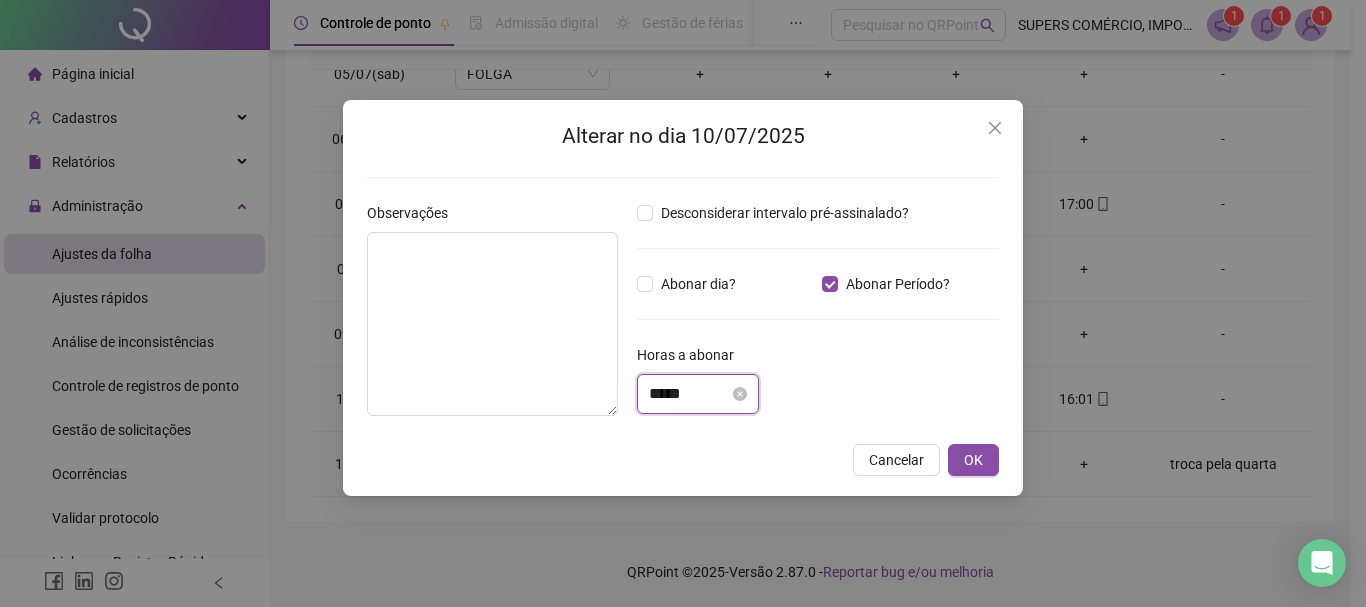 click on "*****" at bounding box center (689, 394) 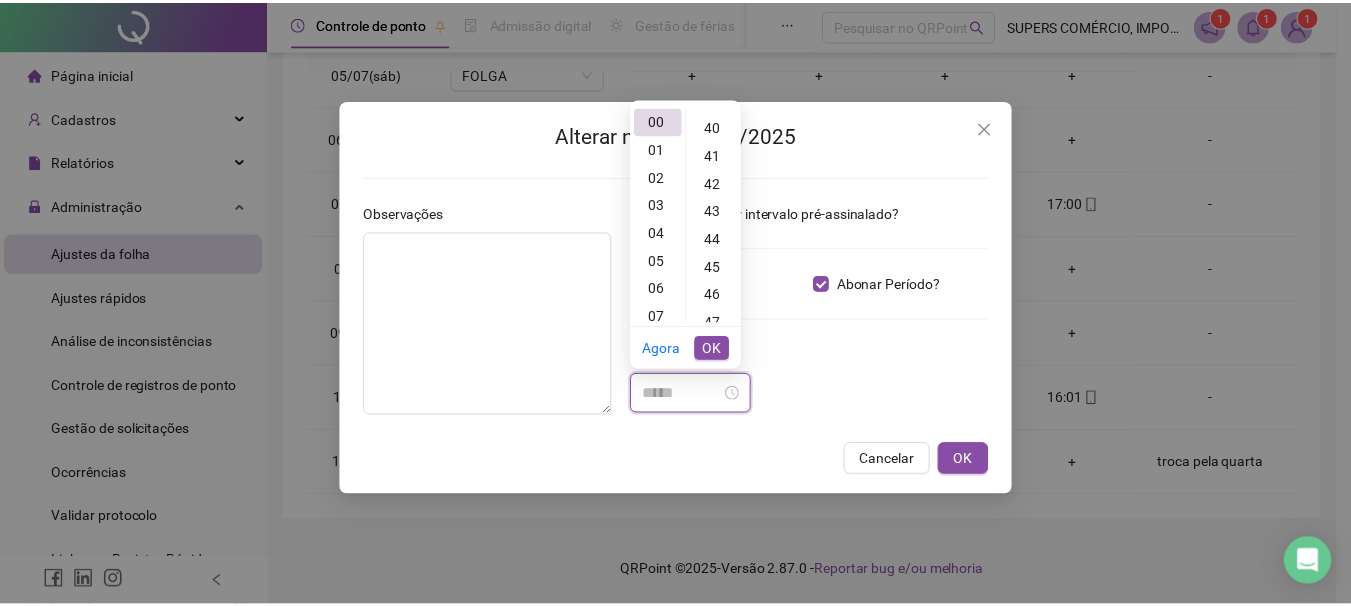 scroll, scrollTop: 1464, scrollLeft: 0, axis: vertical 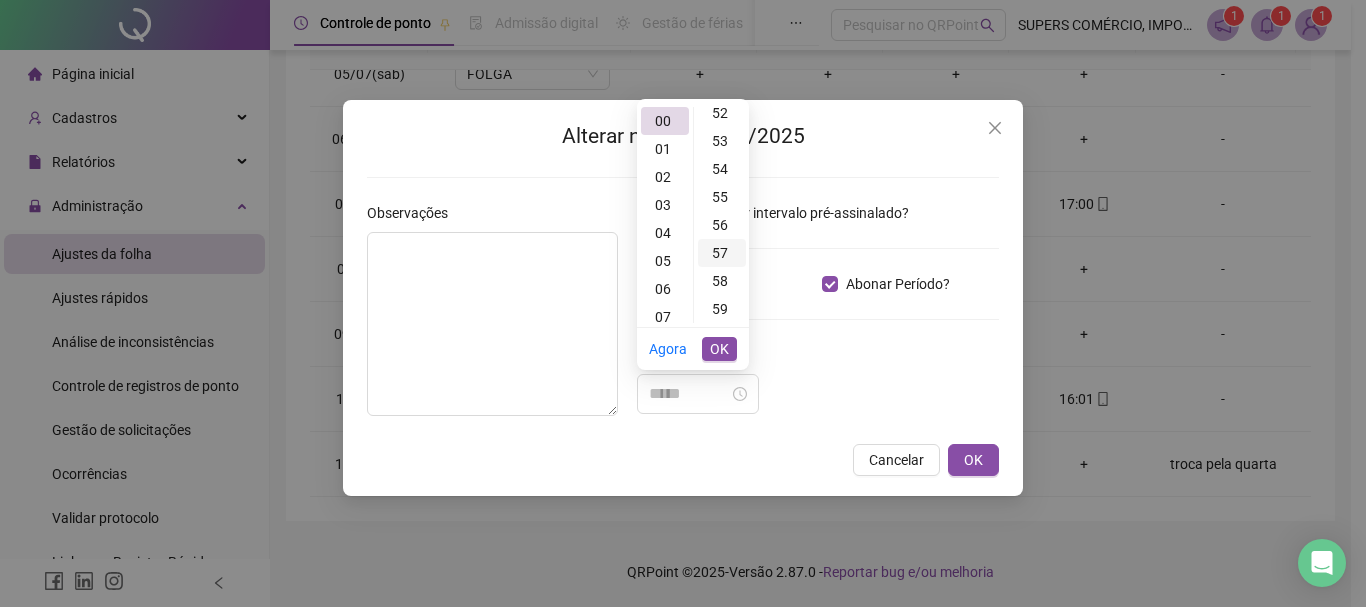click on "57" at bounding box center (722, 253) 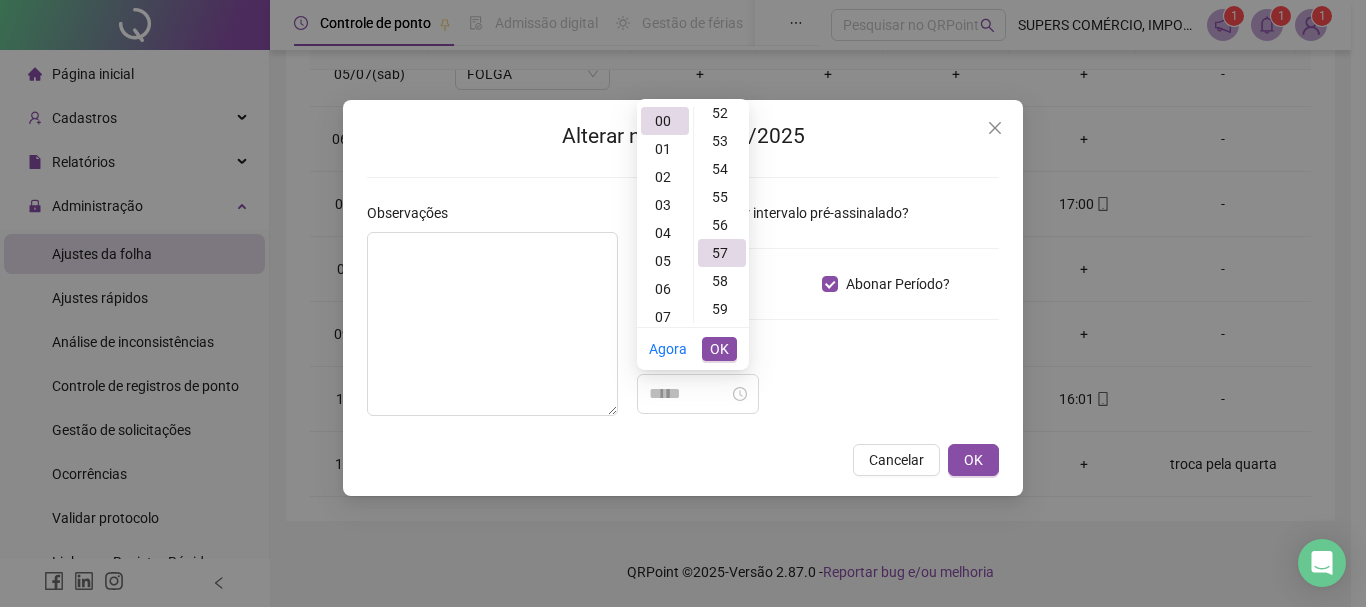 type on "*****" 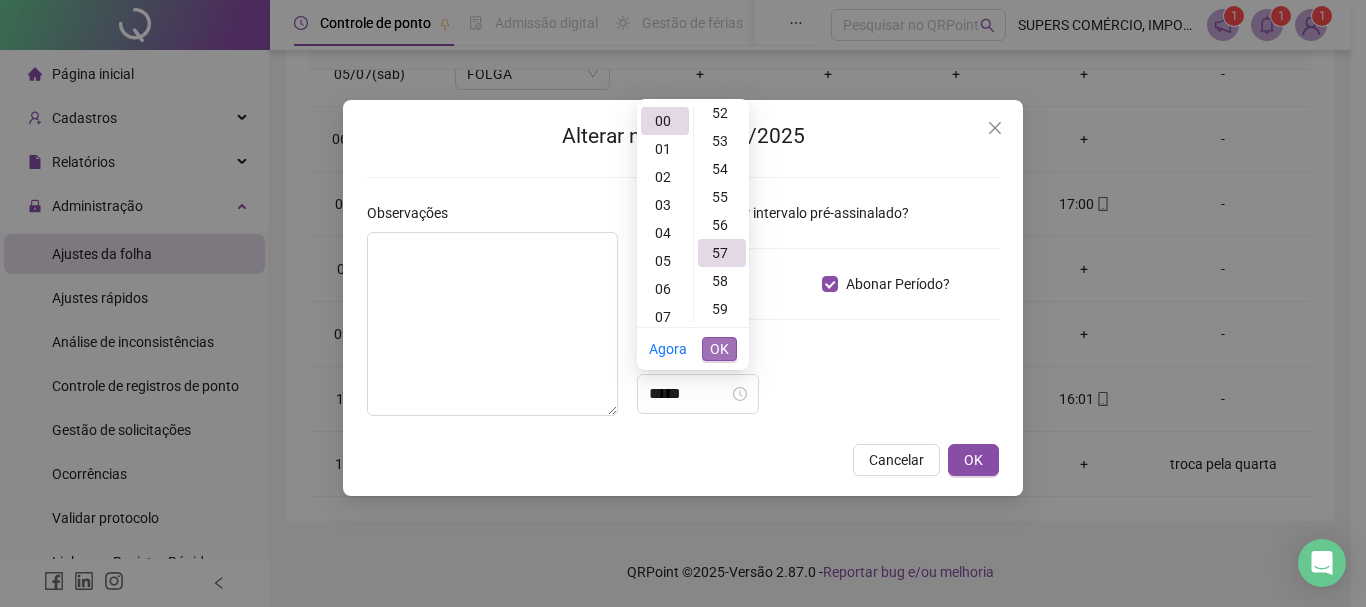 click on "OK" at bounding box center [719, 349] 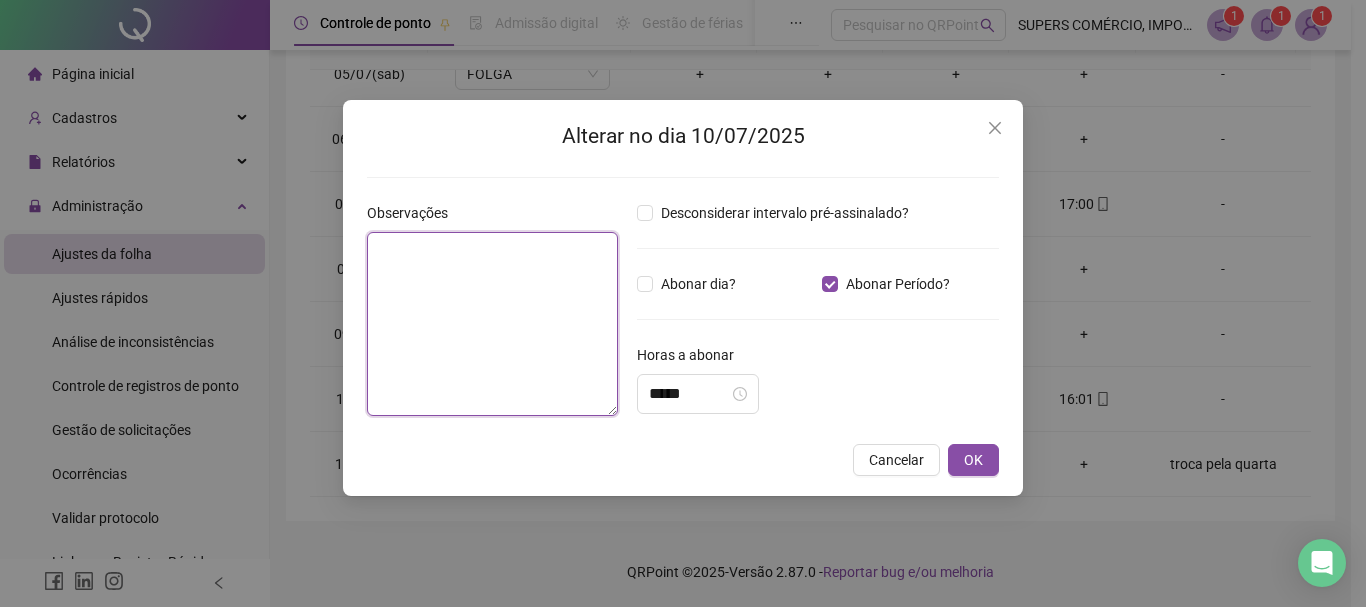 click at bounding box center (492, 324) 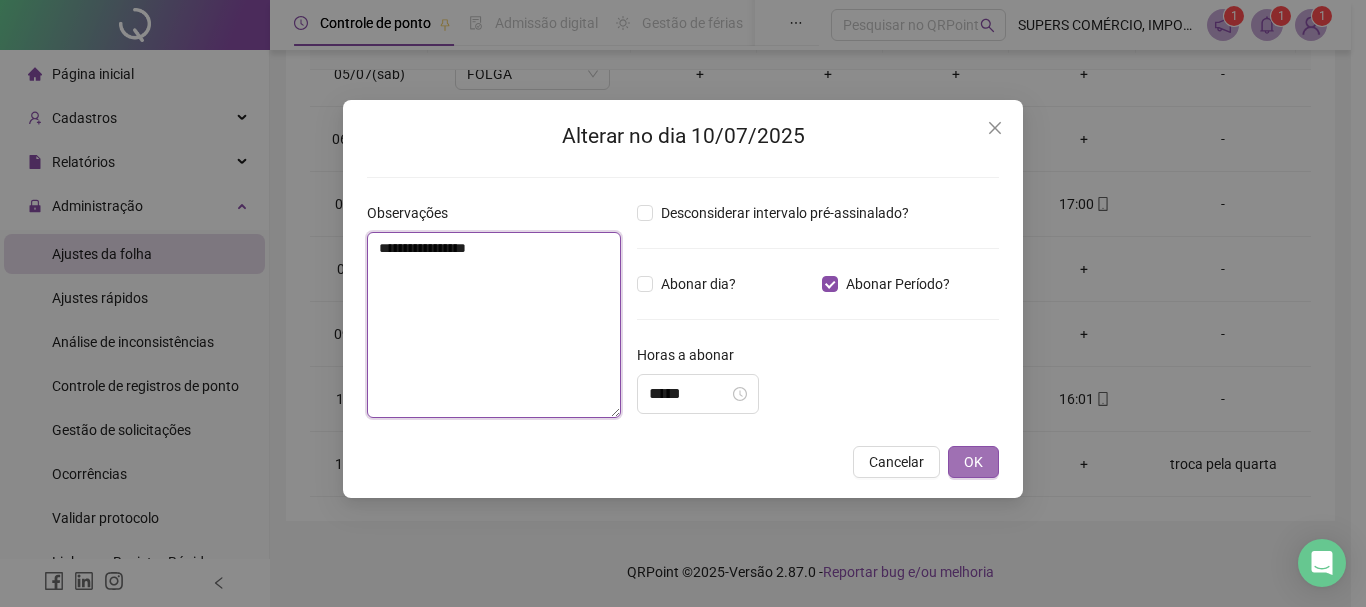 type on "**********" 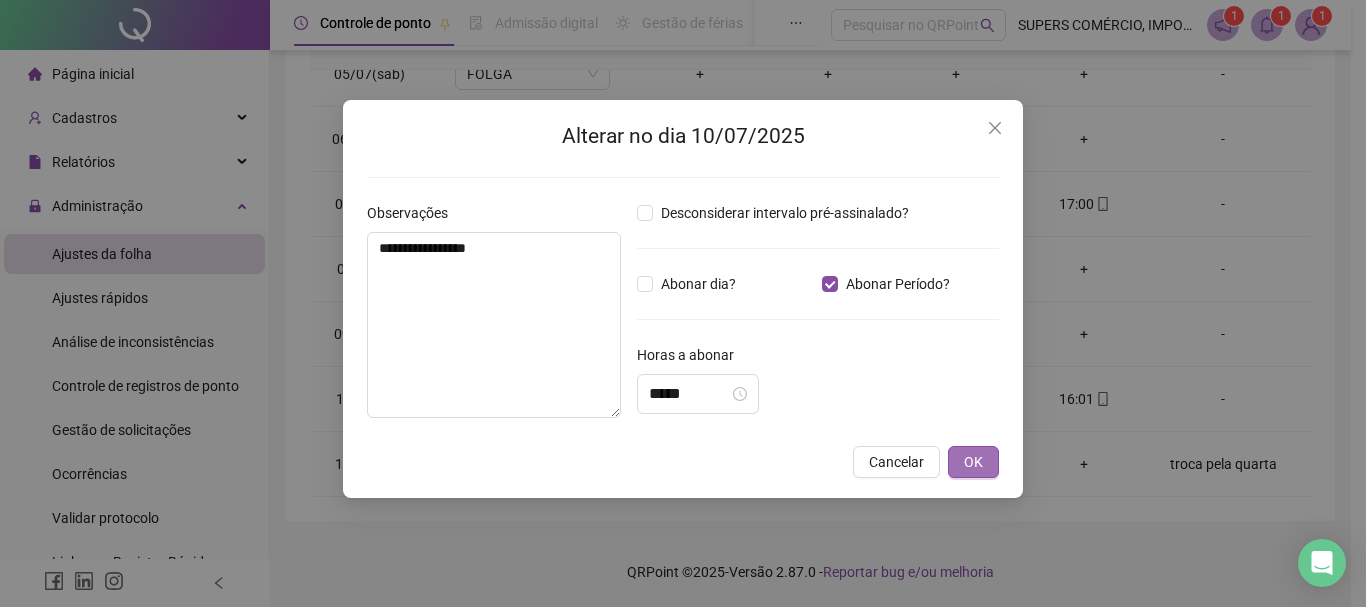 click on "OK" at bounding box center [973, 462] 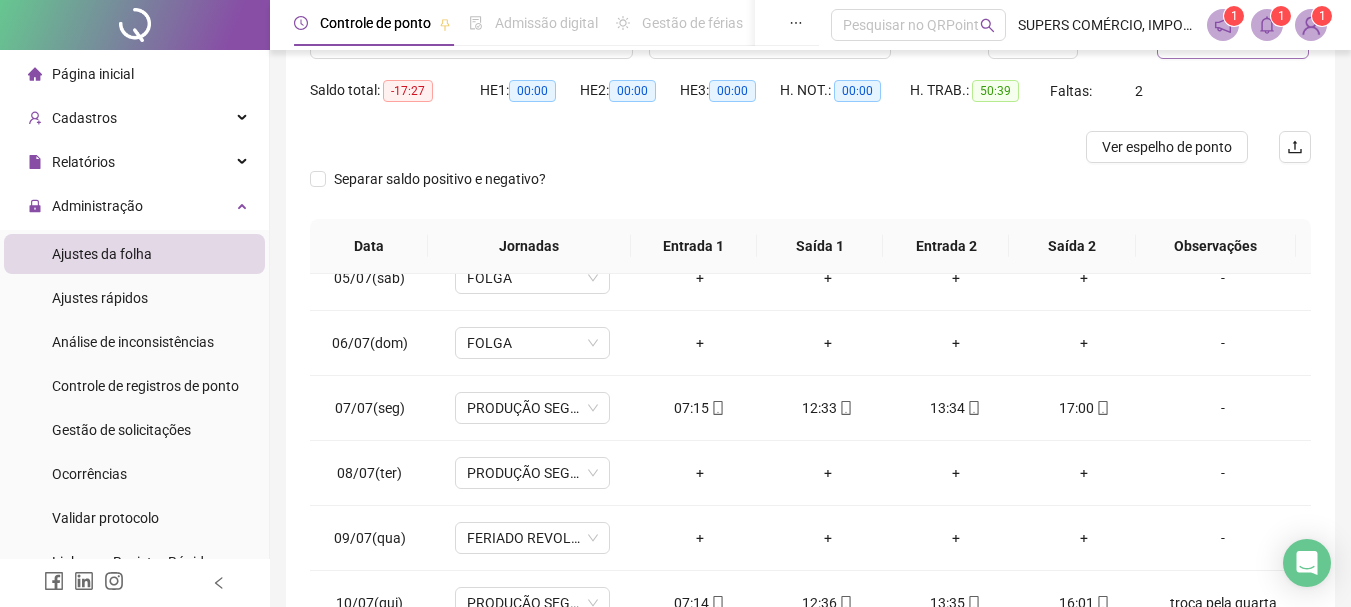 scroll, scrollTop: 0, scrollLeft: 0, axis: both 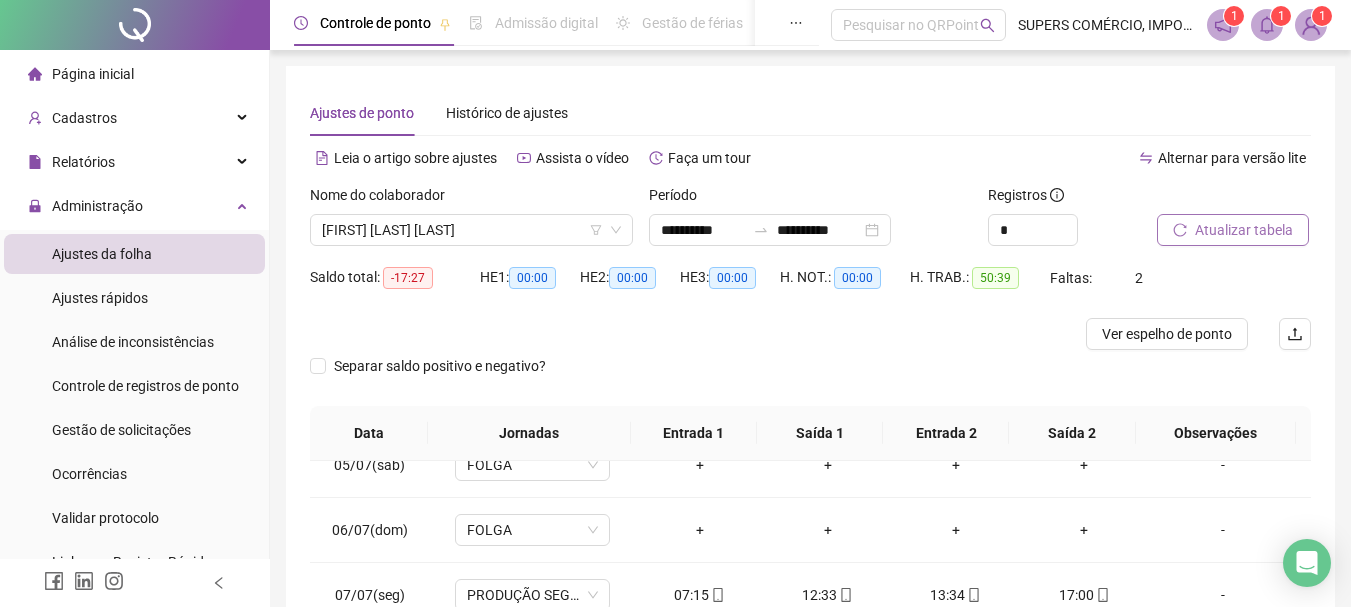 click at bounding box center [1209, 199] 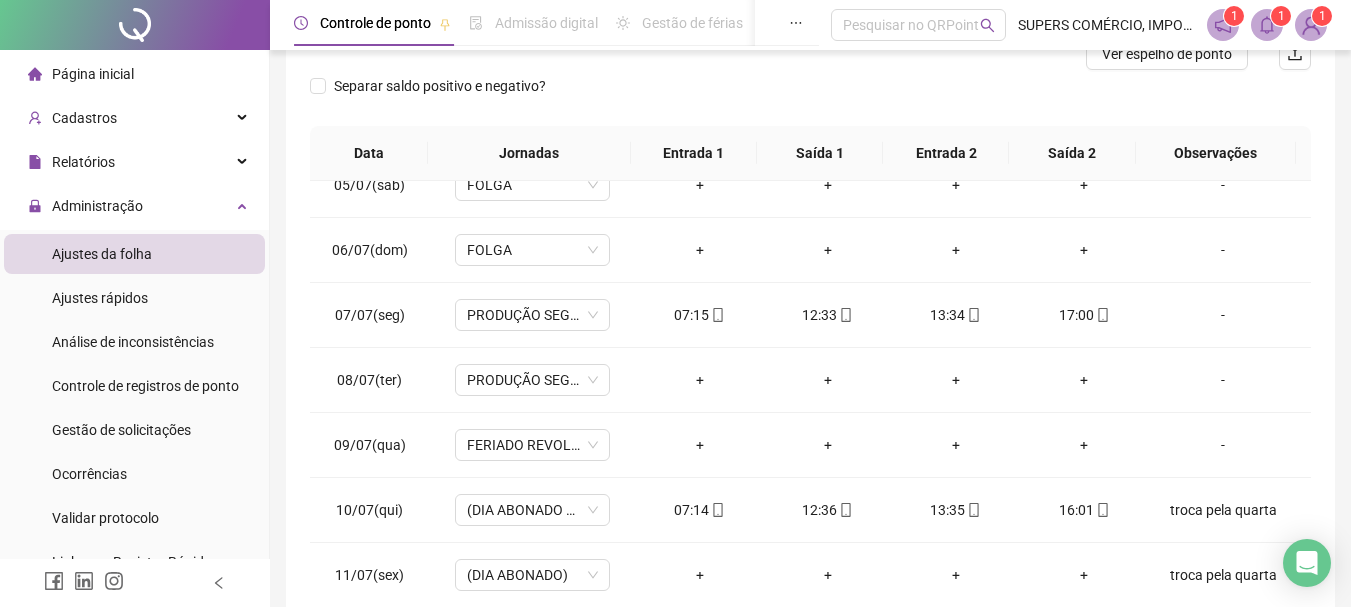 scroll, scrollTop: 391, scrollLeft: 0, axis: vertical 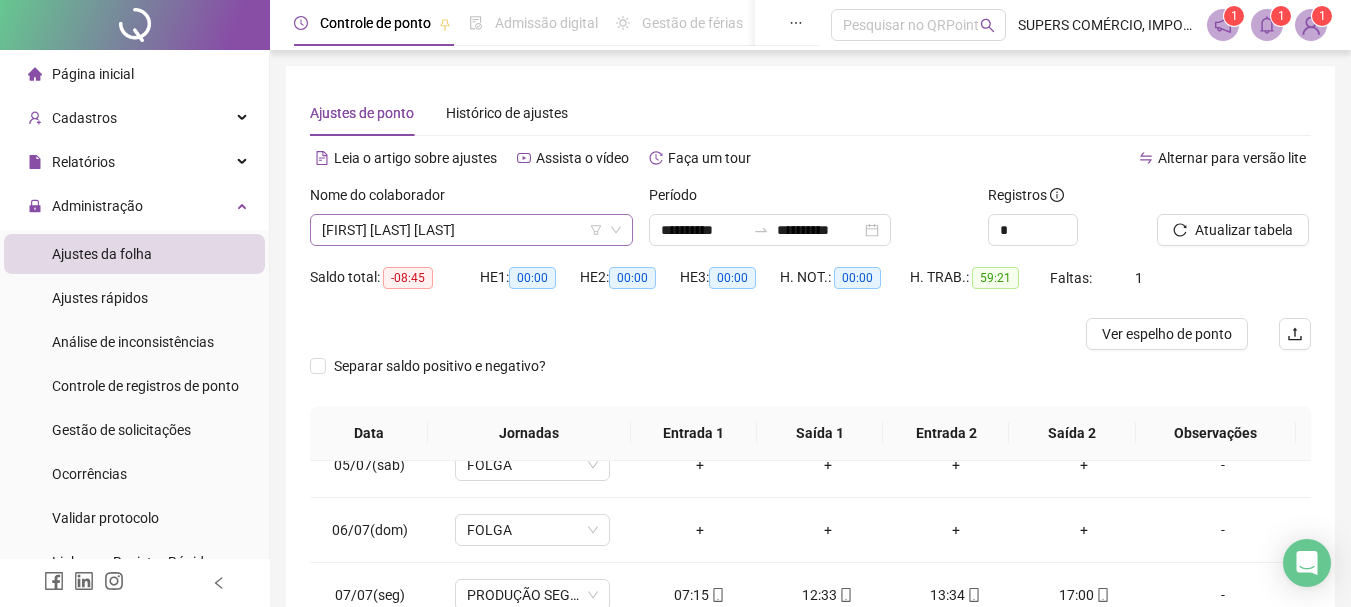 click on "[FIRST] [LAST] [LAST]" at bounding box center [471, 230] 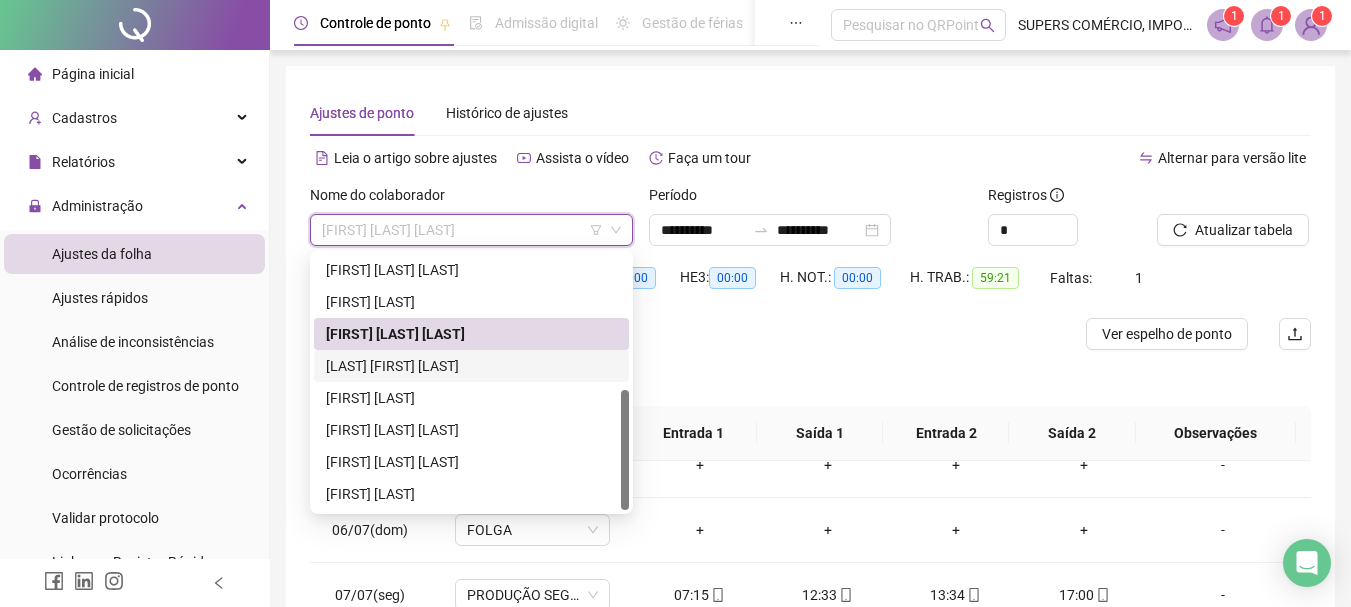 click on "[LAST] [FIRST] [LAST]" at bounding box center [471, 366] 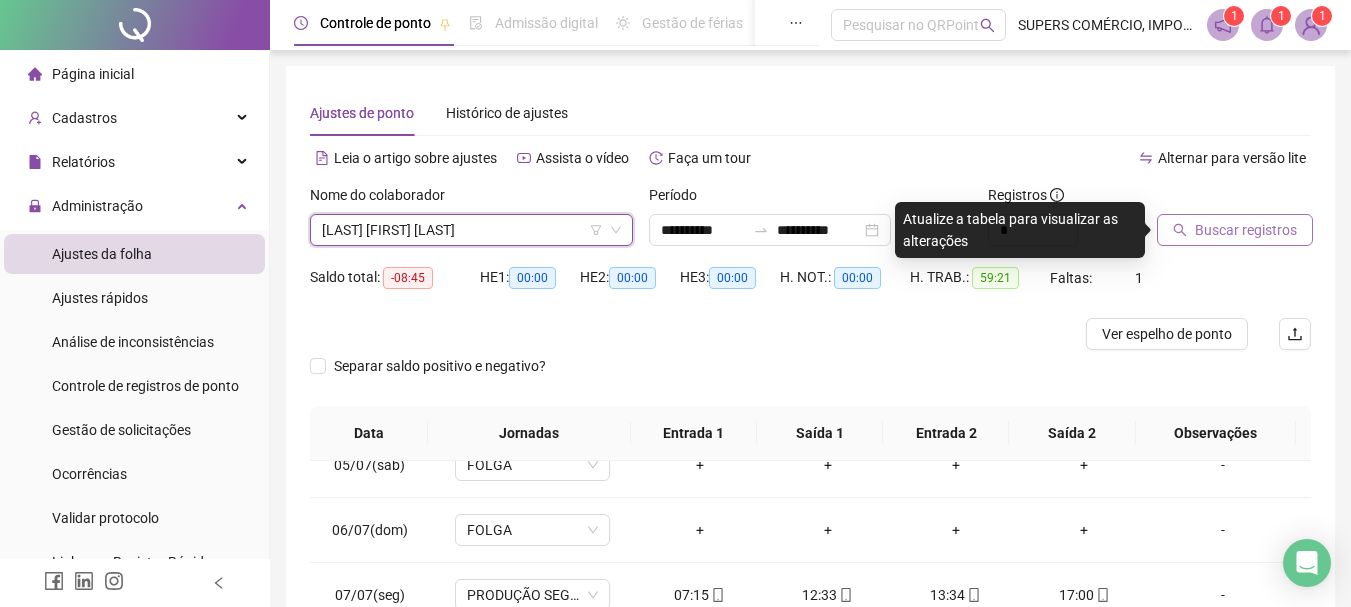click on "Buscar registros" at bounding box center [1246, 230] 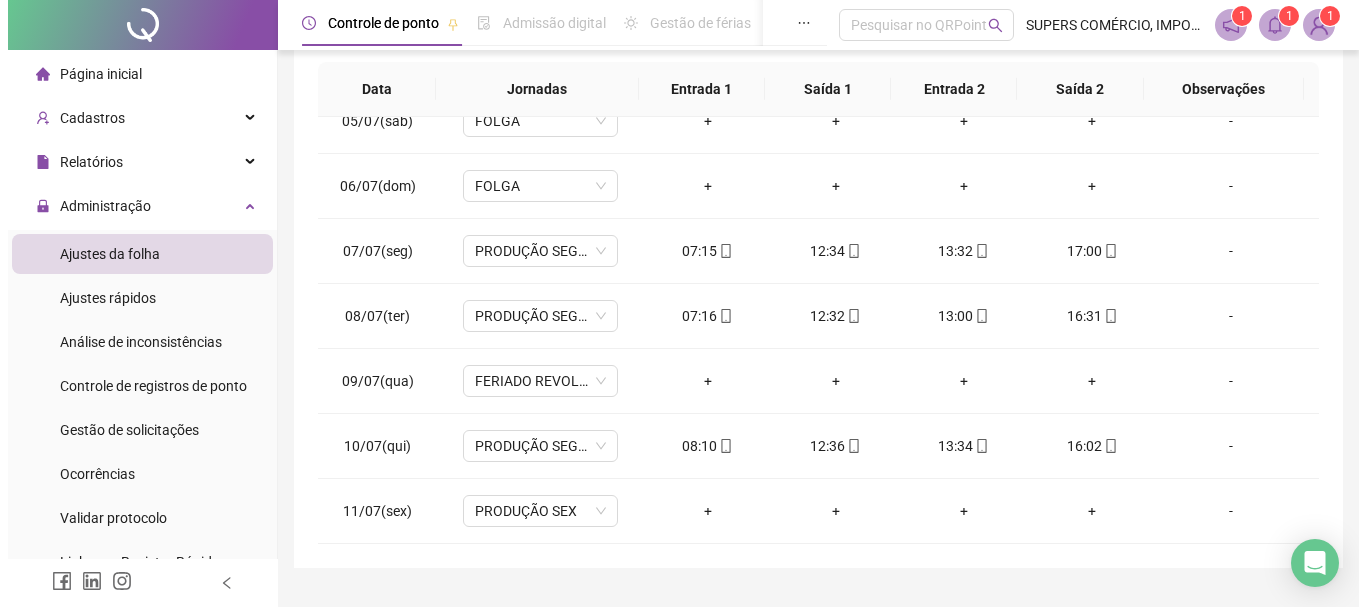 scroll, scrollTop: 391, scrollLeft: 0, axis: vertical 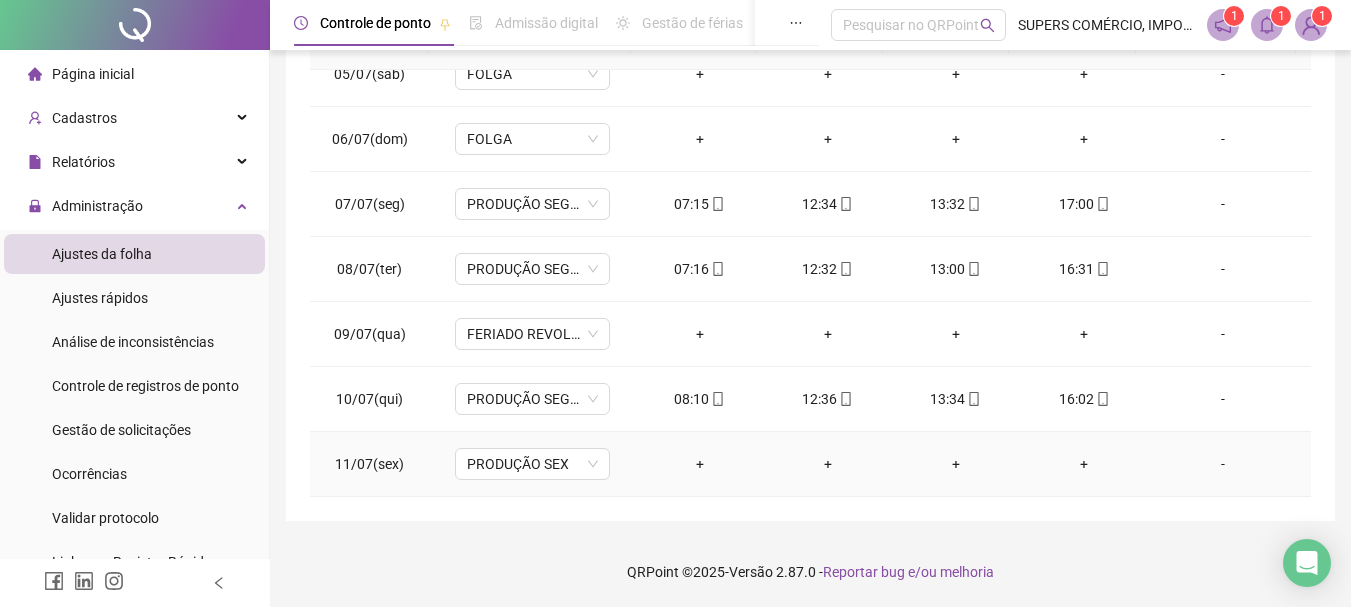 click on "-" at bounding box center [1223, 464] 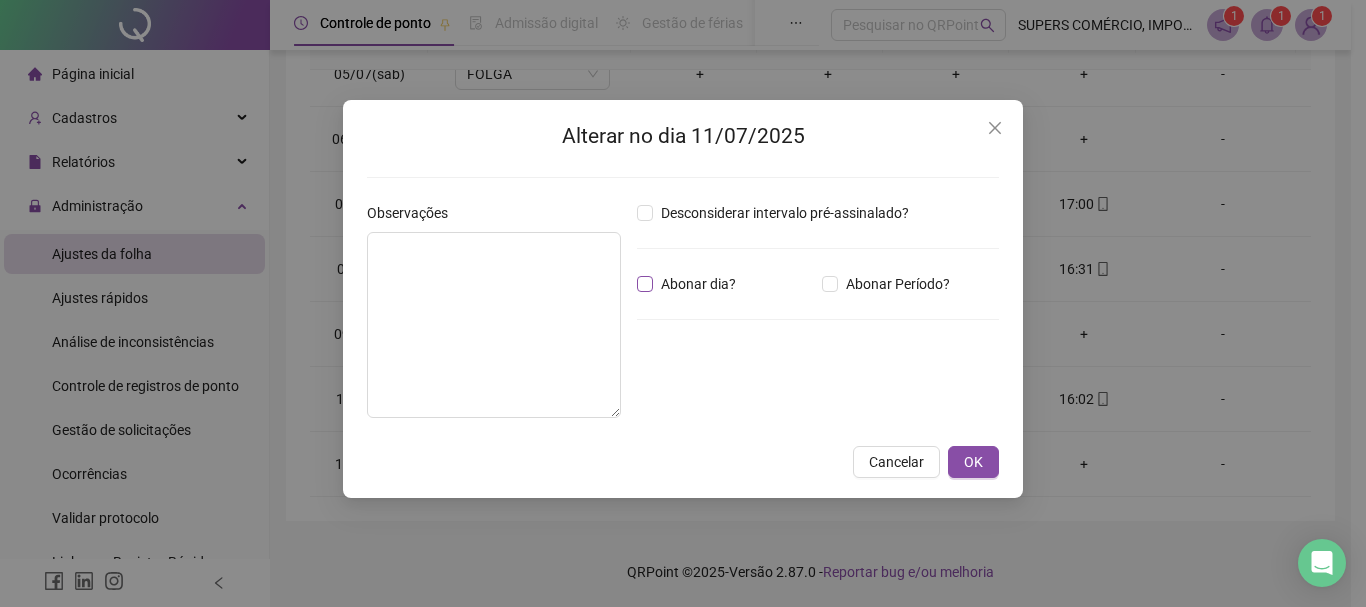 click on "Abonar dia?" at bounding box center (698, 284) 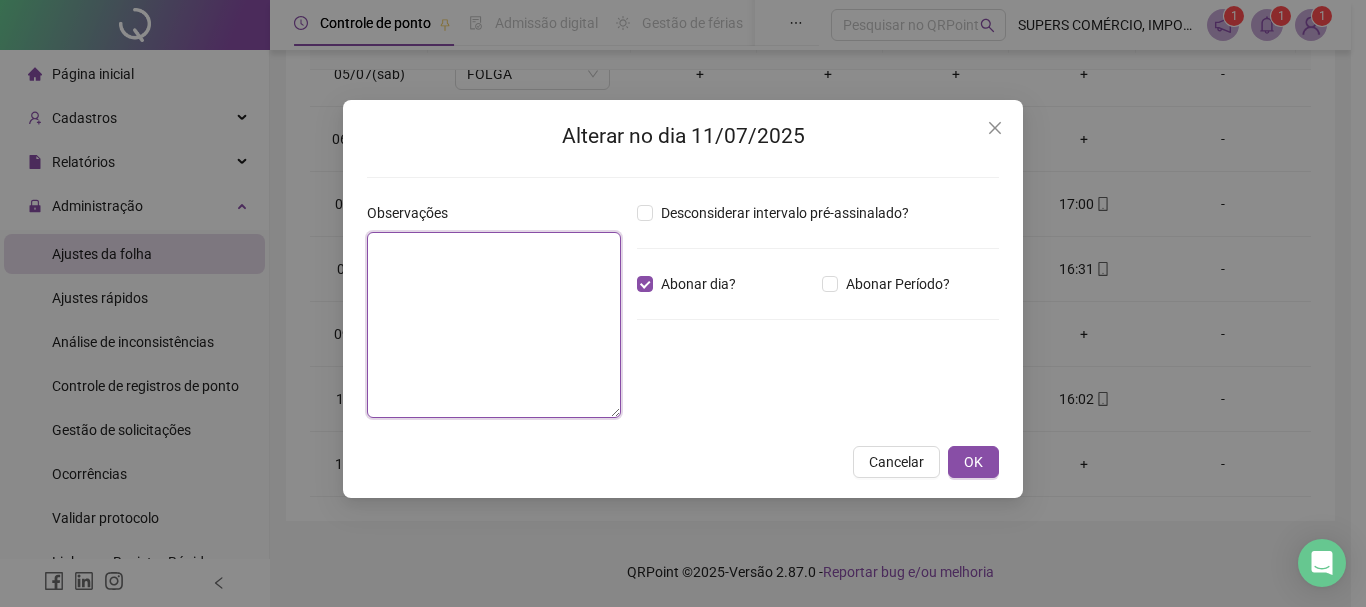 click at bounding box center [494, 325] 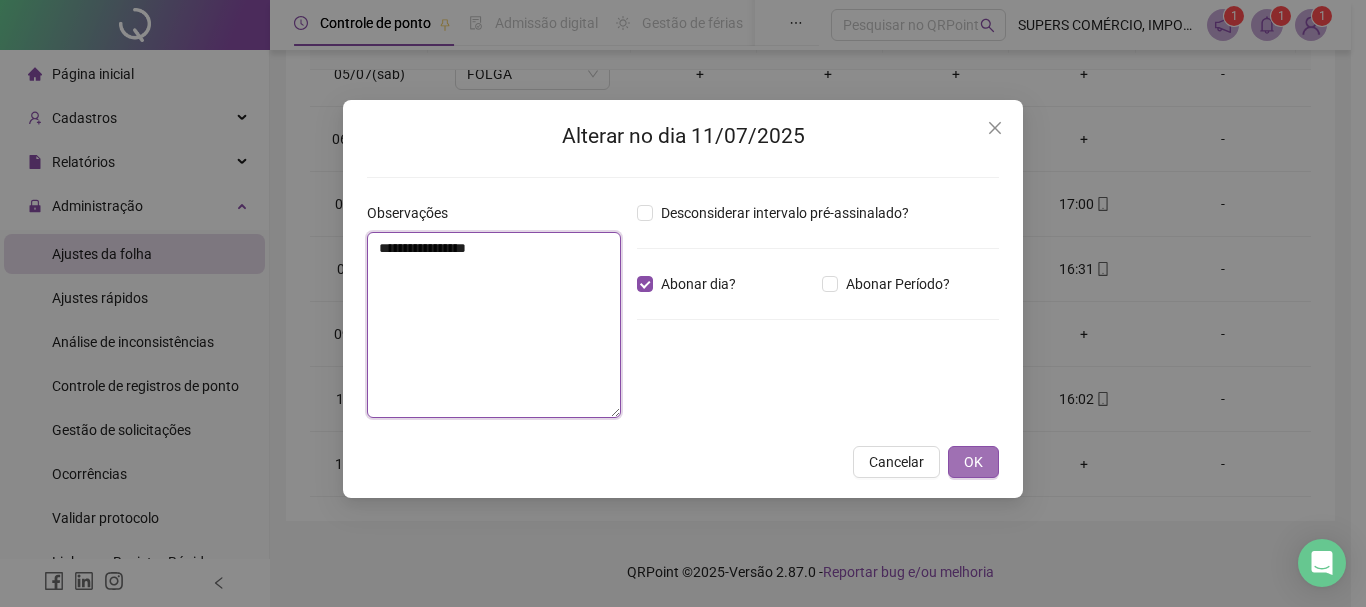 type on "**********" 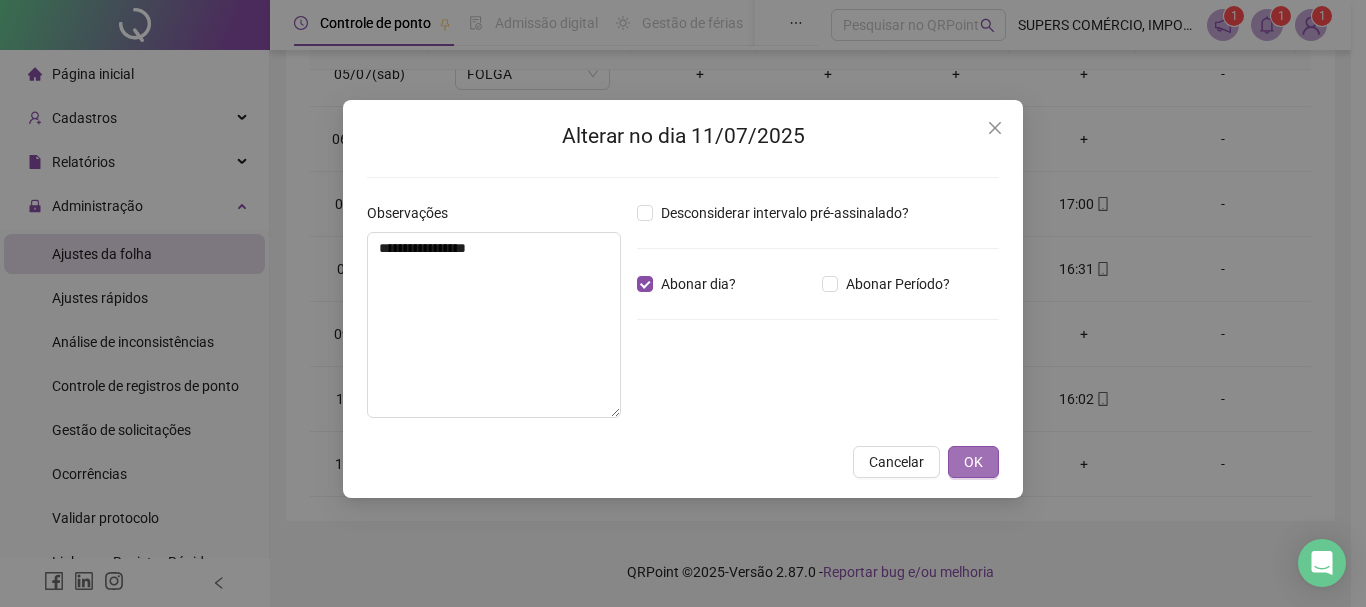 click on "OK" at bounding box center [973, 462] 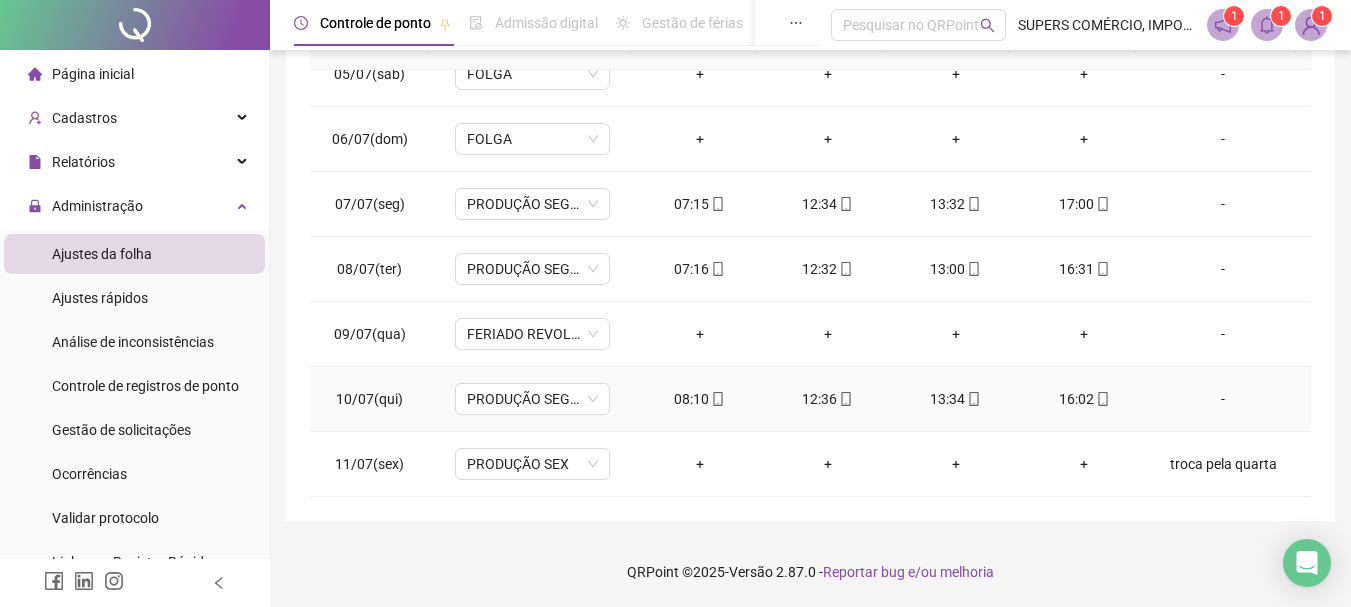 click on "-" at bounding box center (1223, 399) 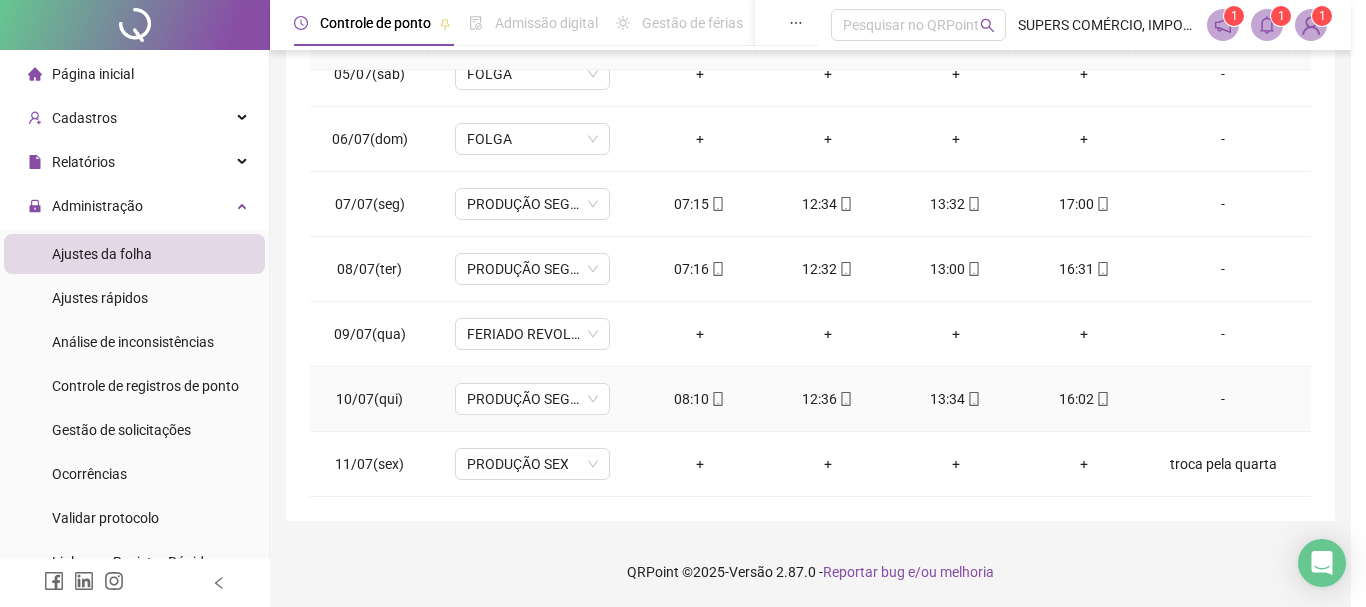 type 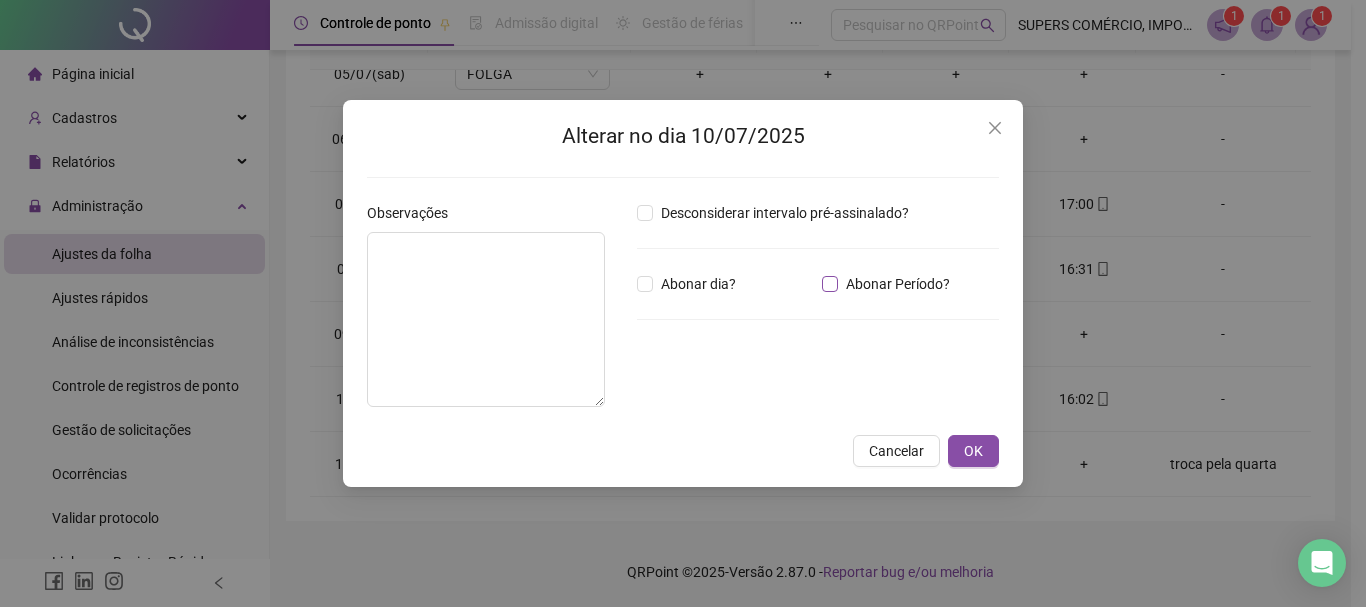 click on "Abonar Período?" at bounding box center (898, 284) 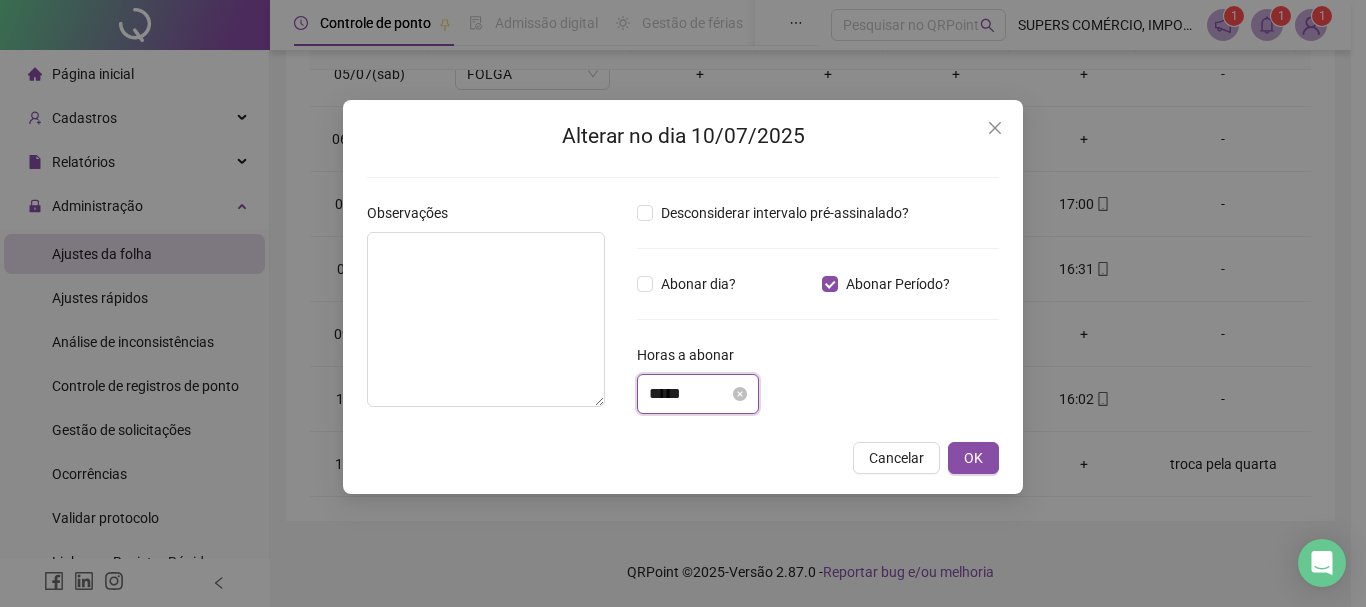 click on "*****" at bounding box center (689, 394) 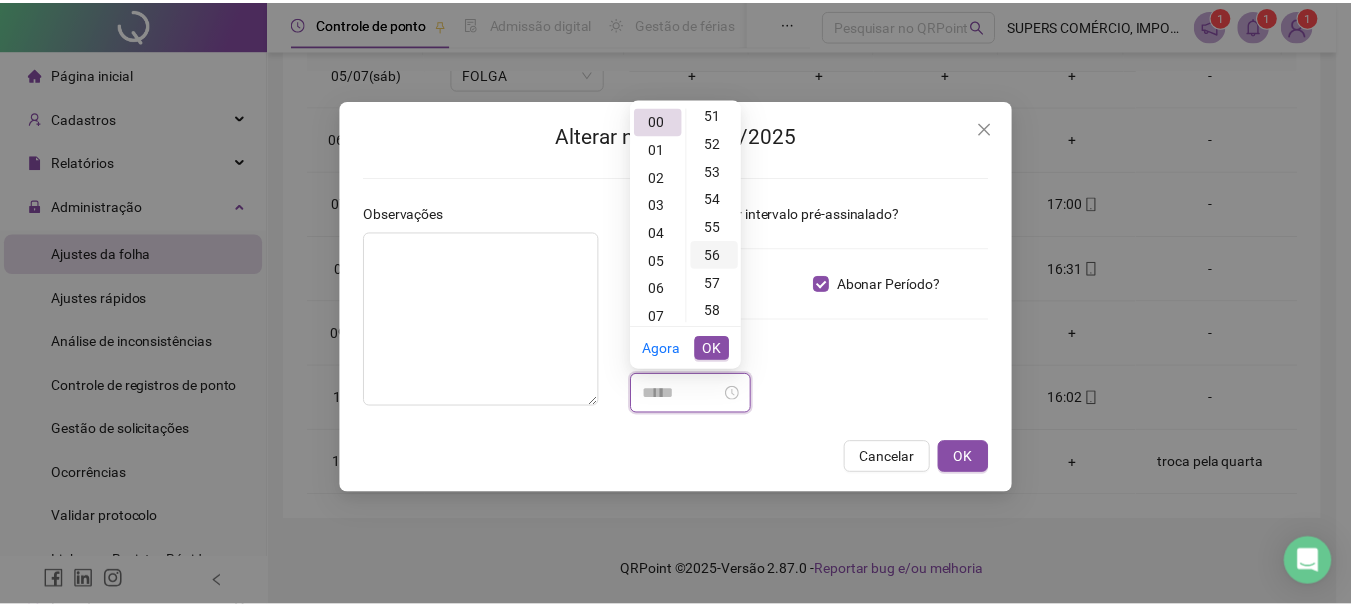 scroll, scrollTop: 1464, scrollLeft: 0, axis: vertical 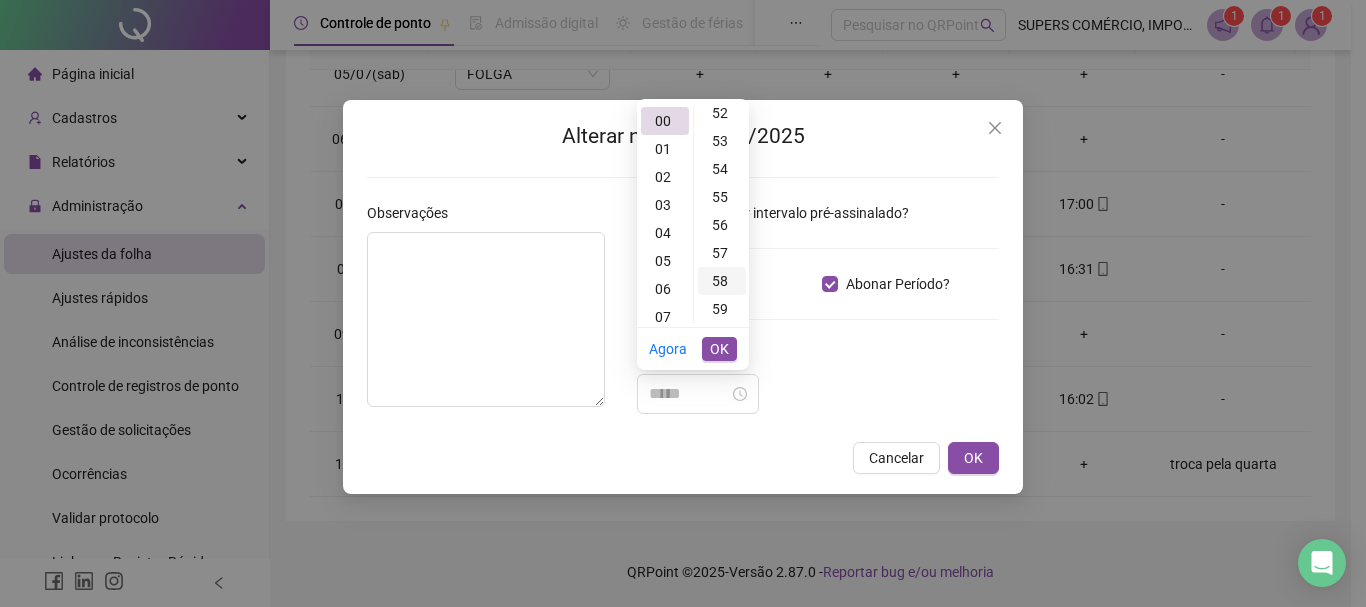 click on "58" at bounding box center [722, 281] 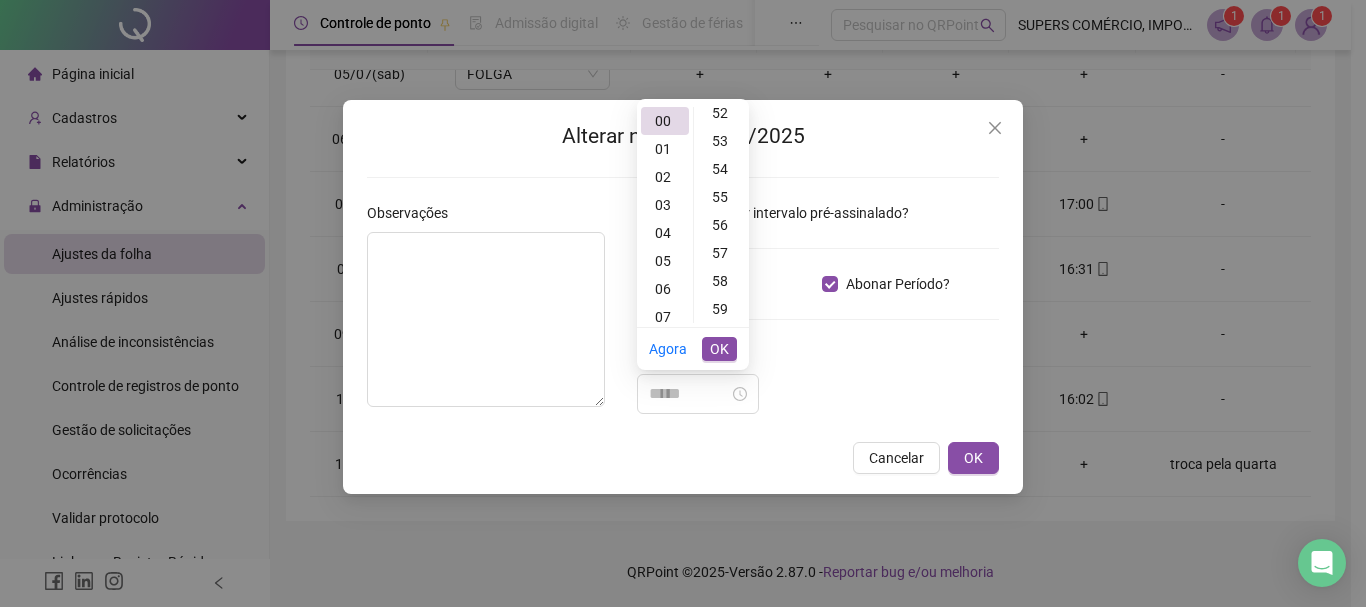 type on "*****" 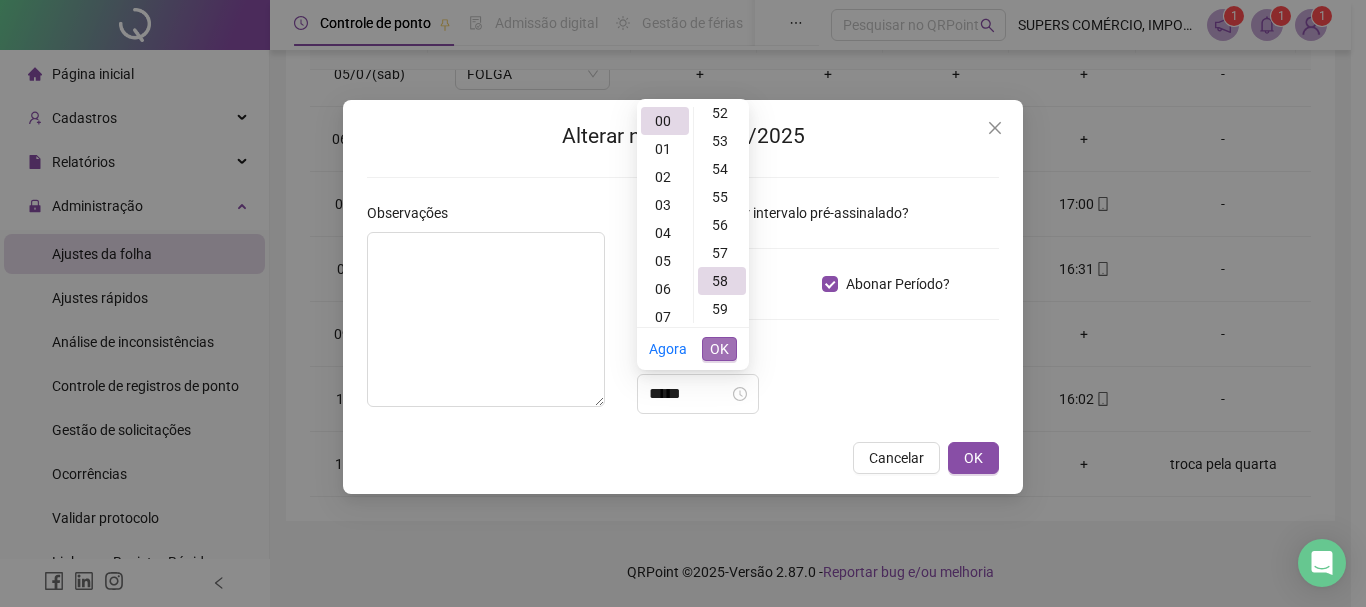 click on "OK" at bounding box center [719, 349] 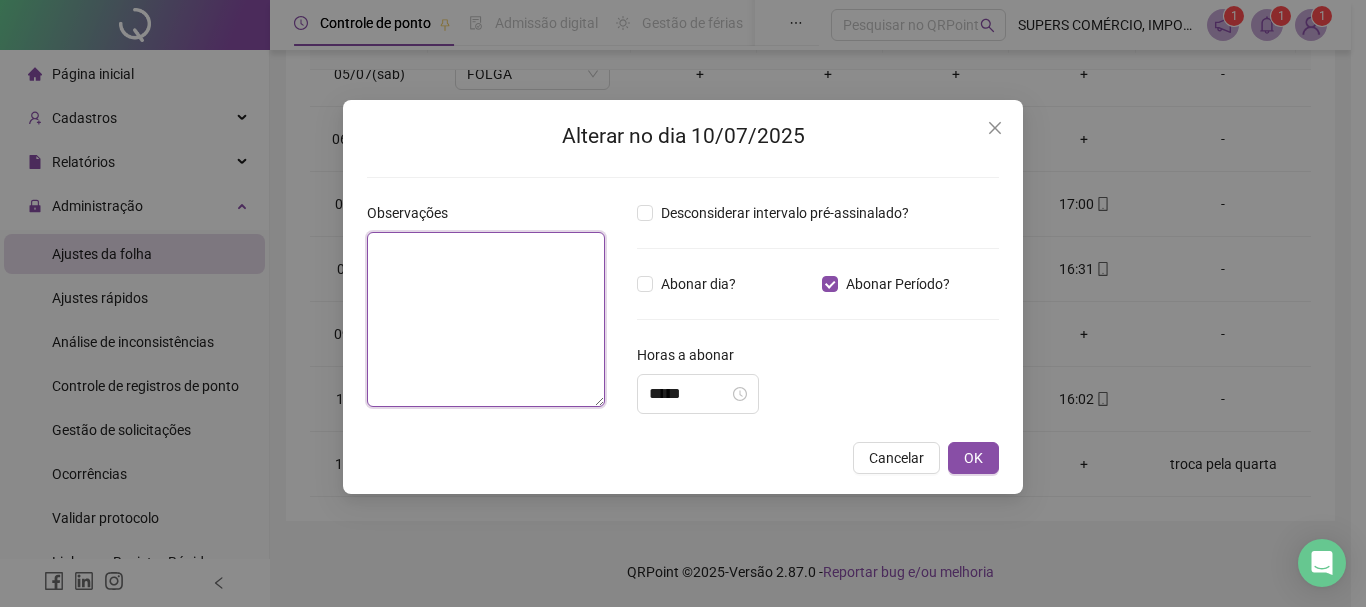 click at bounding box center [486, 319] 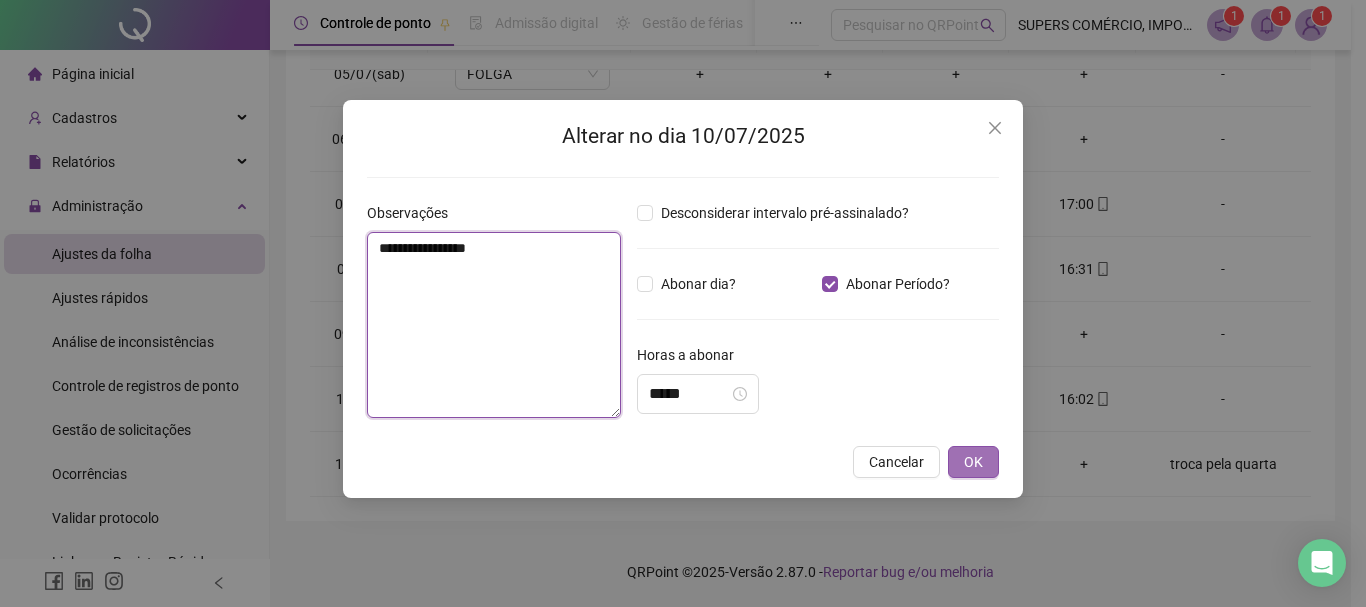 type on "**********" 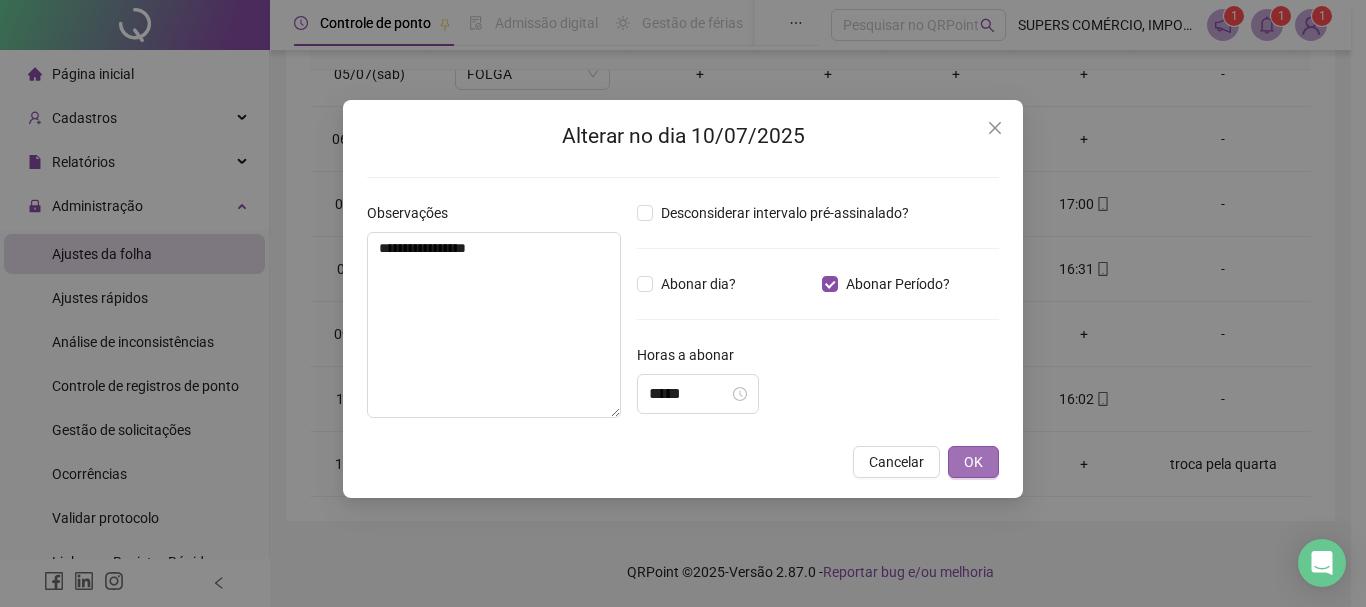 click on "OK" at bounding box center (973, 462) 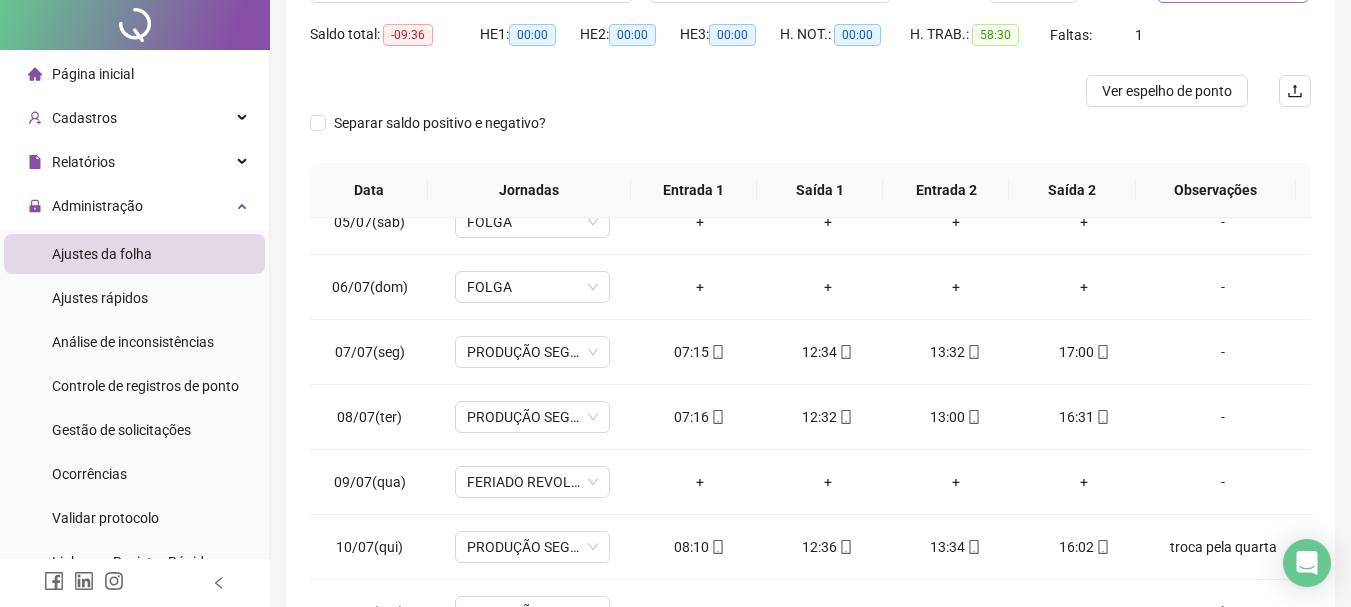 scroll, scrollTop: 0, scrollLeft: 0, axis: both 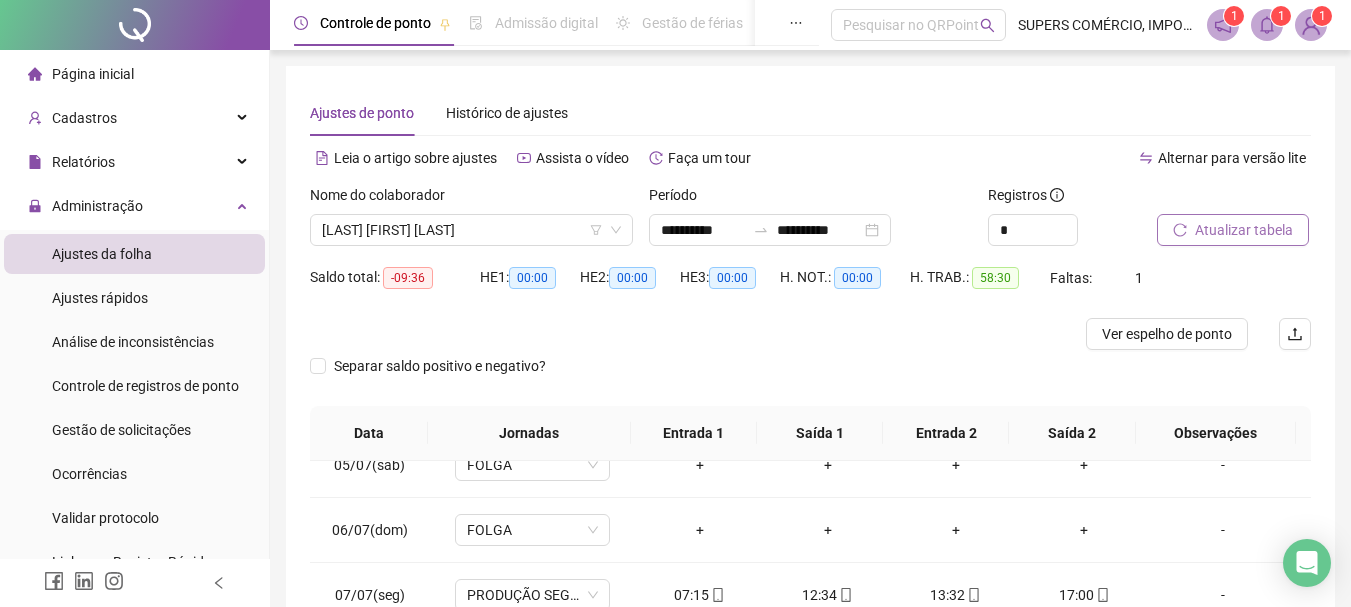 click on "Atualizar tabela" at bounding box center (1244, 230) 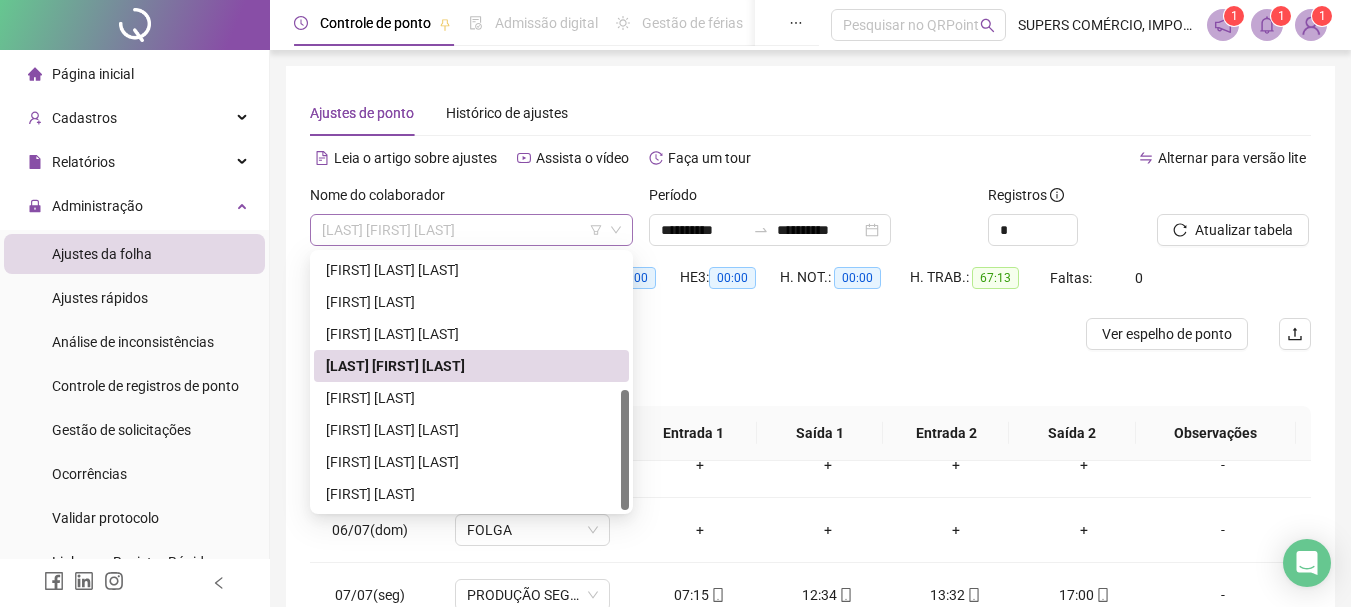 click on "[LAST] [FIRST] [LAST]" at bounding box center [471, 230] 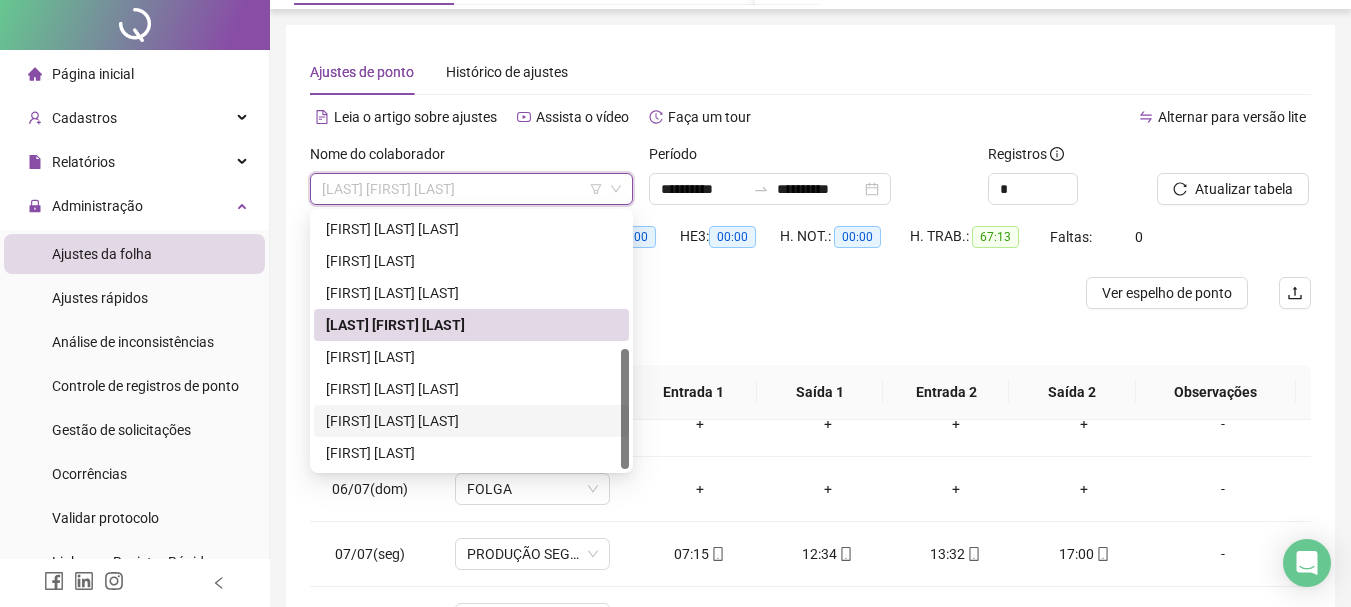 scroll, scrollTop: 100, scrollLeft: 0, axis: vertical 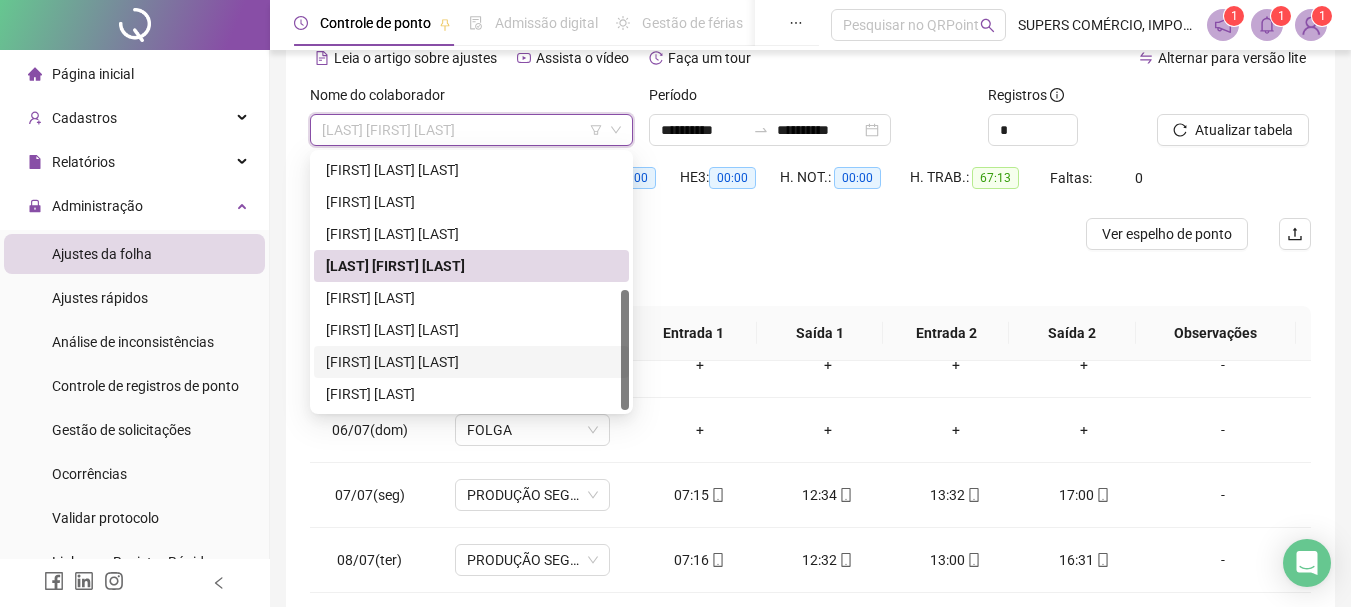 click on "[FIRST] [LAST] [LAST]" at bounding box center [471, 362] 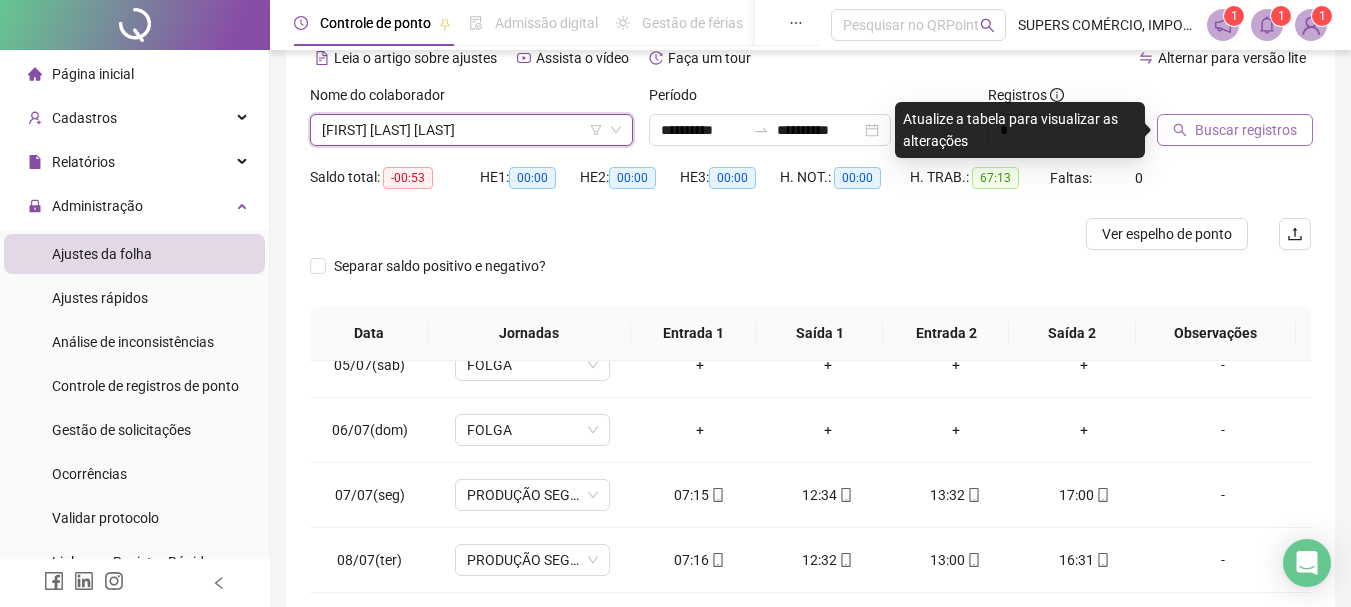 click on "Buscar registros" at bounding box center [1246, 130] 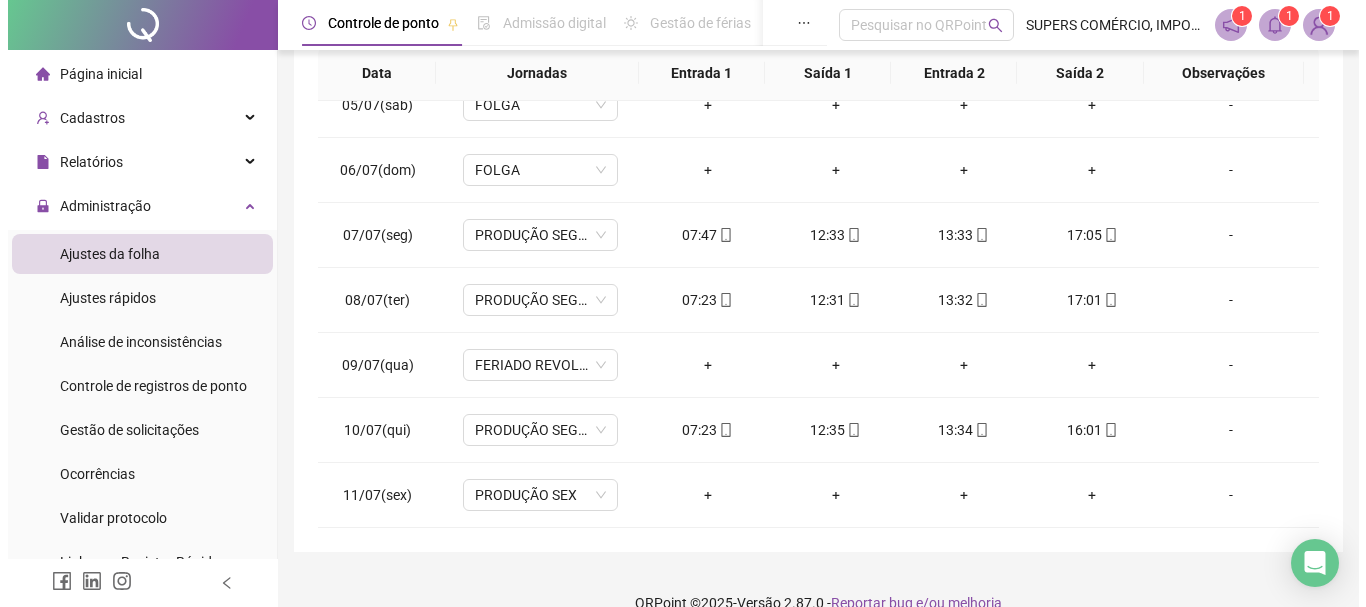 scroll, scrollTop: 391, scrollLeft: 0, axis: vertical 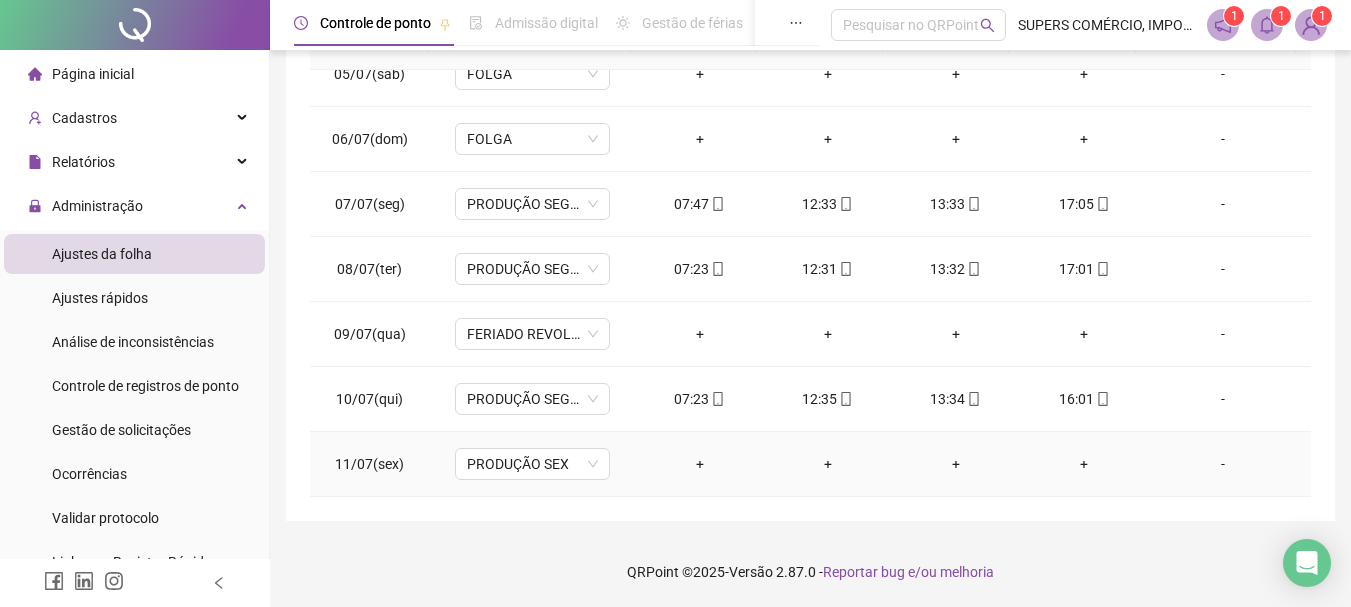 click on "-" at bounding box center [1223, 464] 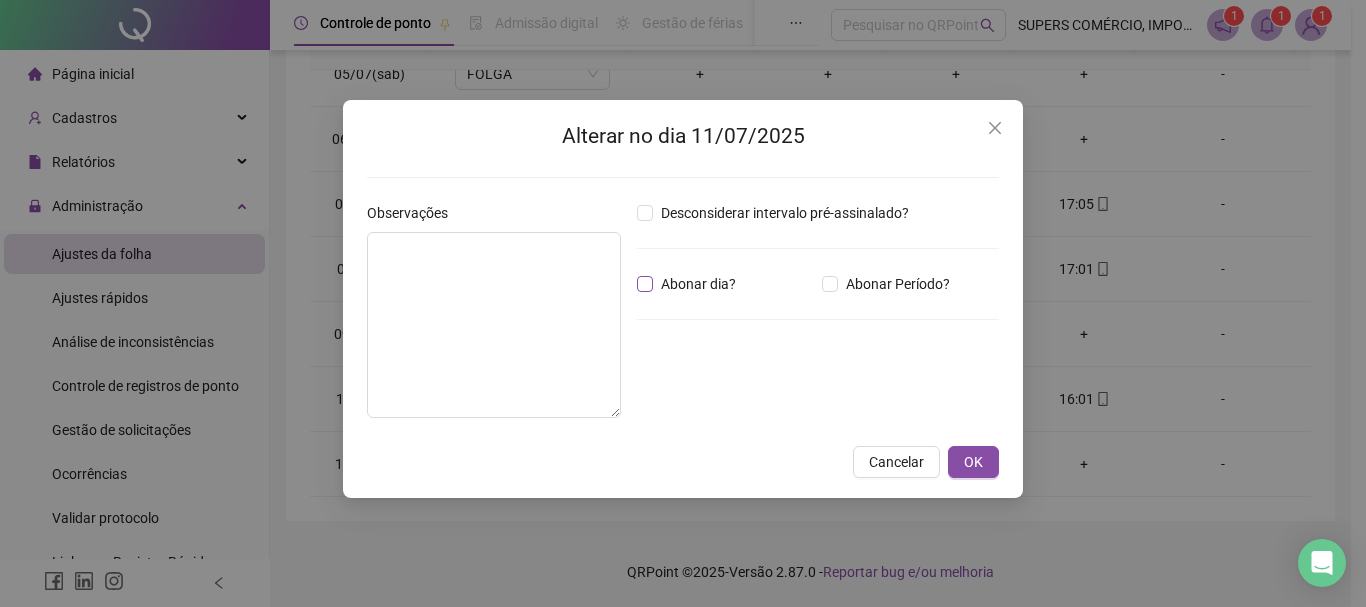 click on "Abonar dia?" at bounding box center (698, 284) 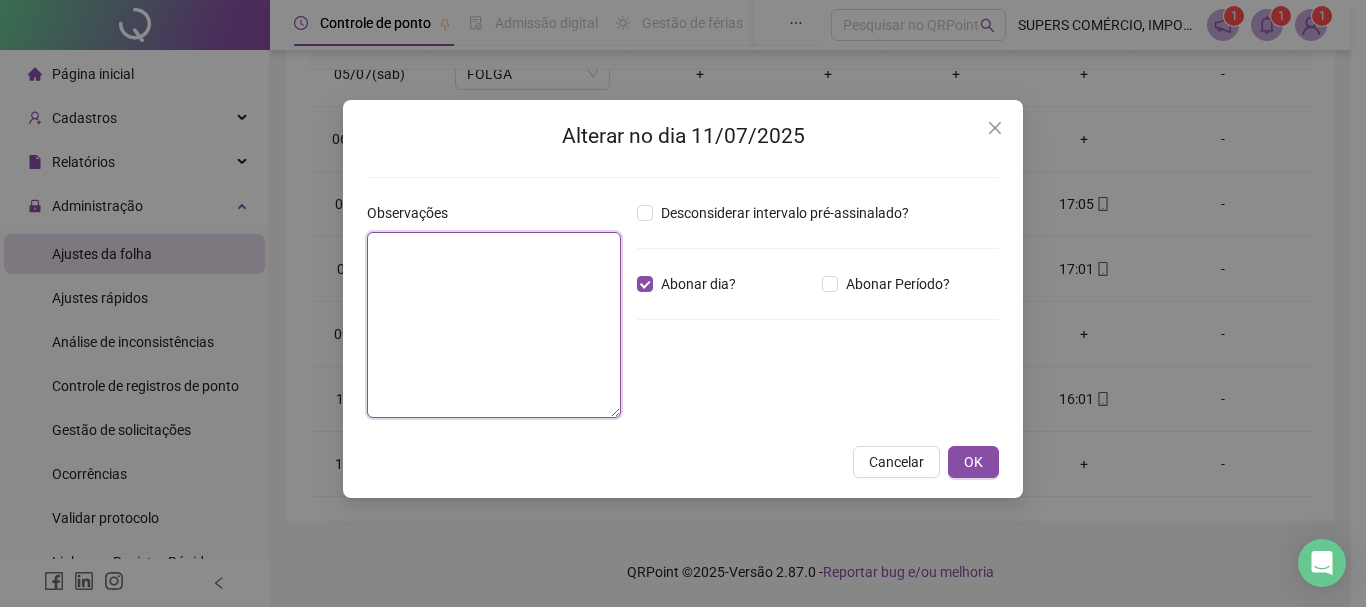 click at bounding box center (494, 325) 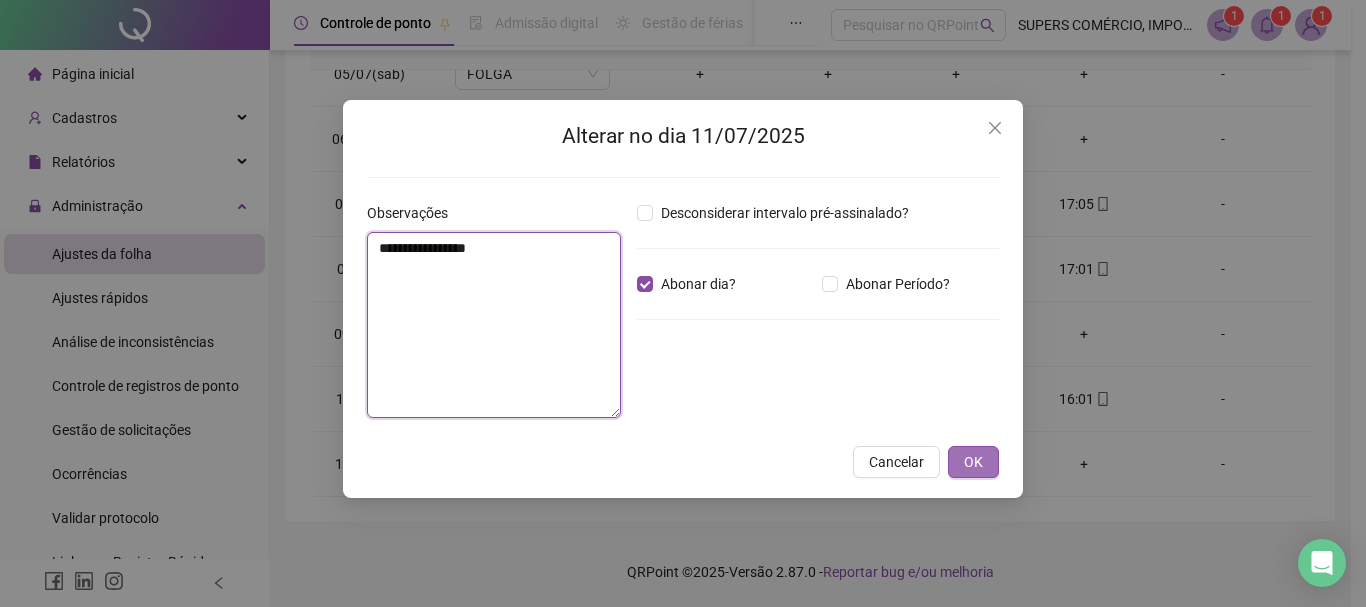 type on "**********" 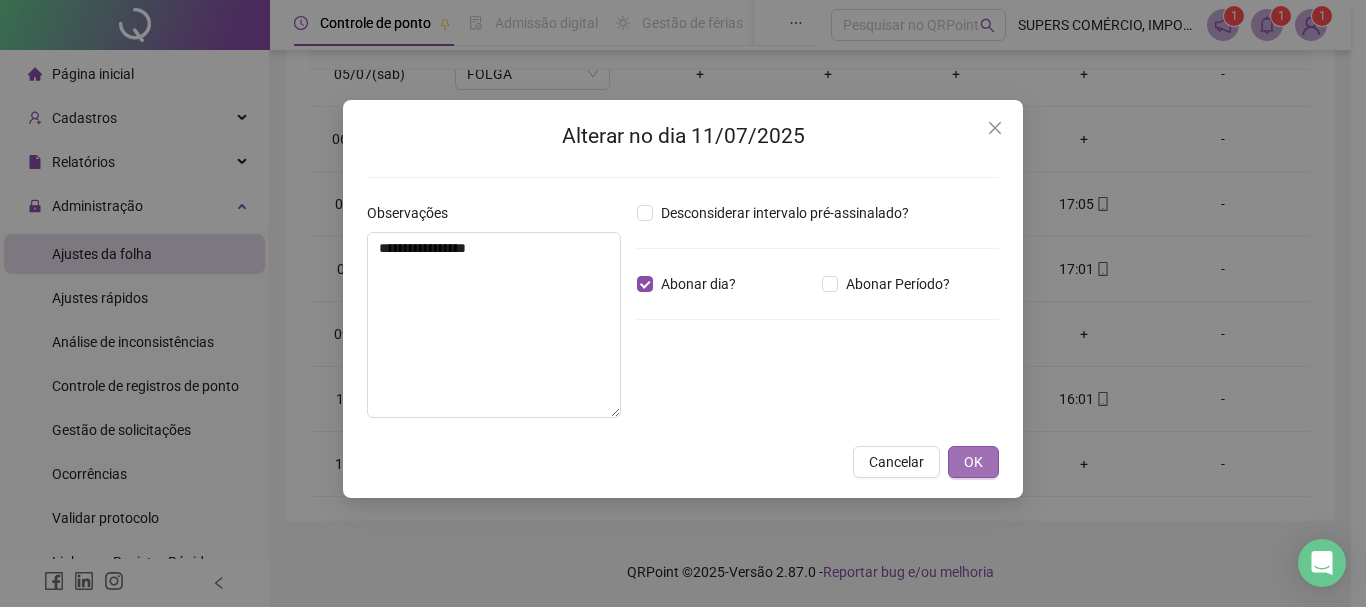 click on "OK" at bounding box center (973, 462) 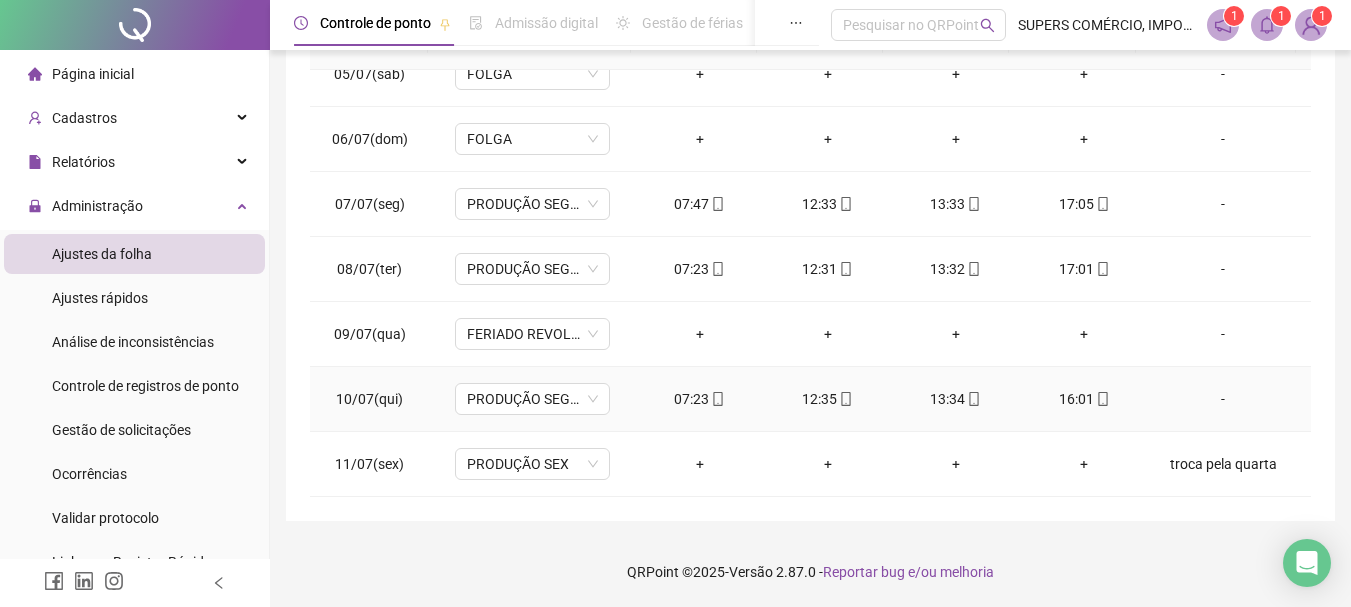 click on "-" at bounding box center [1223, 399] 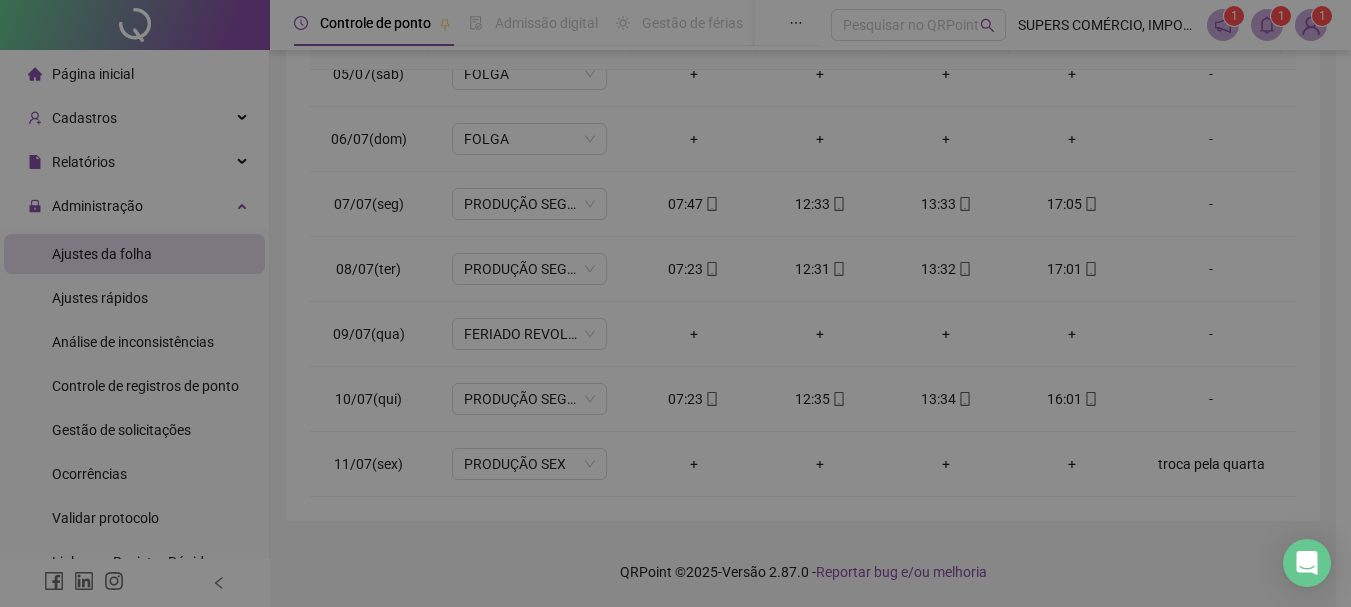 type 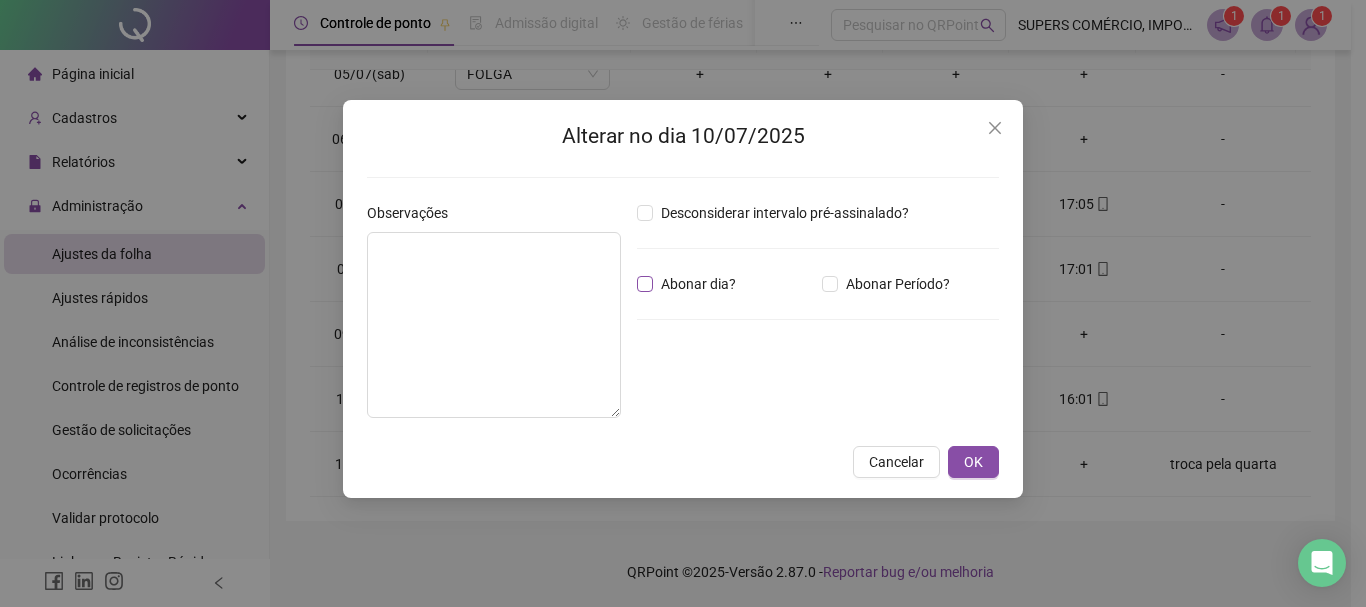 click on "Abonar dia?" at bounding box center (698, 284) 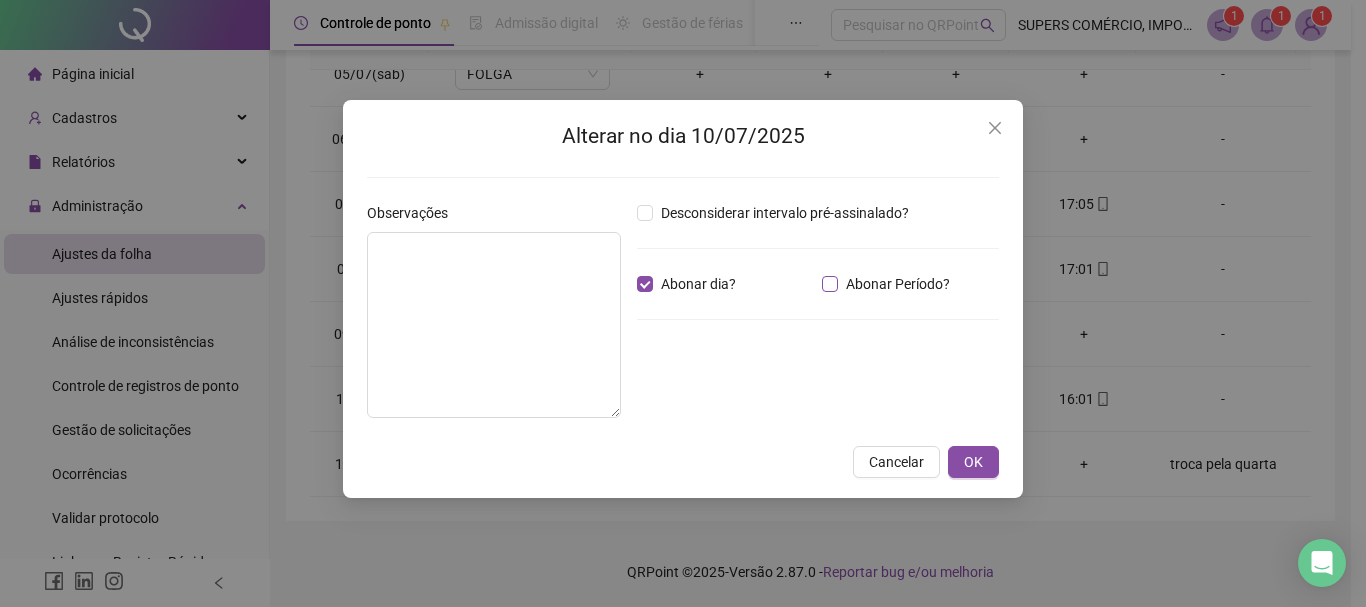 click on "Abonar Período?" at bounding box center (898, 284) 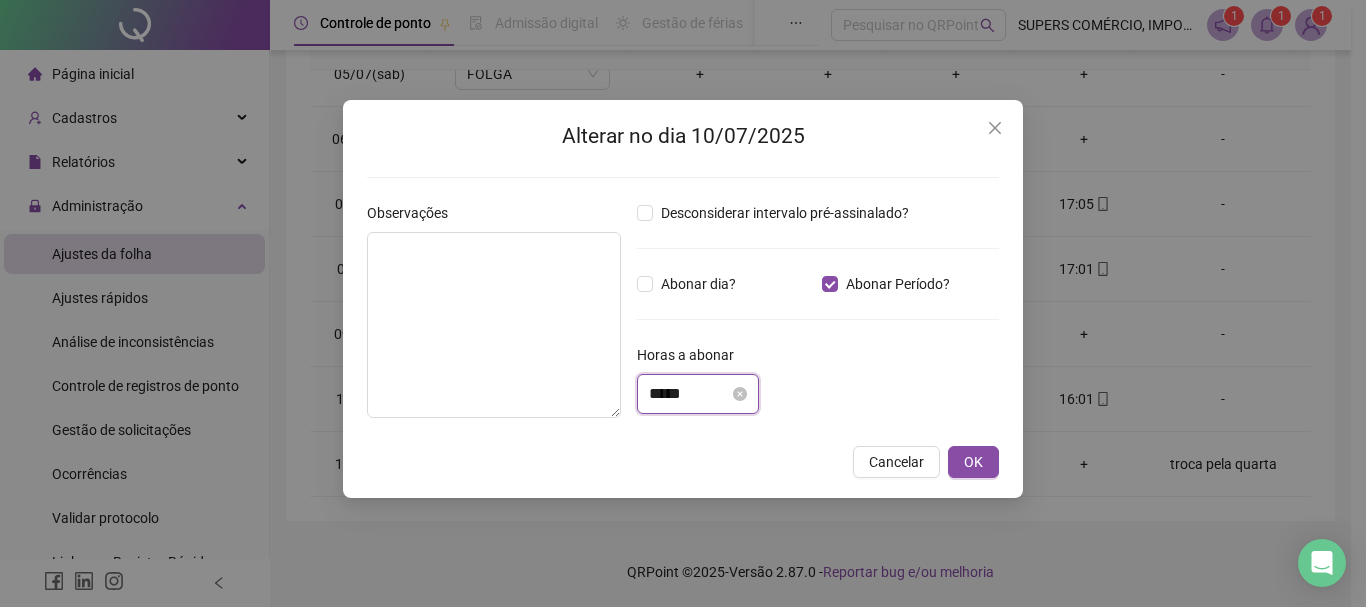 click on "*****" at bounding box center (689, 394) 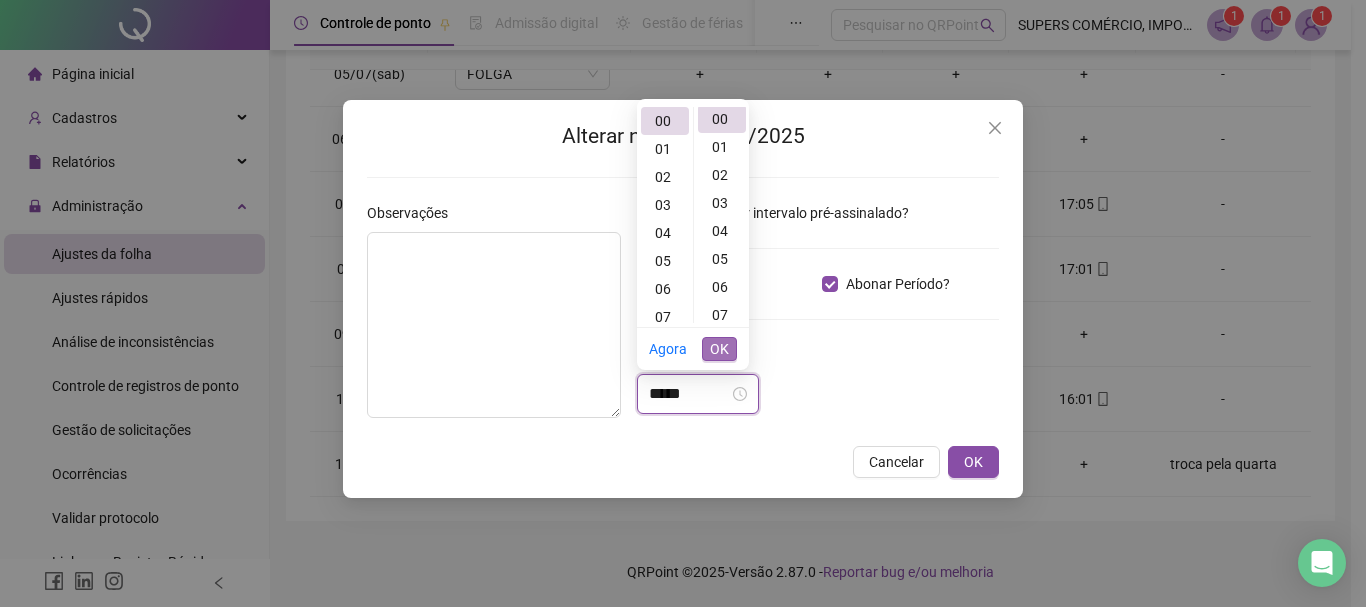 scroll, scrollTop: 0, scrollLeft: 0, axis: both 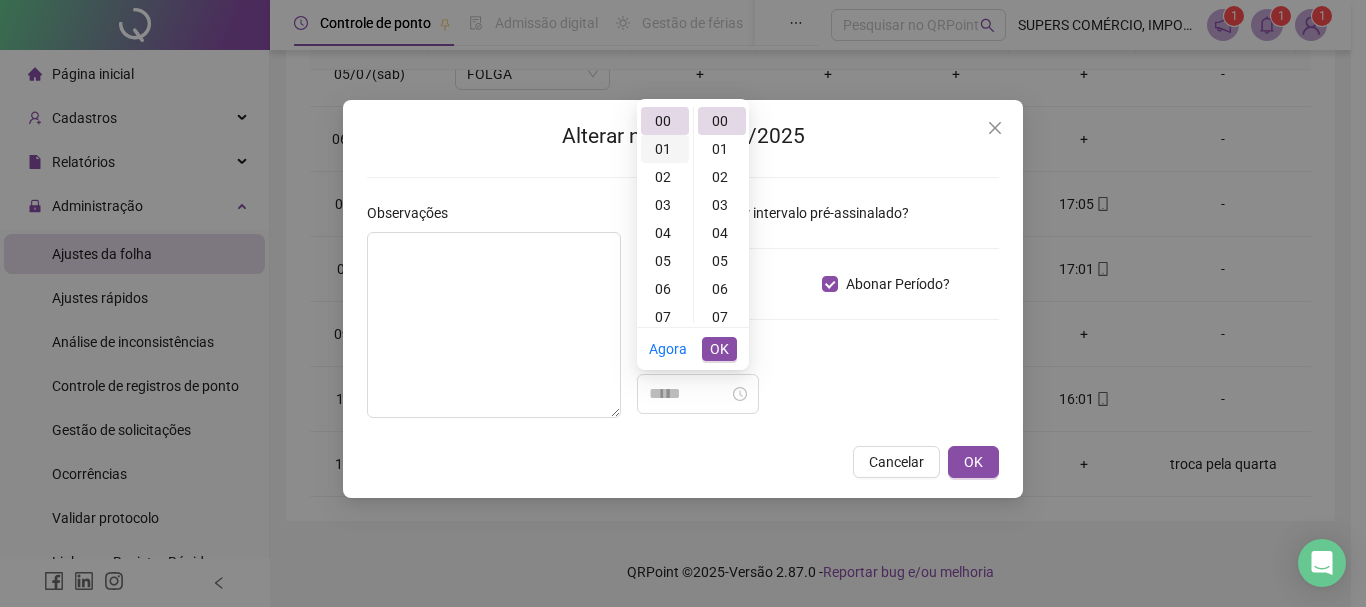 click on "01" at bounding box center (665, 149) 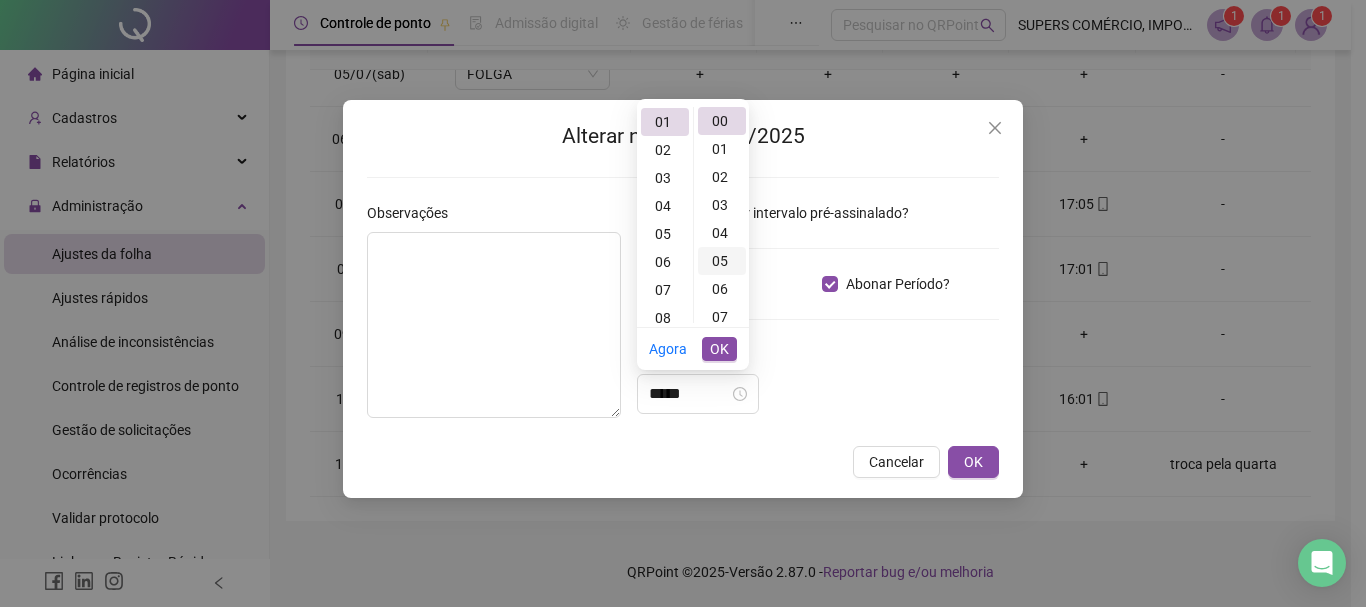 scroll, scrollTop: 28, scrollLeft: 0, axis: vertical 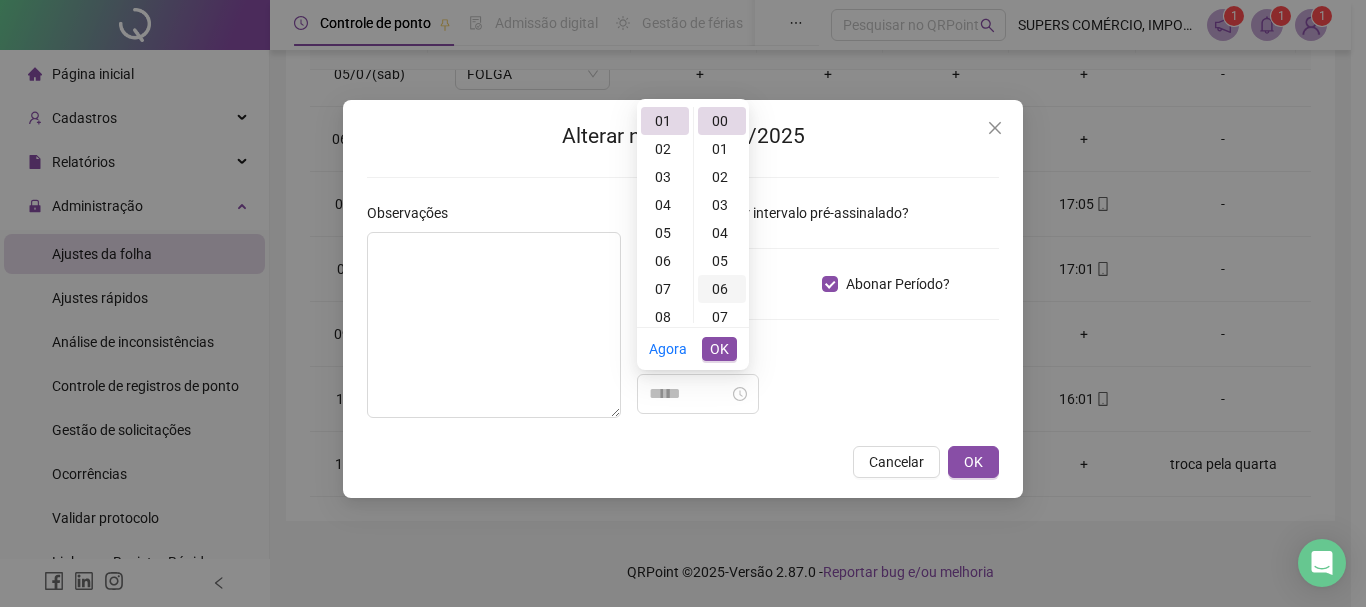click on "06" at bounding box center (722, 289) 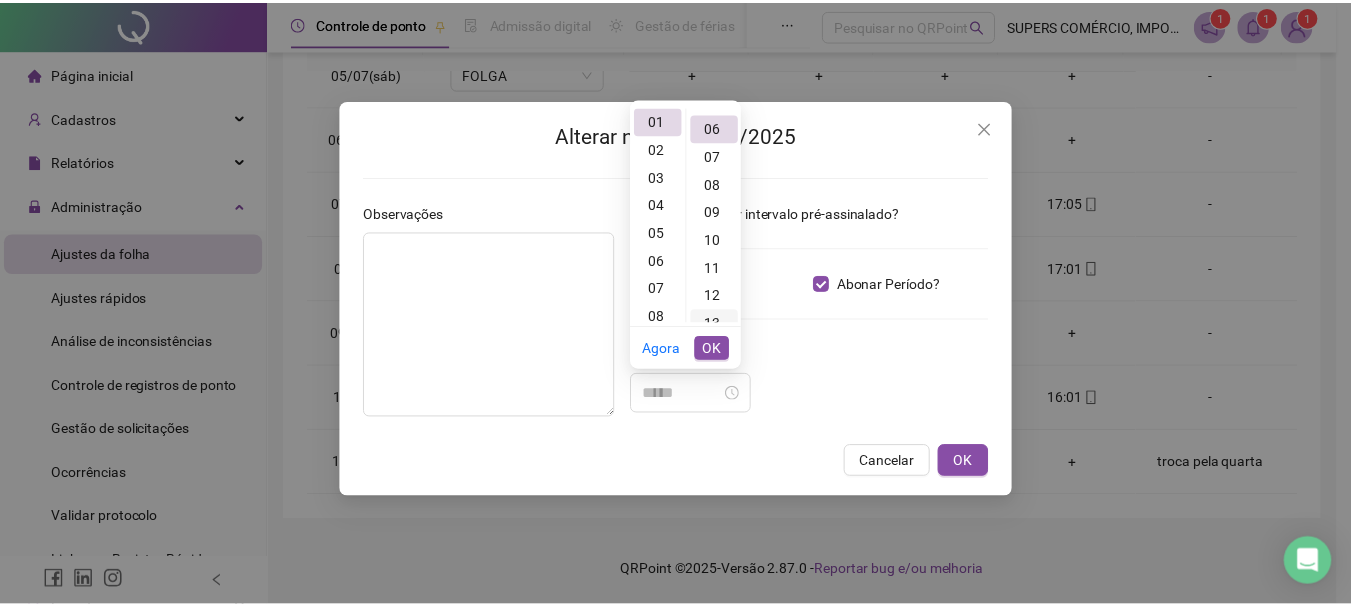 scroll, scrollTop: 168, scrollLeft: 0, axis: vertical 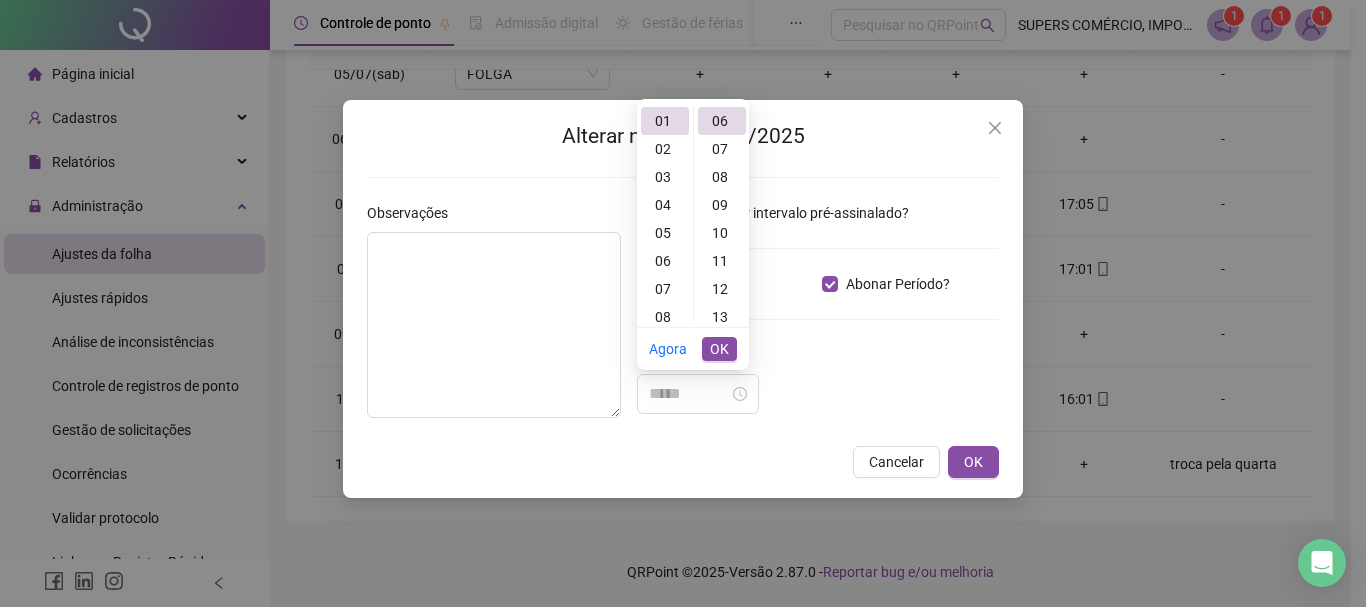 type on "*****" 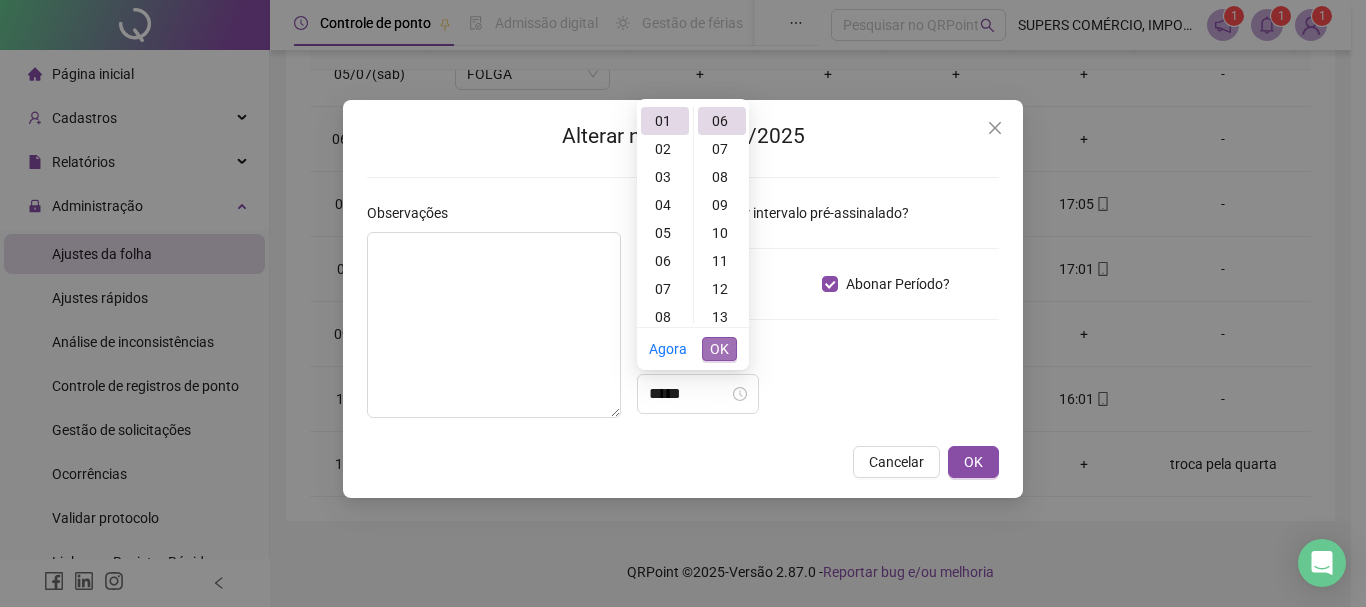 click on "OK" at bounding box center (719, 349) 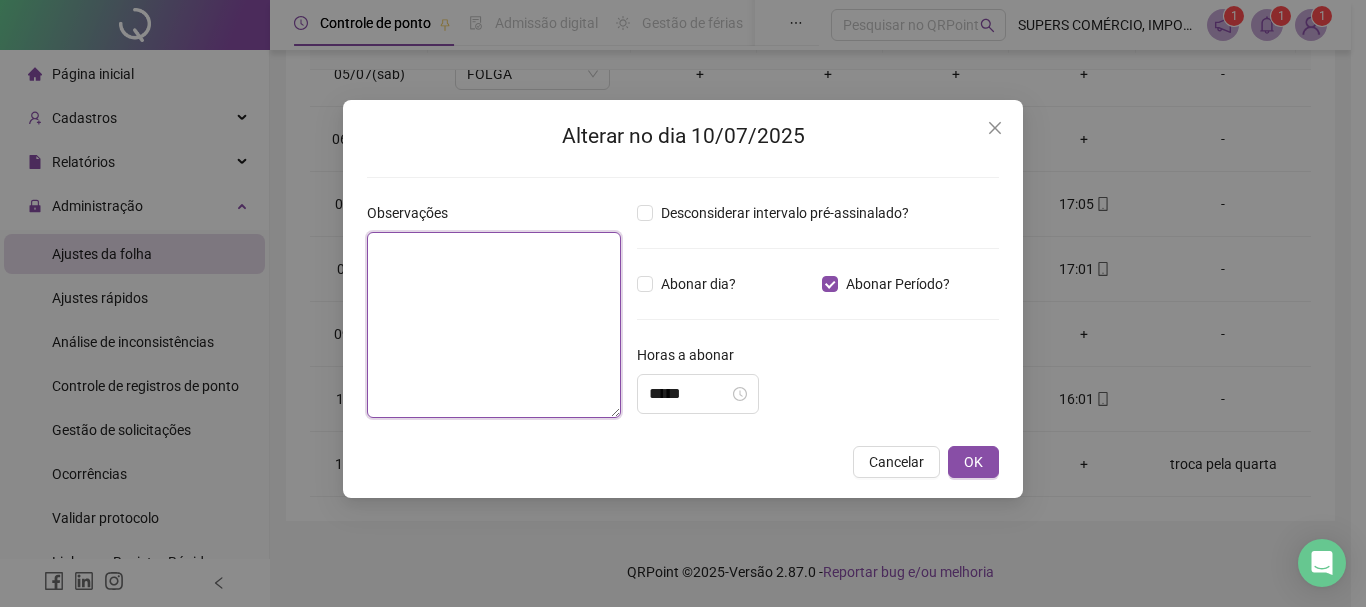 click at bounding box center (494, 325) 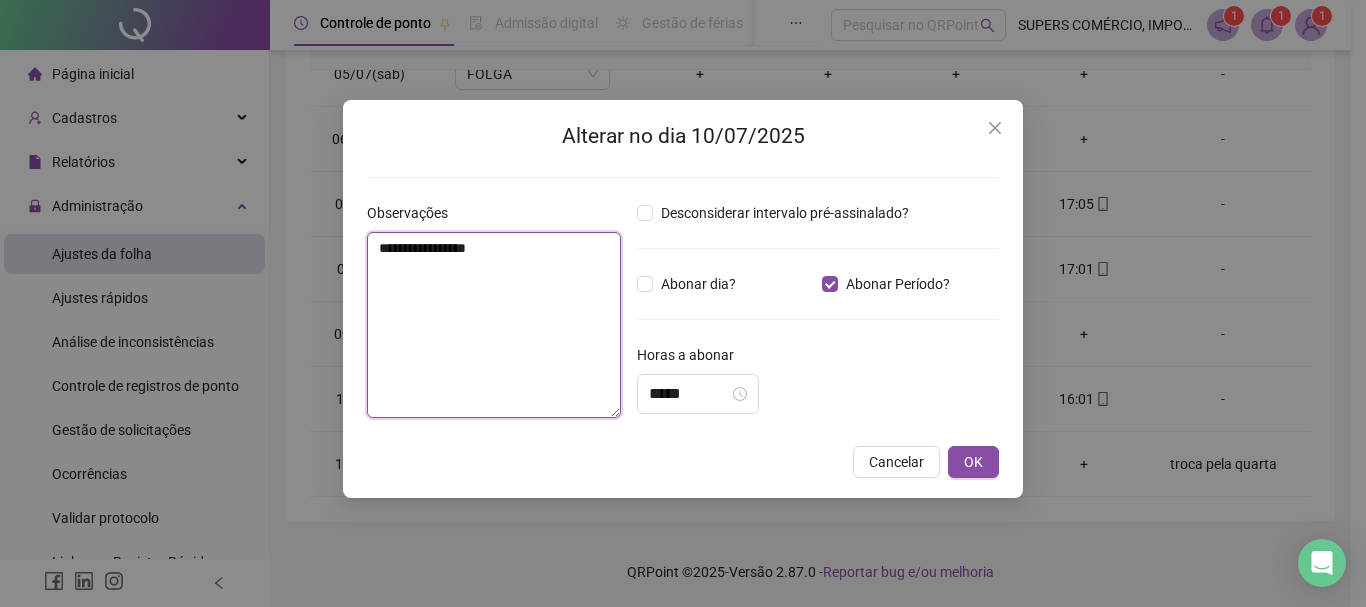 drag, startPoint x: 447, startPoint y: 247, endPoint x: 535, endPoint y: 248, distance: 88.005684 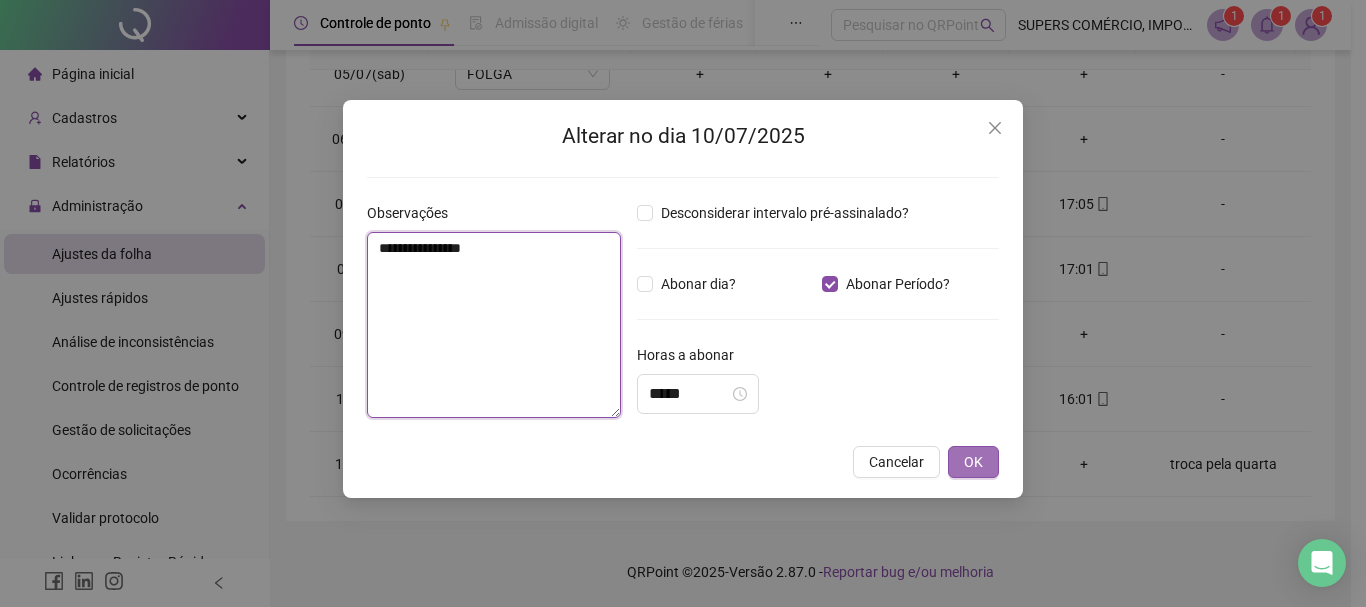 type on "**********" 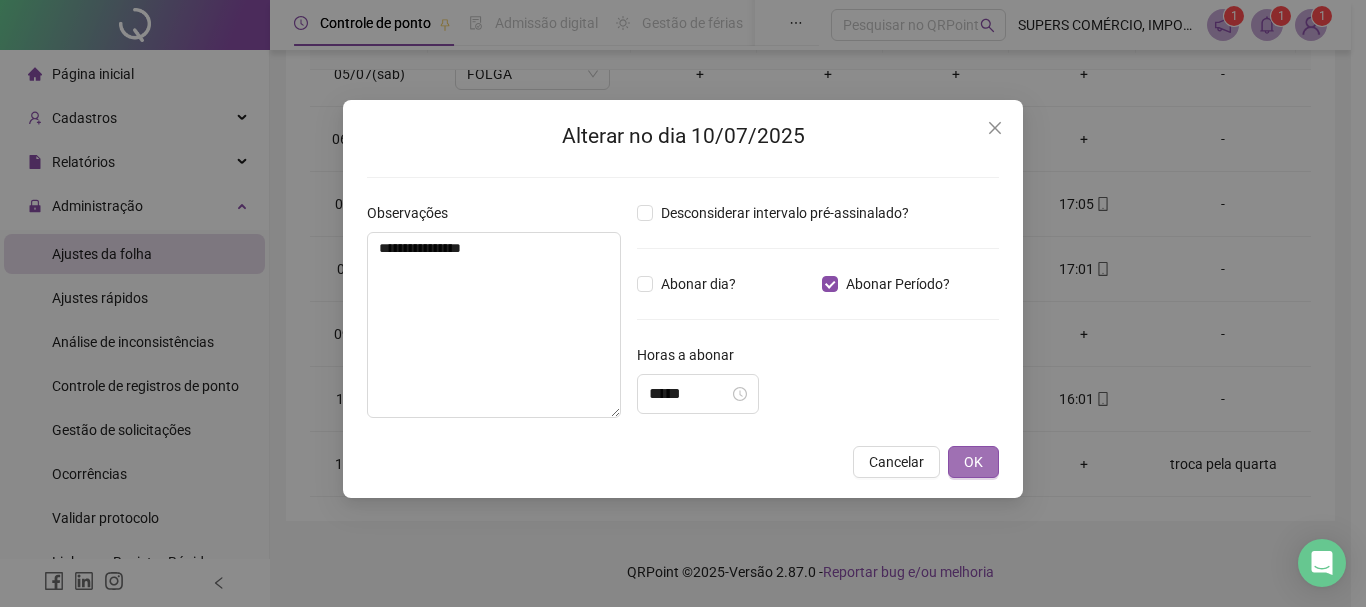 click on "OK" at bounding box center (973, 462) 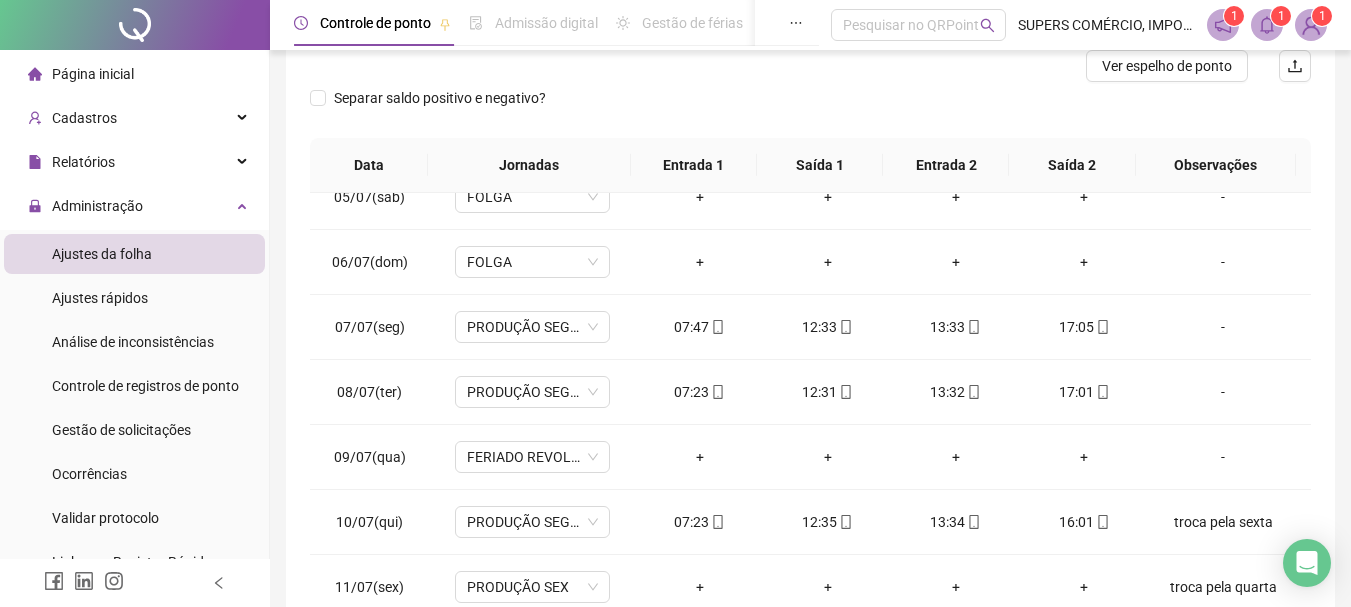 scroll, scrollTop: 91, scrollLeft: 0, axis: vertical 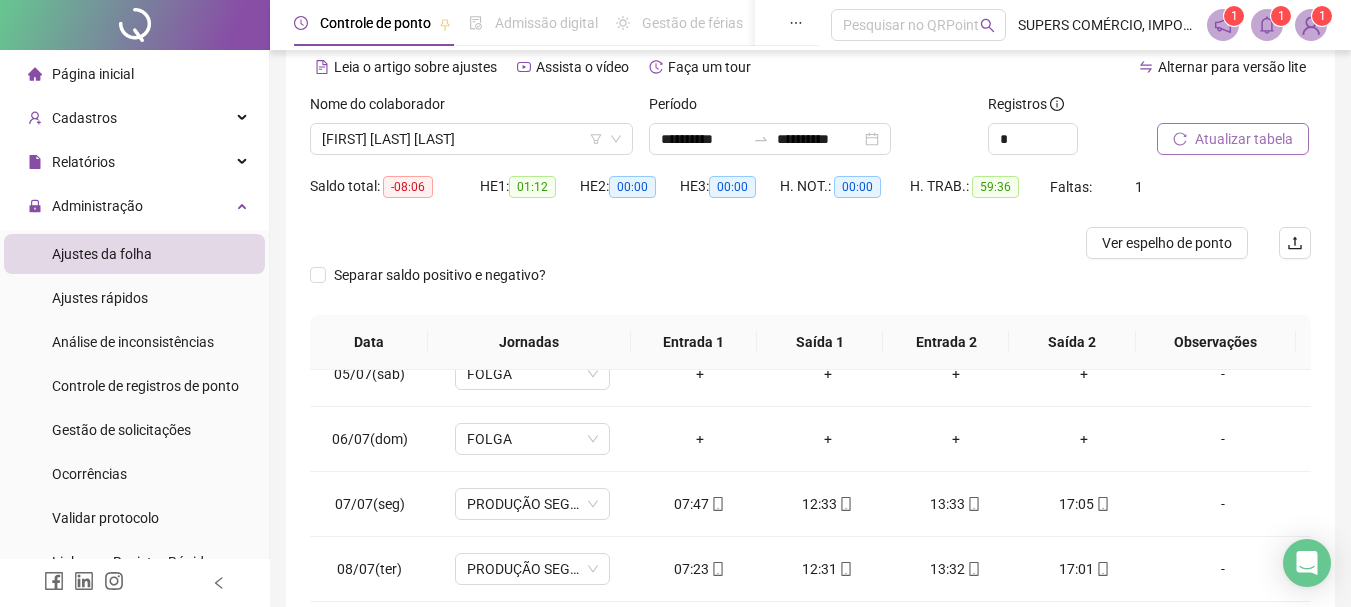 click on "Atualizar tabela" at bounding box center [1244, 139] 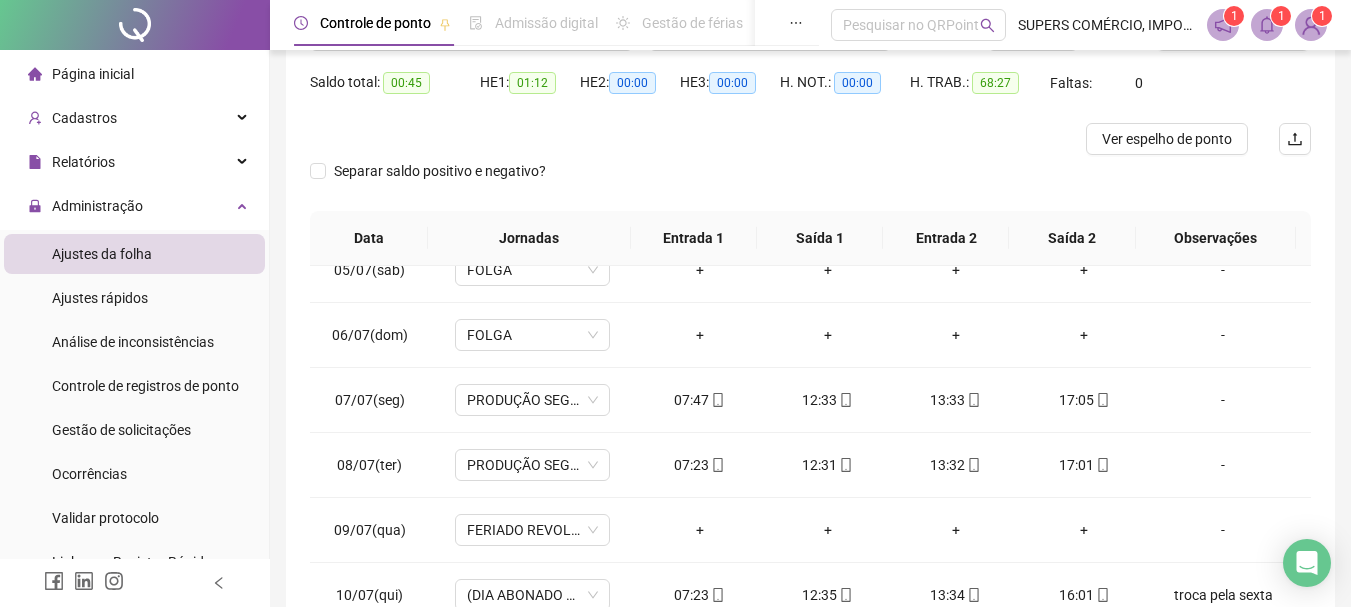 scroll, scrollTop: 191, scrollLeft: 0, axis: vertical 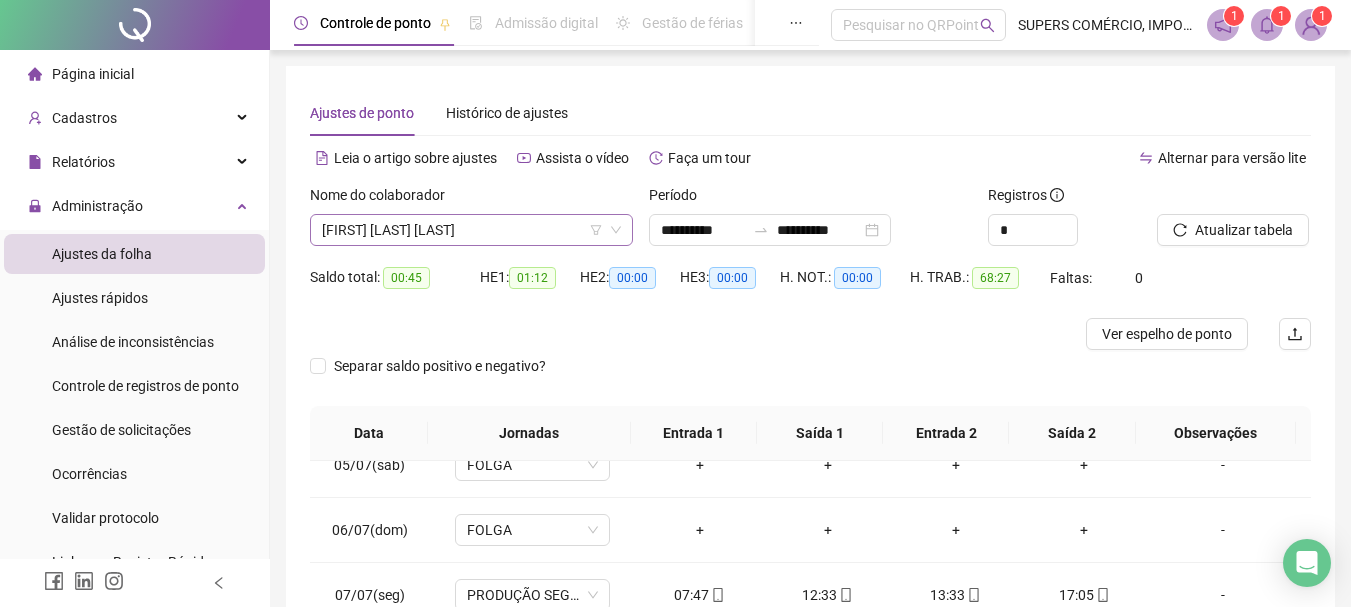click on "[FIRST] [LAST] [LAST]" at bounding box center [471, 230] 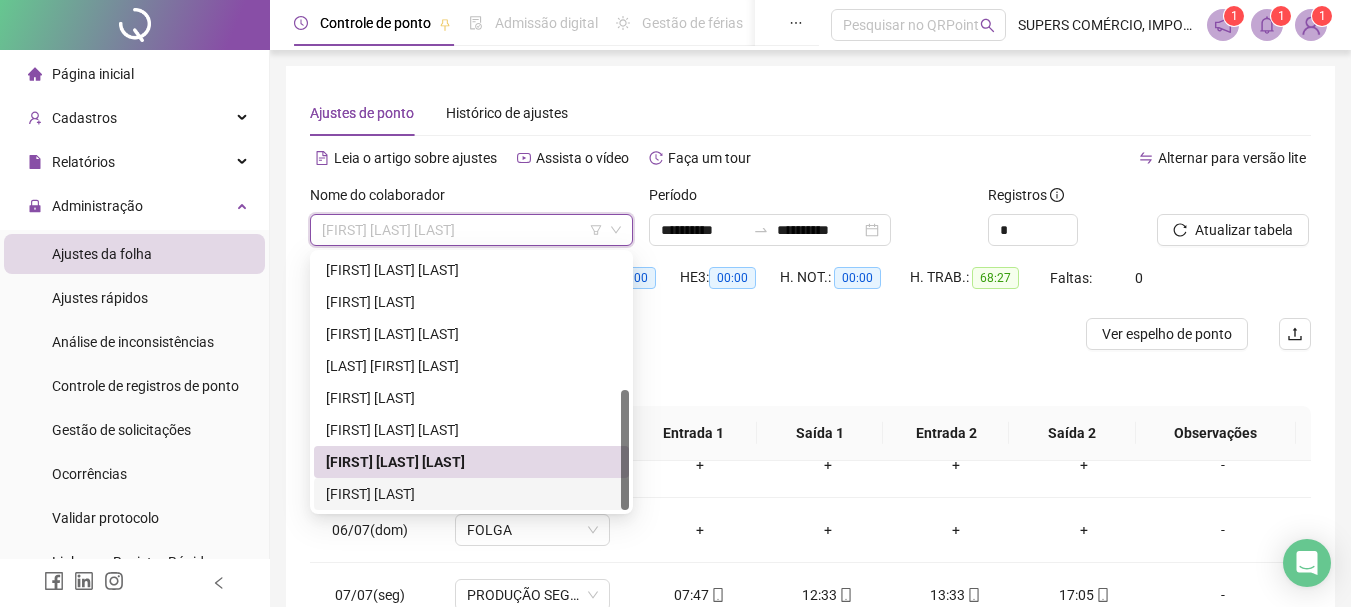 click on "[FIRST] [LAST]" at bounding box center (471, 494) 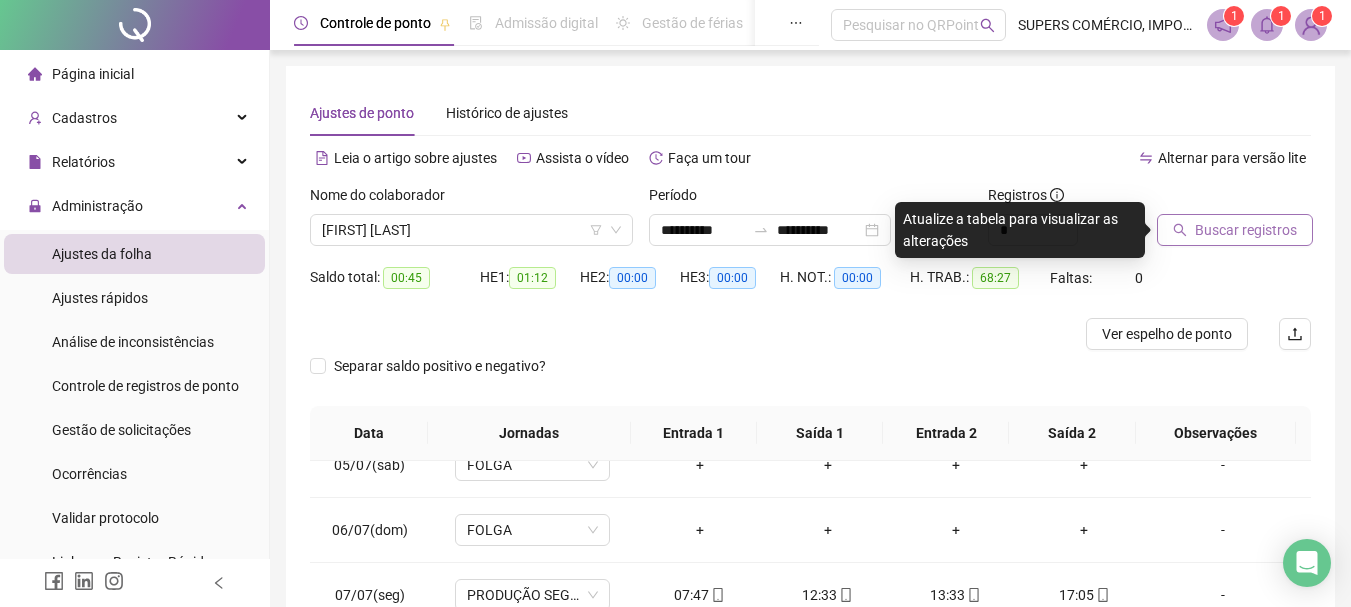 click on "Buscar registros" at bounding box center [1246, 230] 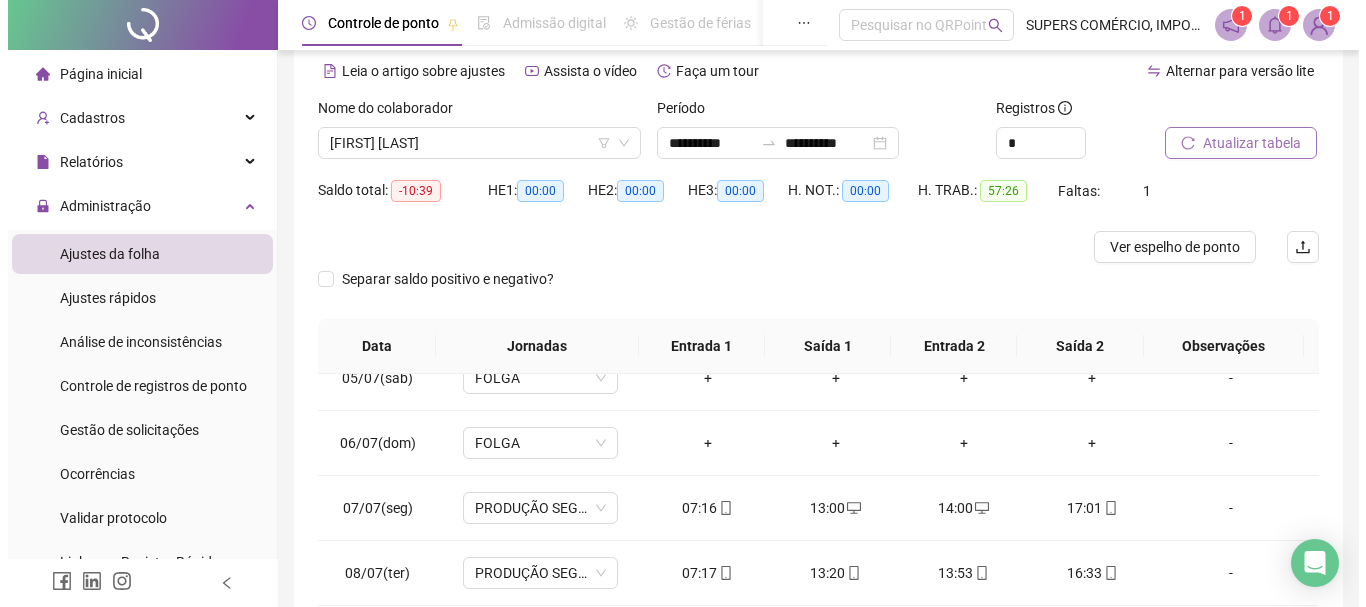 scroll, scrollTop: 391, scrollLeft: 0, axis: vertical 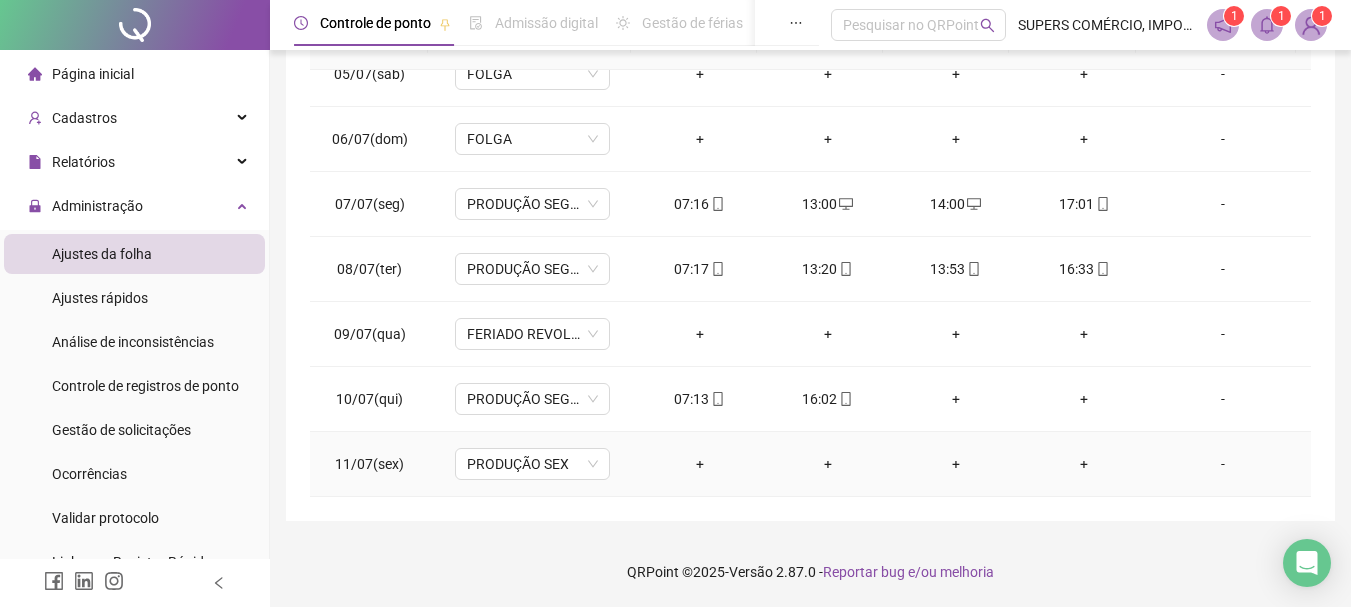 click on "-" at bounding box center [1223, 464] 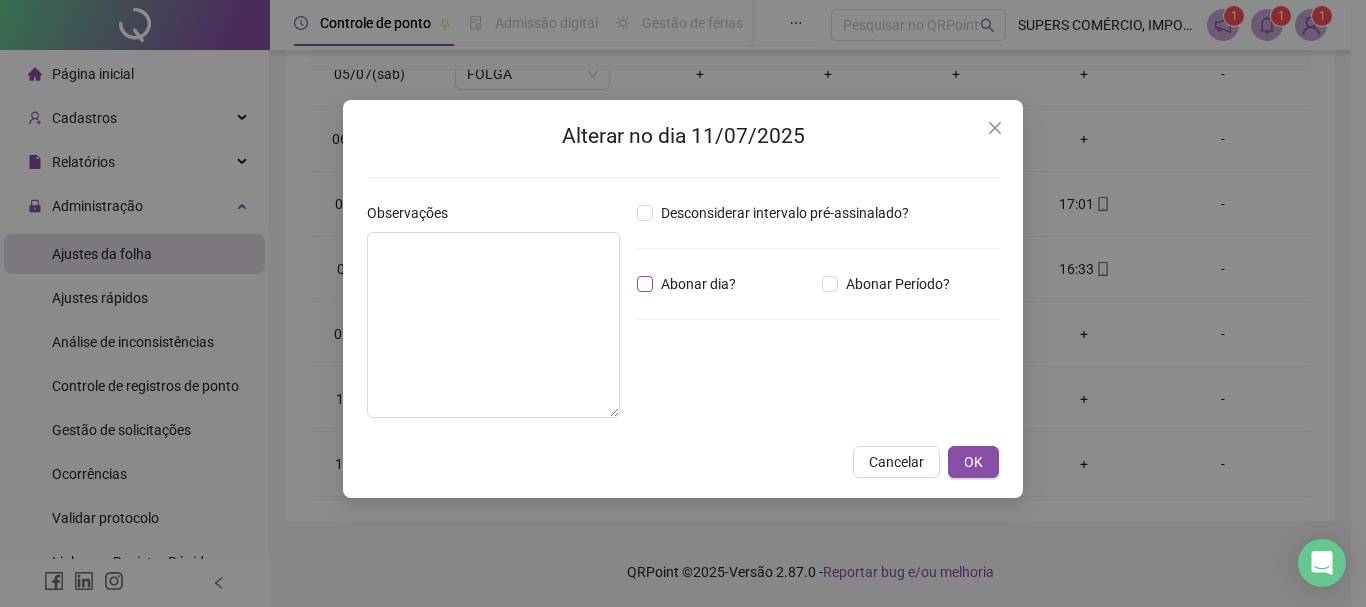 click on "Abonar dia?" at bounding box center (698, 284) 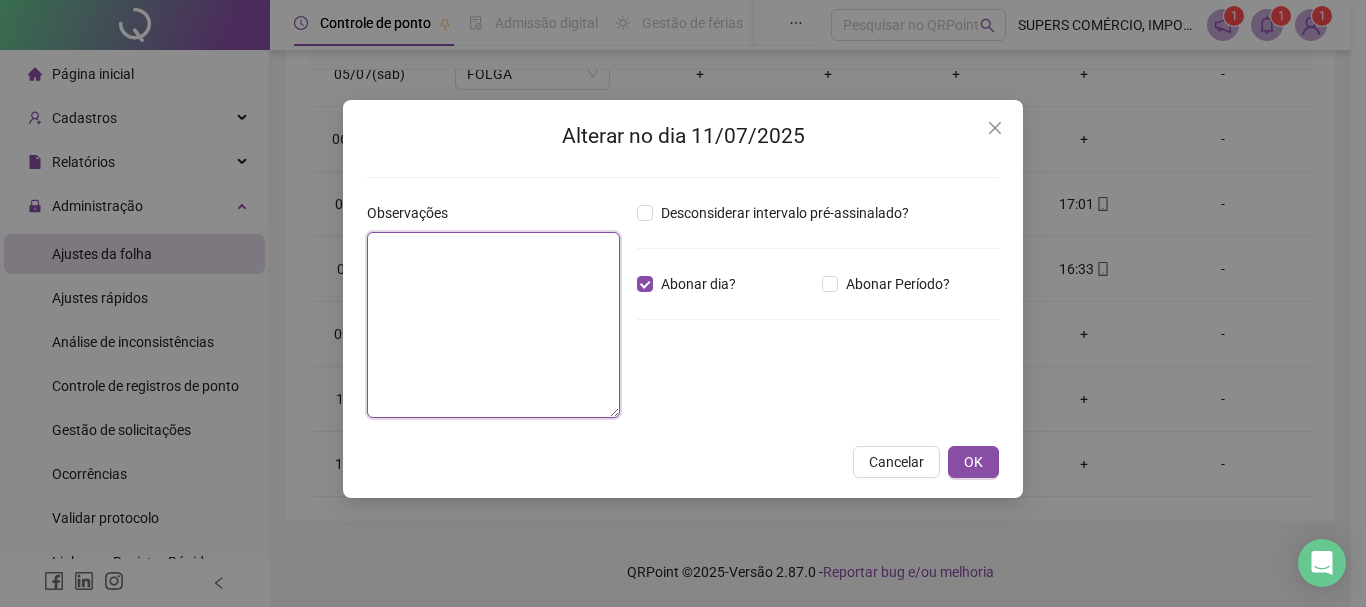 click at bounding box center [493, 325] 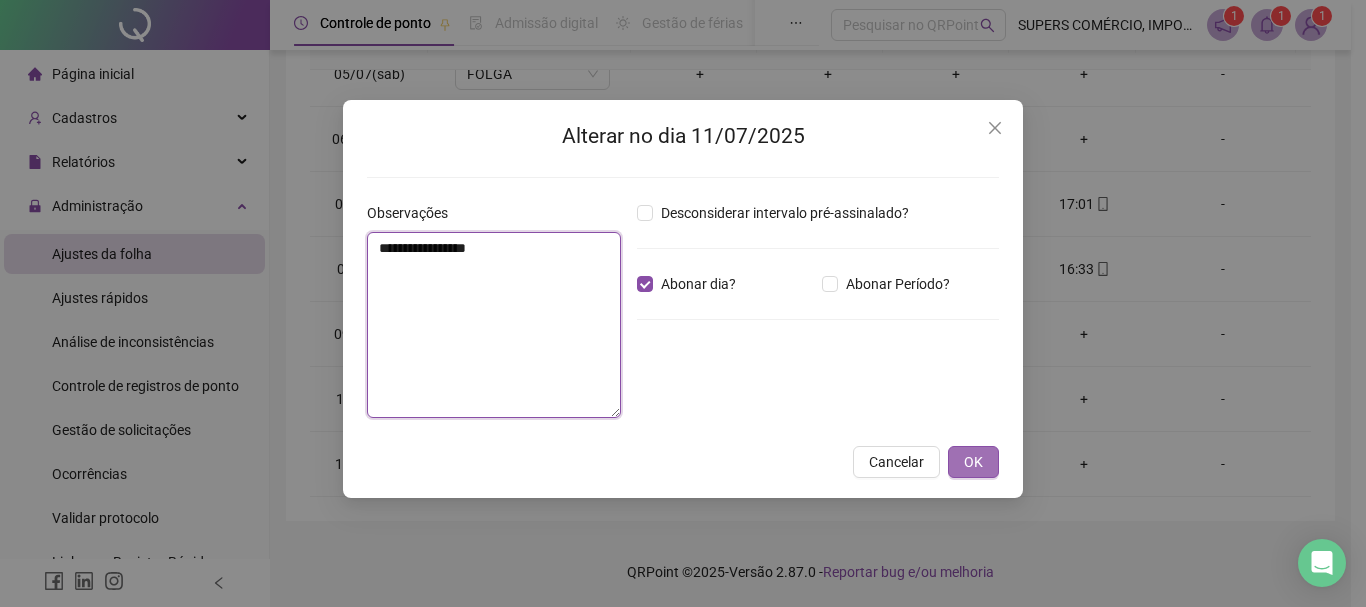 type on "**********" 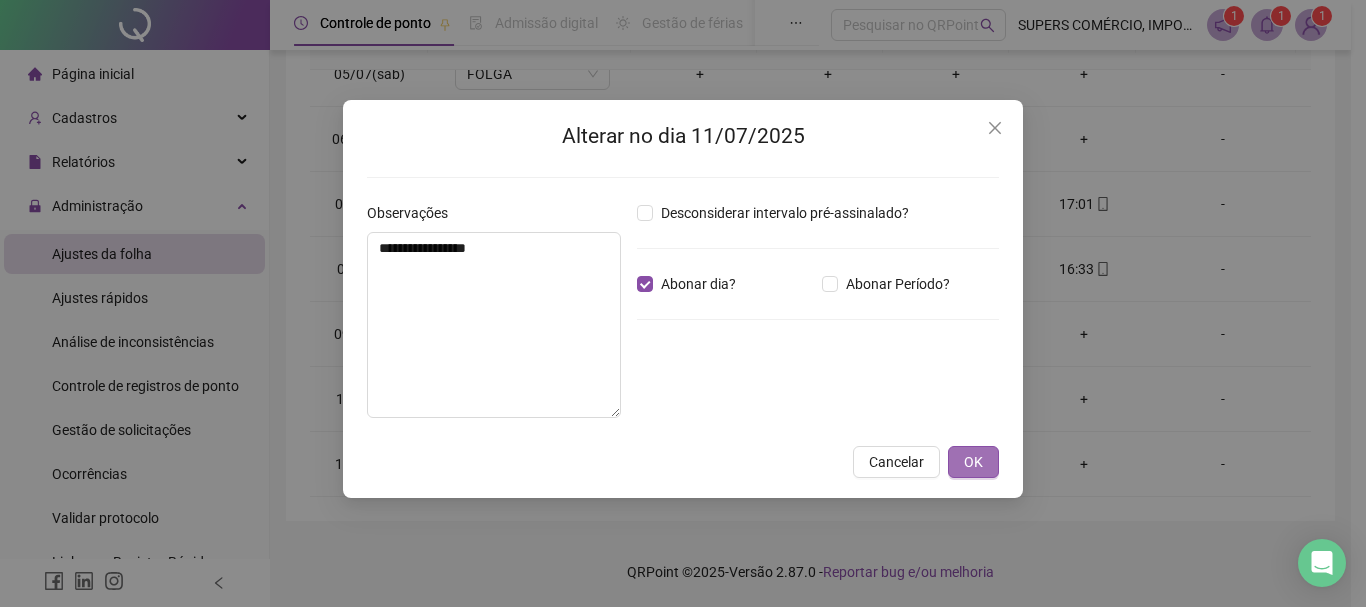 click on "OK" at bounding box center [973, 462] 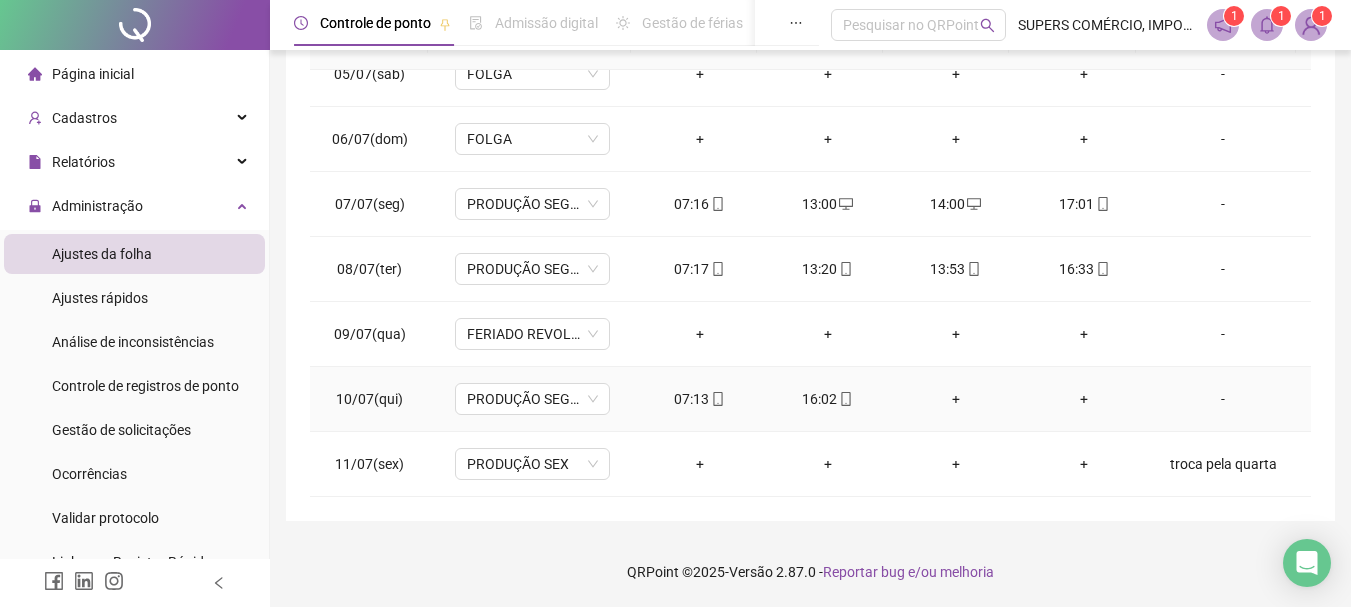 click on "-" at bounding box center [1223, 399] 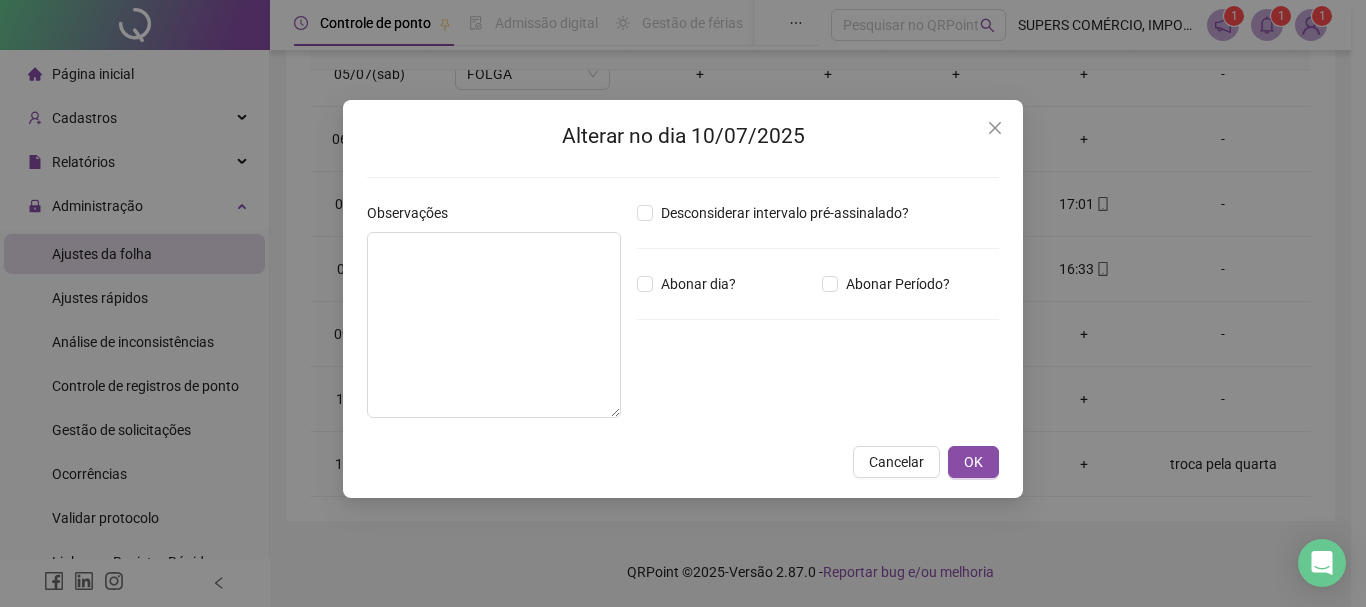 type 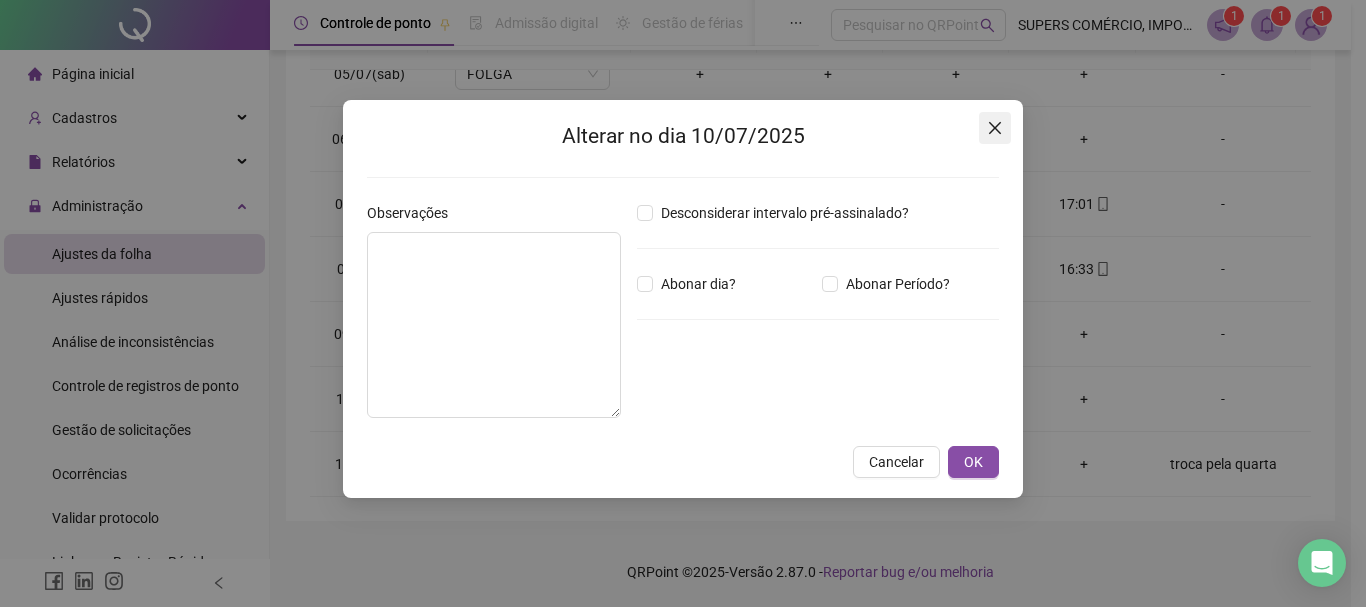 click 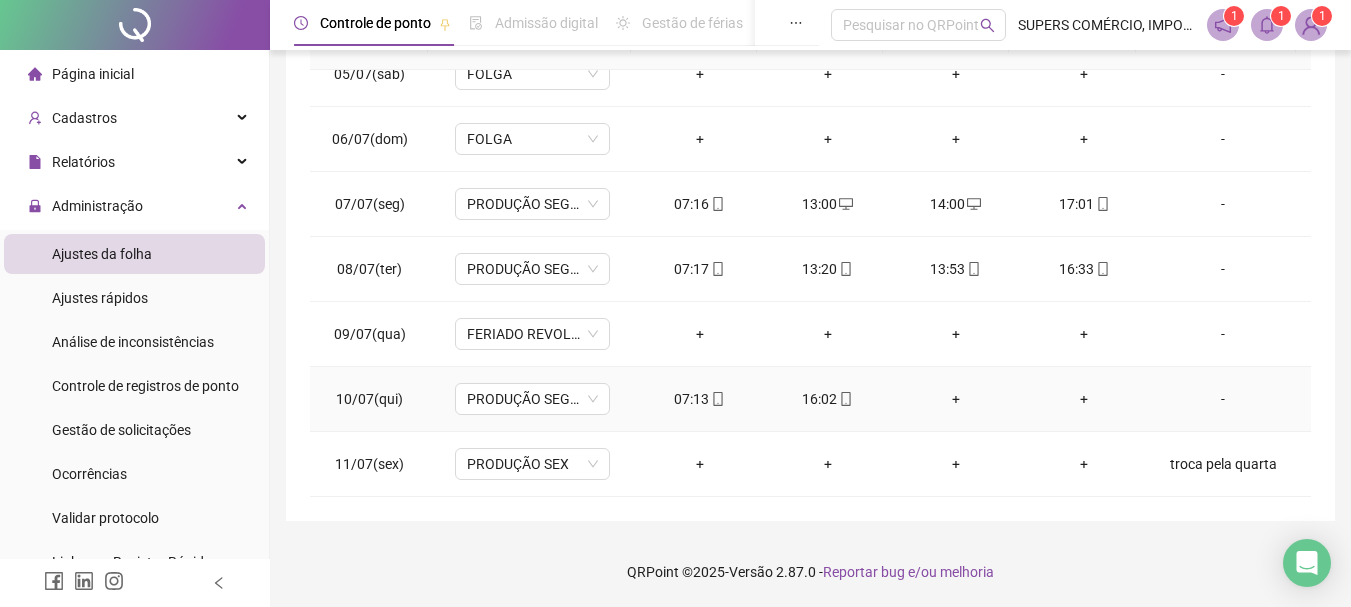 click on "-" at bounding box center [1223, 399] 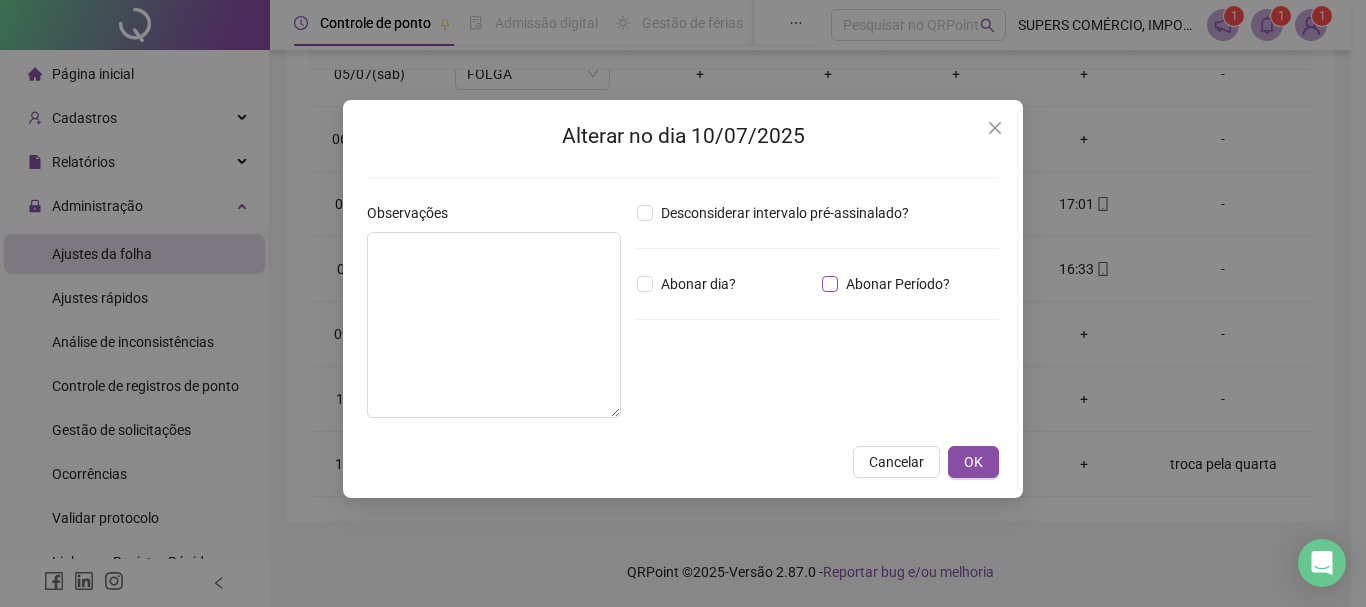 click on "Abonar Período?" at bounding box center (898, 284) 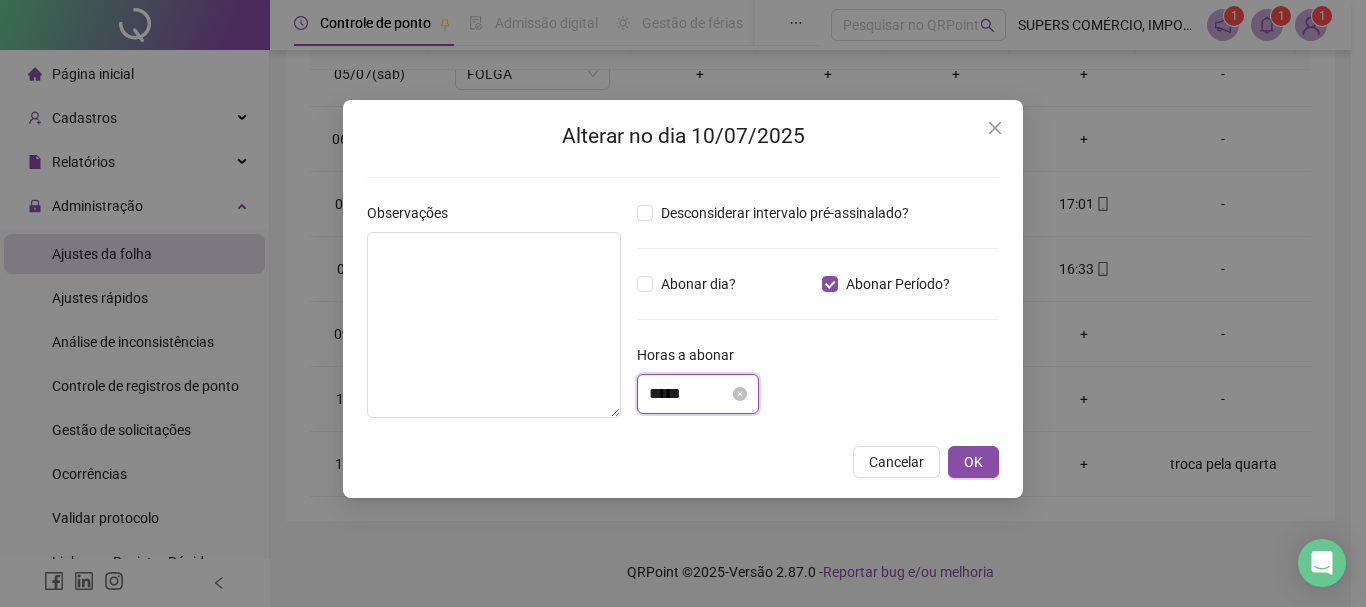click on "*****" at bounding box center (689, 394) 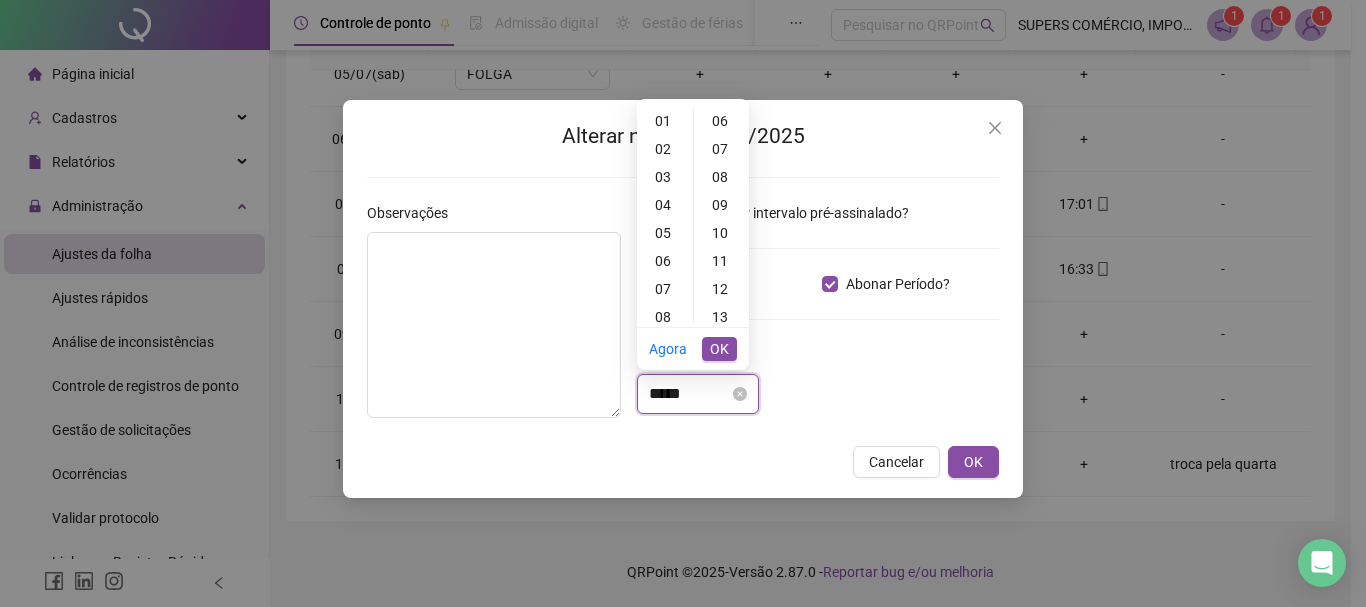 scroll, scrollTop: 0, scrollLeft: 0, axis: both 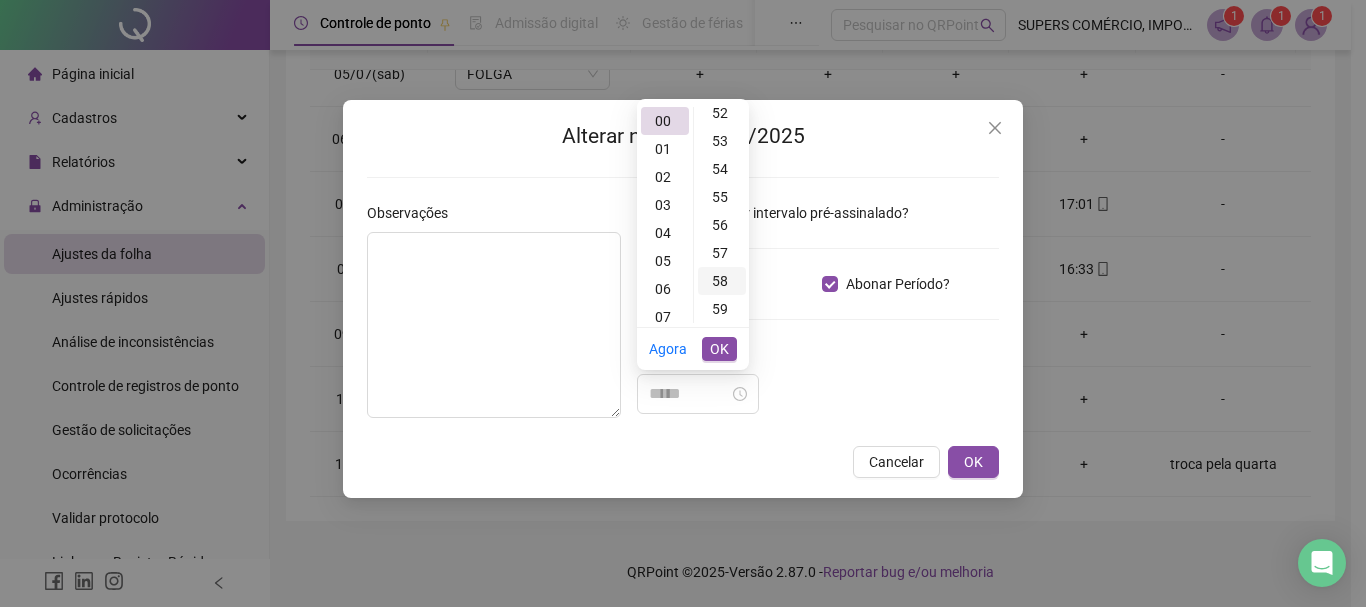 click on "58" at bounding box center (722, 281) 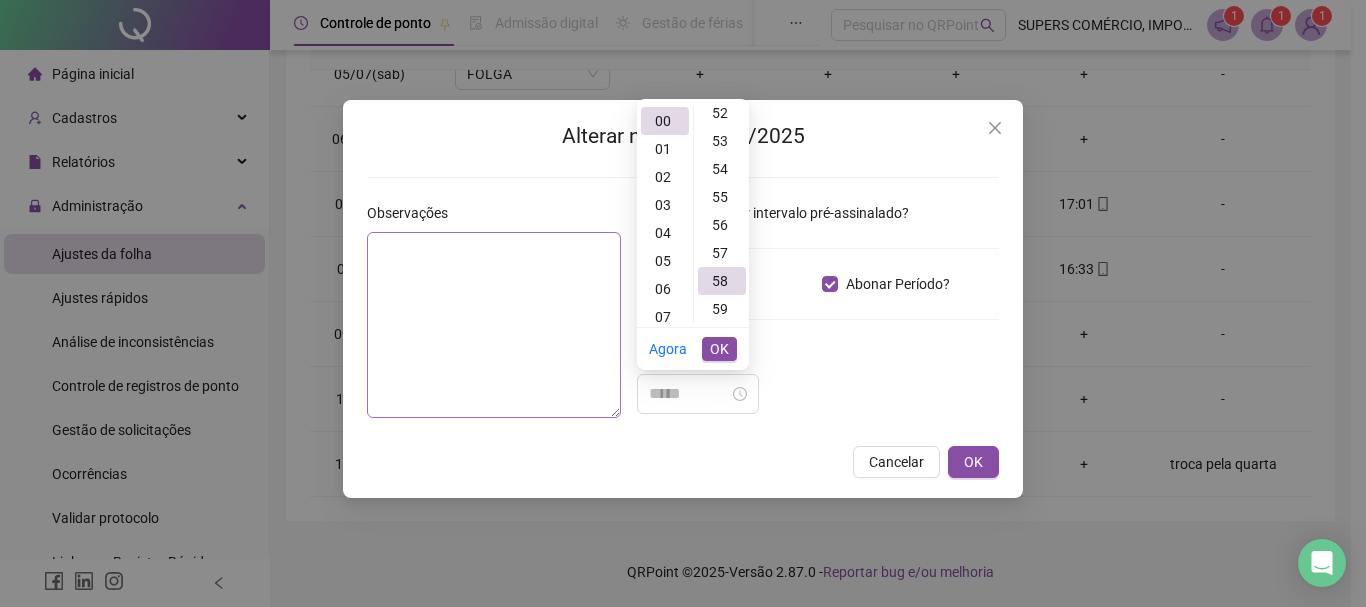 type on "*****" 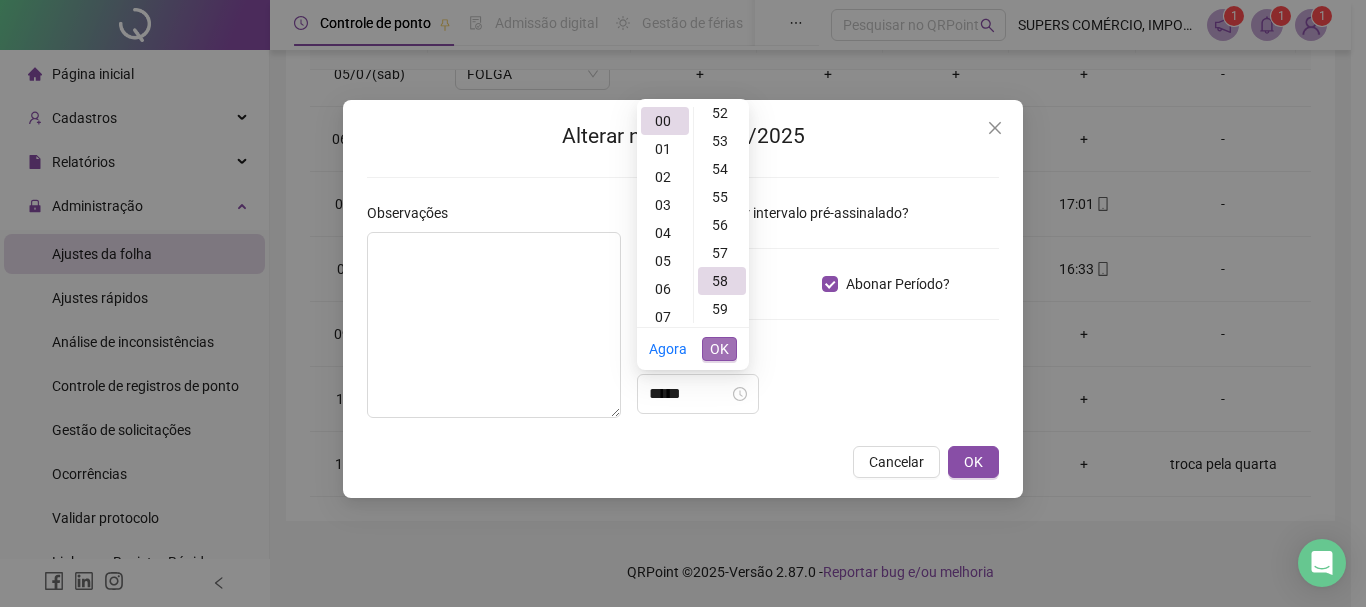 click on "OK" at bounding box center [719, 349] 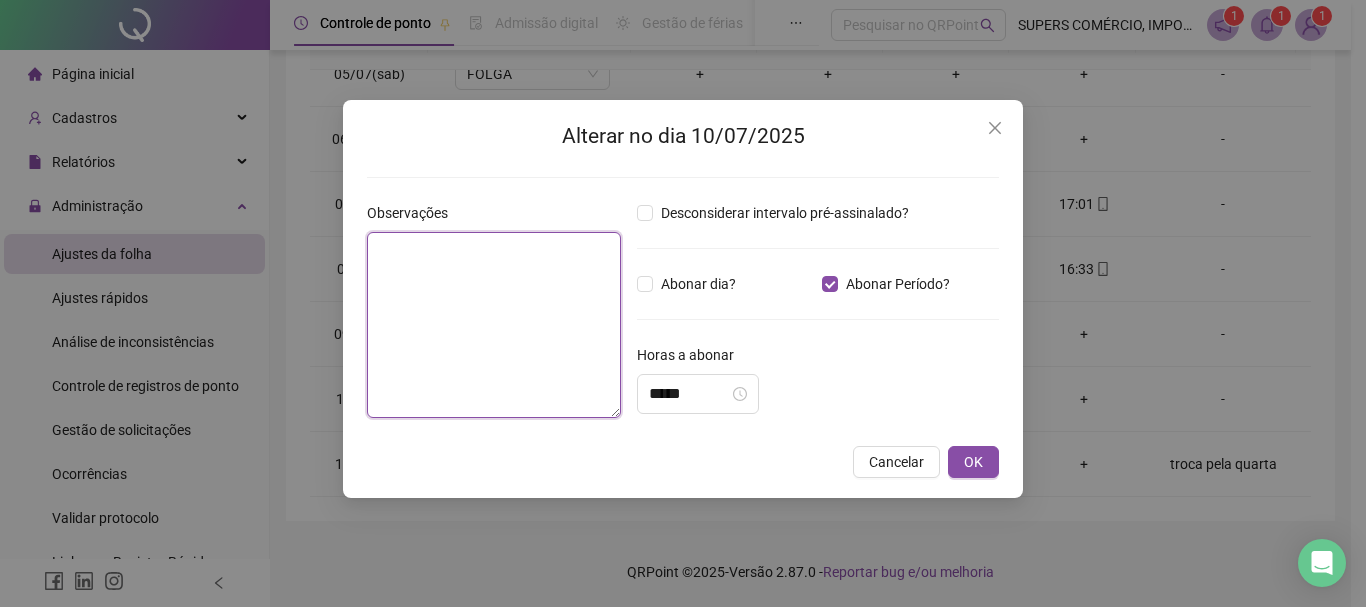 click at bounding box center [494, 325] 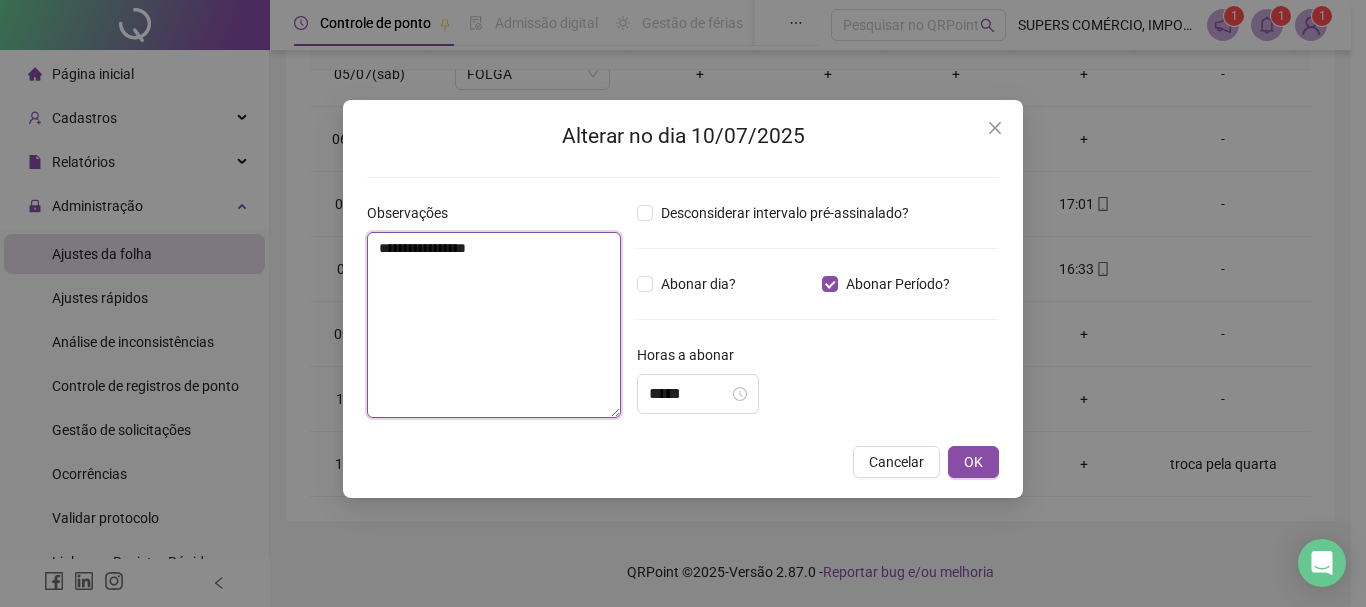 drag, startPoint x: 447, startPoint y: 248, endPoint x: 548, endPoint y: 248, distance: 101 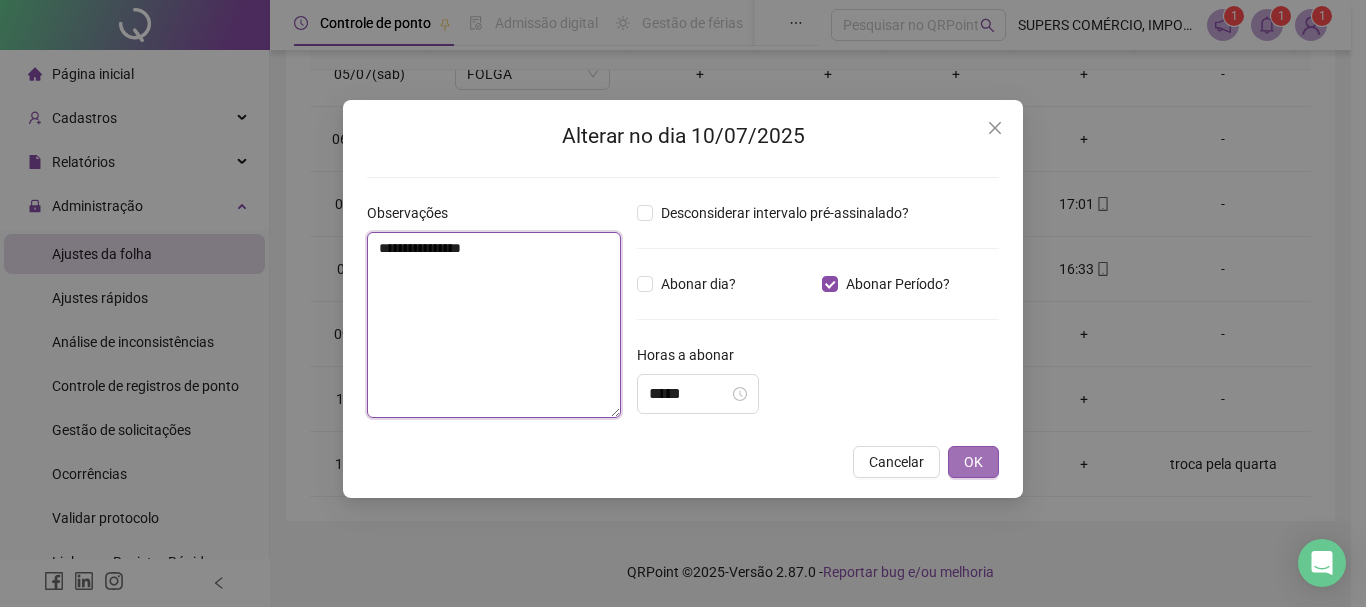type on "**********" 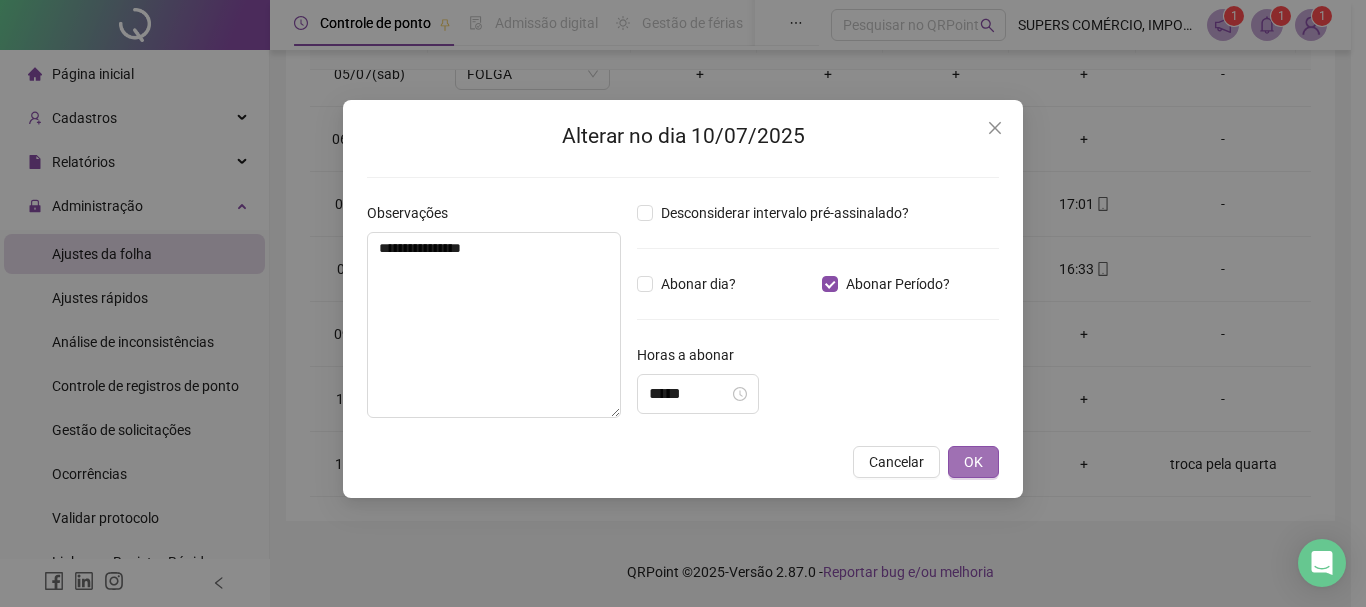 click on "OK" at bounding box center [973, 462] 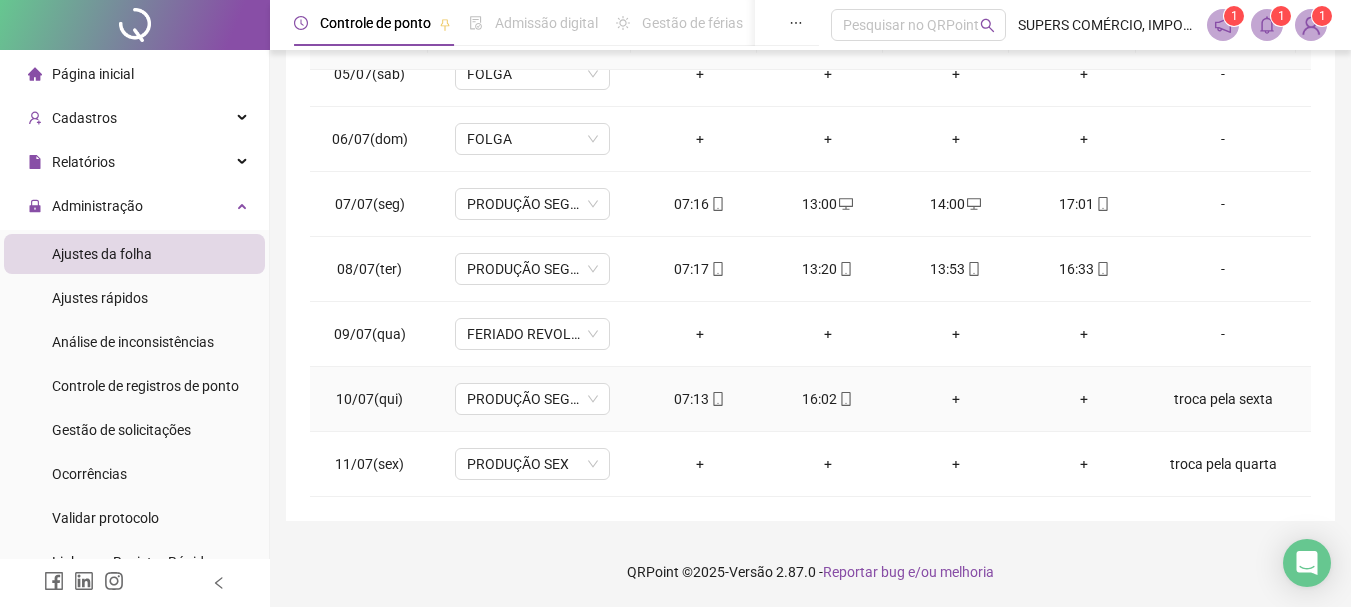 click on "+" at bounding box center (956, 399) 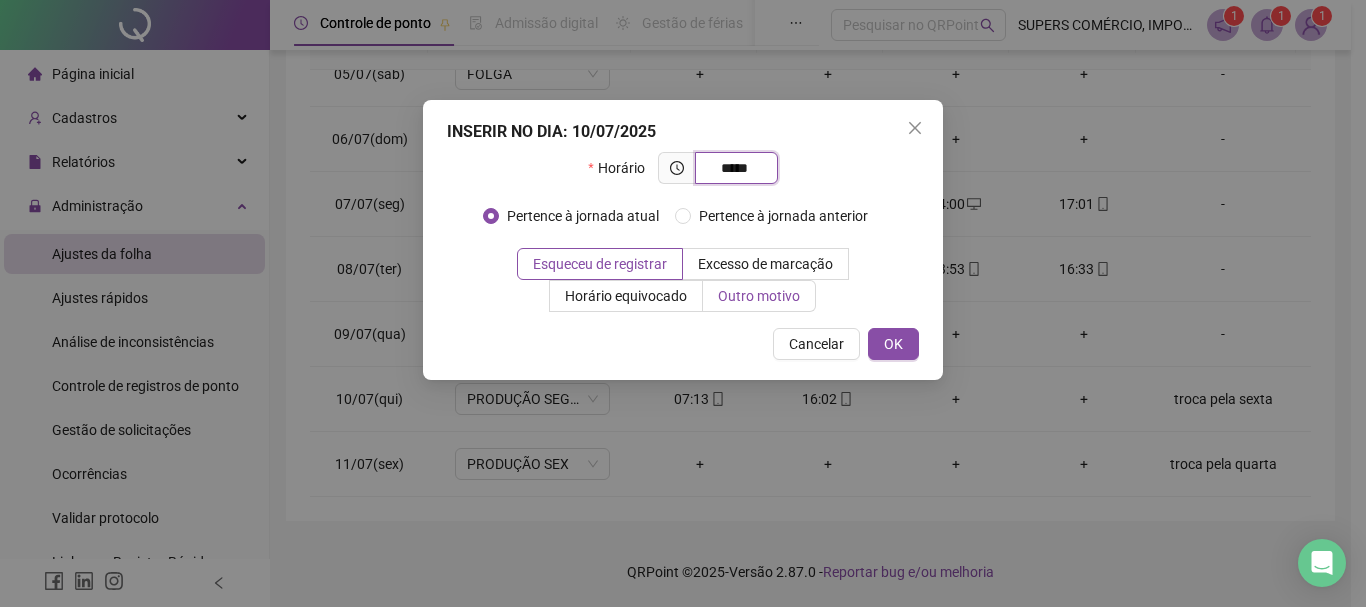 type on "*****" 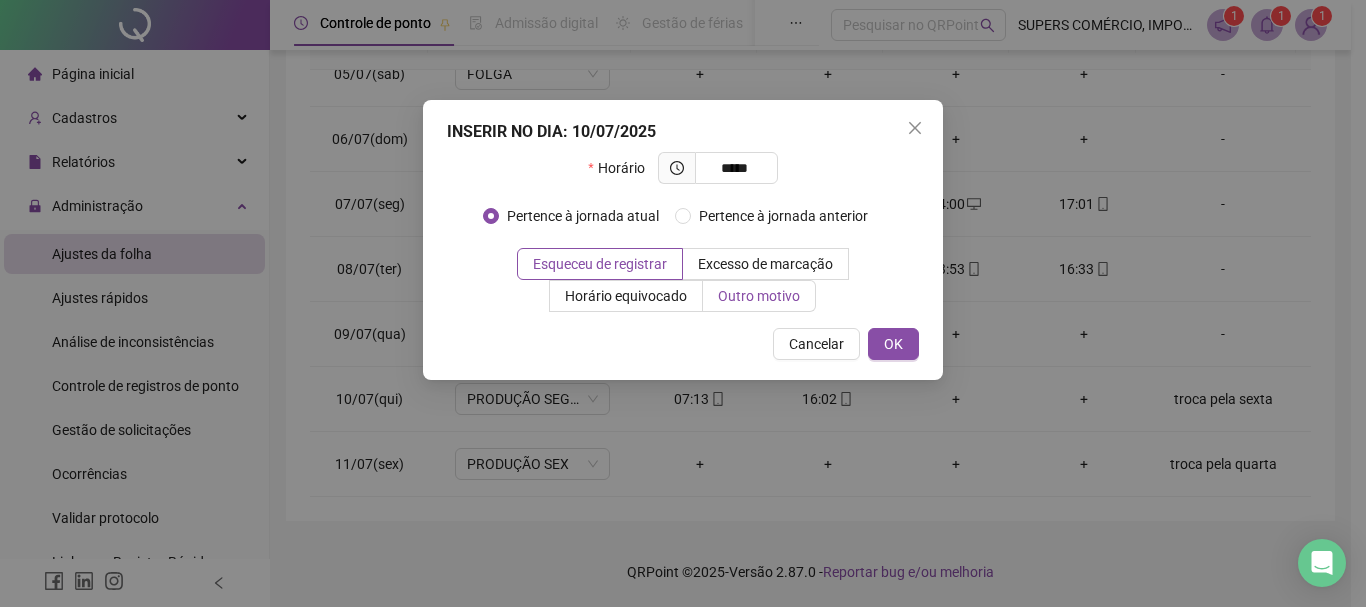 click on "Outro motivo" at bounding box center [759, 296] 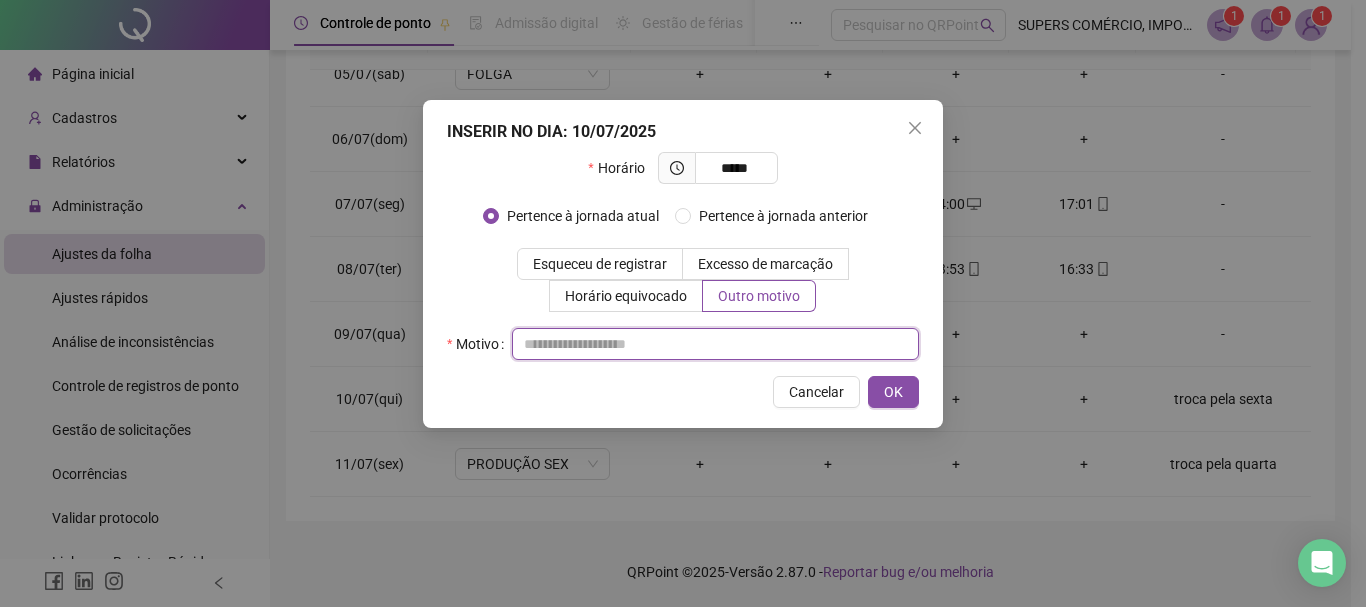 click at bounding box center [715, 344] 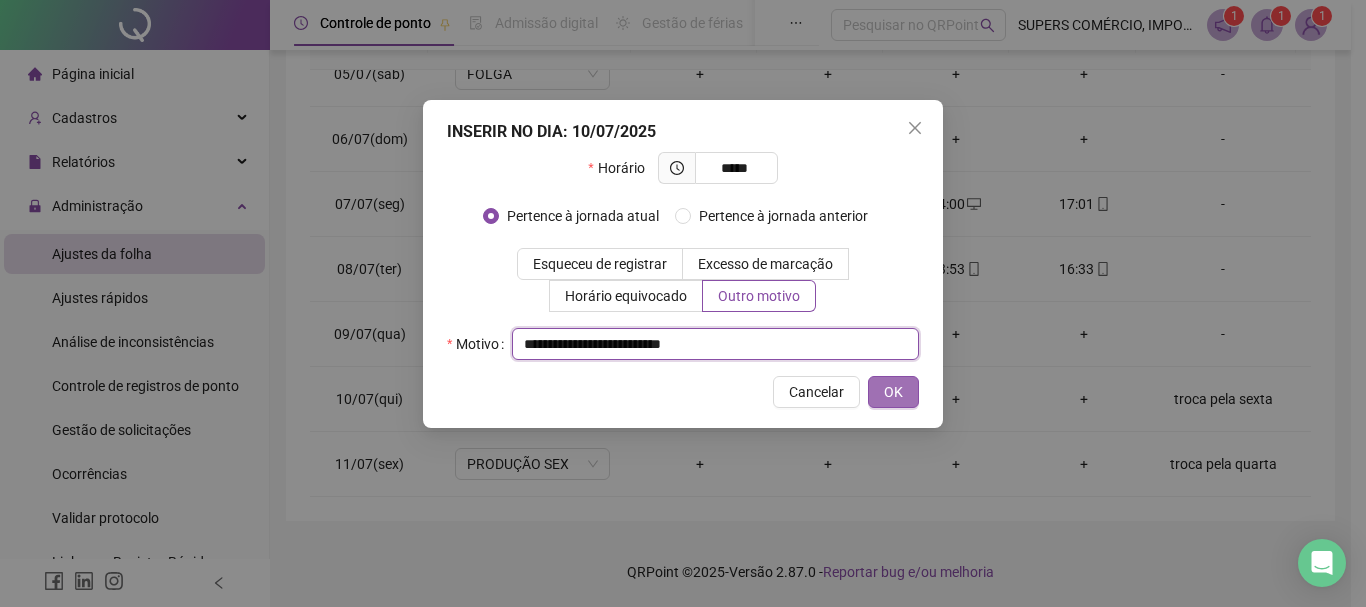 type on "**********" 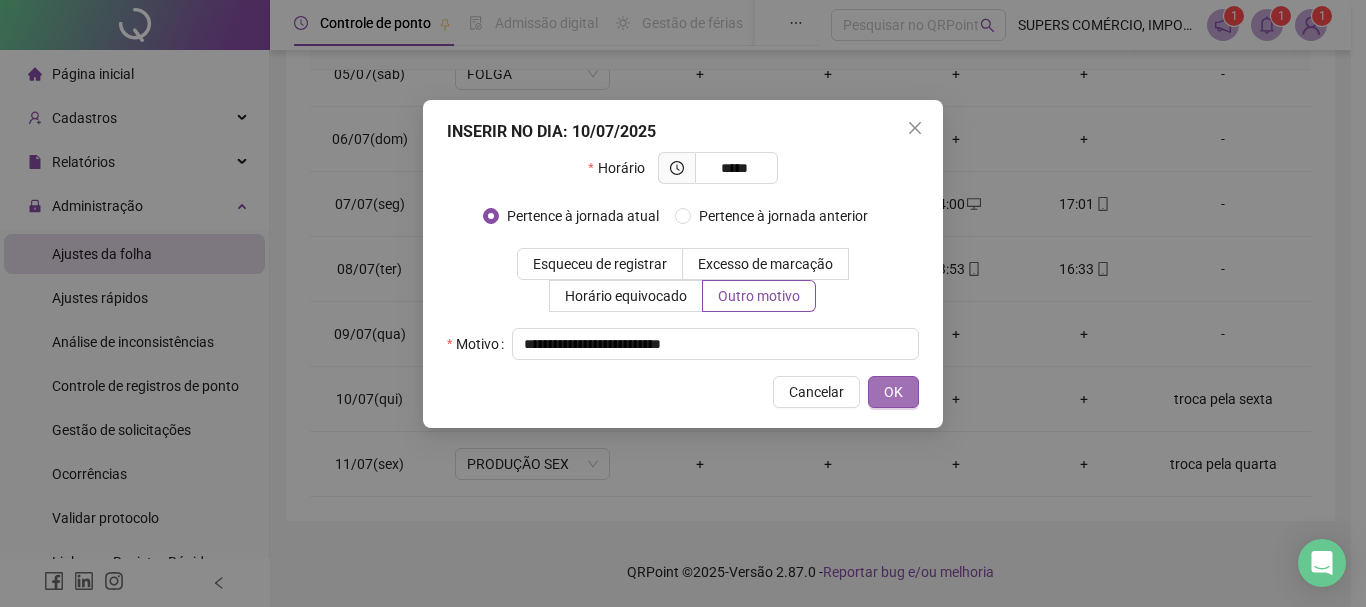 click on "OK" at bounding box center [893, 392] 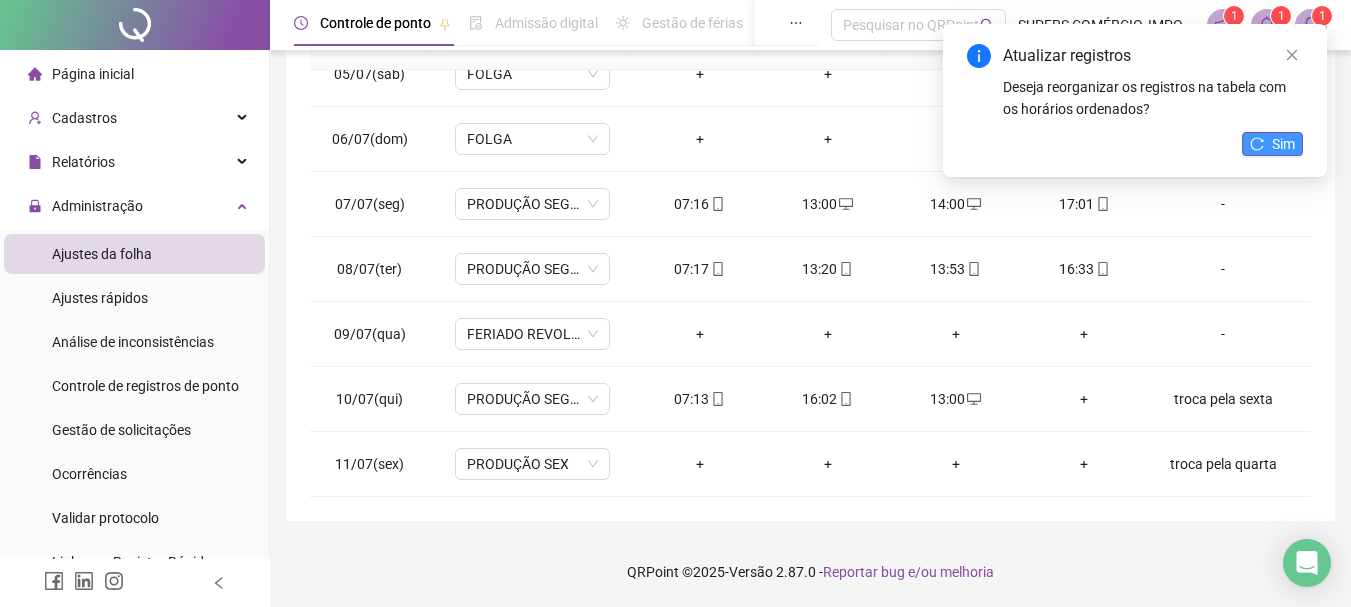 click 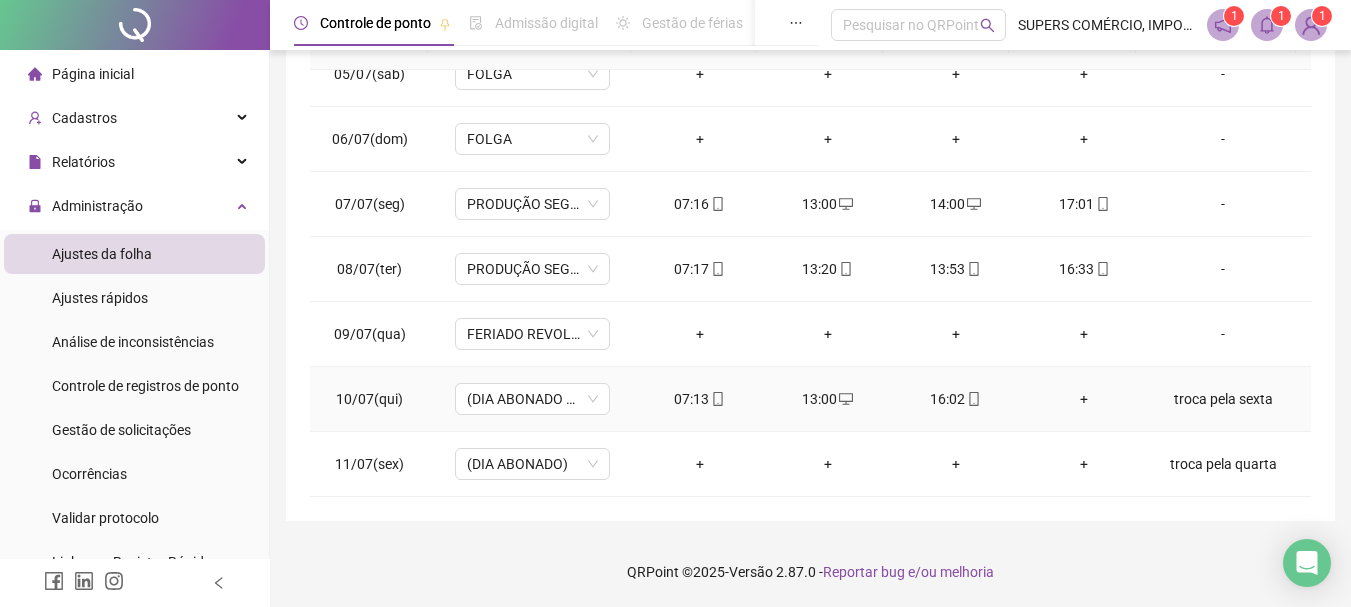 click on "+" at bounding box center (1084, 399) 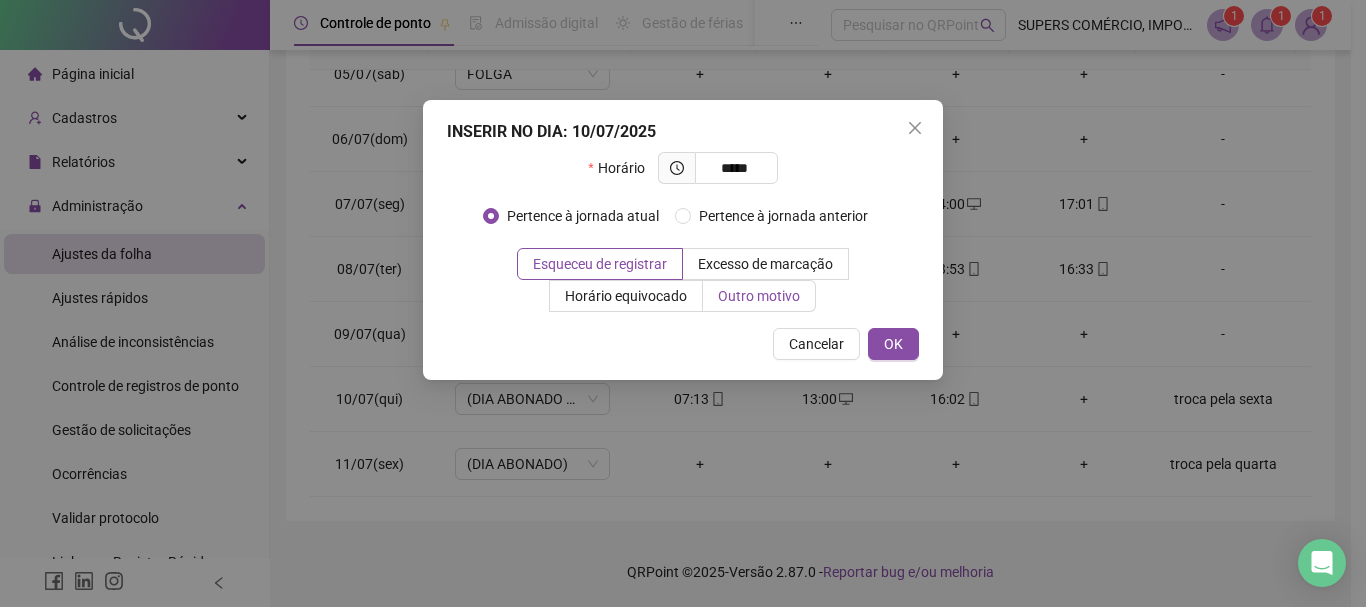 type on "*****" 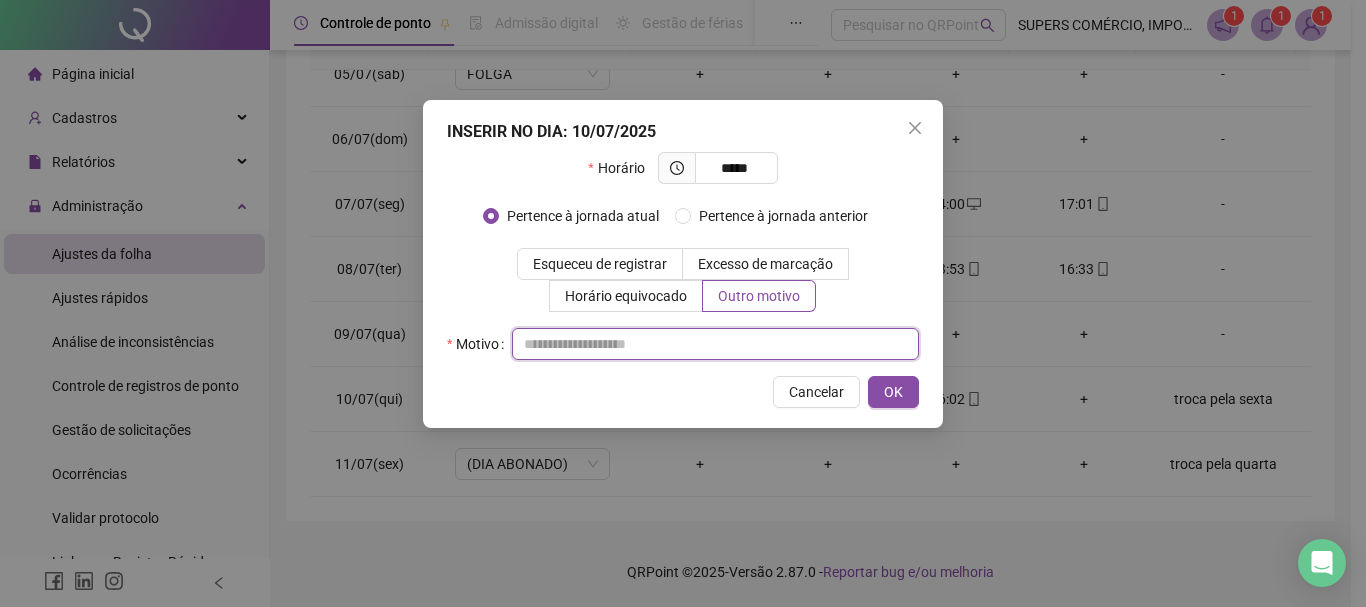 click at bounding box center (715, 344) 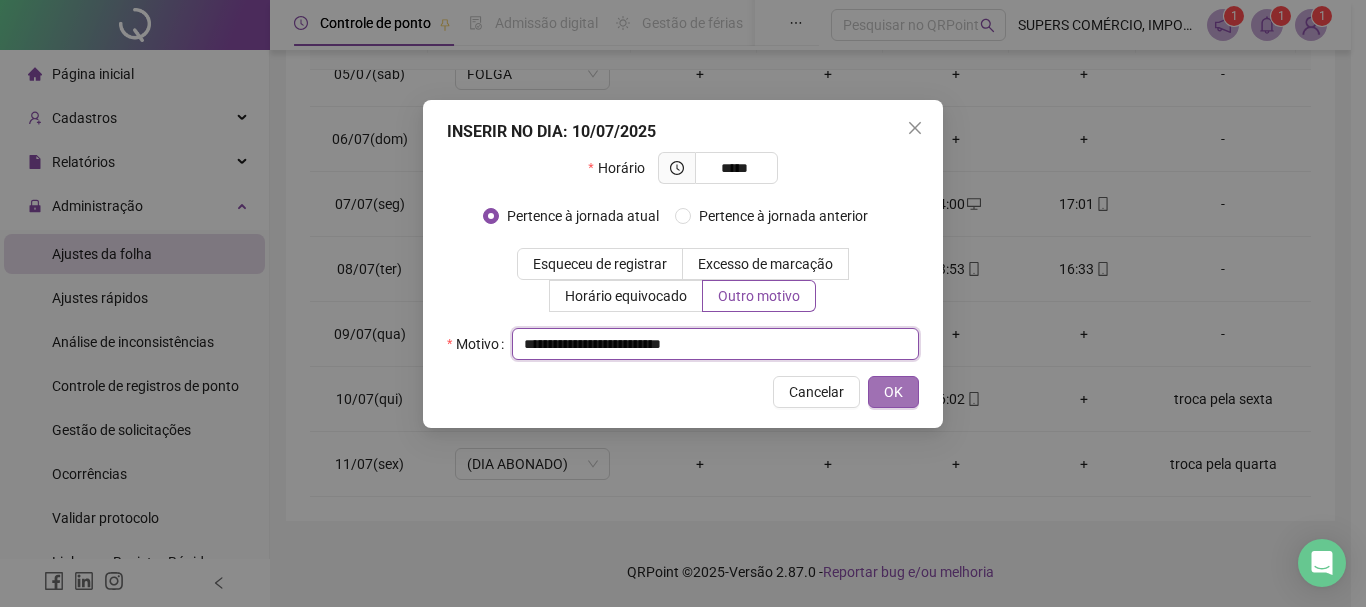 type on "**********" 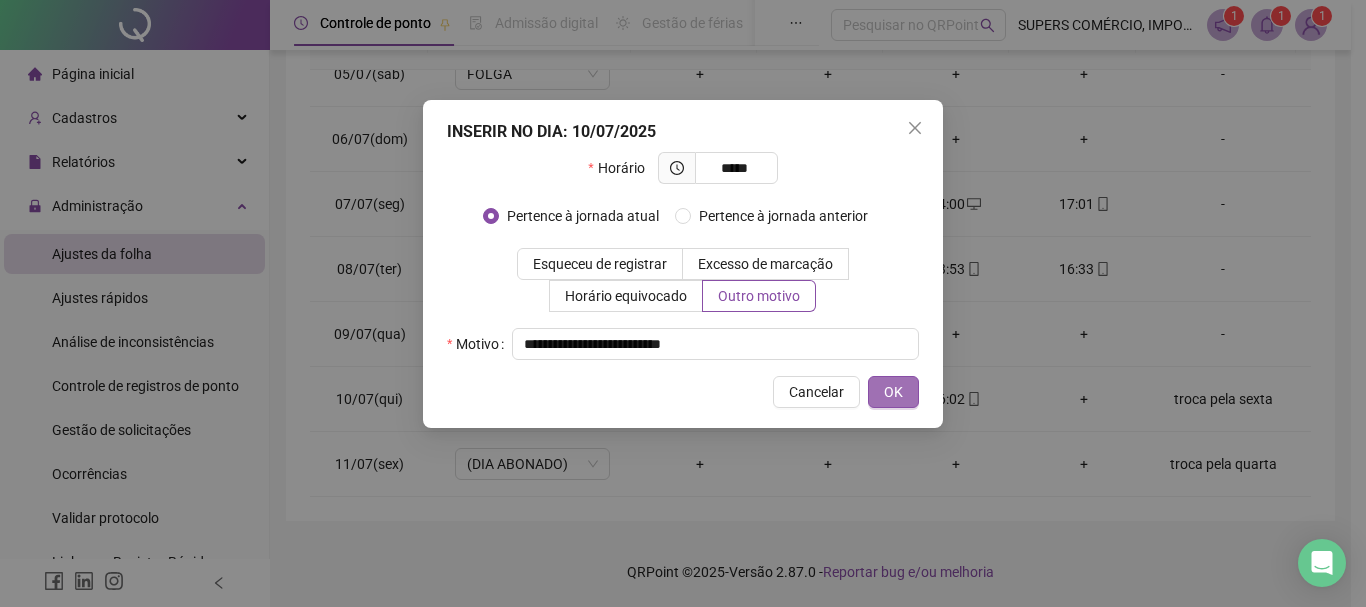 click on "OK" at bounding box center (893, 392) 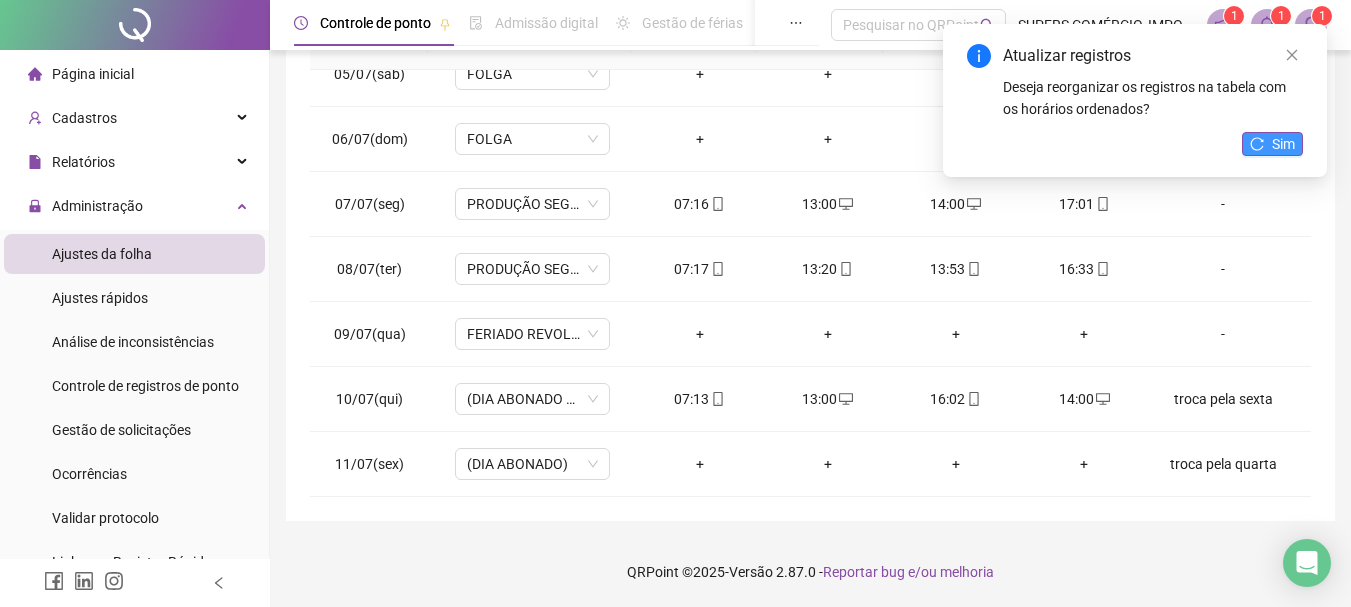 click on "Sim" at bounding box center (1283, 144) 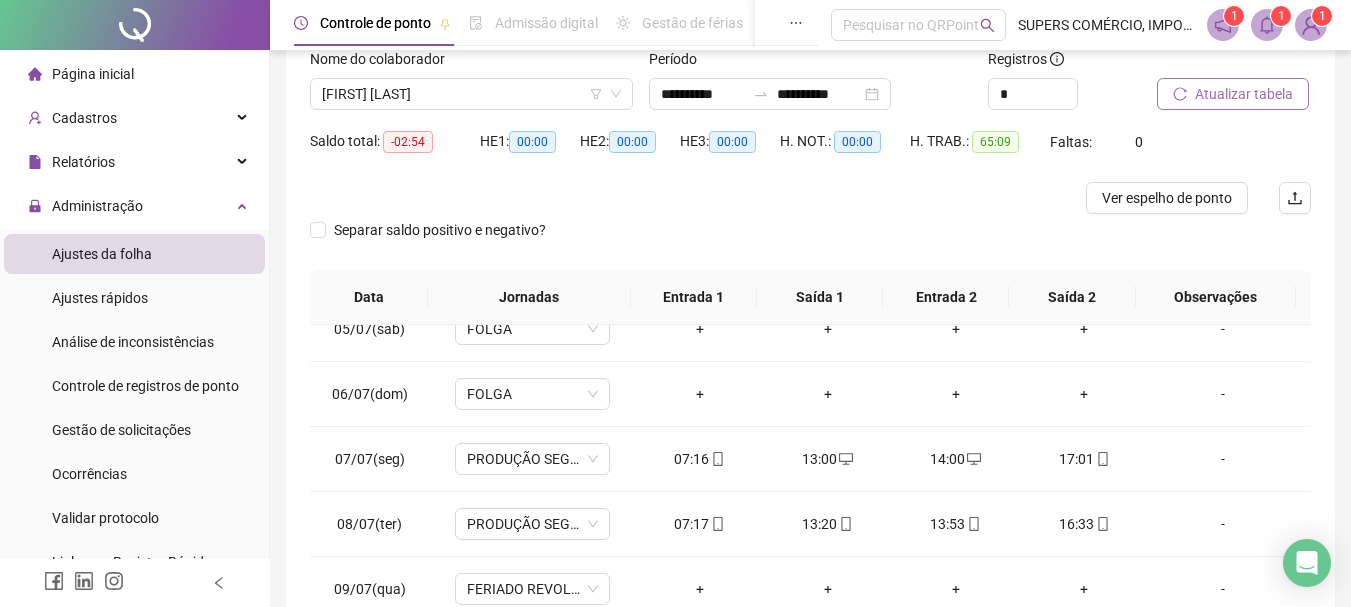 scroll, scrollTop: 300, scrollLeft: 0, axis: vertical 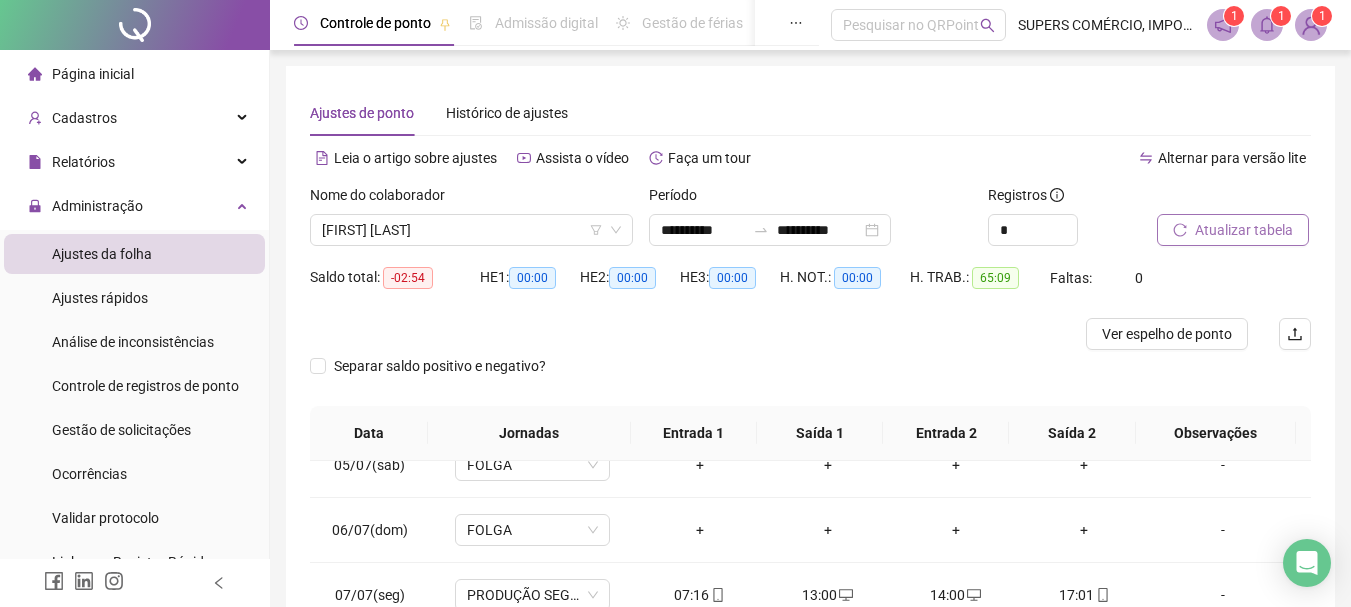 click on "Atualizar tabela" at bounding box center [1244, 230] 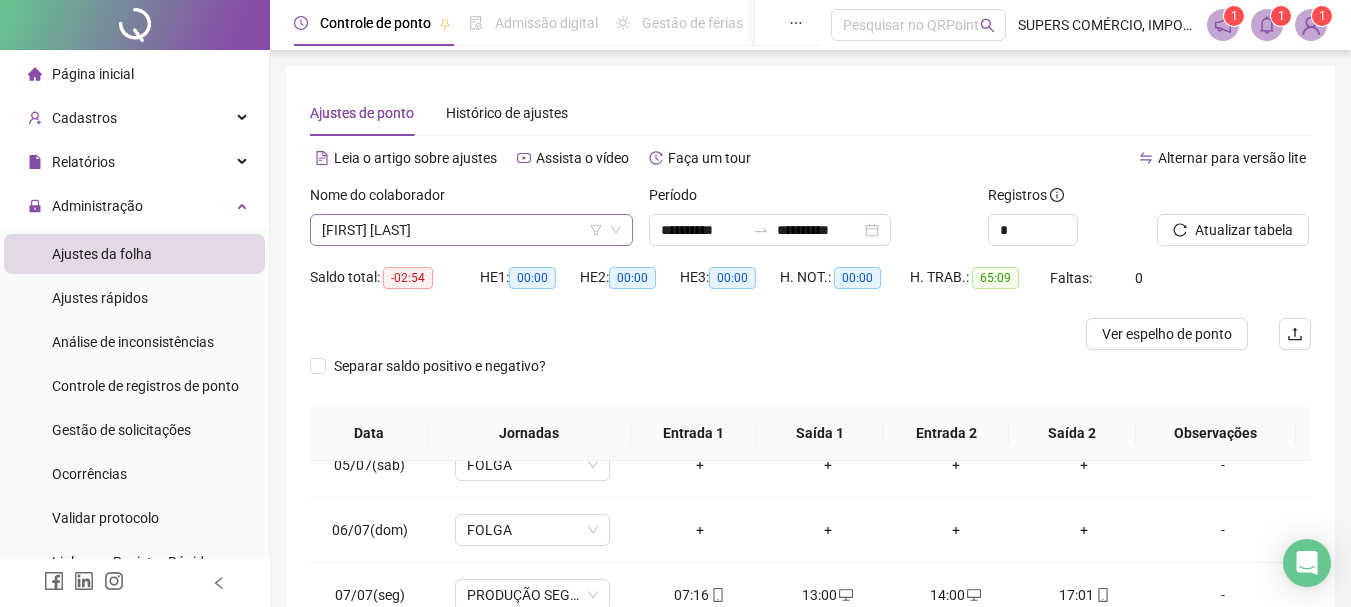 click on "[FIRST] [LAST]" at bounding box center [471, 230] 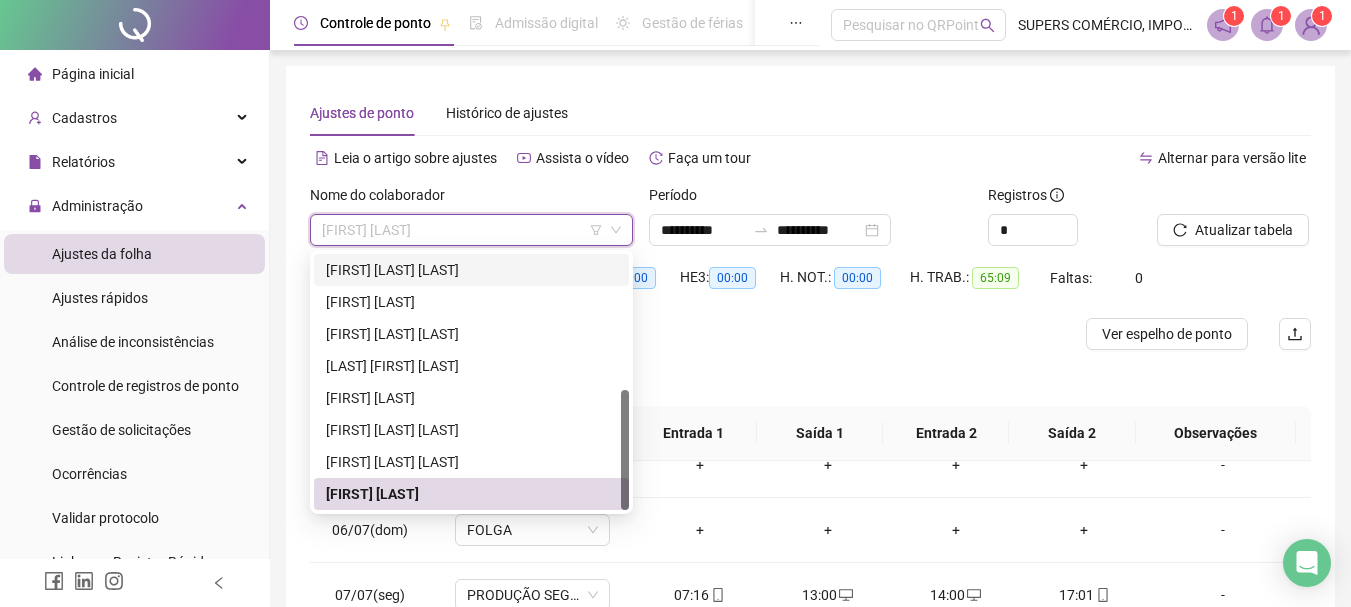 scroll, scrollTop: 0, scrollLeft: 0, axis: both 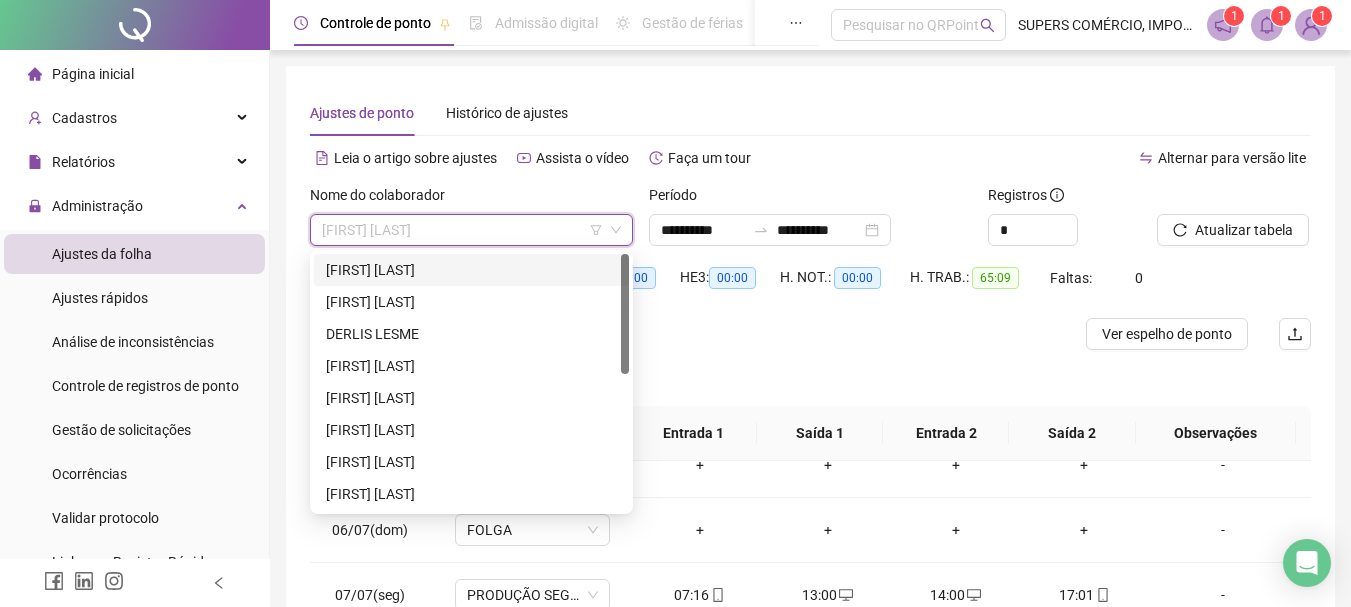 click on "[FIRST] [LAST]" at bounding box center [471, 270] 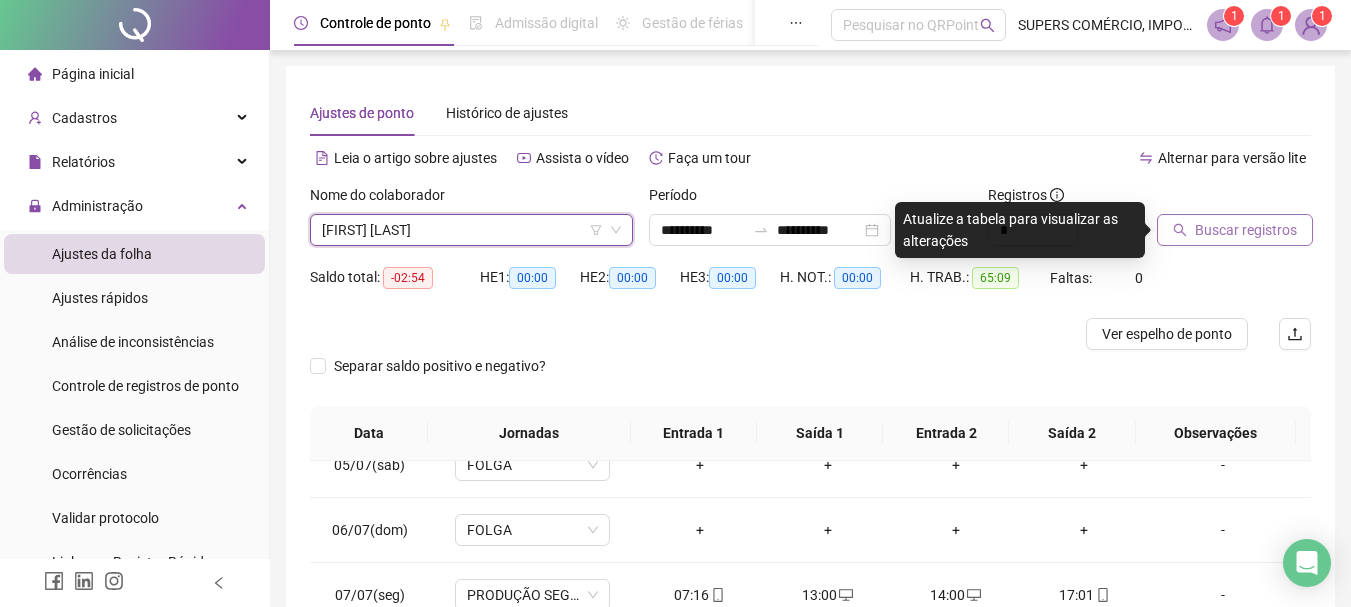 click on "Buscar registros" at bounding box center [1246, 230] 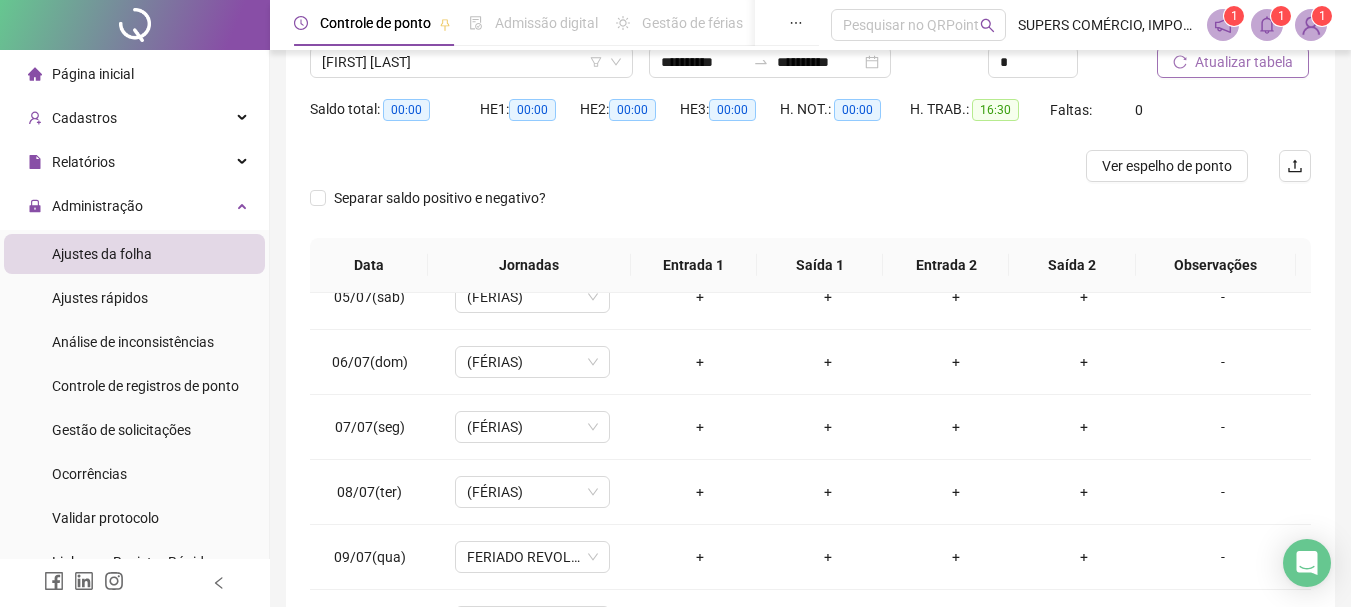 scroll, scrollTop: 391, scrollLeft: 0, axis: vertical 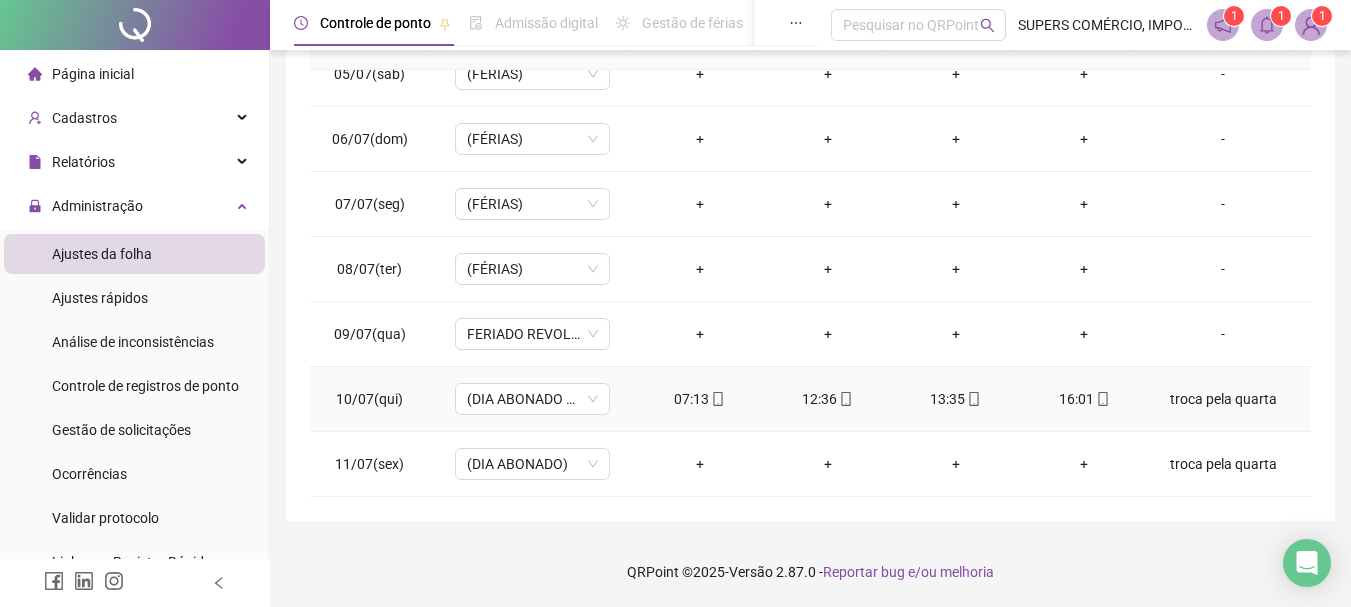 click on "troca pela quarta" at bounding box center (1223, 399) 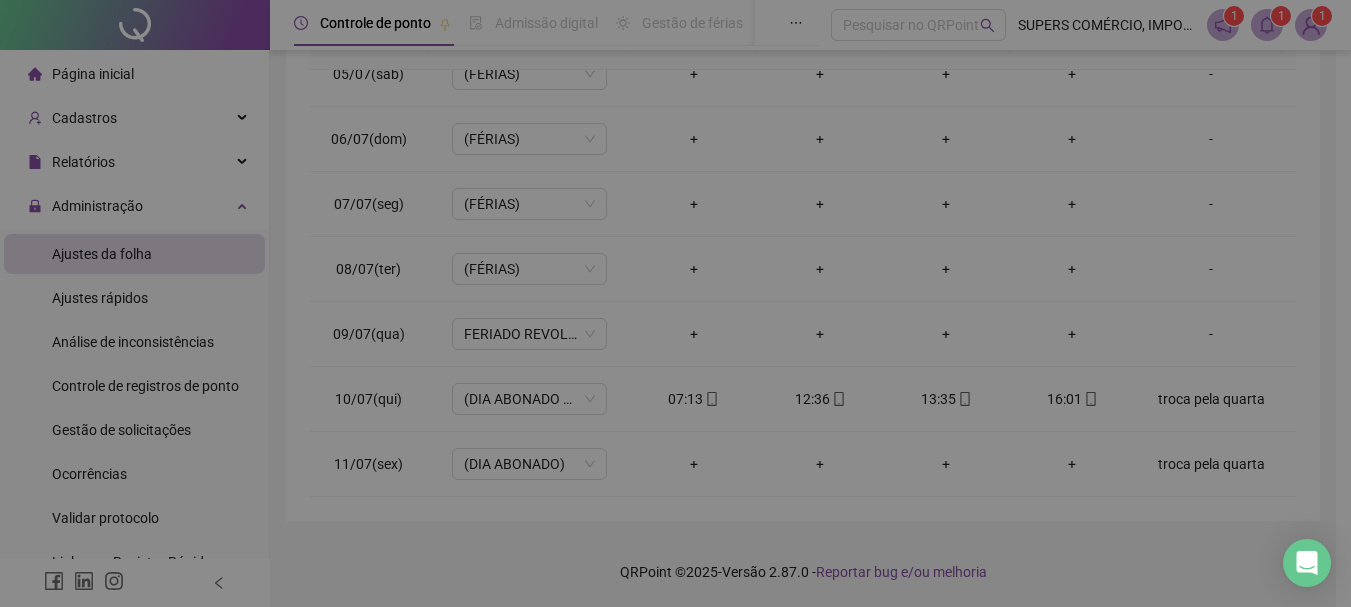 type on "*****" 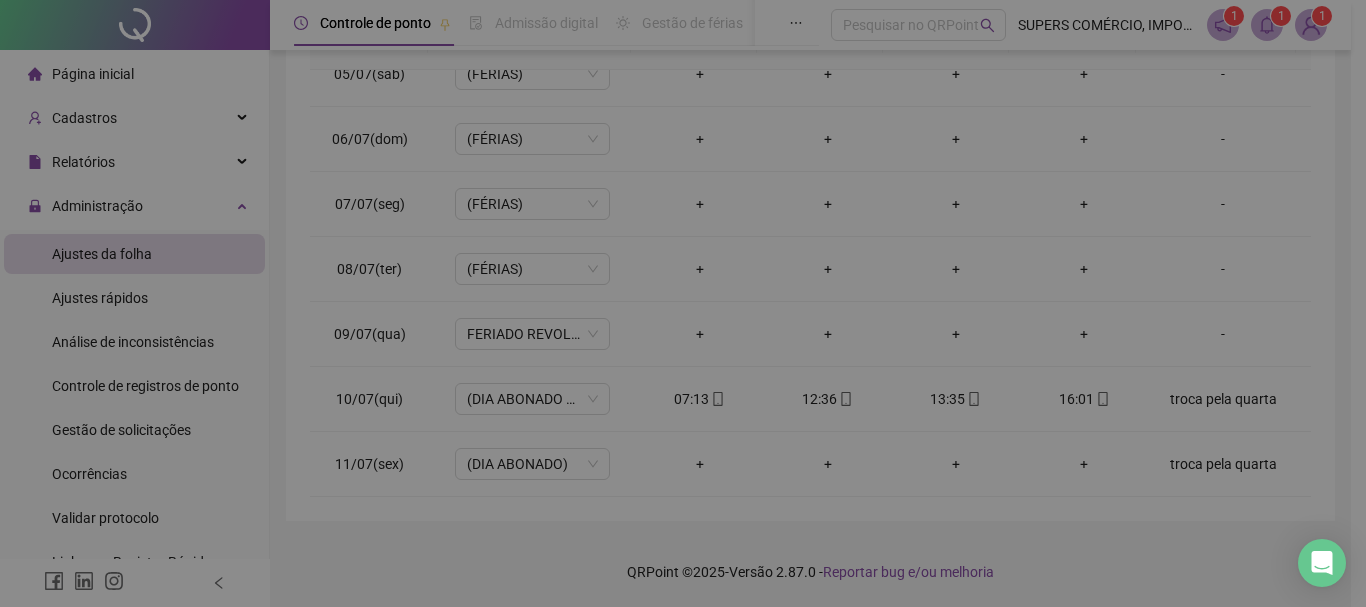 type on "**********" 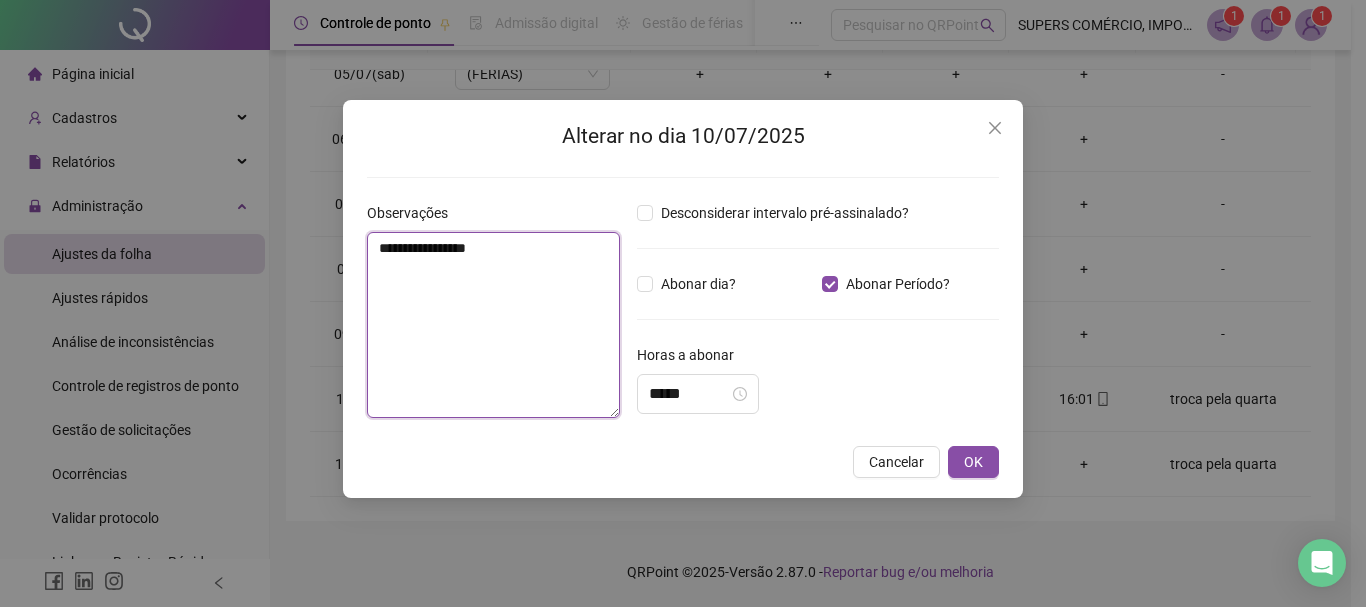 drag, startPoint x: 444, startPoint y: 249, endPoint x: 586, endPoint y: 247, distance: 142.01408 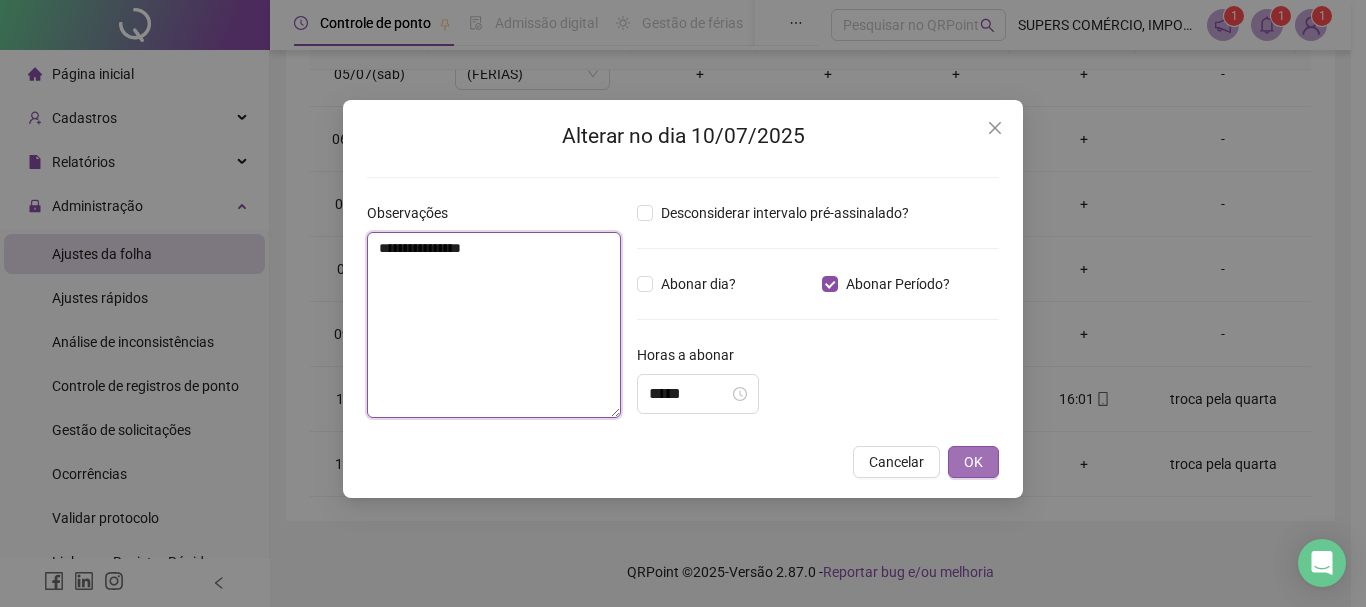 type on "**********" 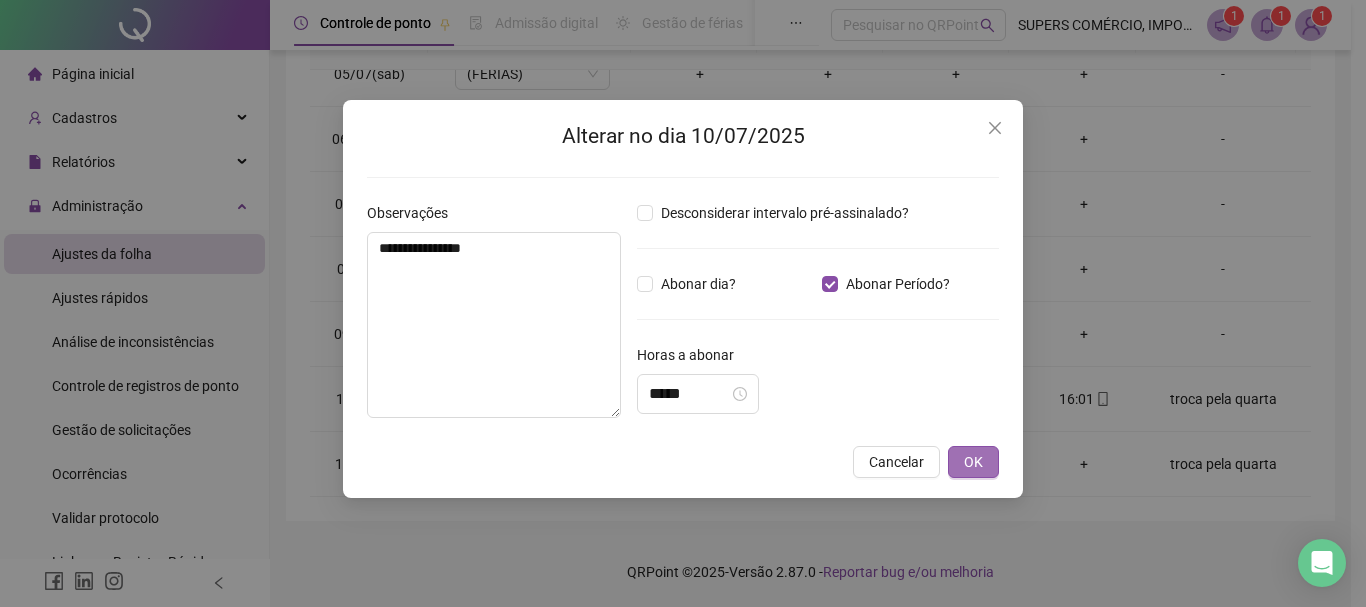 click on "OK" at bounding box center (973, 462) 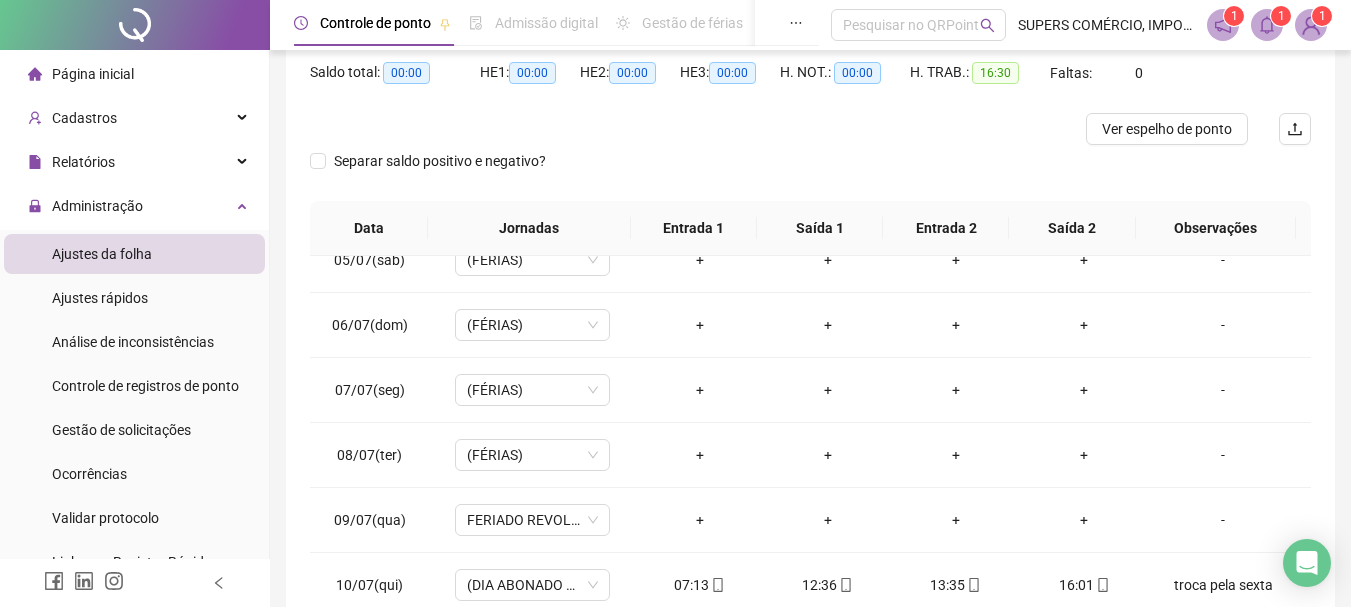 scroll, scrollTop: 0, scrollLeft: 0, axis: both 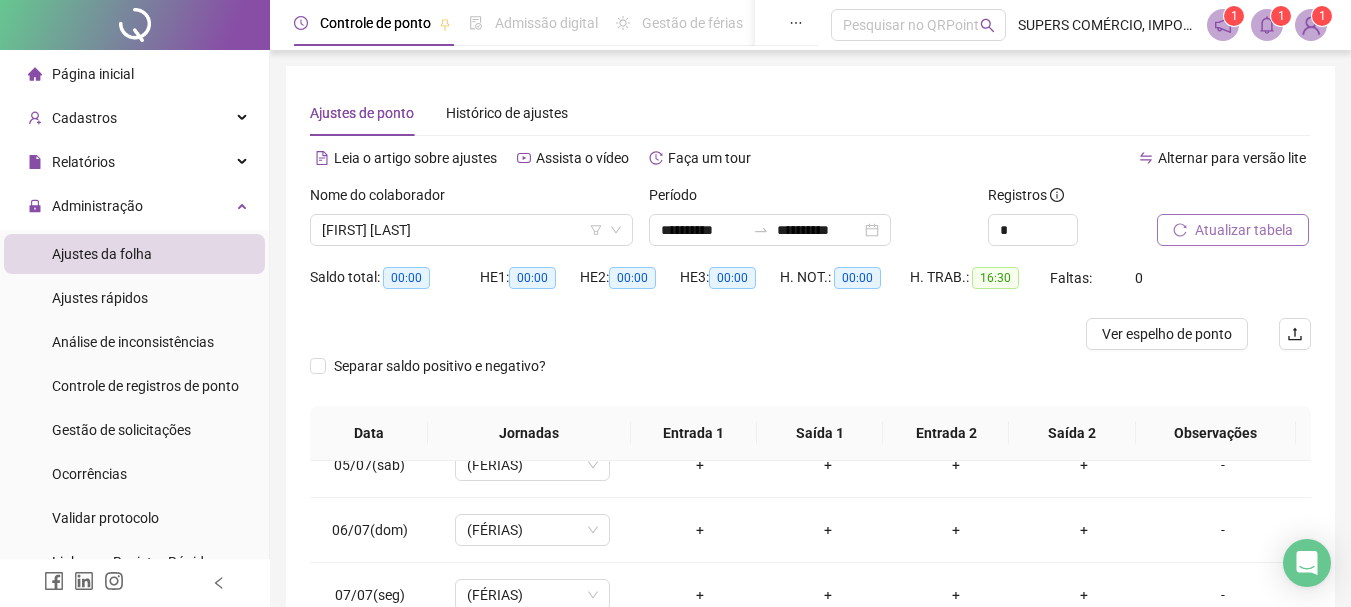 click on "Atualizar tabela" at bounding box center (1244, 230) 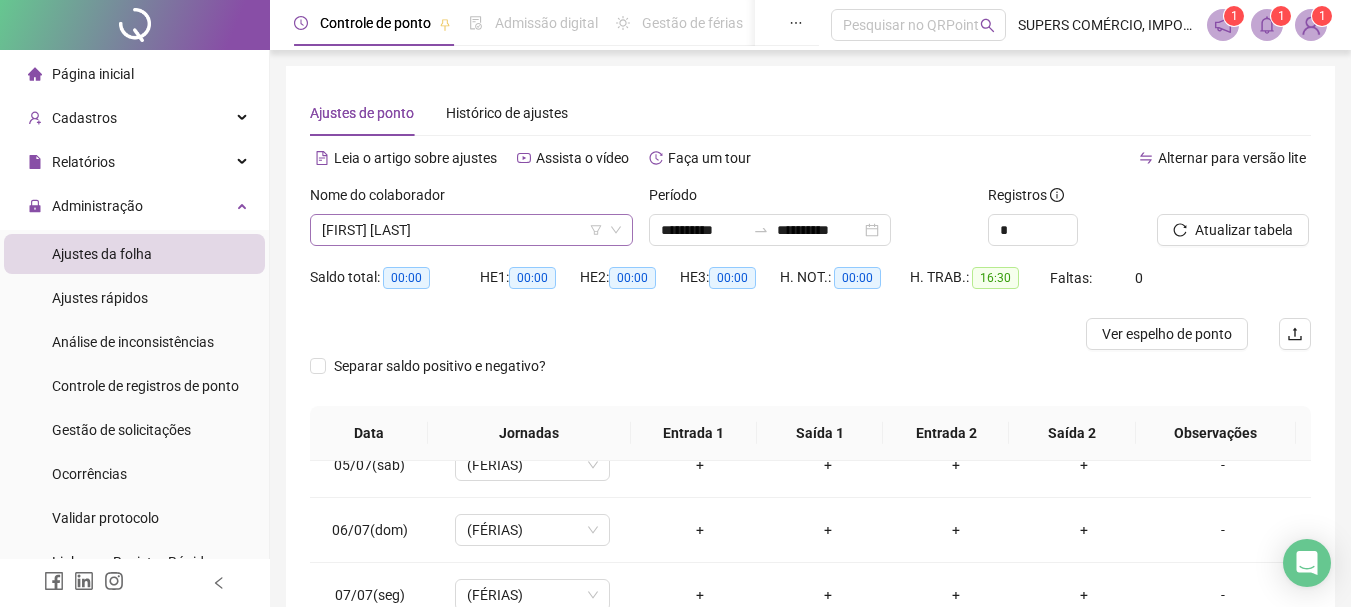 click on "[FIRST] [LAST]" at bounding box center (471, 230) 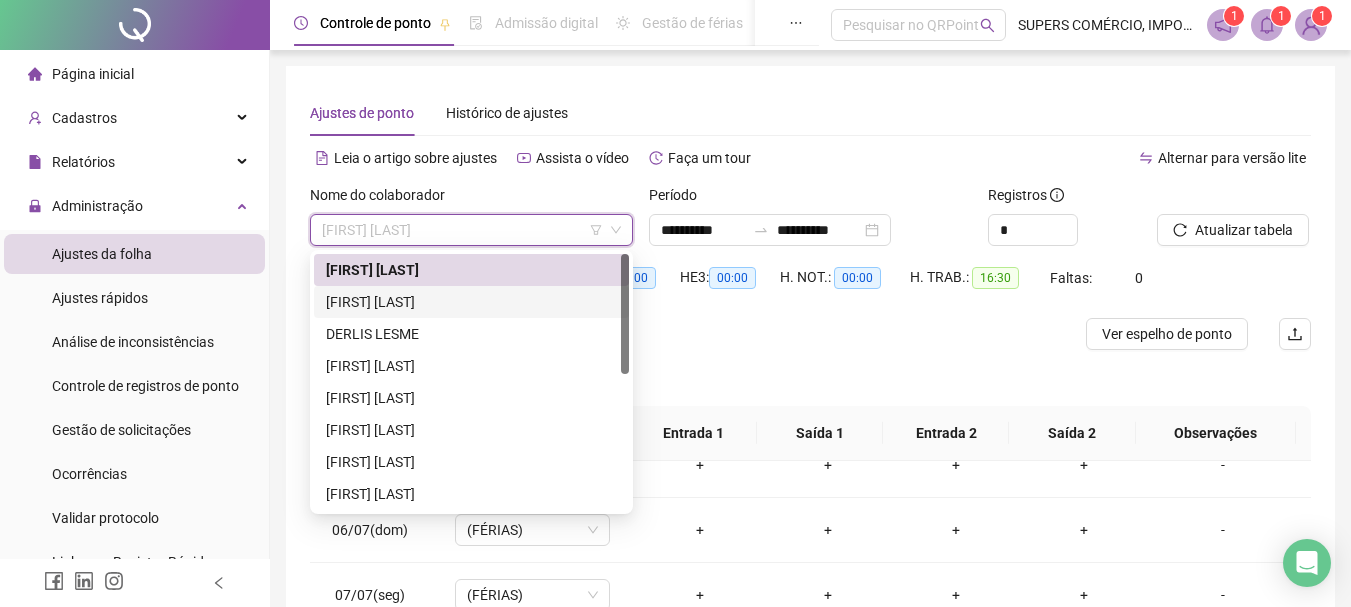 click on "[FIRST] [LAST]" at bounding box center [471, 302] 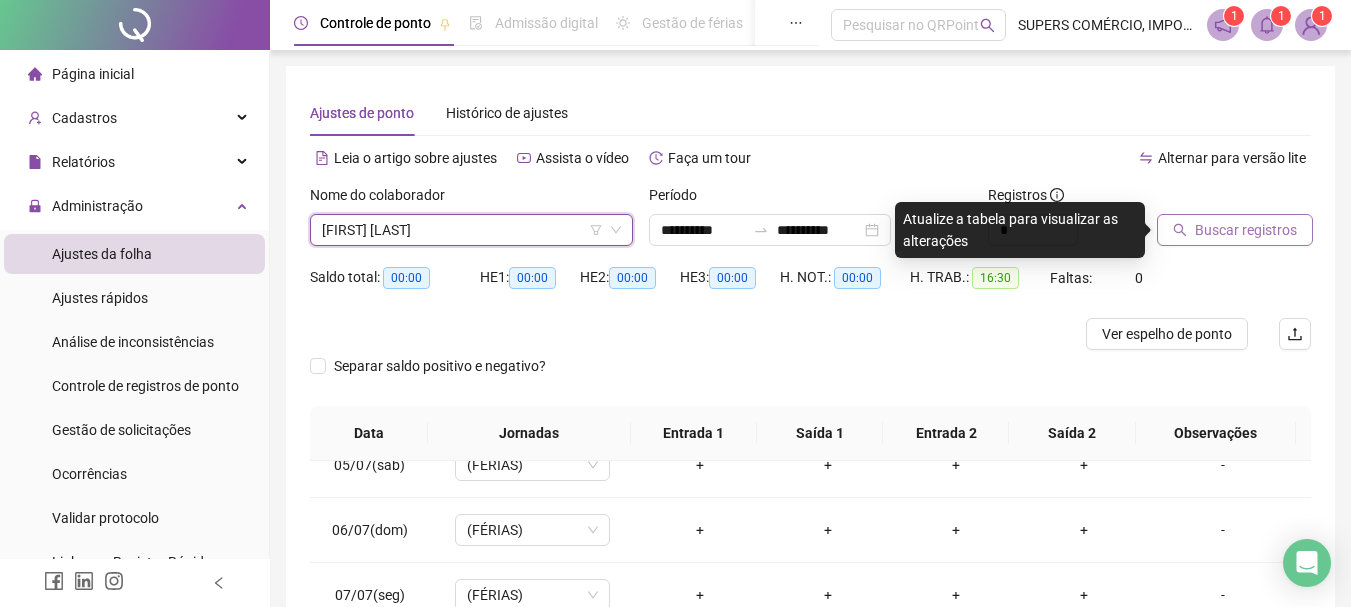 click on "Buscar registros" at bounding box center (1246, 230) 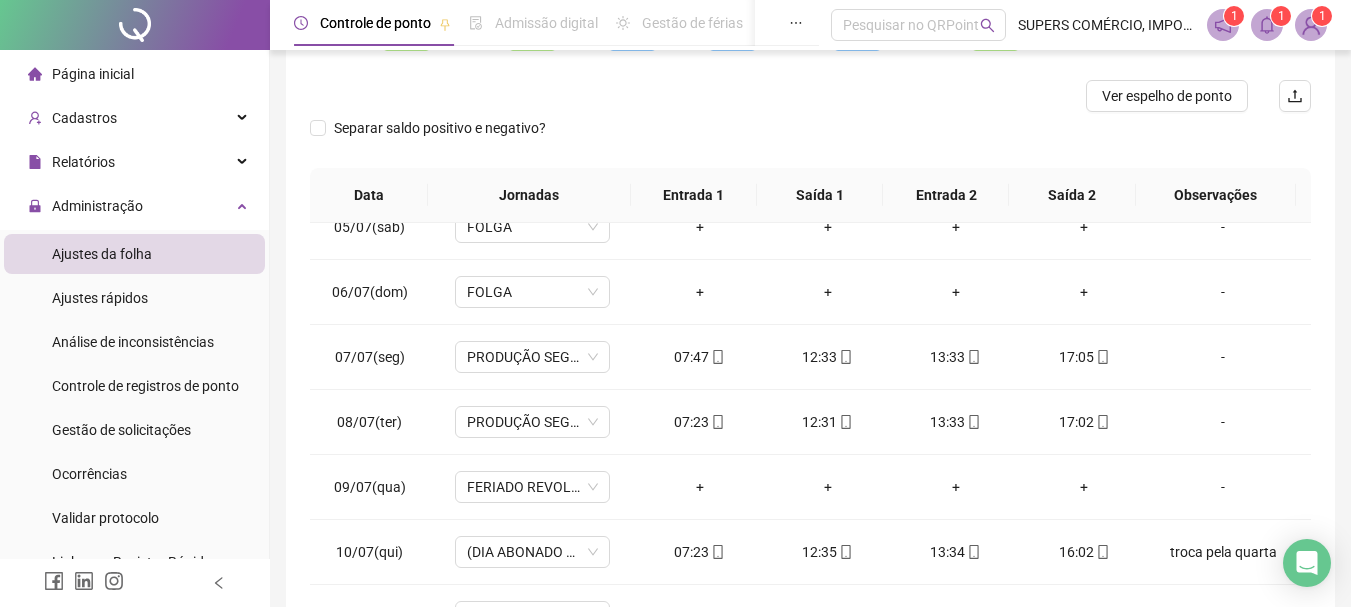 scroll, scrollTop: 391, scrollLeft: 0, axis: vertical 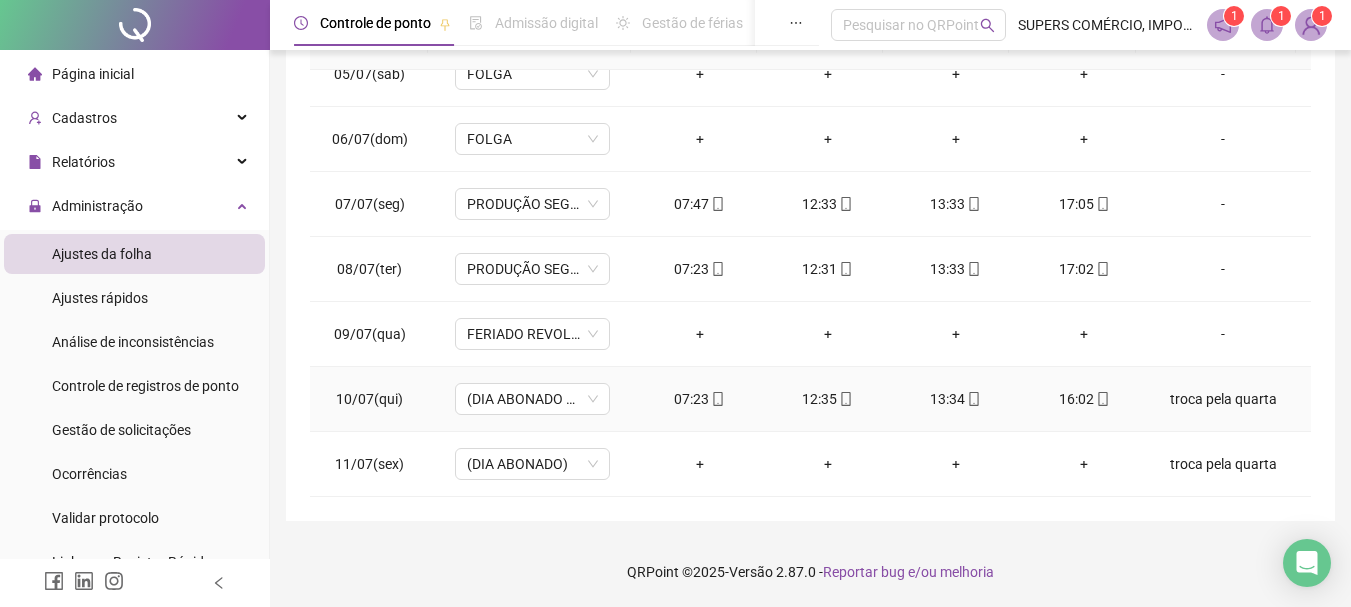 click on "troca pela quarta" at bounding box center (1223, 399) 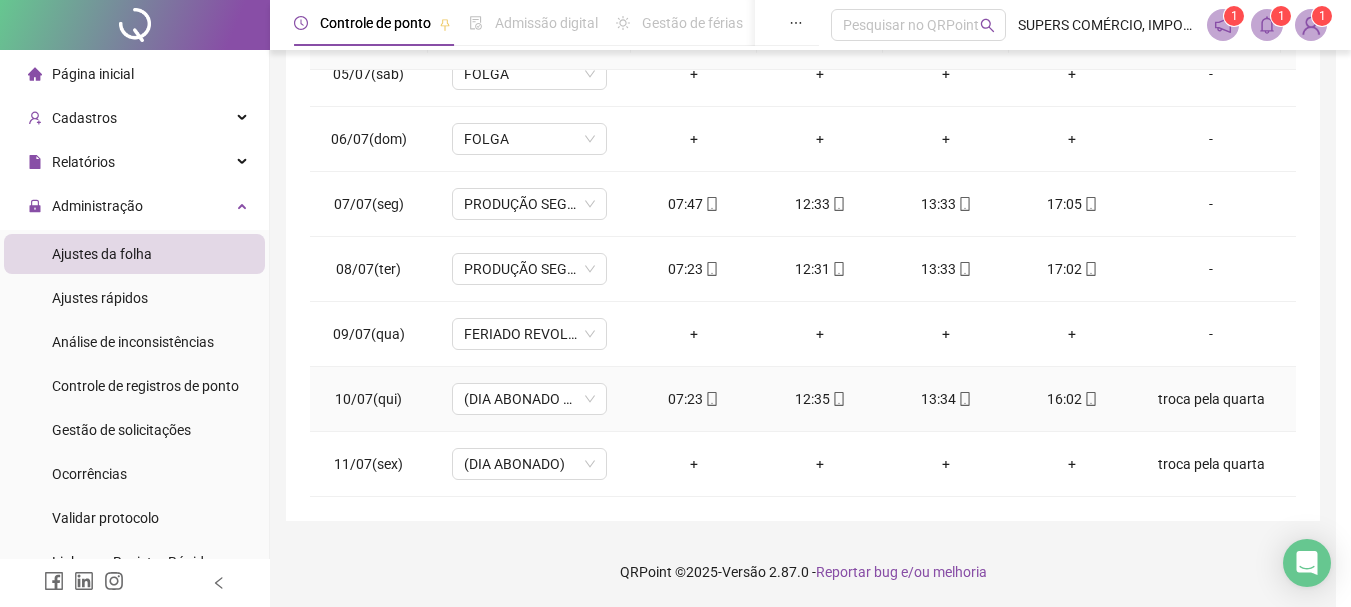 type 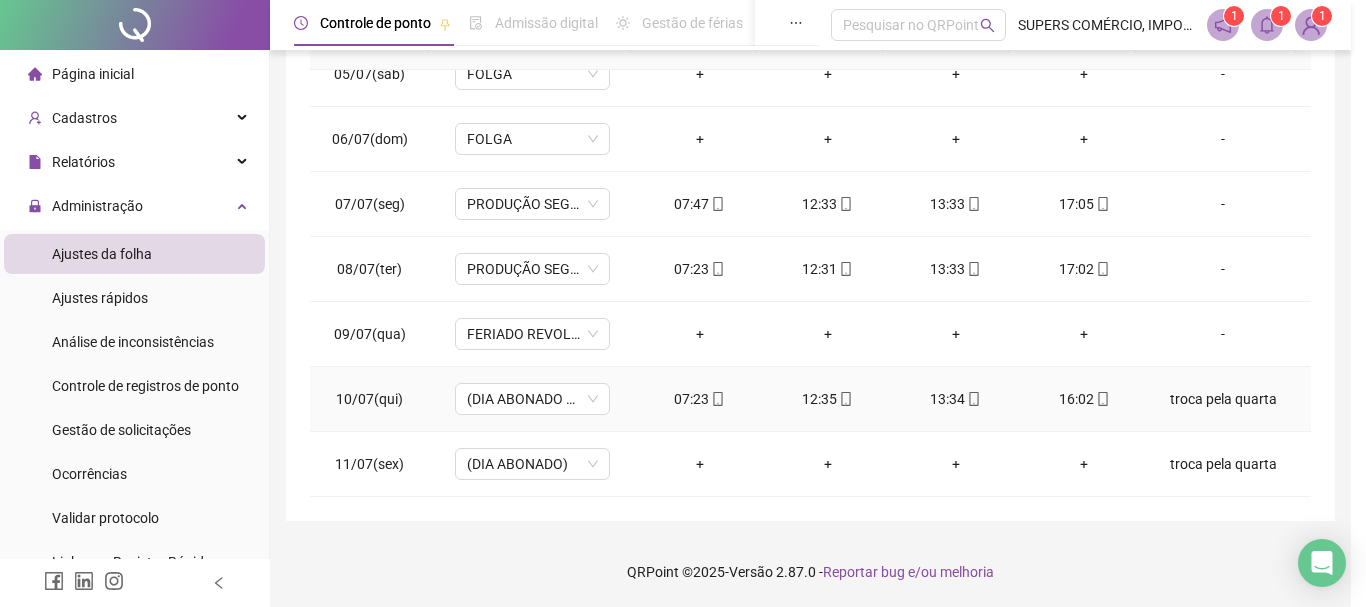 type on "**********" 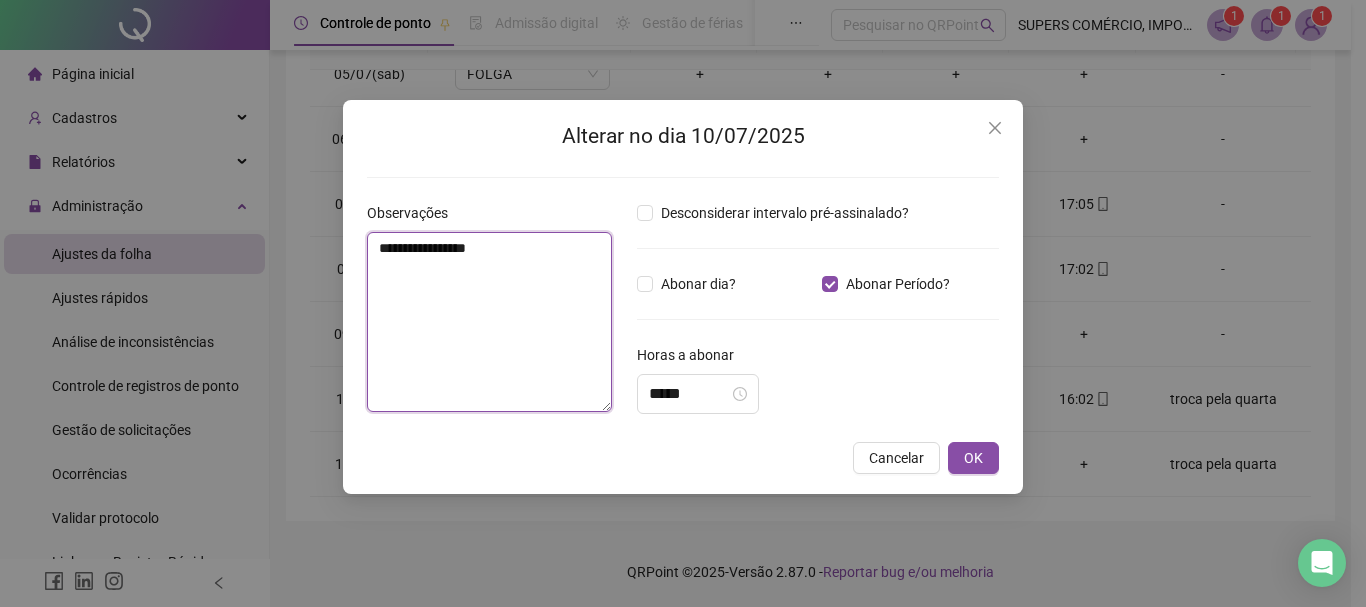 drag, startPoint x: 443, startPoint y: 247, endPoint x: 602, endPoint y: 253, distance: 159.11317 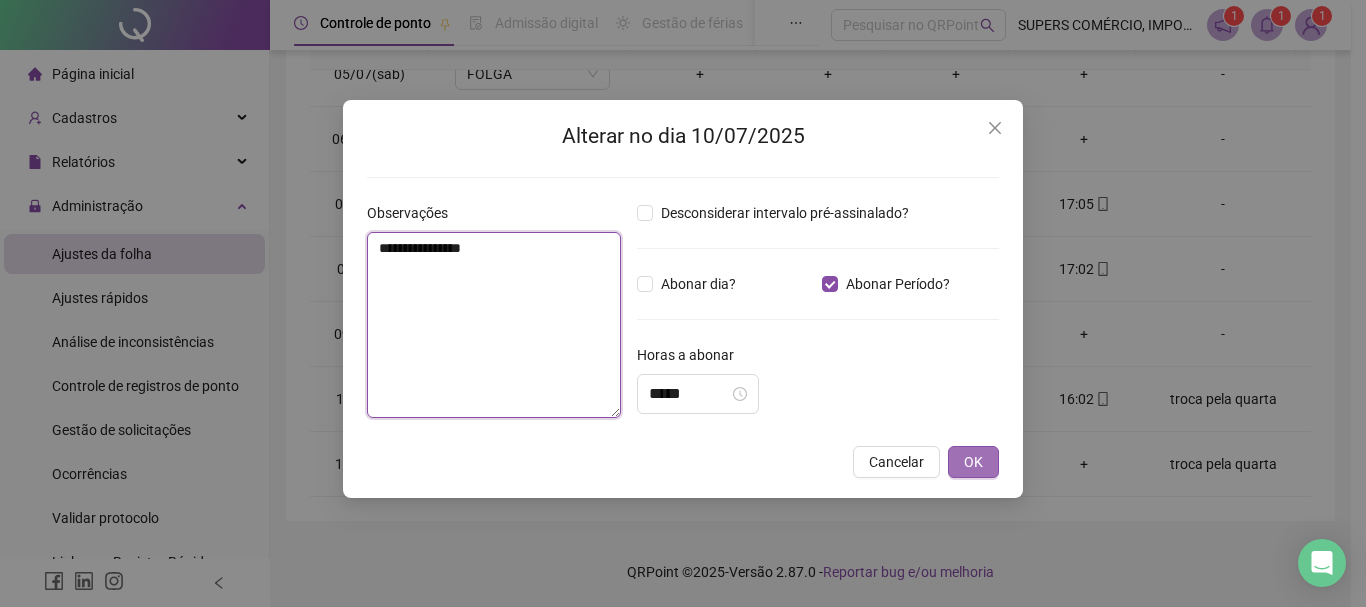 type on "**********" 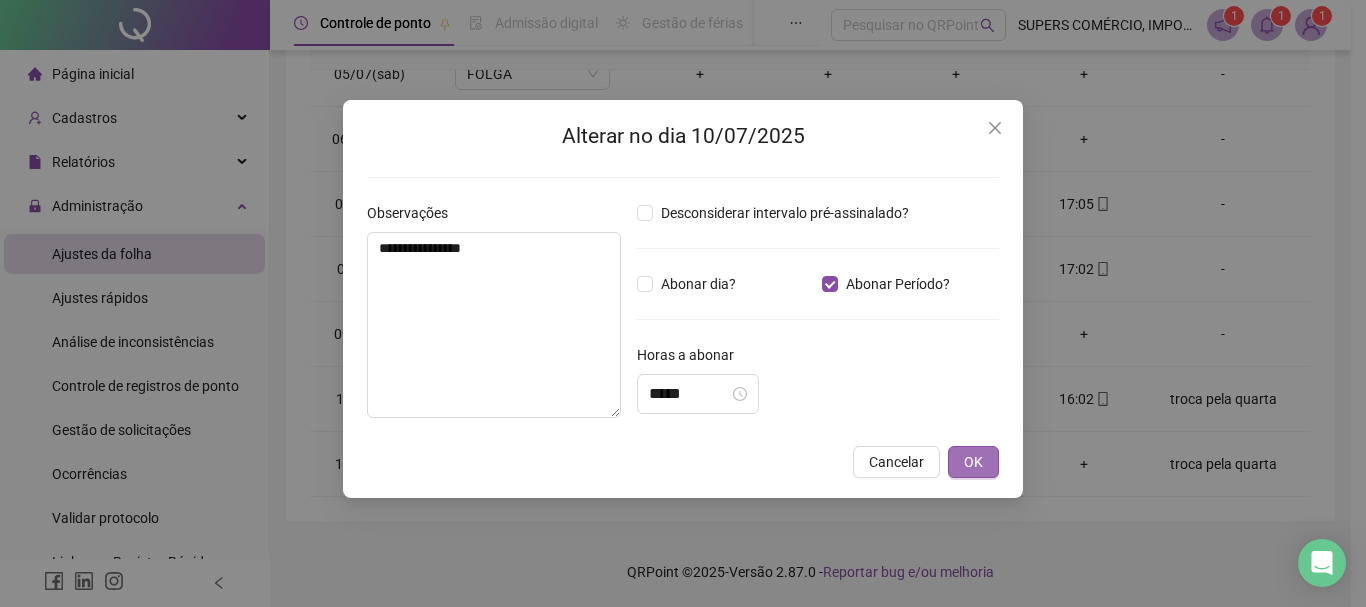 click on "OK" at bounding box center (973, 462) 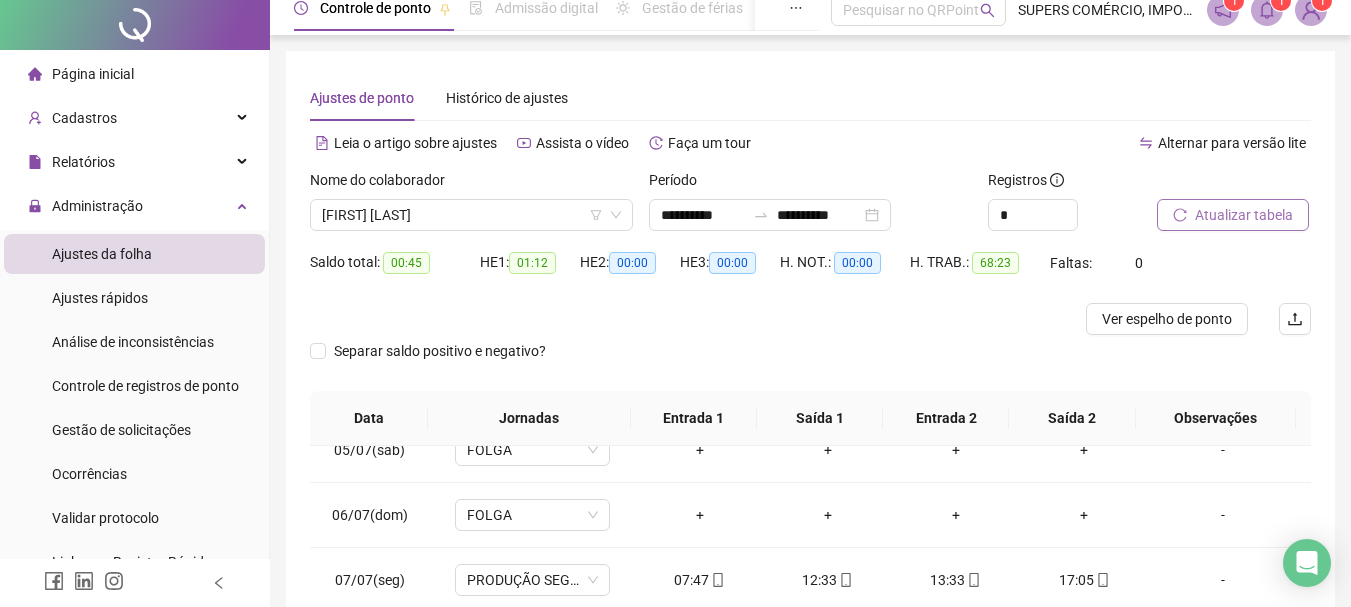 scroll, scrollTop: 0, scrollLeft: 0, axis: both 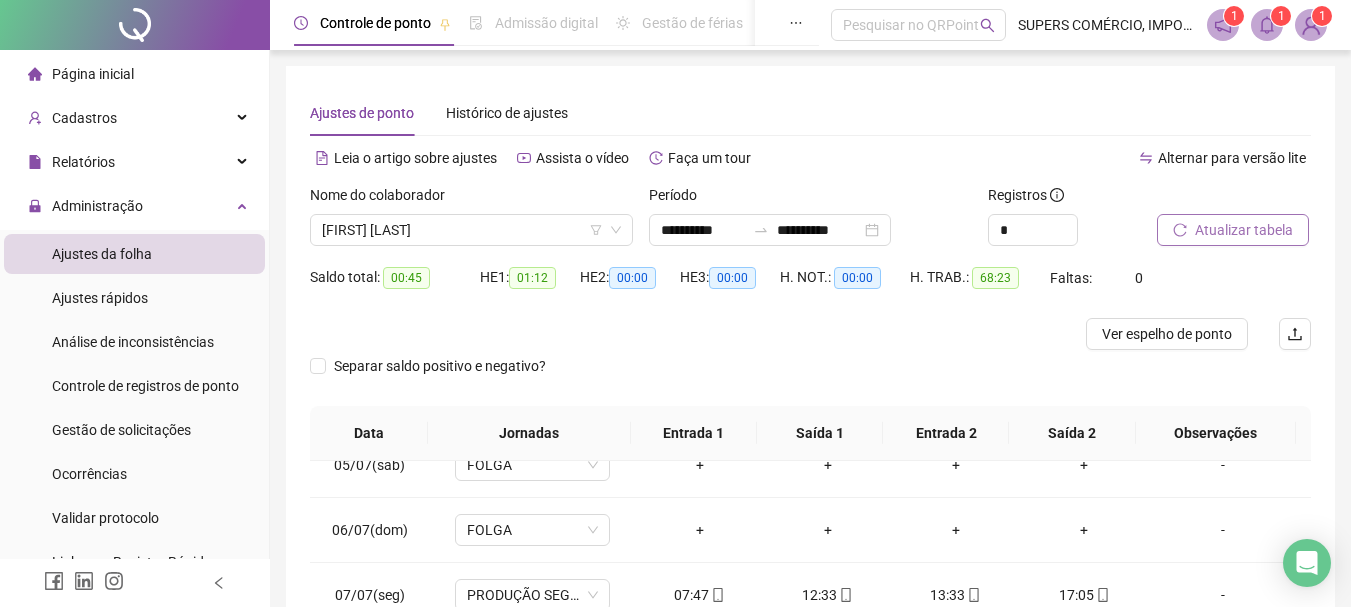 click on "Atualizar tabela" at bounding box center [1244, 230] 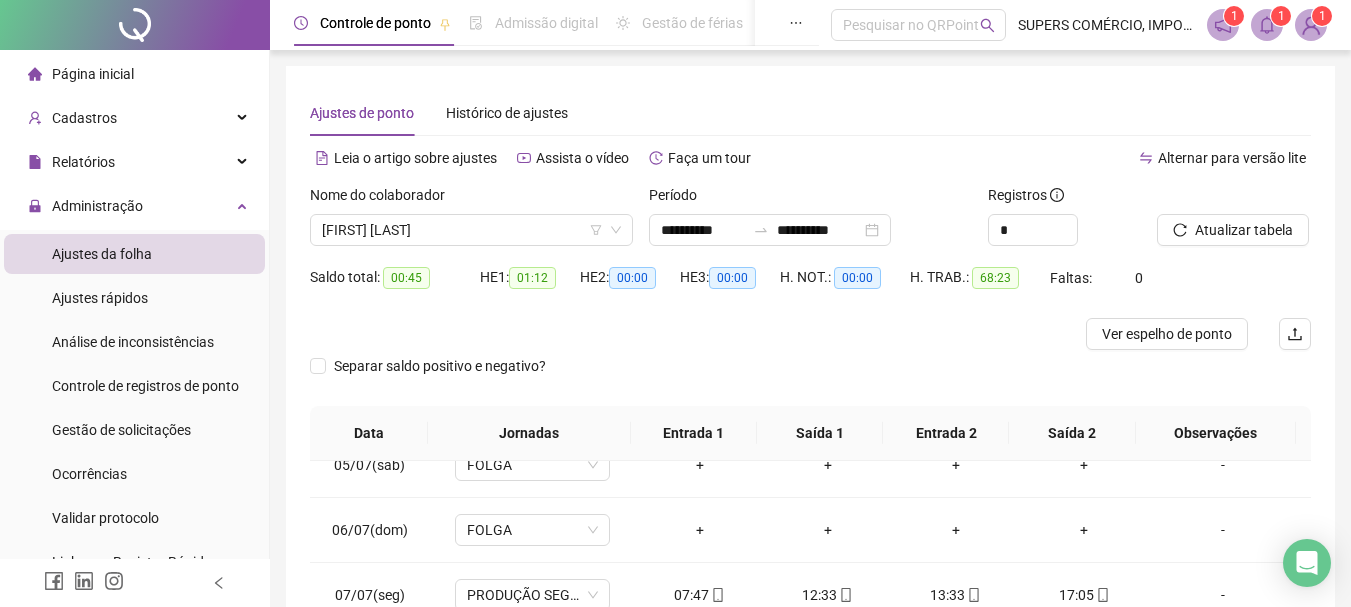 click on "[FIRST] [LAST]" at bounding box center (471, 230) 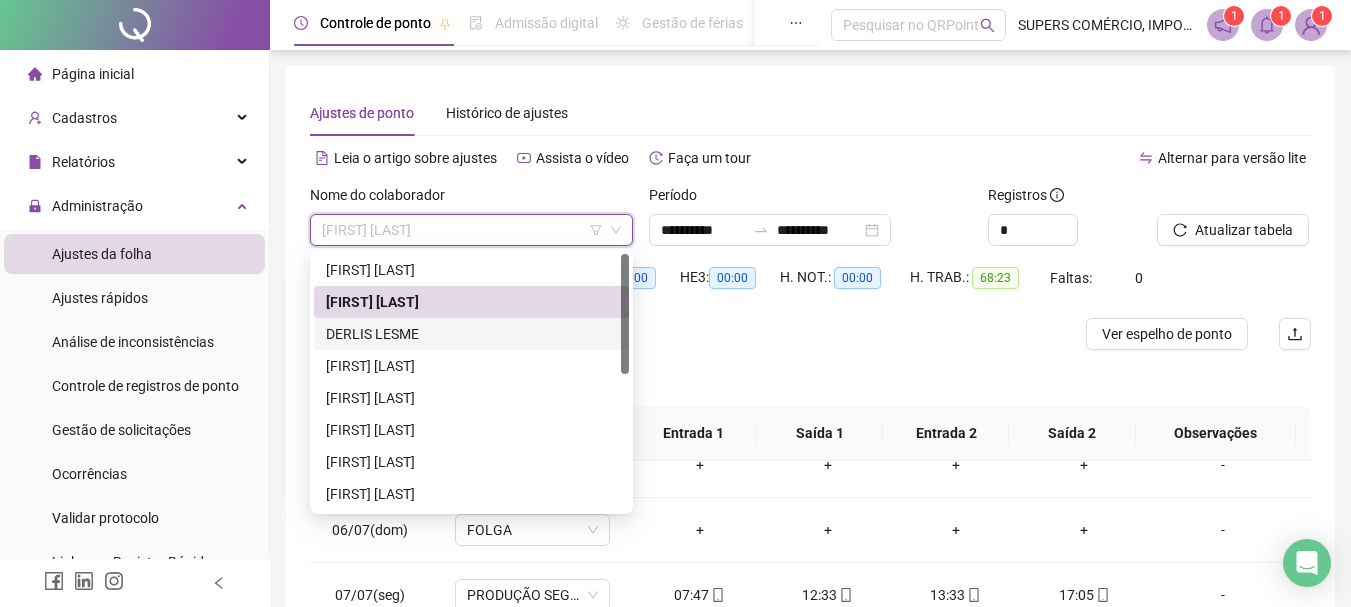 click on "DERLIS LESME" at bounding box center [471, 334] 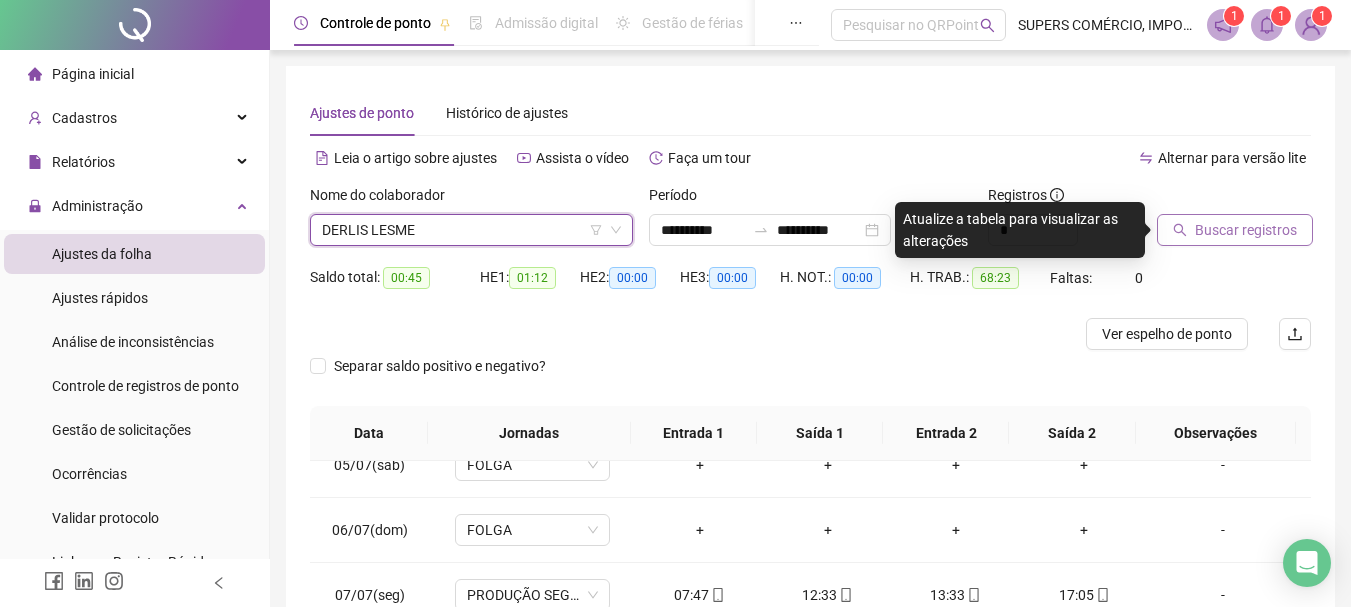 click on "Buscar registros" at bounding box center [1246, 230] 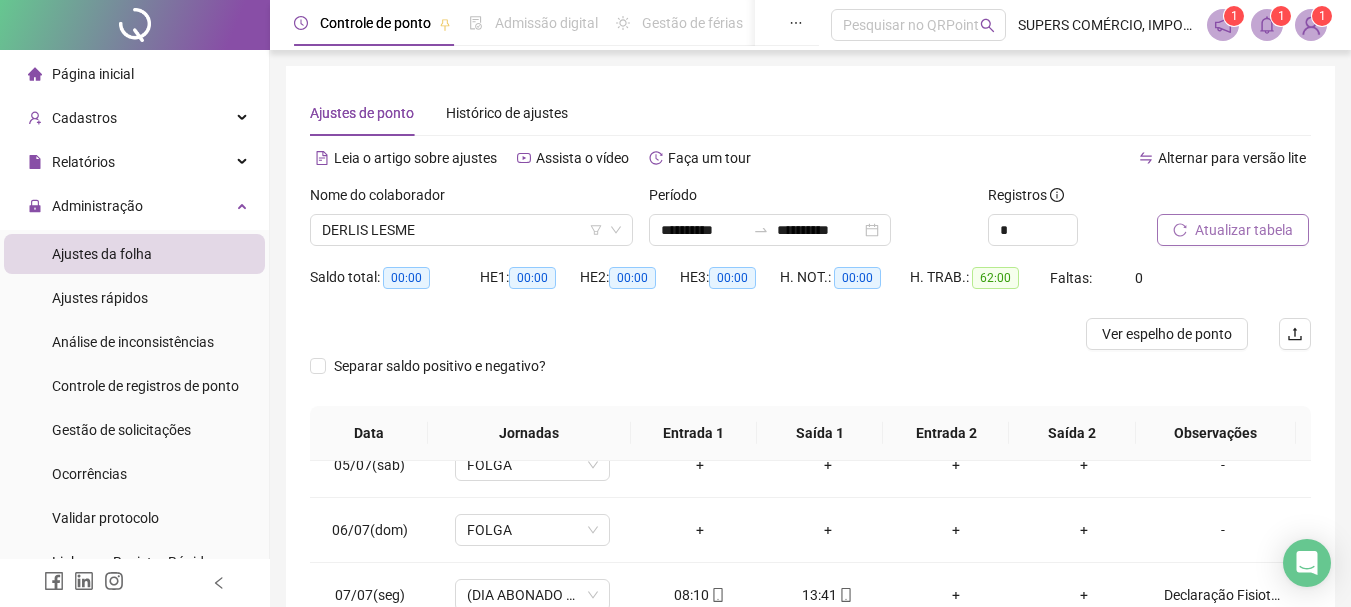scroll, scrollTop: 391, scrollLeft: 0, axis: vertical 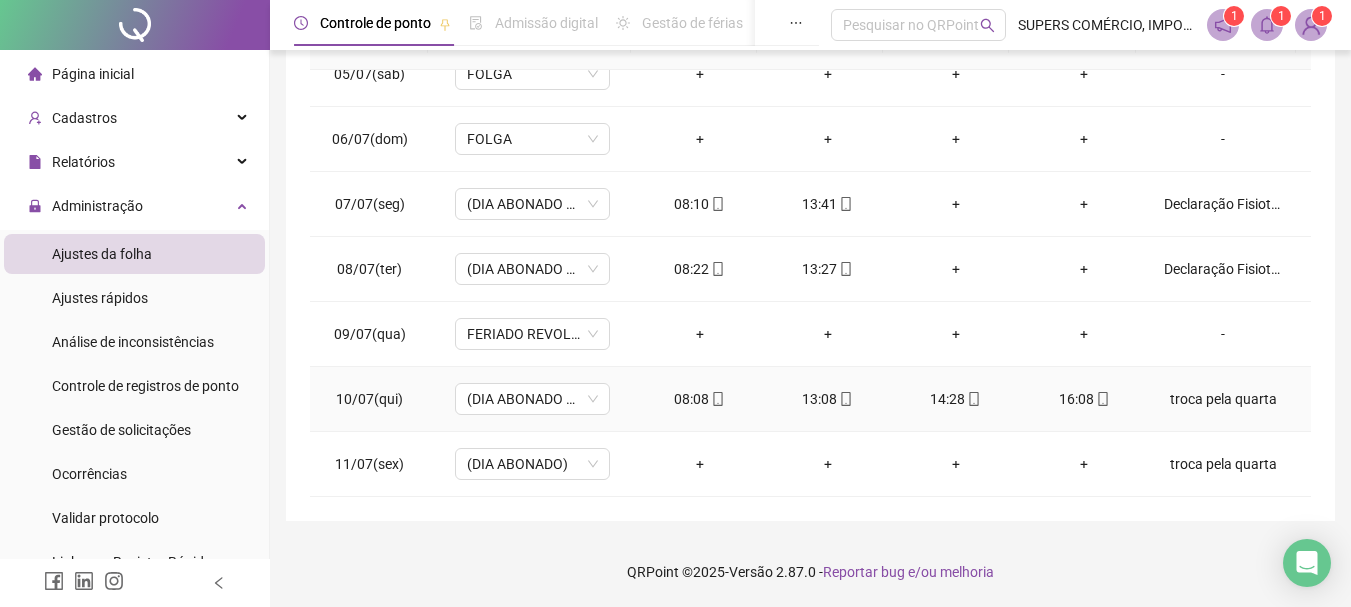 click on "troca pela quarta" at bounding box center [1223, 399] 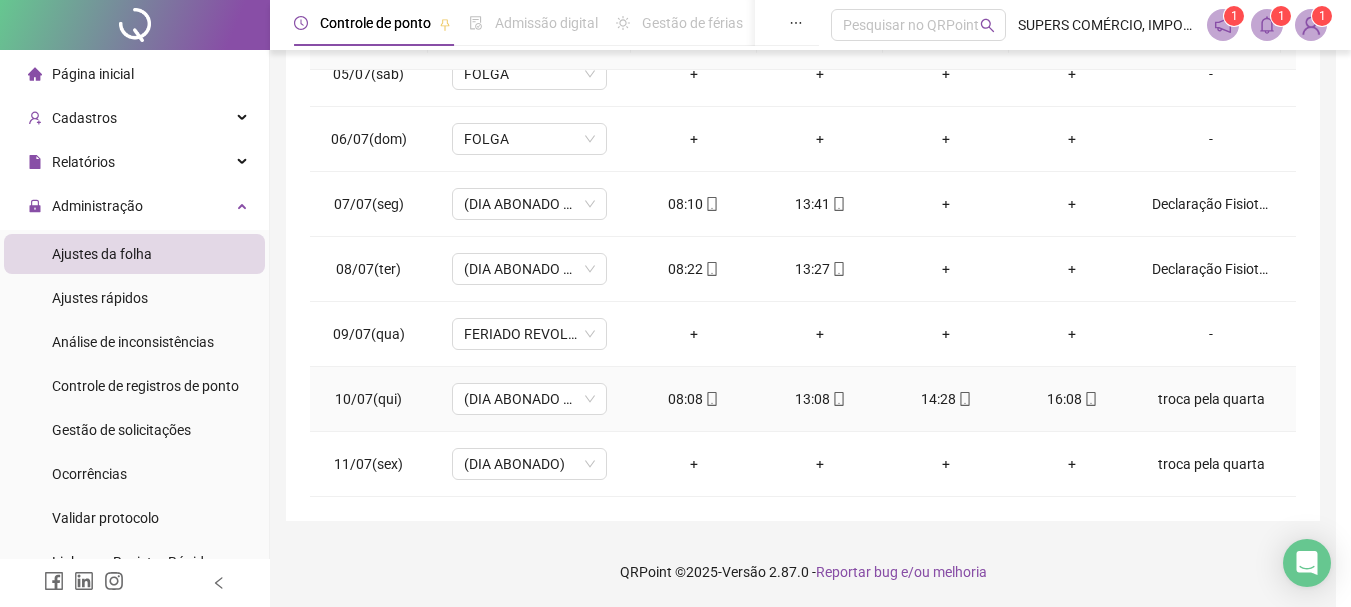 type 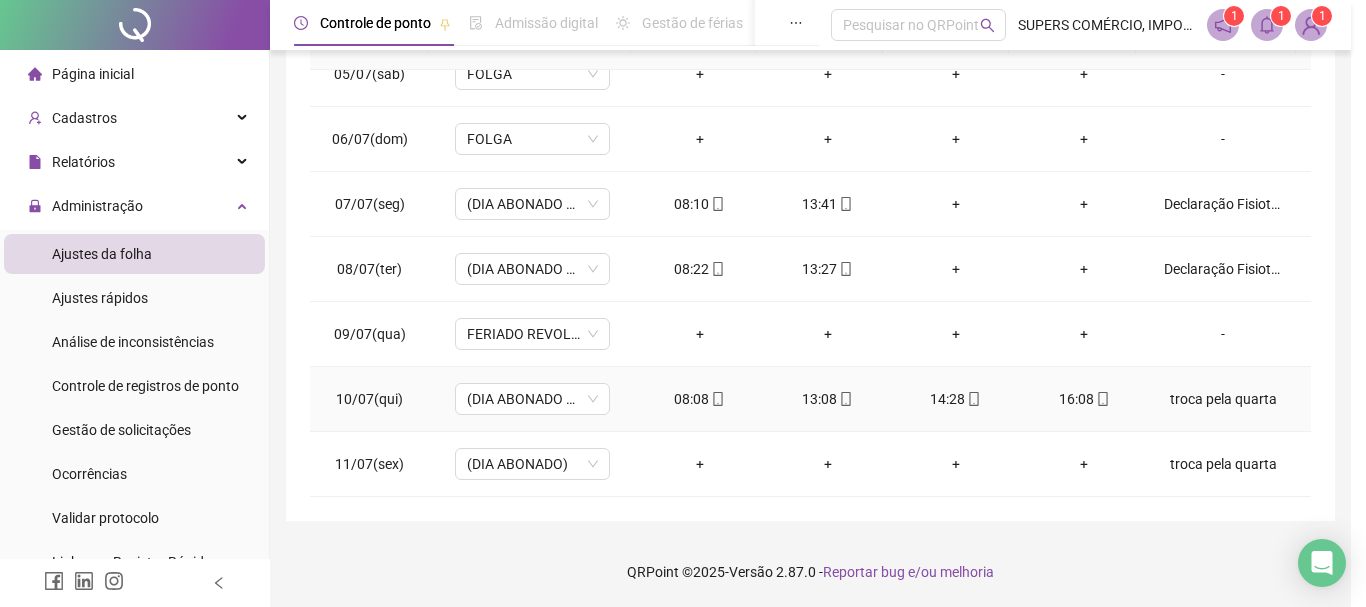 type on "**********" 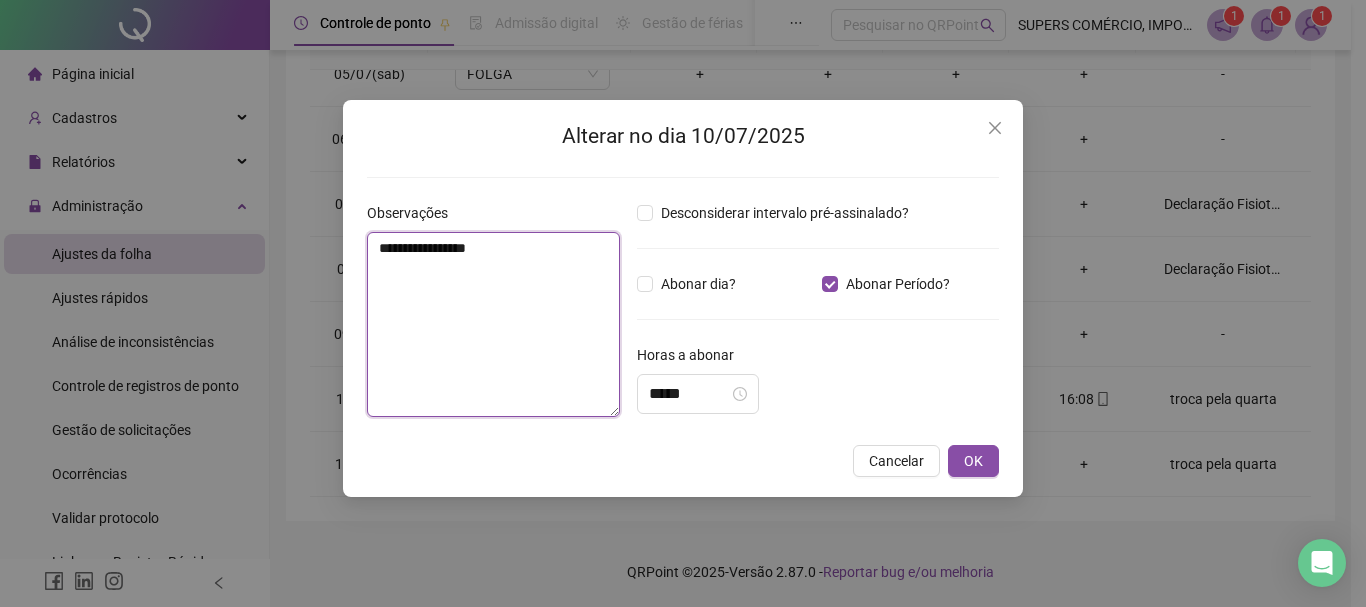 drag, startPoint x: 445, startPoint y: 248, endPoint x: 503, endPoint y: 251, distance: 58.077534 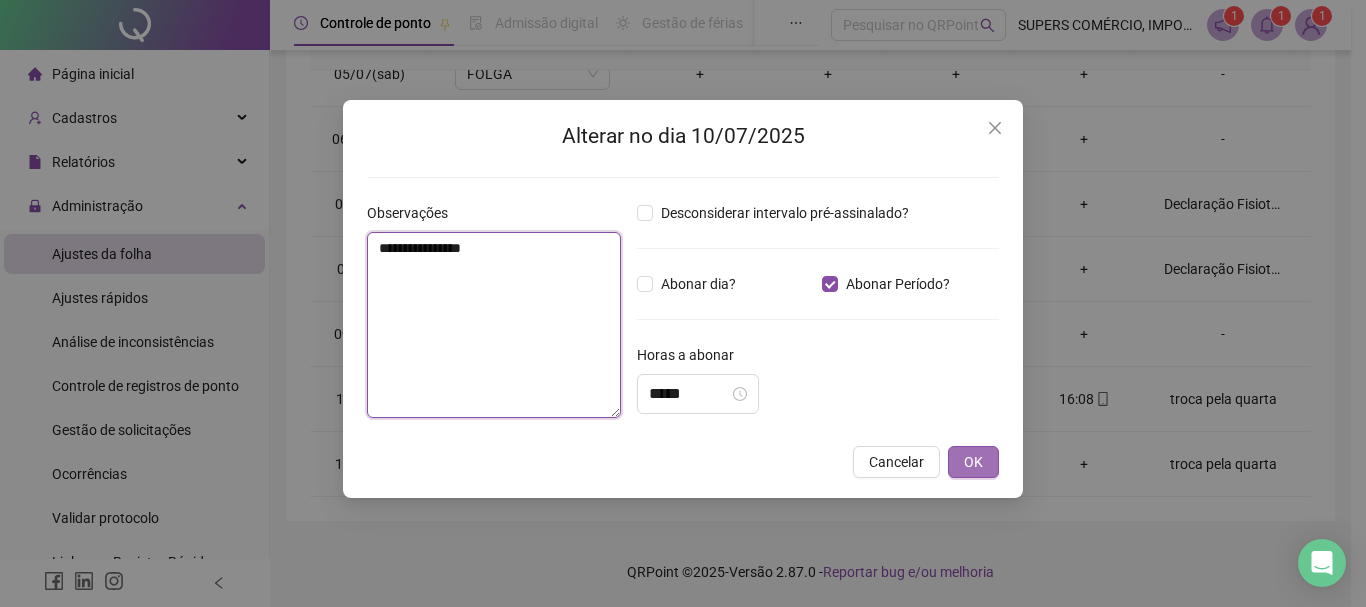 type on "**********" 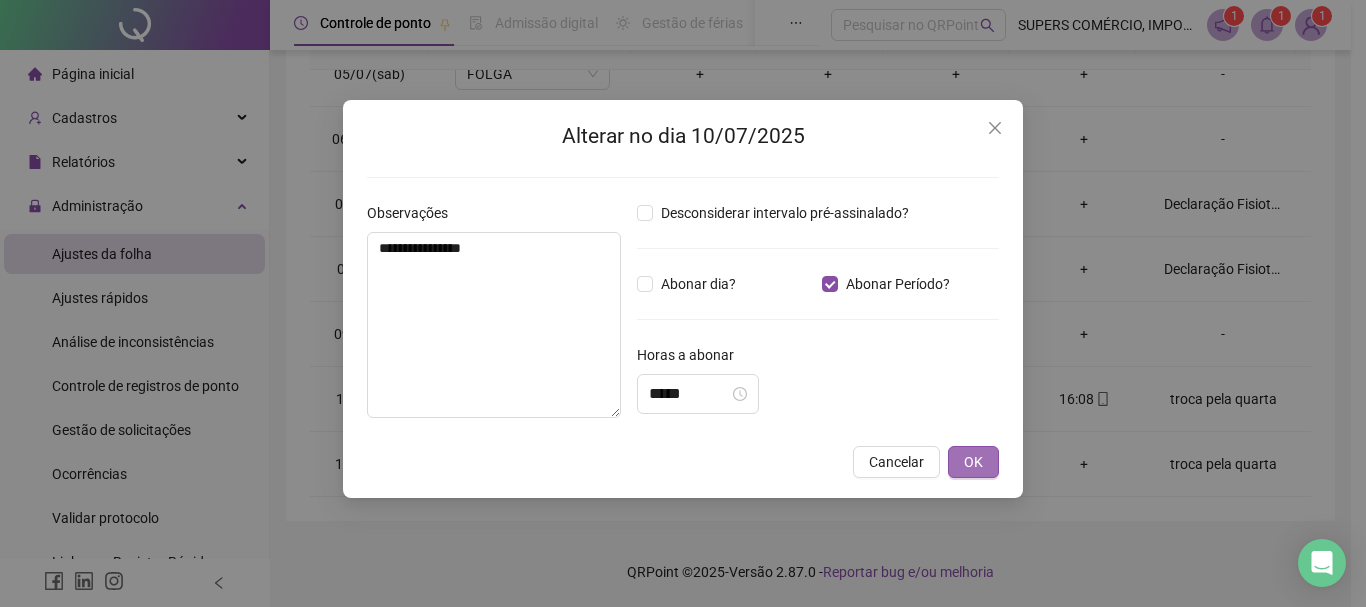 click on "OK" at bounding box center (973, 462) 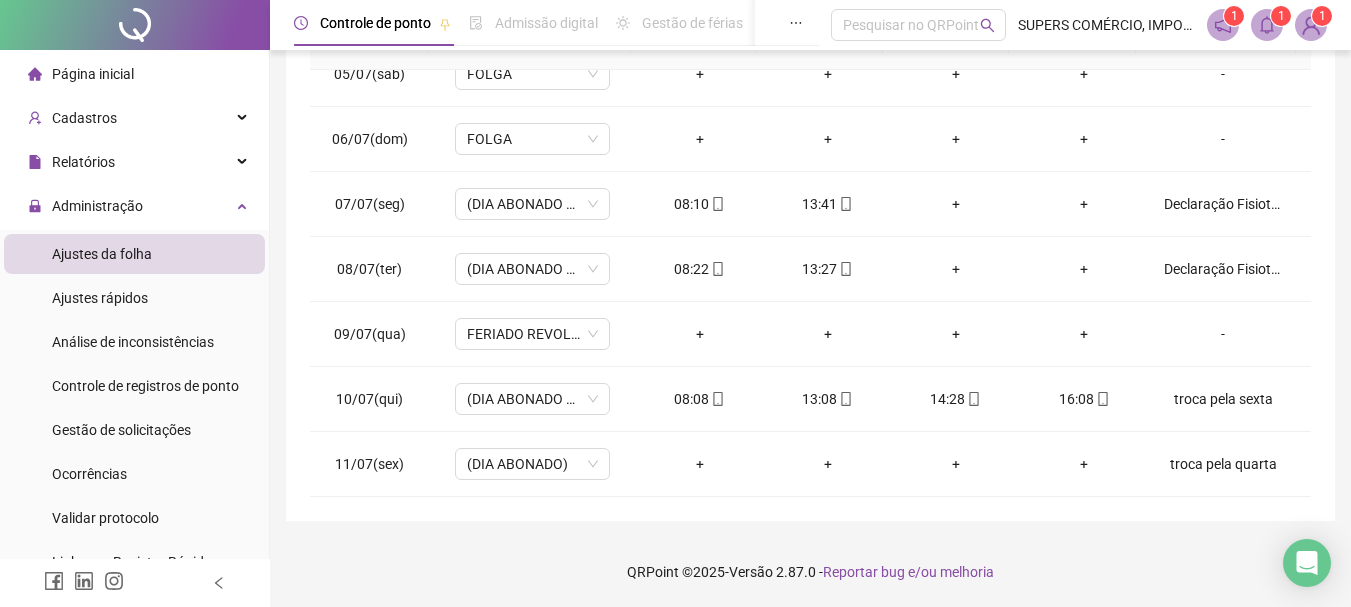 scroll, scrollTop: 0, scrollLeft: 0, axis: both 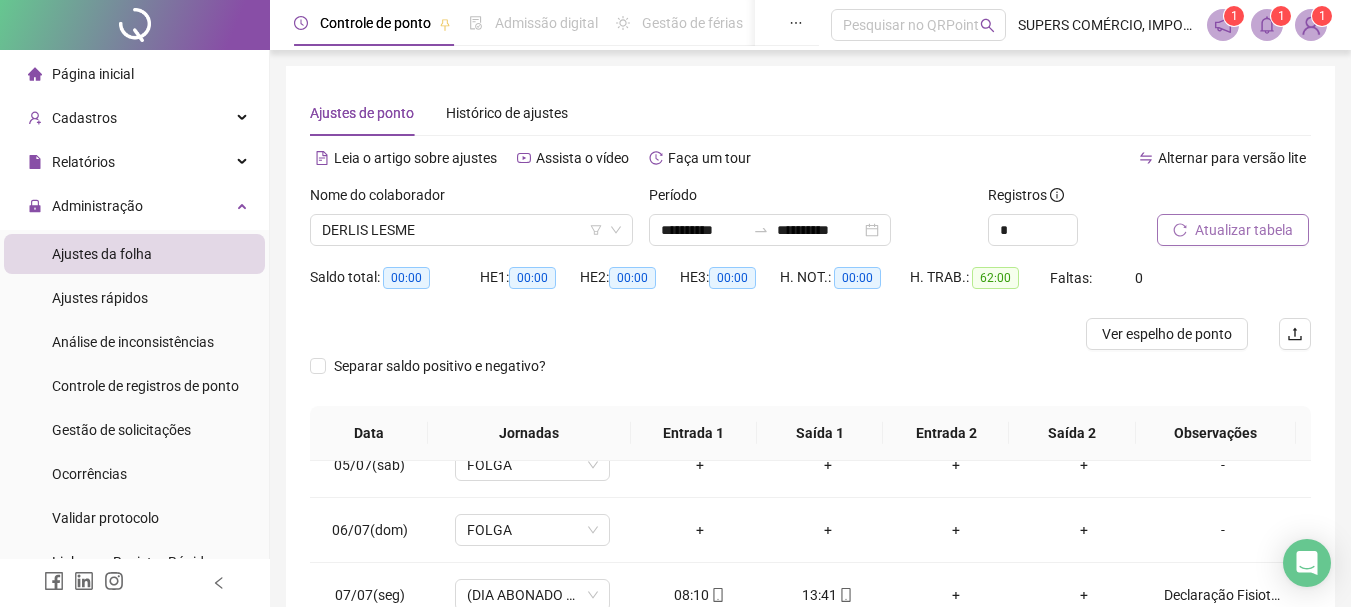 click on "Atualizar tabela" at bounding box center [1244, 230] 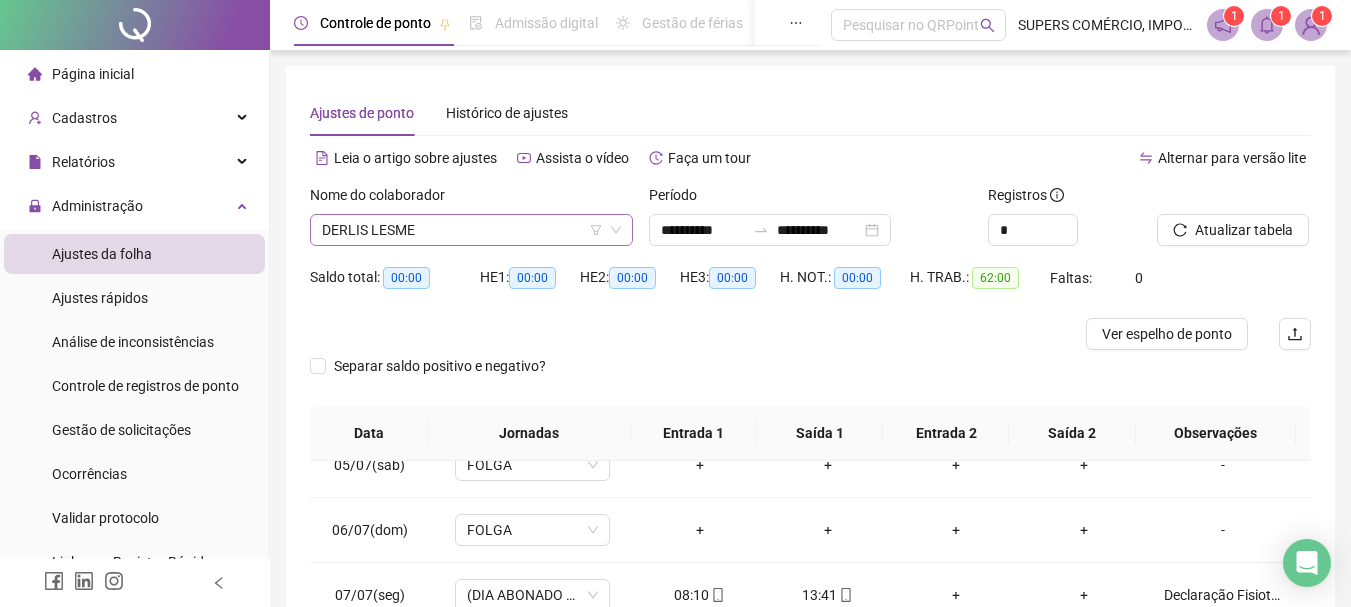 click on "DERLIS LESME" at bounding box center (471, 230) 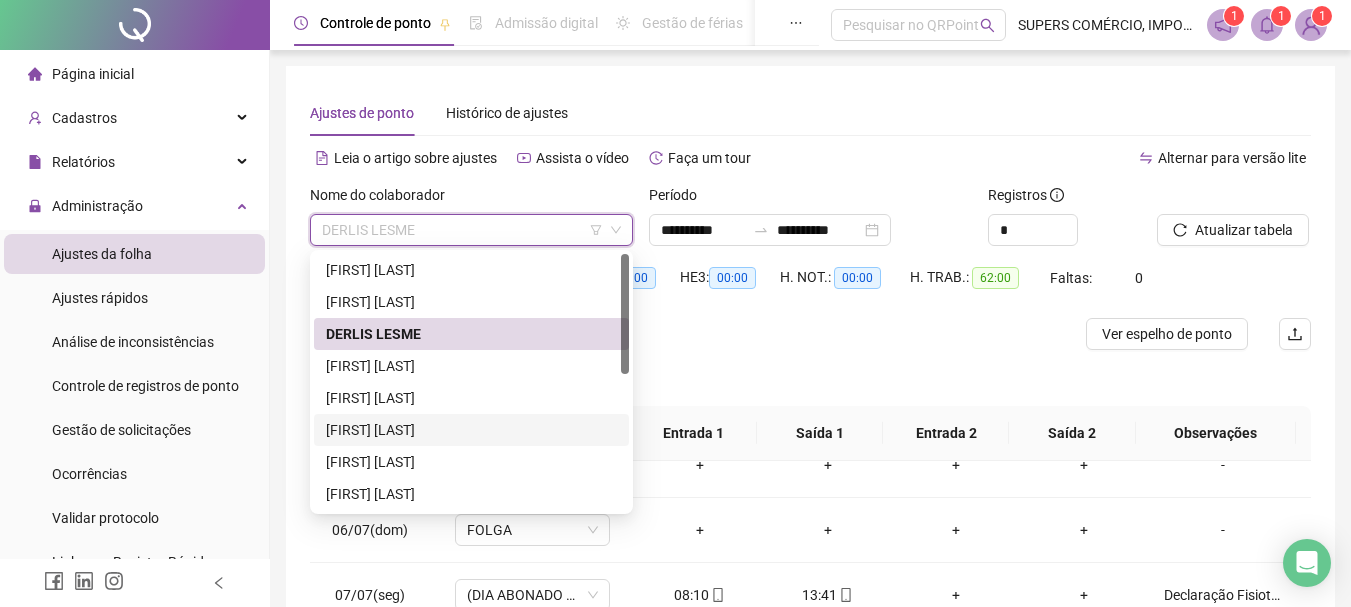 click on "[FIRST] [LAST]" at bounding box center (471, 430) 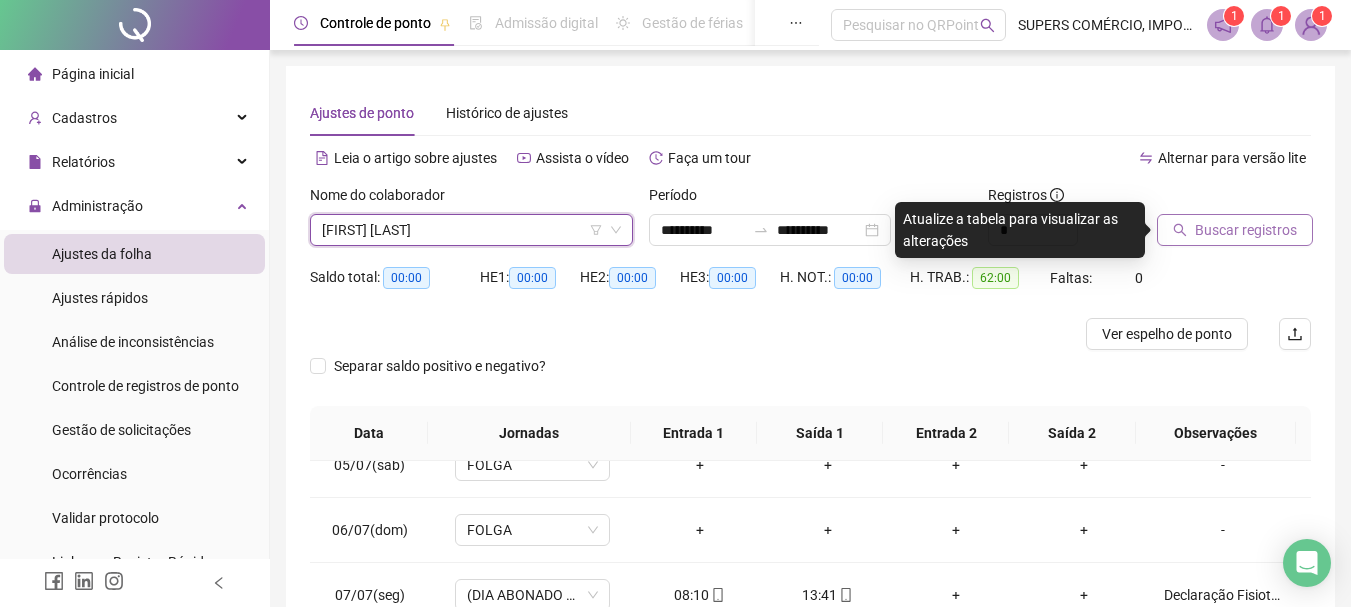 click on "Buscar registros" at bounding box center (1246, 230) 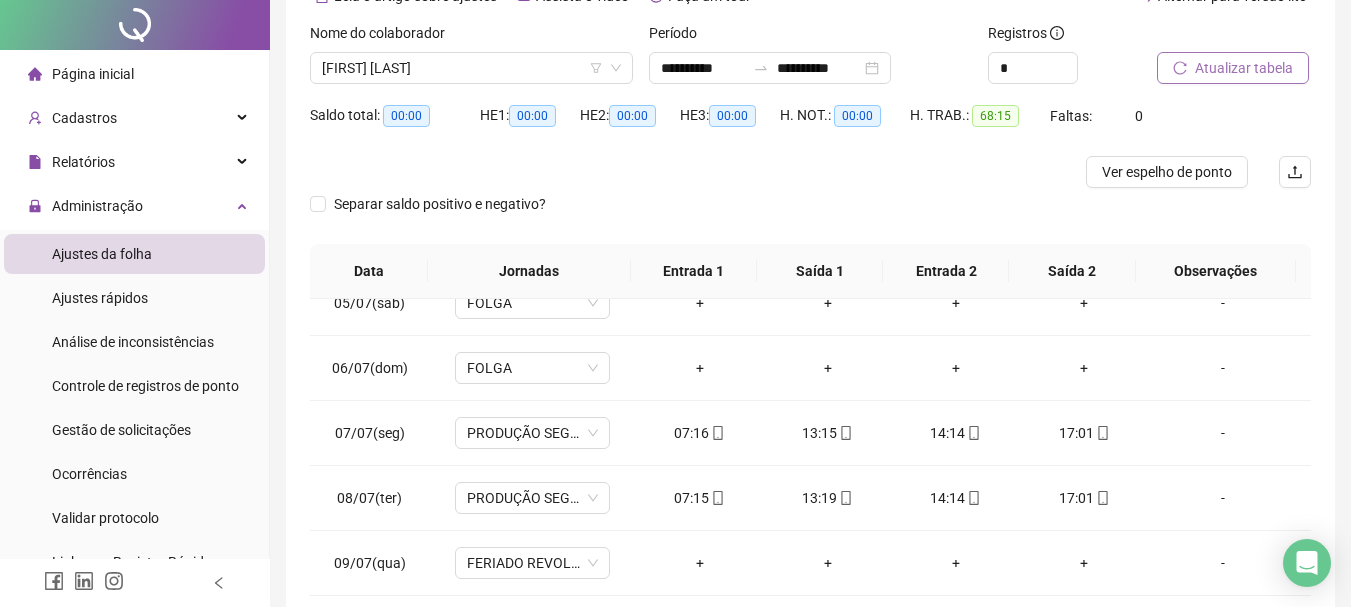 scroll, scrollTop: 391, scrollLeft: 0, axis: vertical 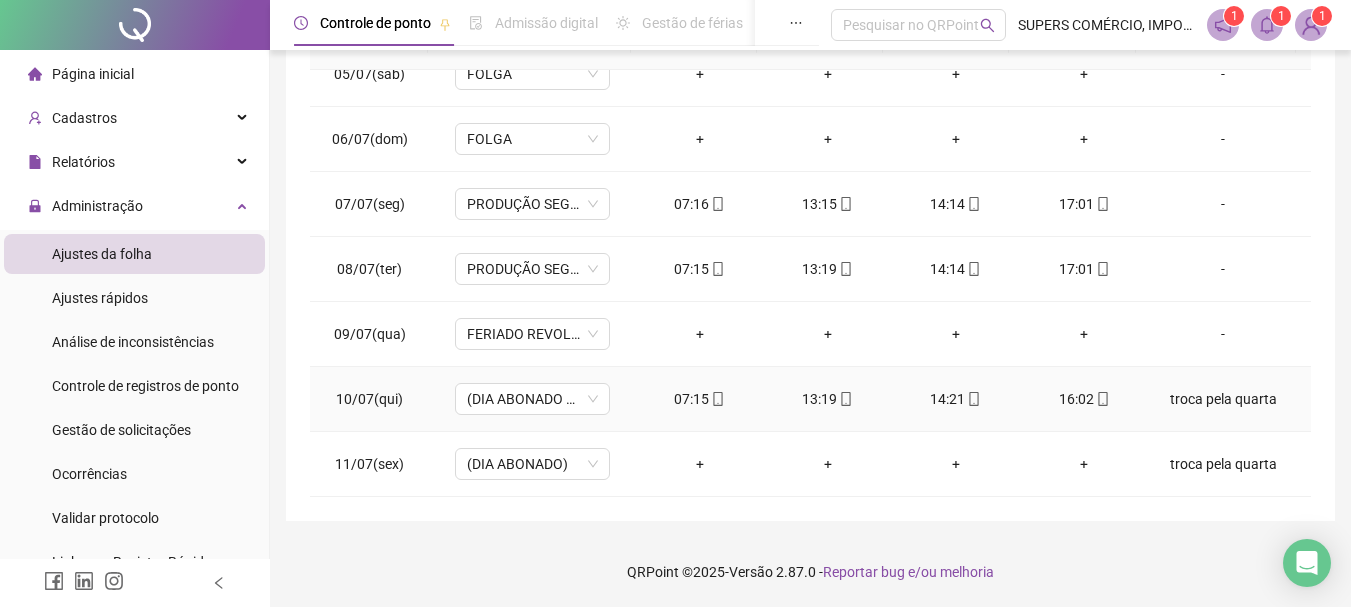 click on "troca pela quarta" at bounding box center [1223, 399] 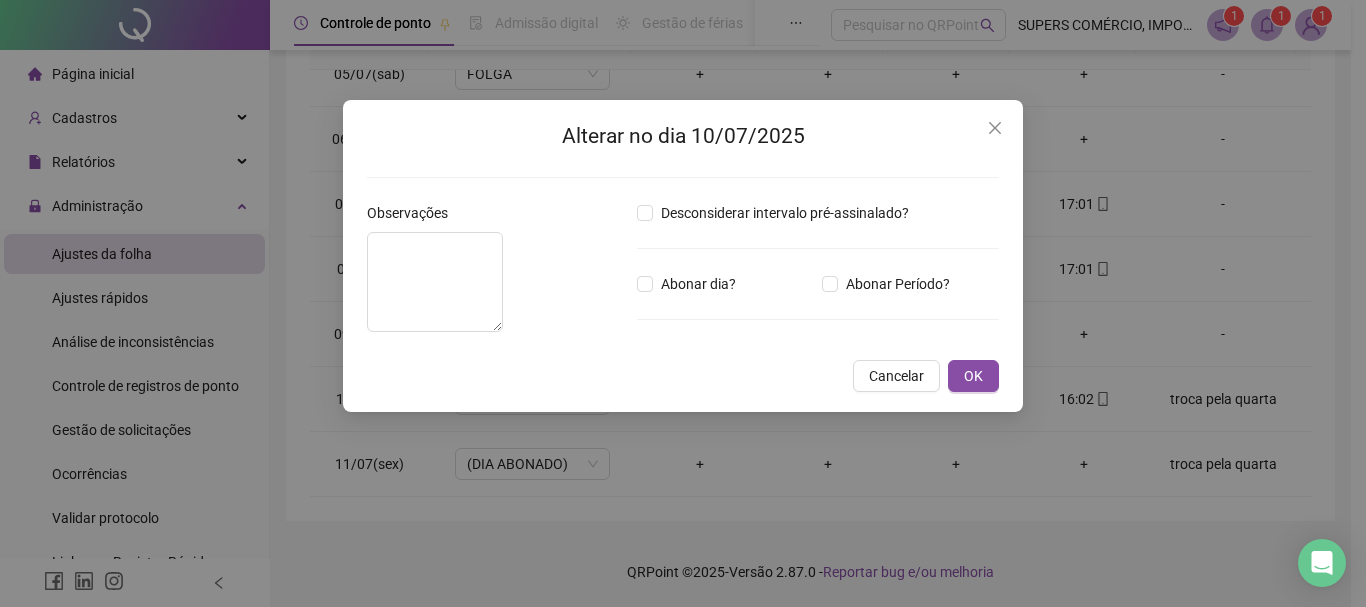 type on "**********" 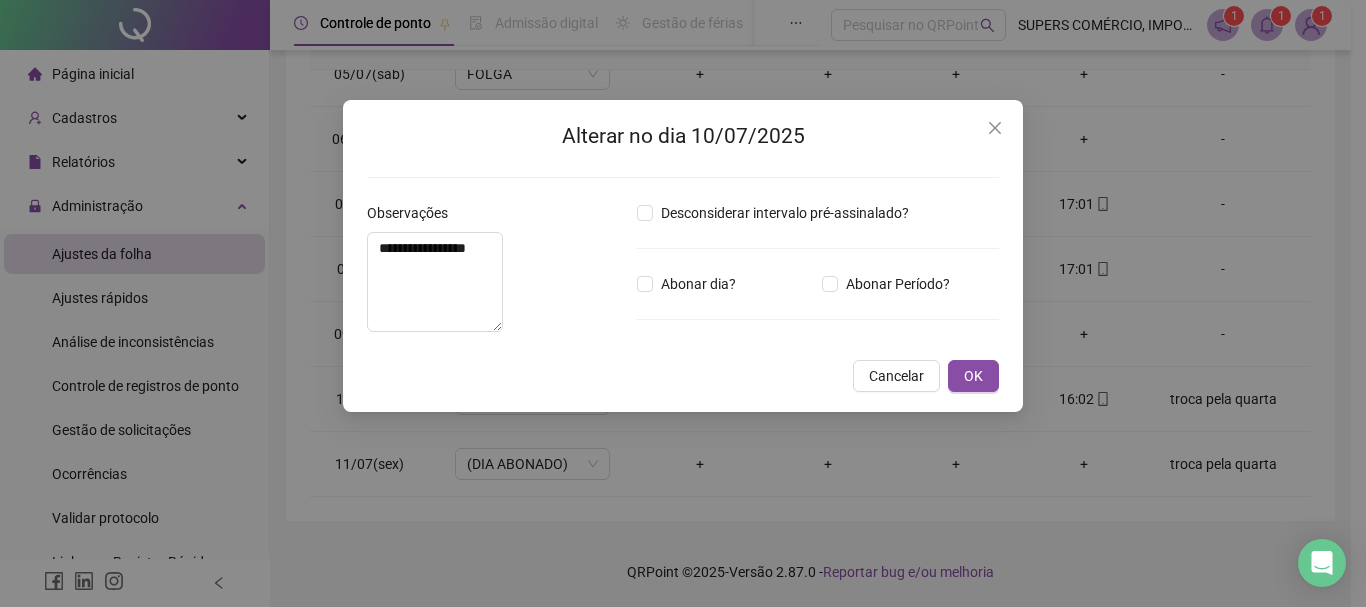 type on "*****" 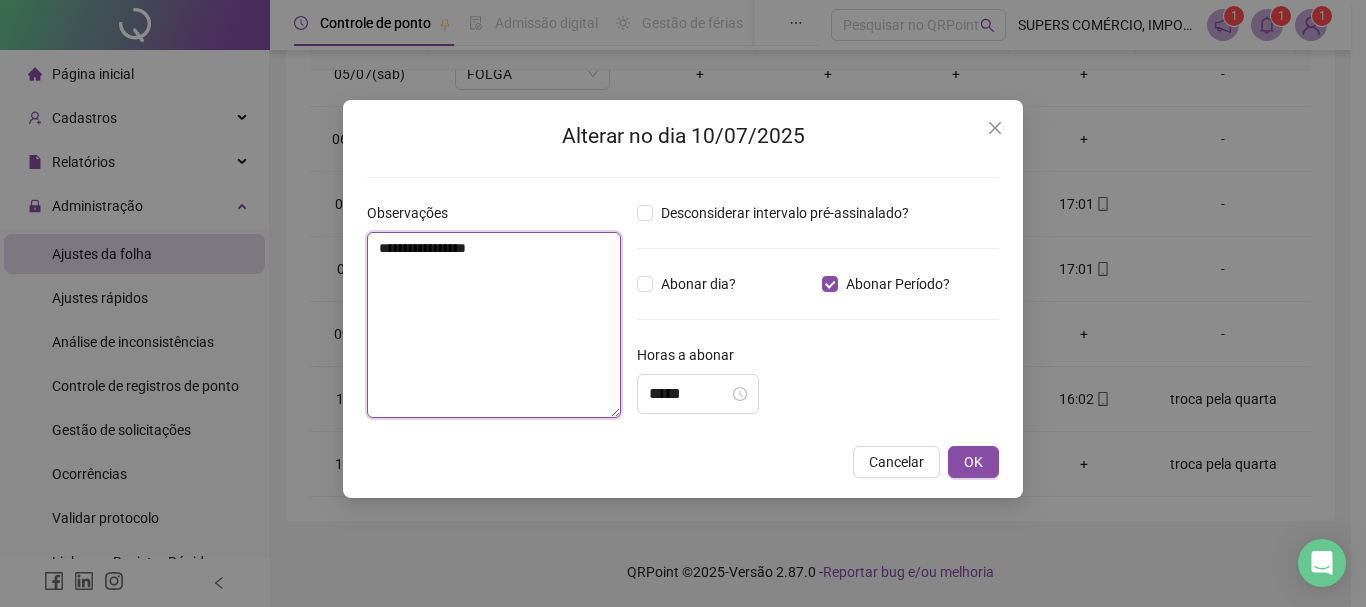 drag, startPoint x: 444, startPoint y: 247, endPoint x: 554, endPoint y: 252, distance: 110.11358 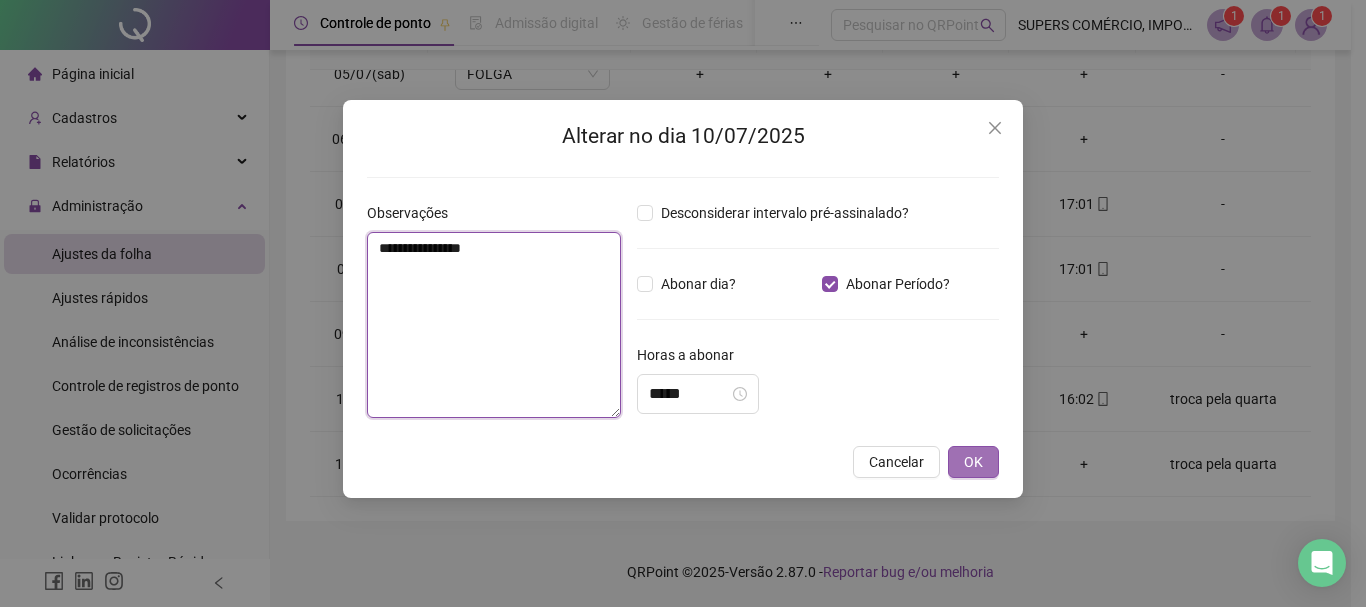 type on "**********" 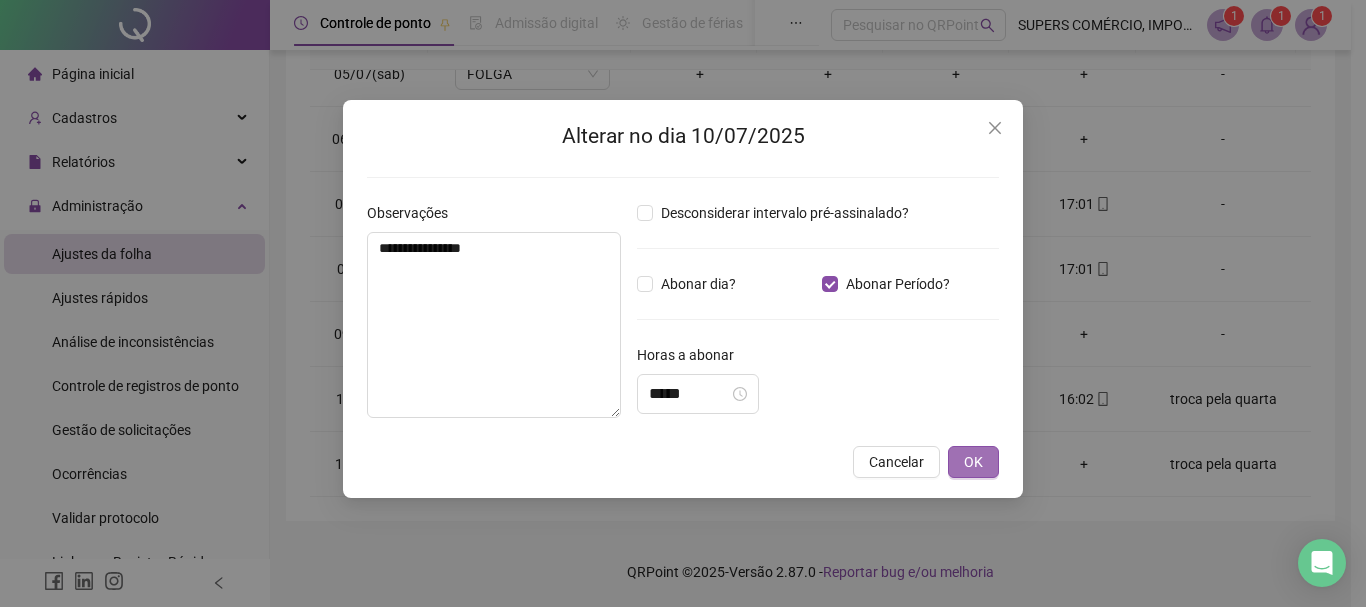 click on "OK" at bounding box center (973, 462) 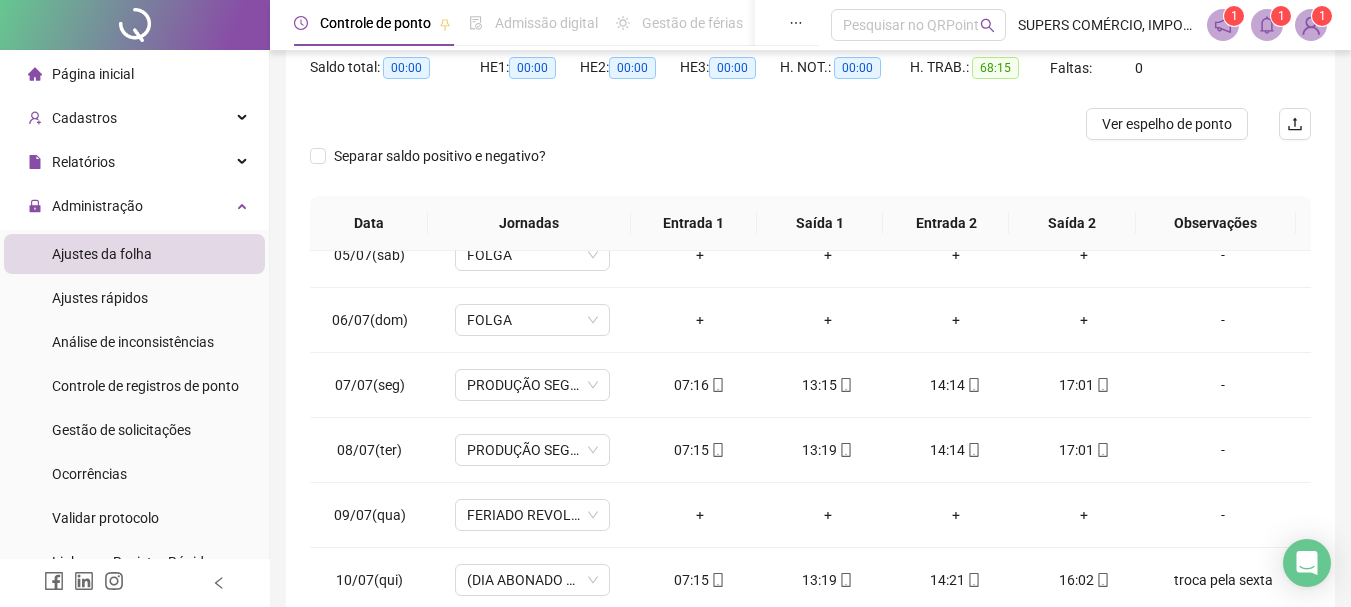 scroll, scrollTop: 0, scrollLeft: 0, axis: both 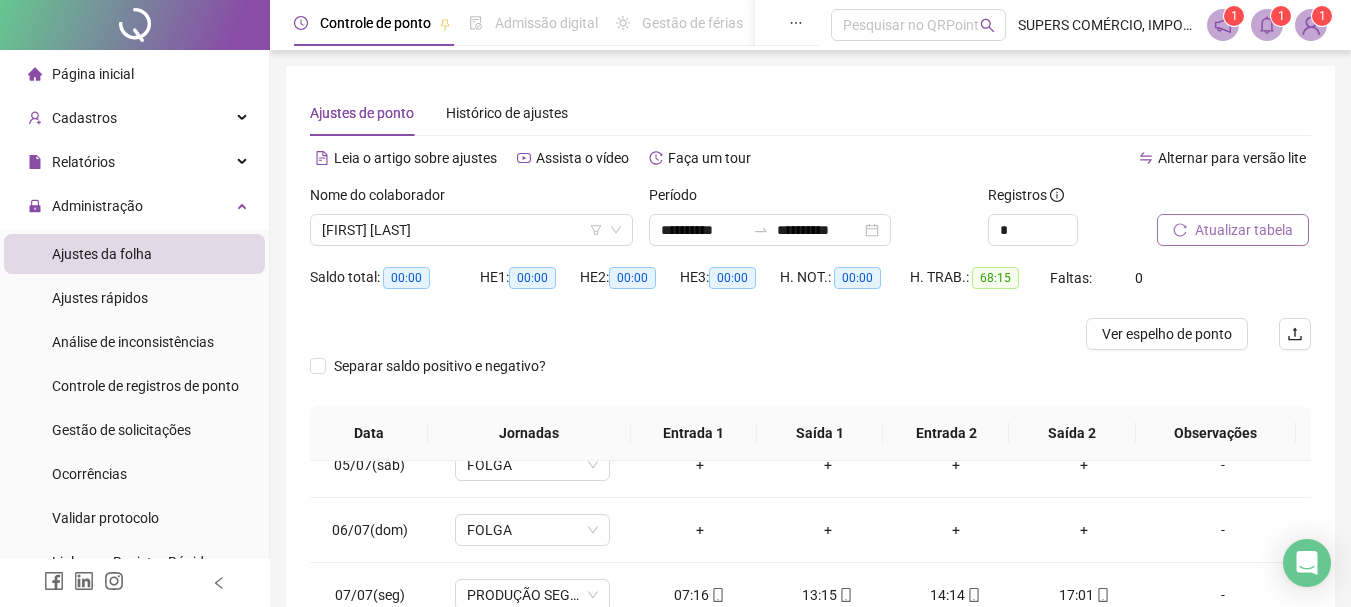 click on "Atualizar tabela" at bounding box center (1244, 230) 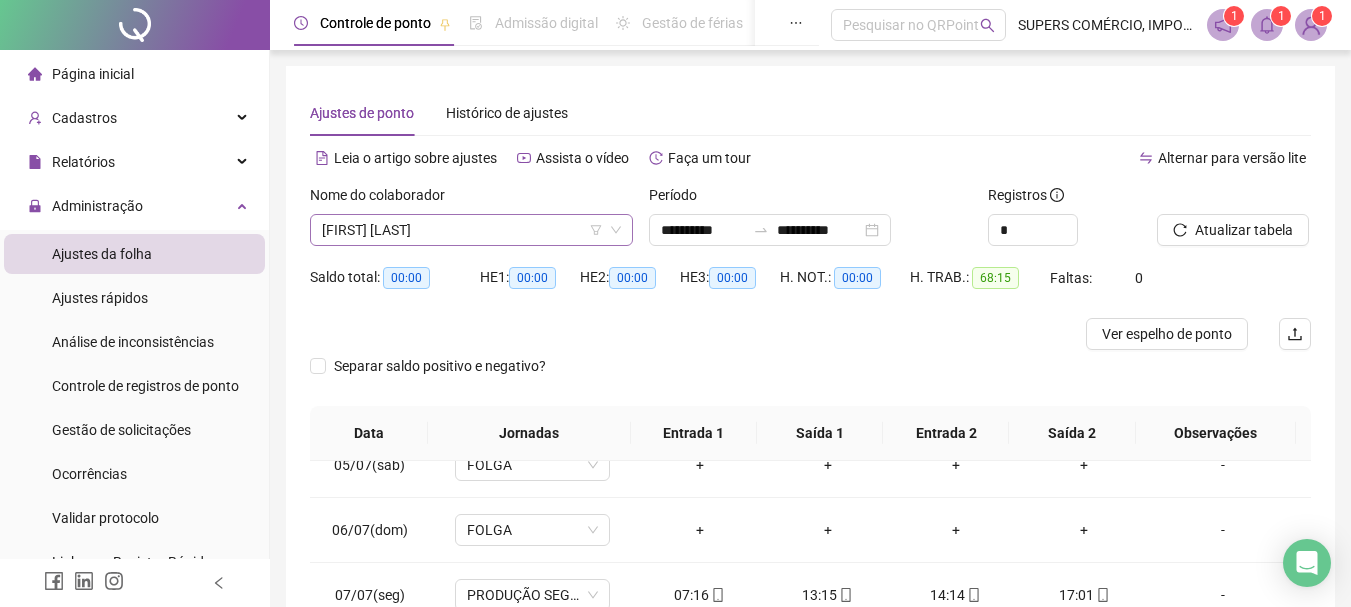 click on "[FIRST] [LAST]" at bounding box center [471, 230] 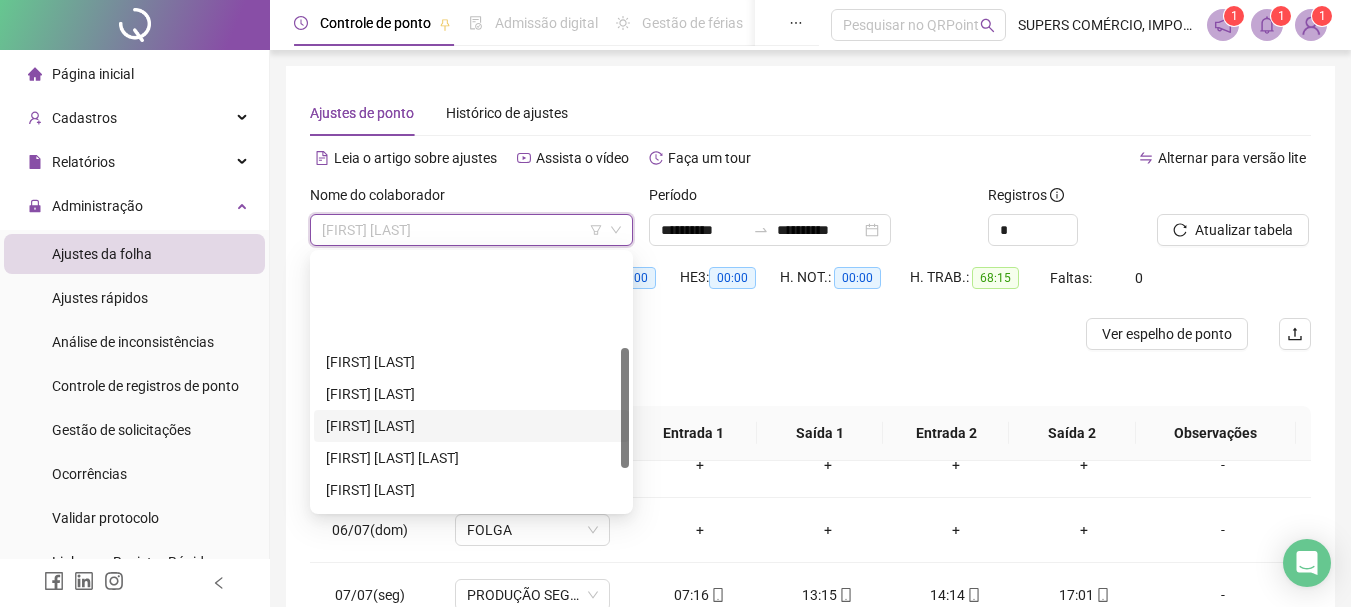 scroll, scrollTop: 200, scrollLeft: 0, axis: vertical 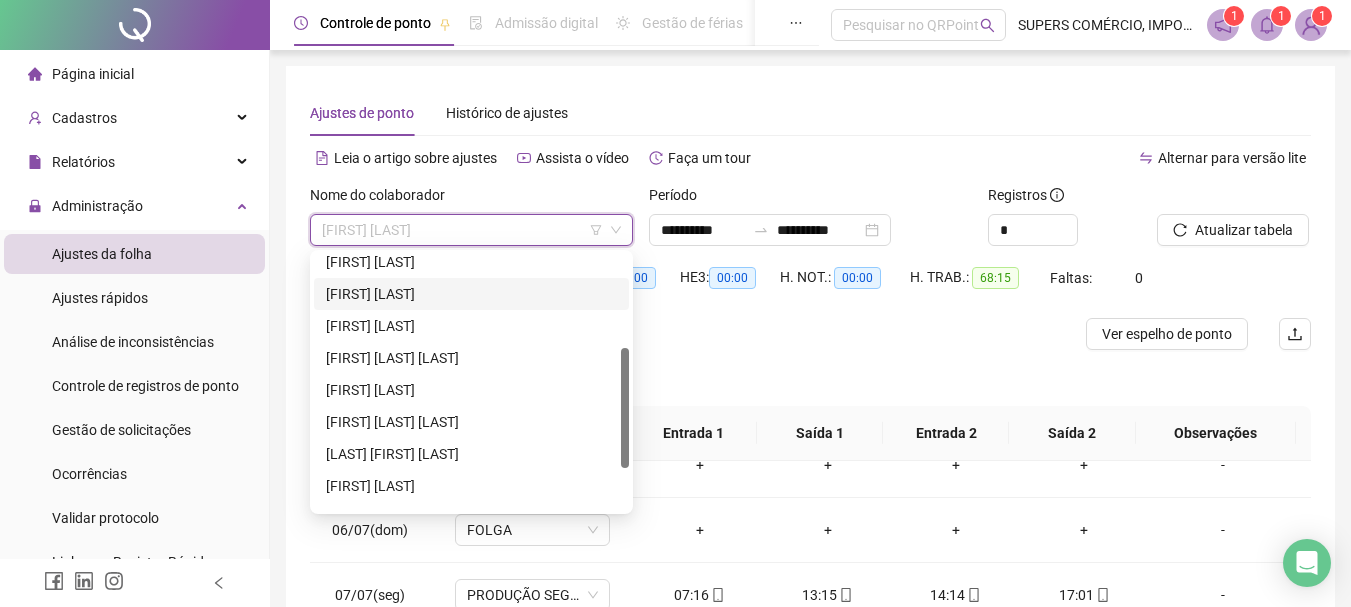 click on "[FIRST] [LAST]" at bounding box center [471, 294] 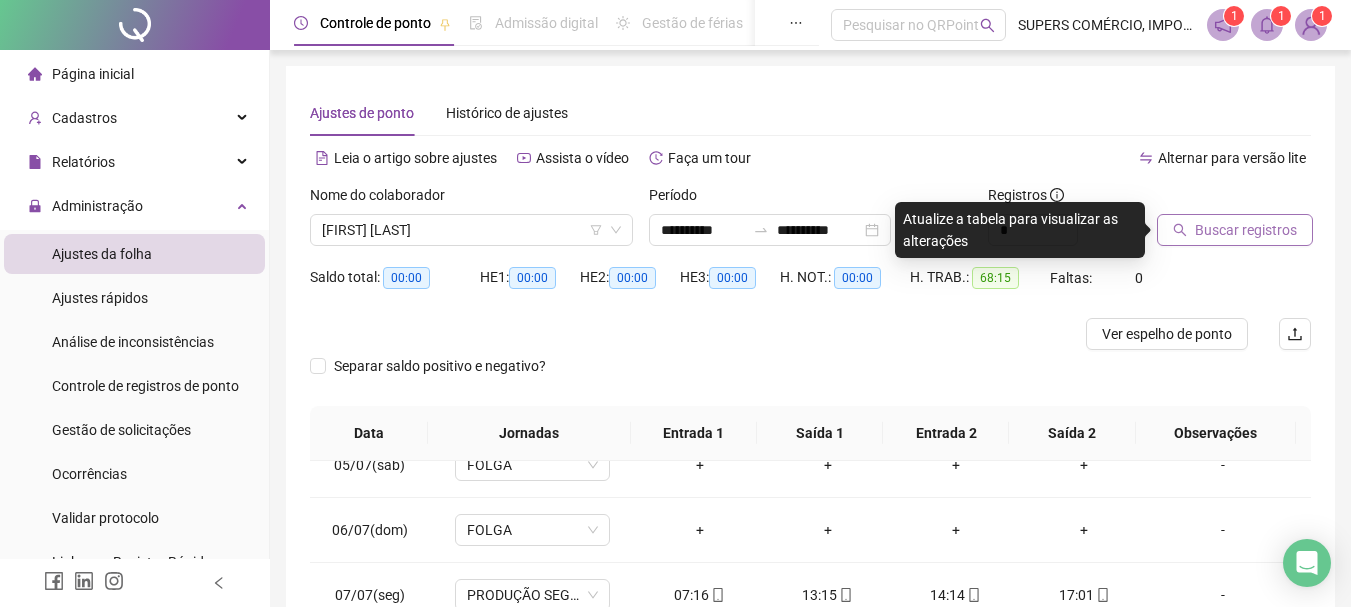 click on "Buscar registros" at bounding box center [1246, 230] 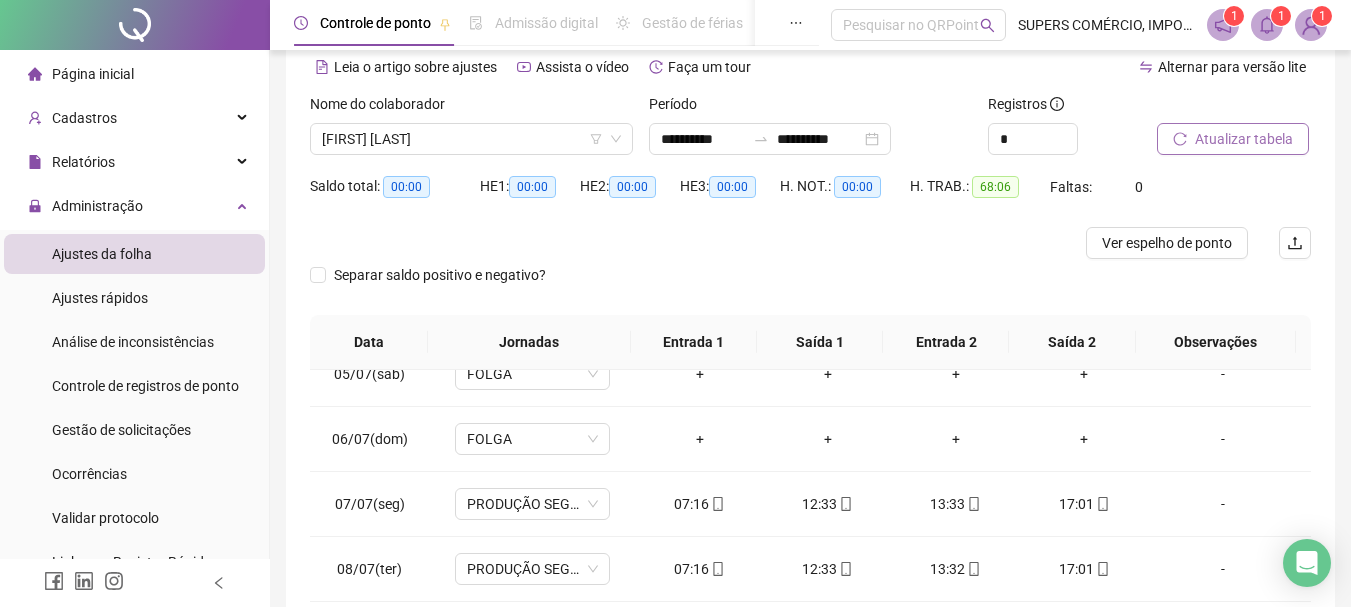 scroll, scrollTop: 391, scrollLeft: 0, axis: vertical 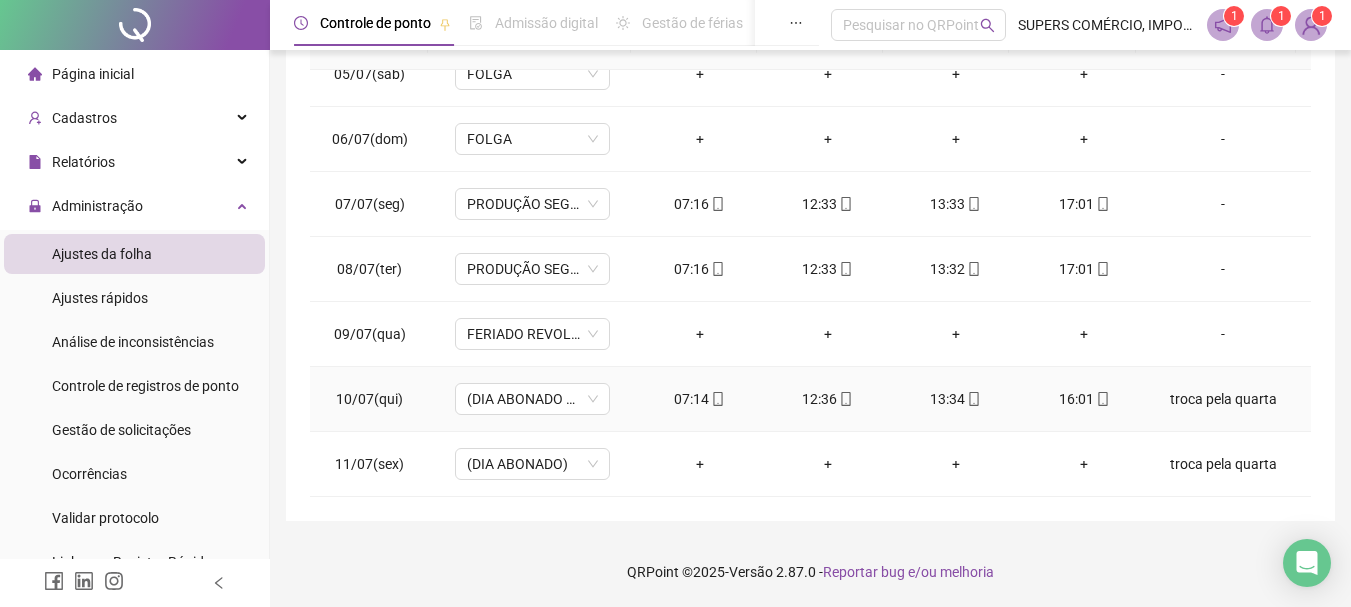 click on "troca pela quarta" at bounding box center (1223, 399) 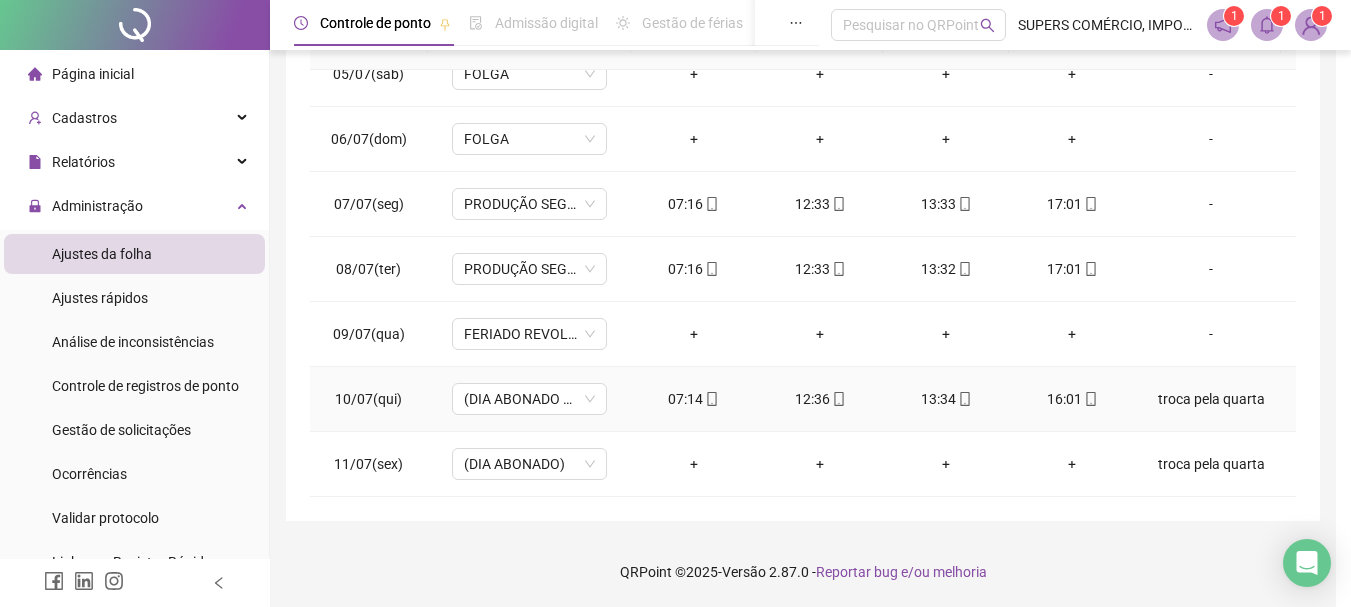 type 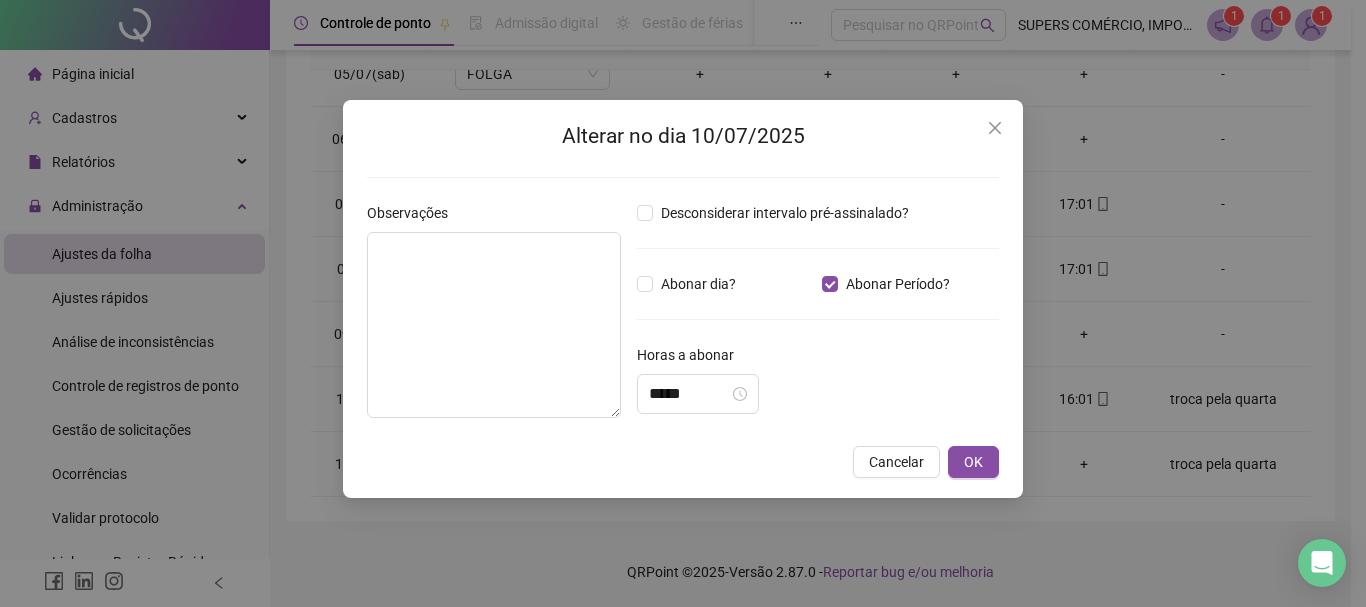 type on "**********" 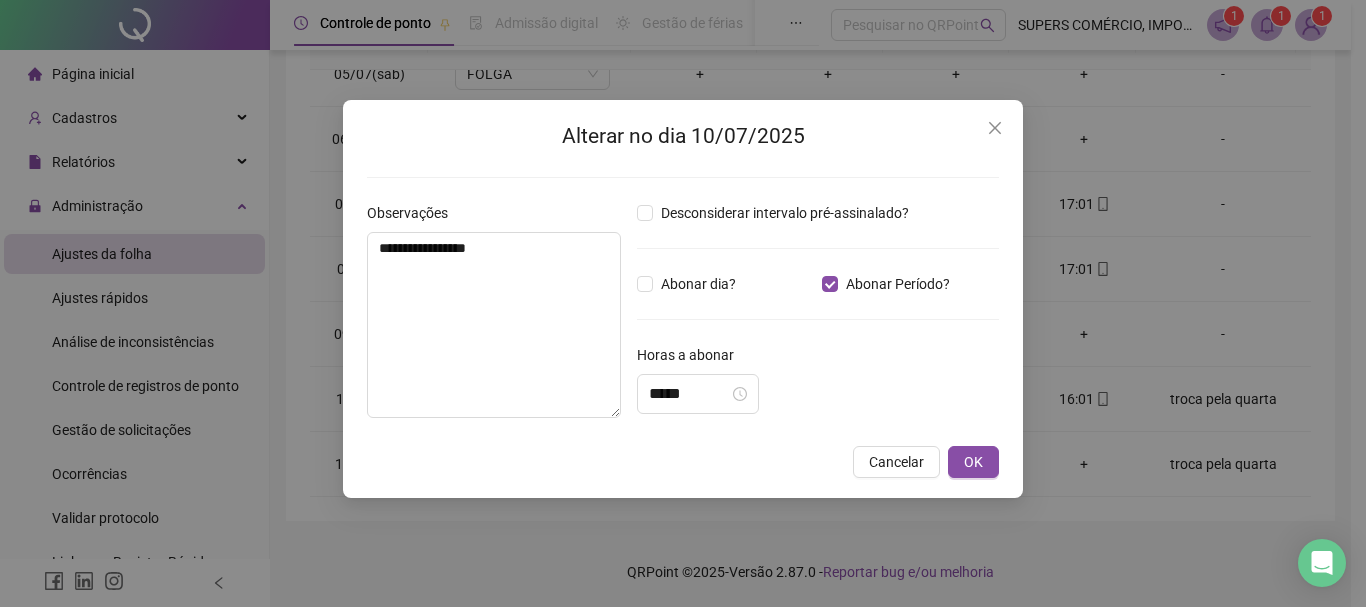 type on "*****" 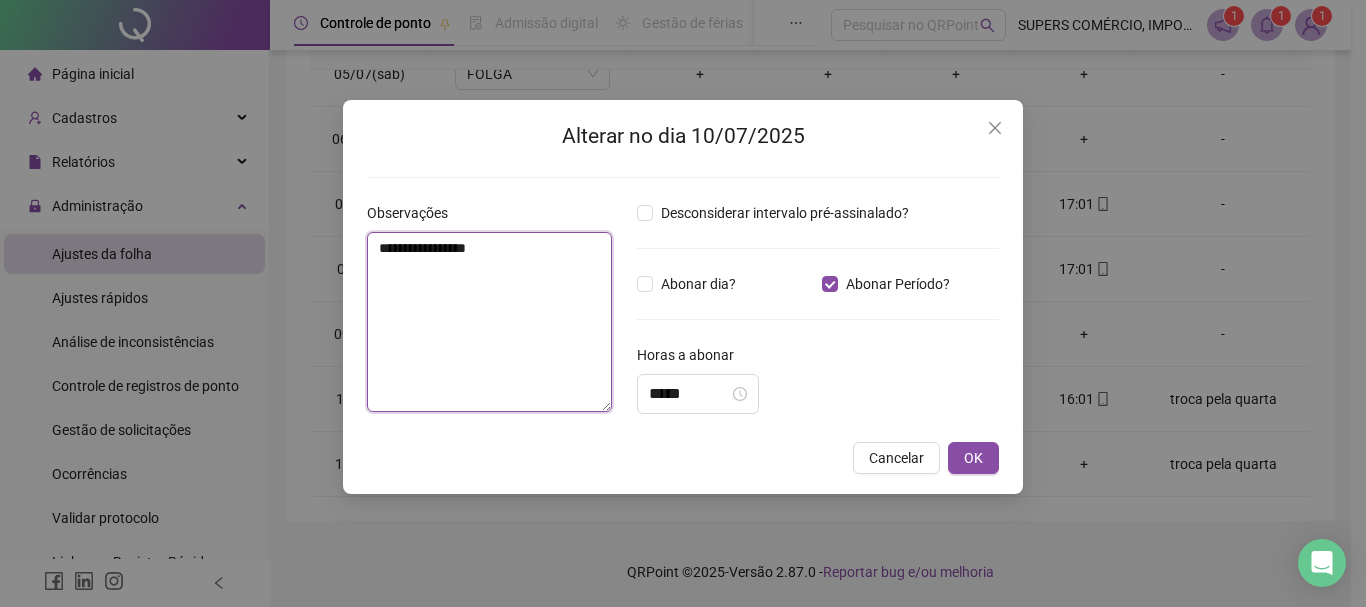 drag, startPoint x: 514, startPoint y: 261, endPoint x: 576, endPoint y: 265, distance: 62.1289 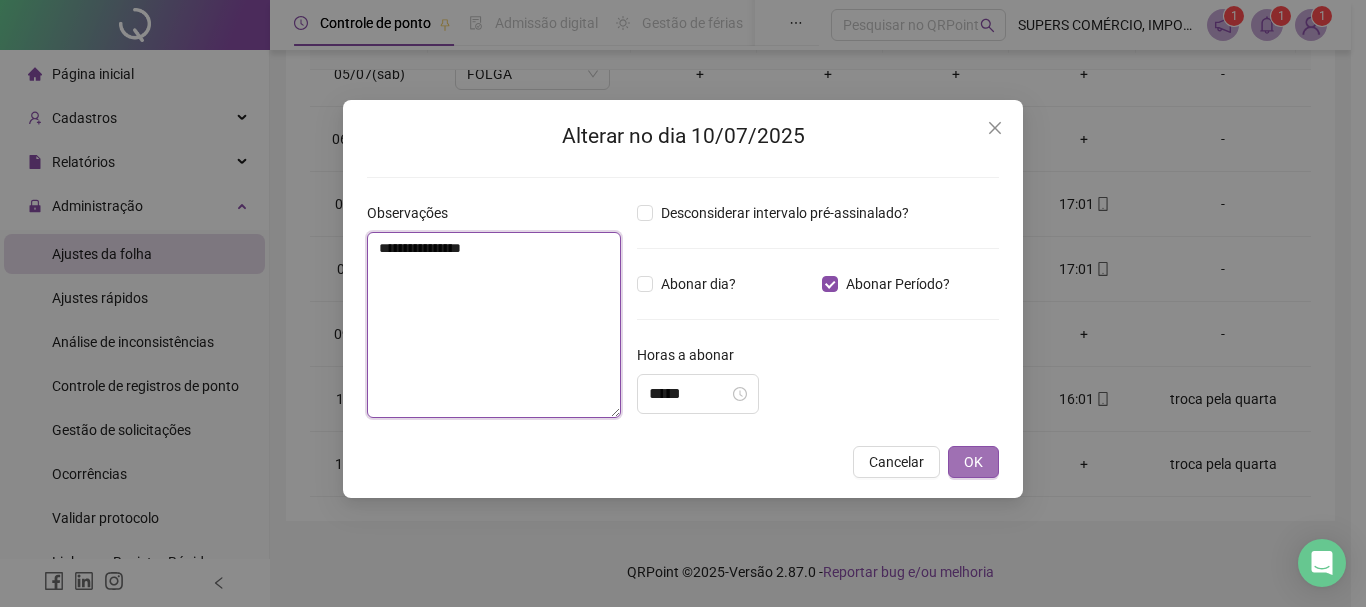 type on "**********" 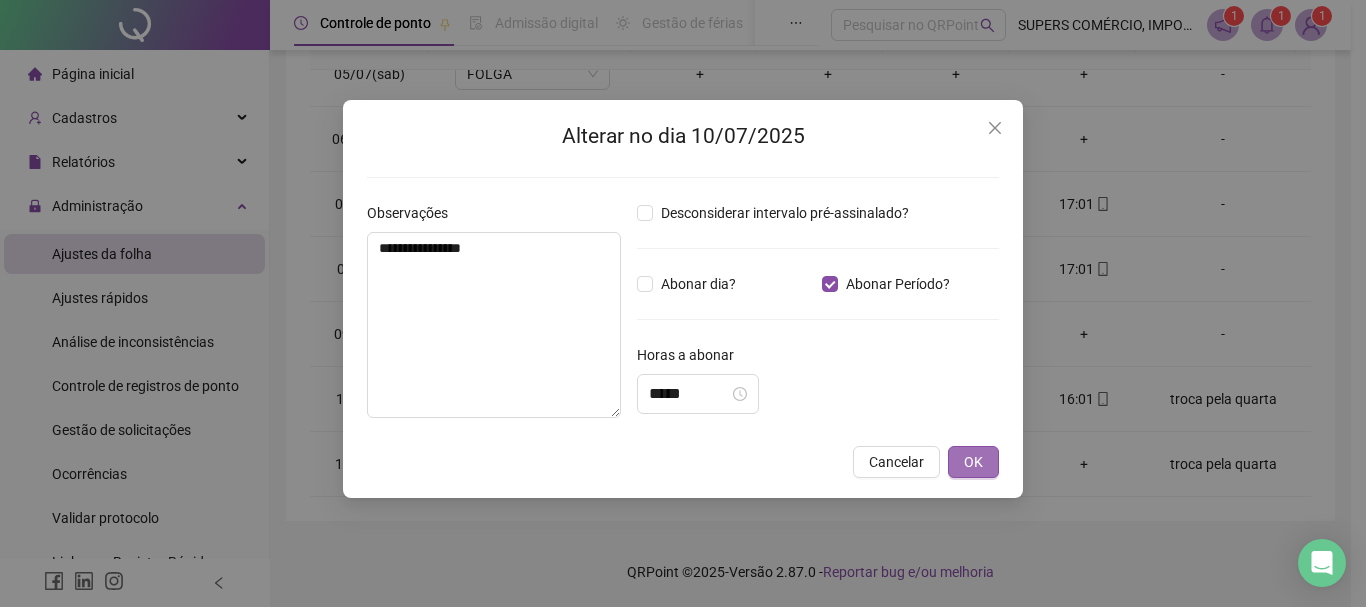 click on "OK" at bounding box center [973, 462] 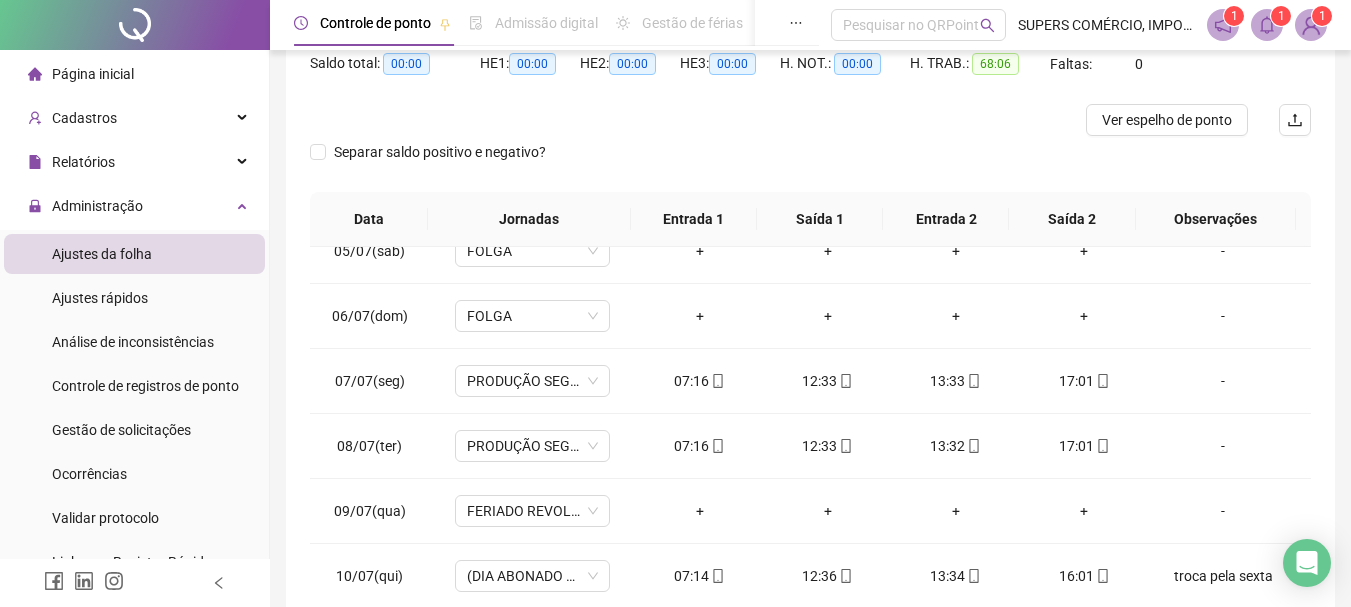 scroll, scrollTop: 0, scrollLeft: 0, axis: both 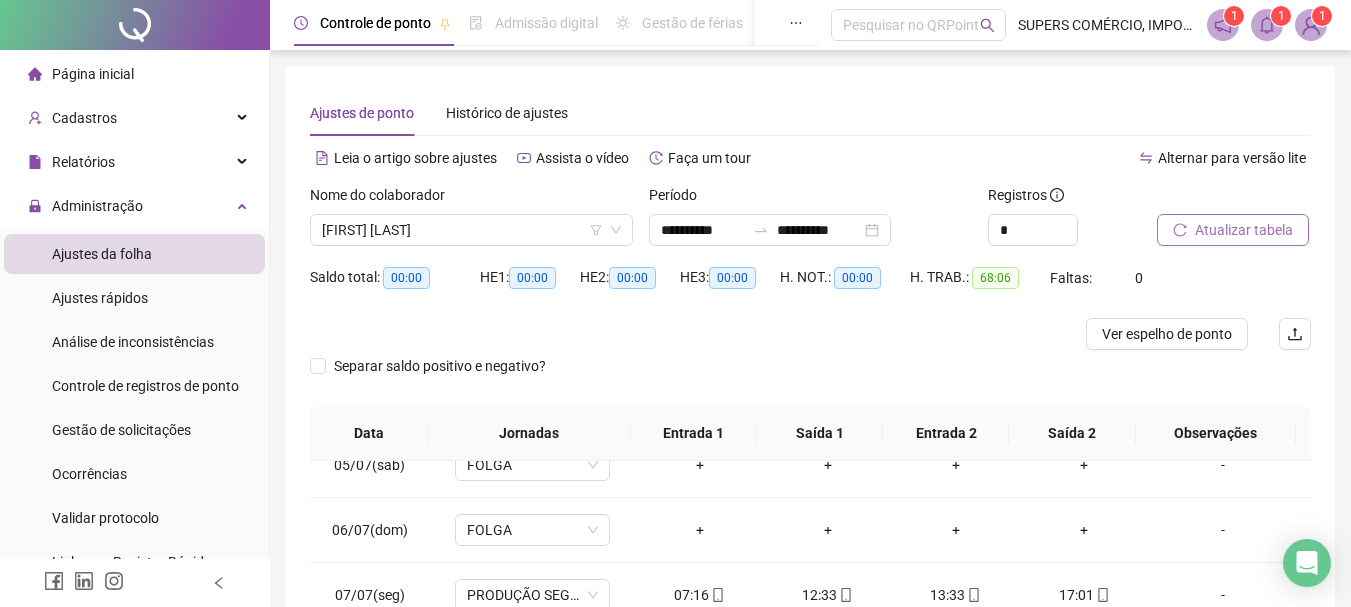 click on "Atualizar tabela" at bounding box center [1244, 230] 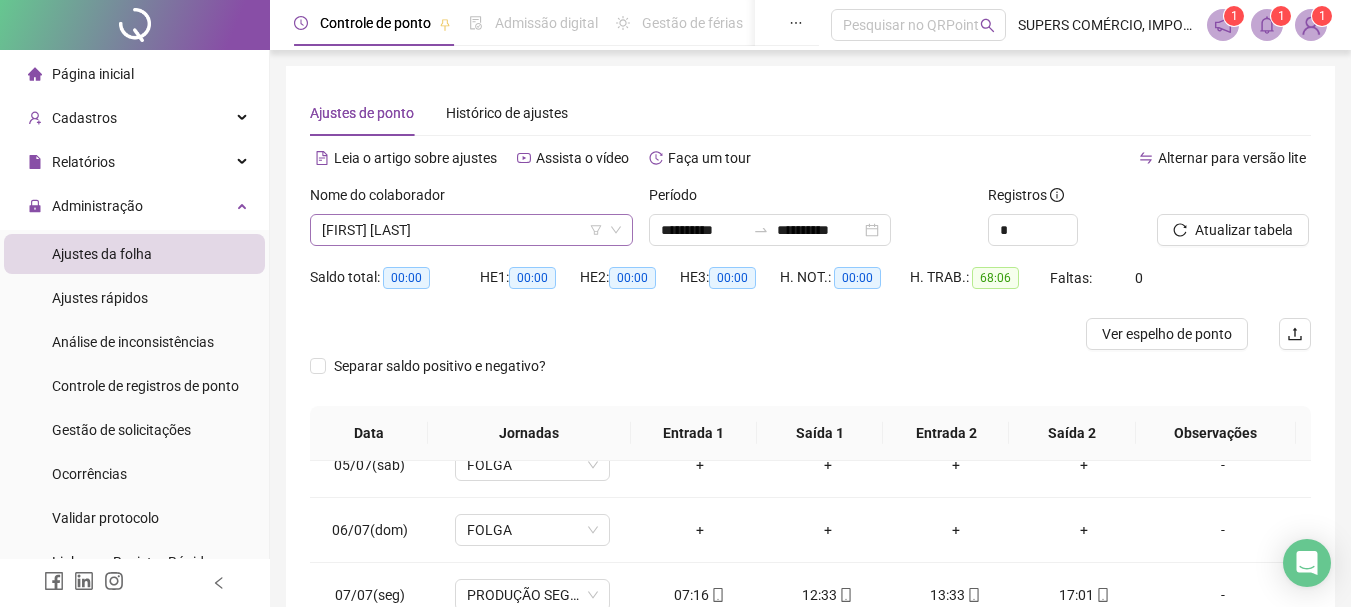 click on "[FIRST] [LAST]" at bounding box center (471, 230) 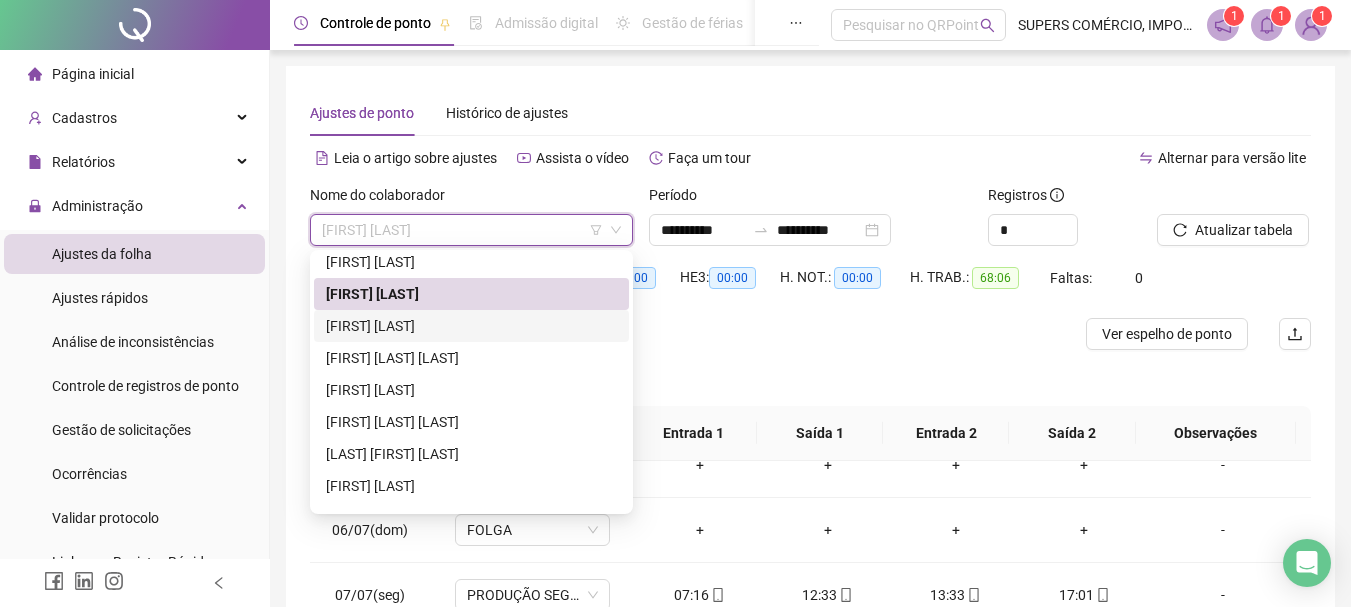 click on "[FIRST] [LAST]" at bounding box center (471, 326) 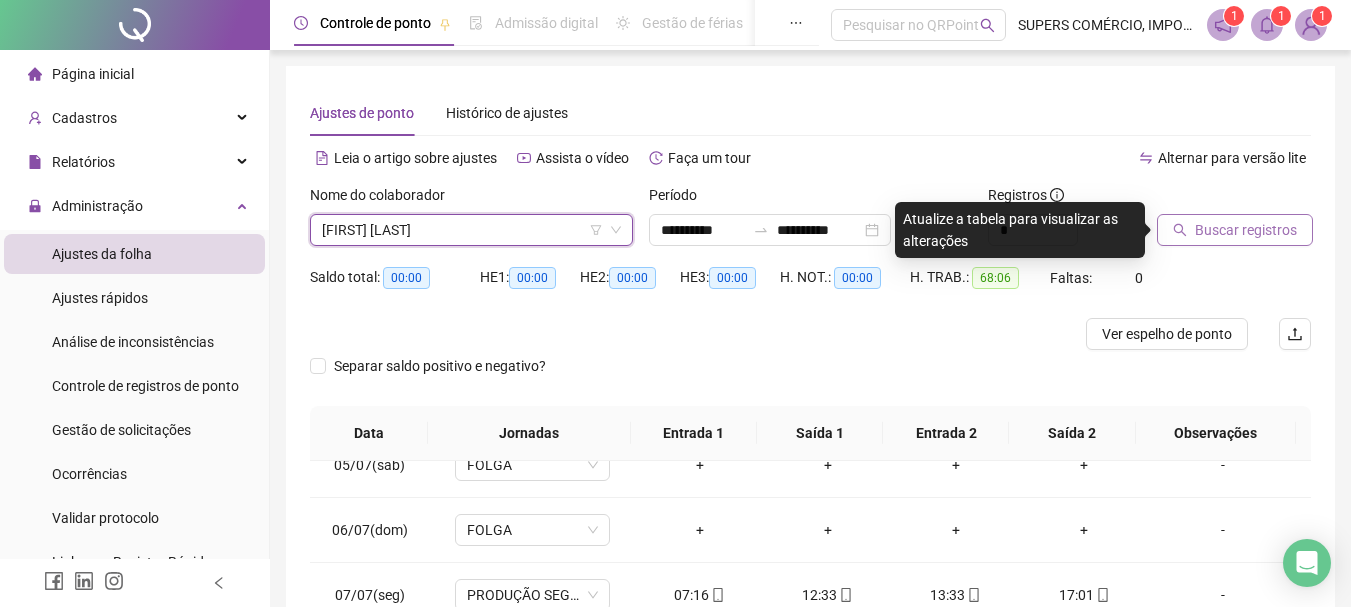 click on "Buscar registros" at bounding box center [1246, 230] 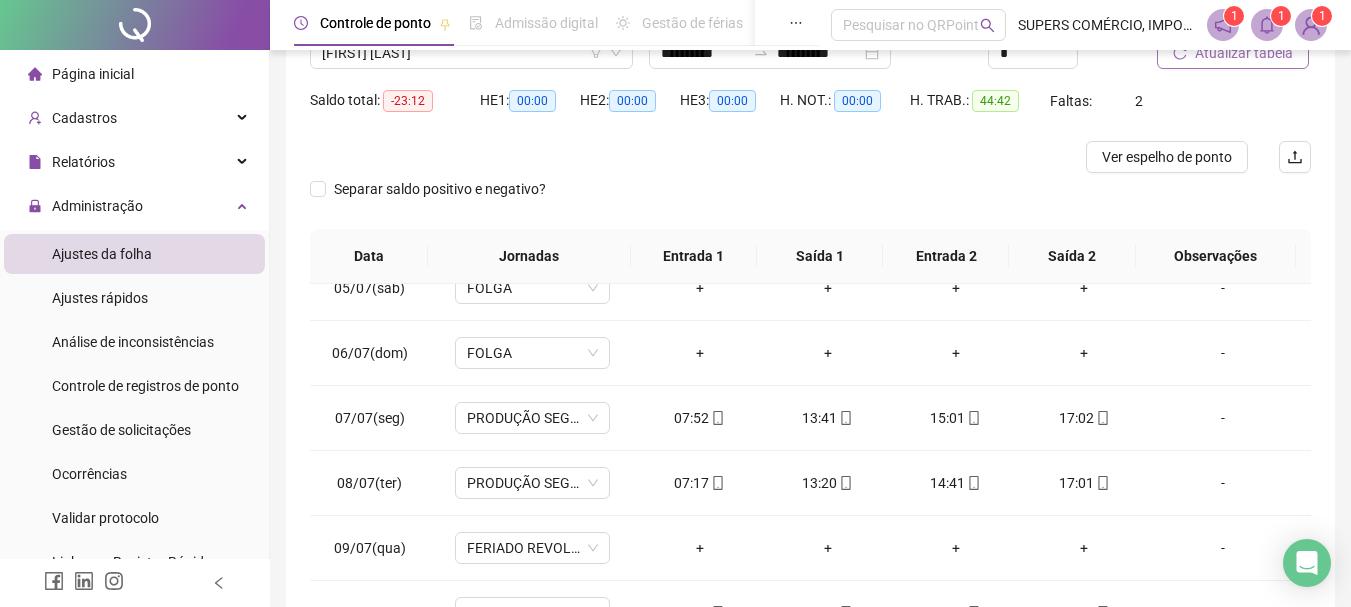 scroll, scrollTop: 391, scrollLeft: 0, axis: vertical 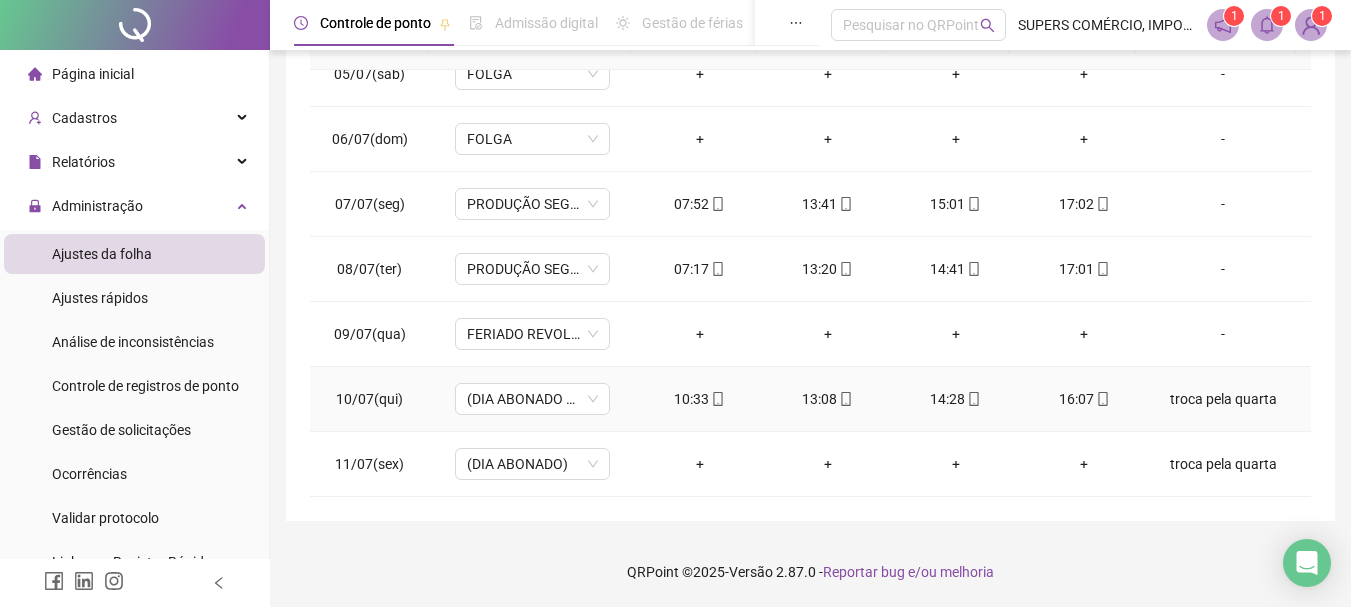 click on "troca pela quarta" at bounding box center (1223, 399) 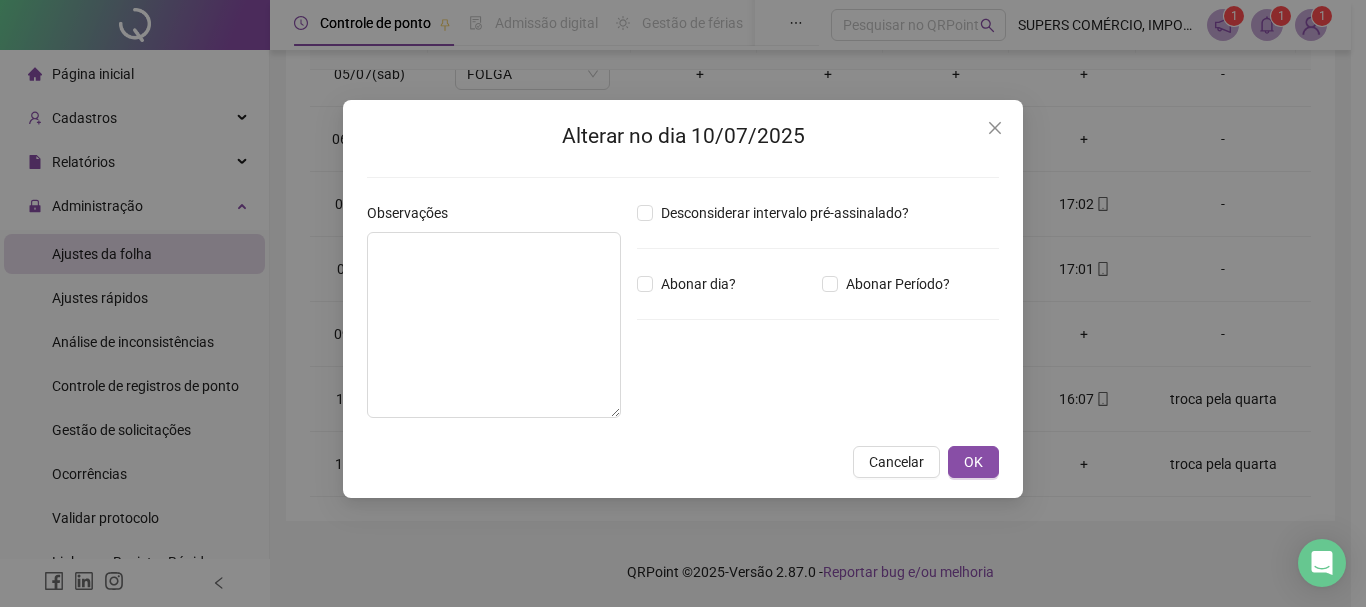type on "**********" 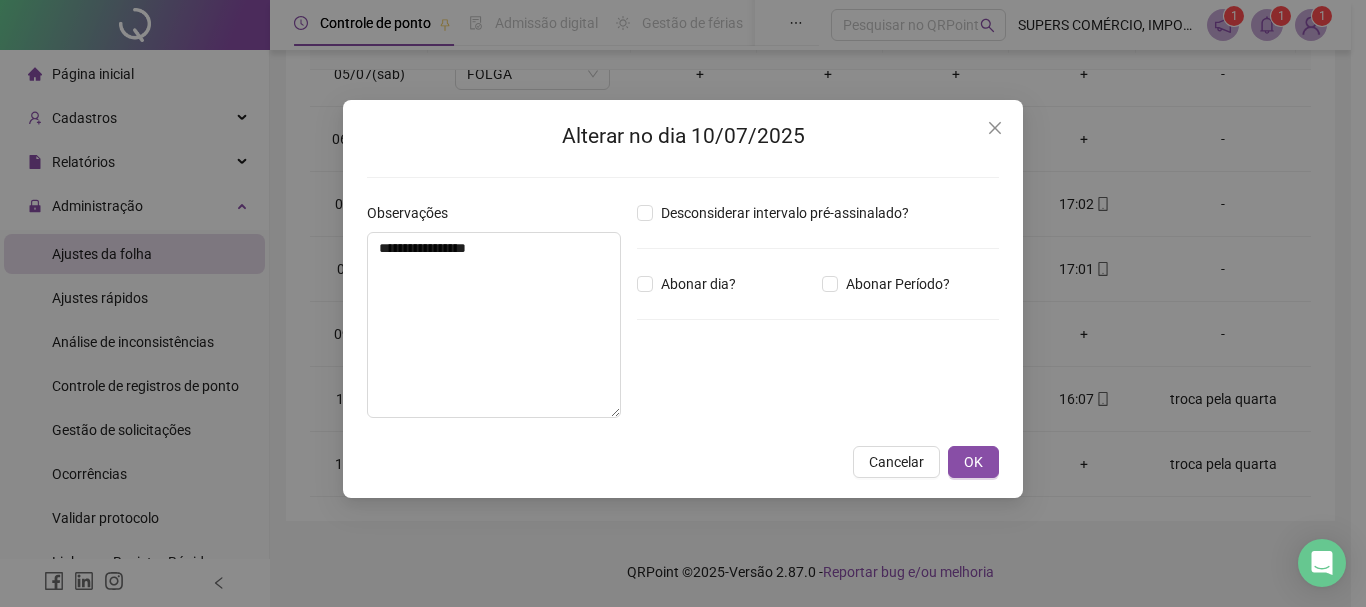 type on "*****" 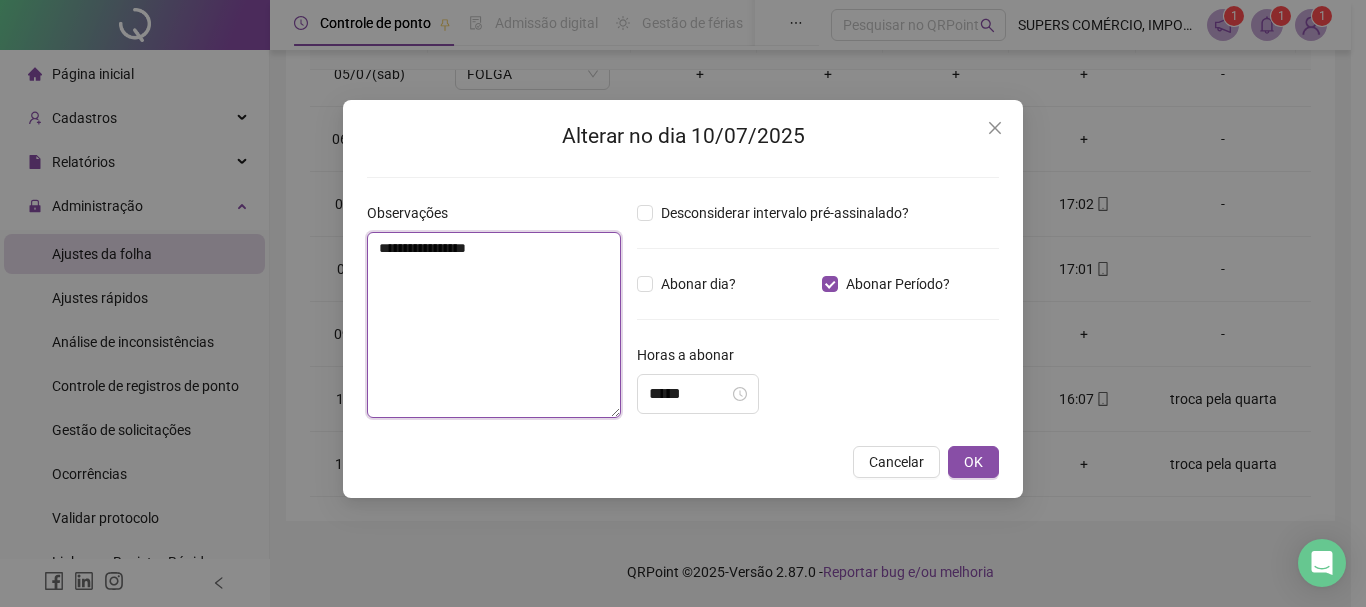 drag, startPoint x: 503, startPoint y: 257, endPoint x: 546, endPoint y: 260, distance: 43.104523 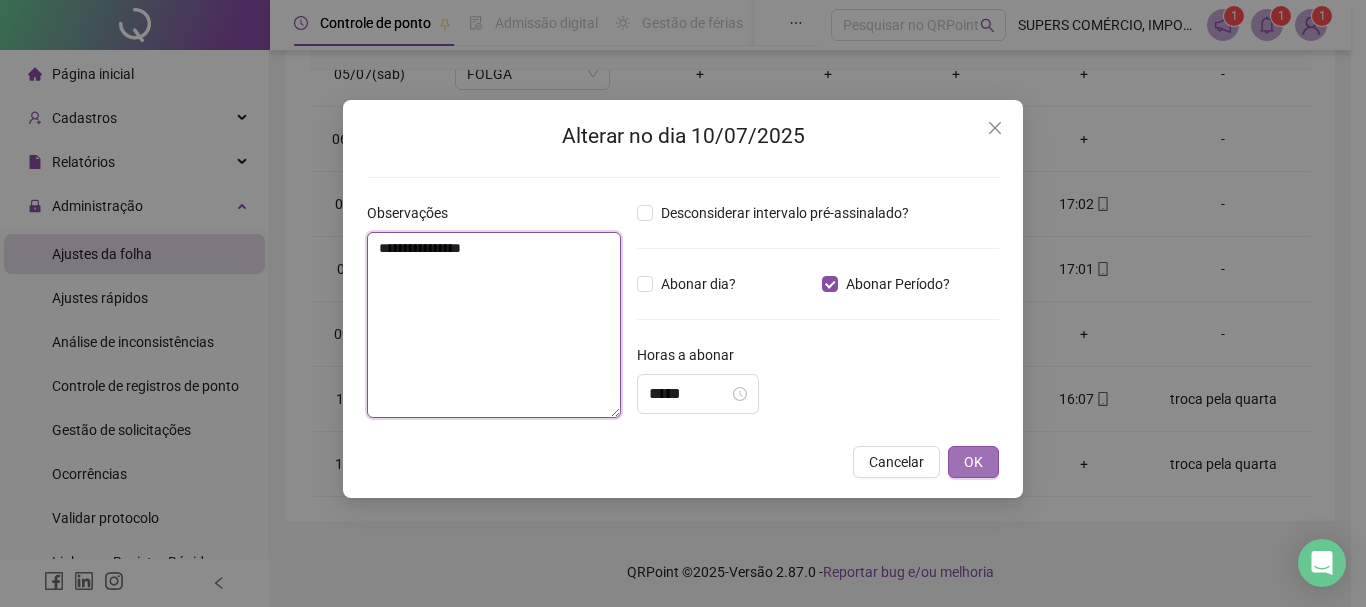 type on "**********" 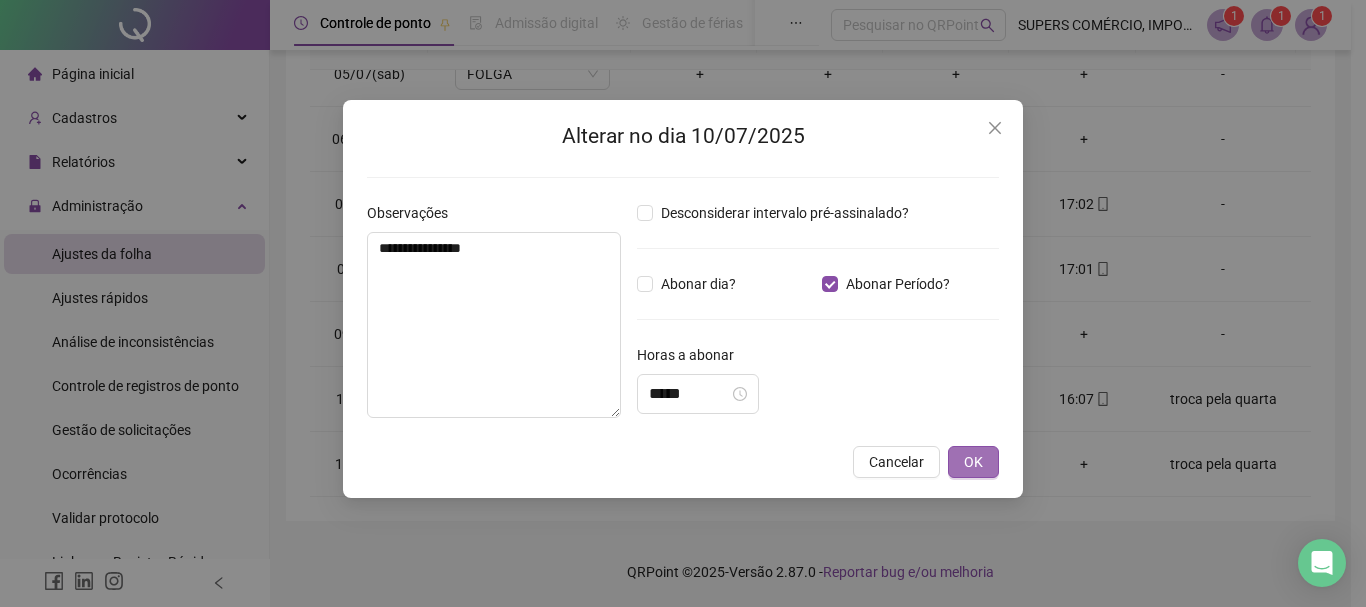 click on "OK" at bounding box center [973, 462] 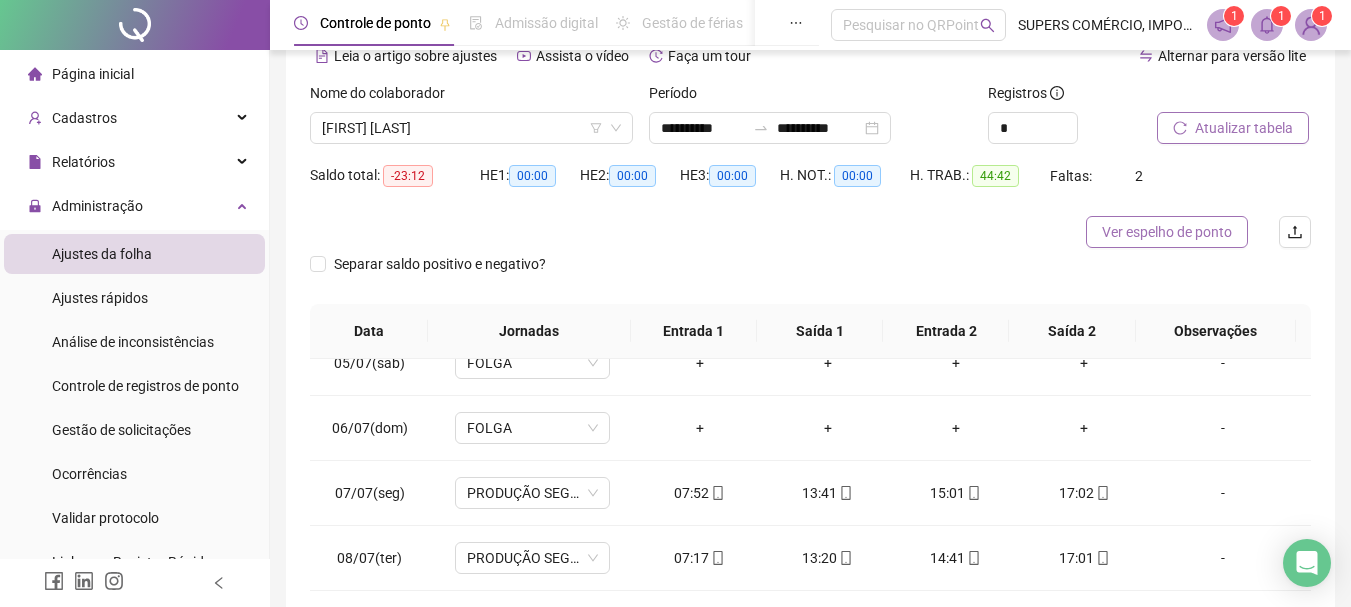 scroll, scrollTop: 0, scrollLeft: 0, axis: both 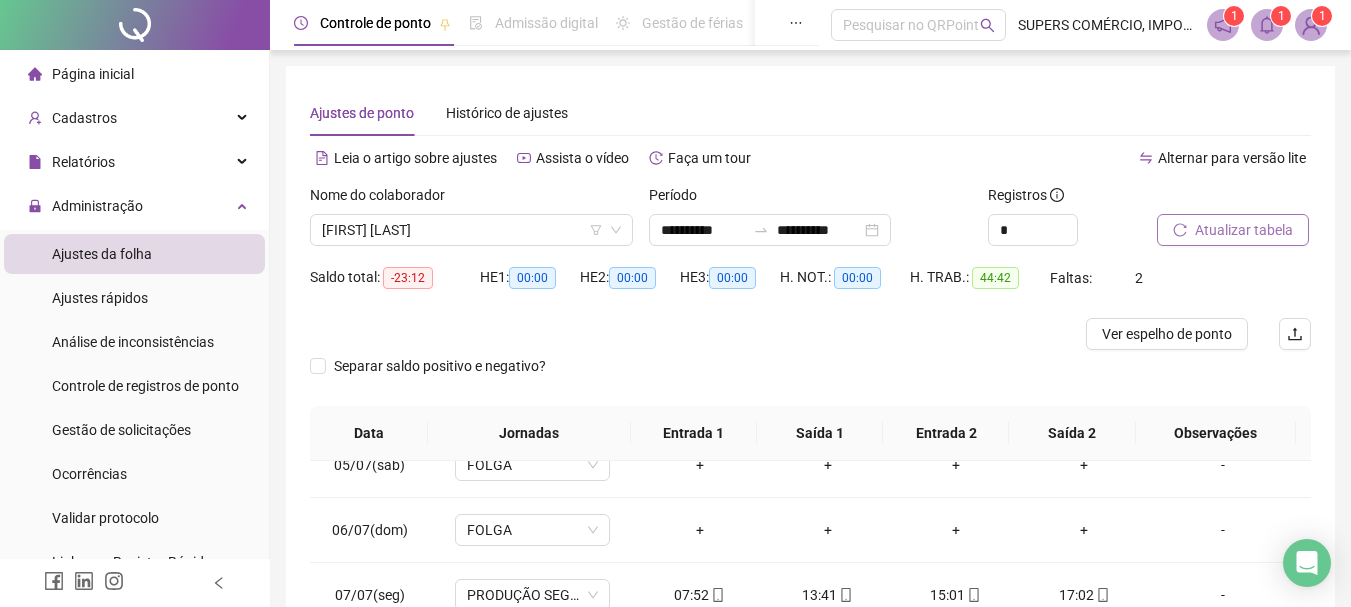 click on "Atualizar tabela" at bounding box center (1244, 230) 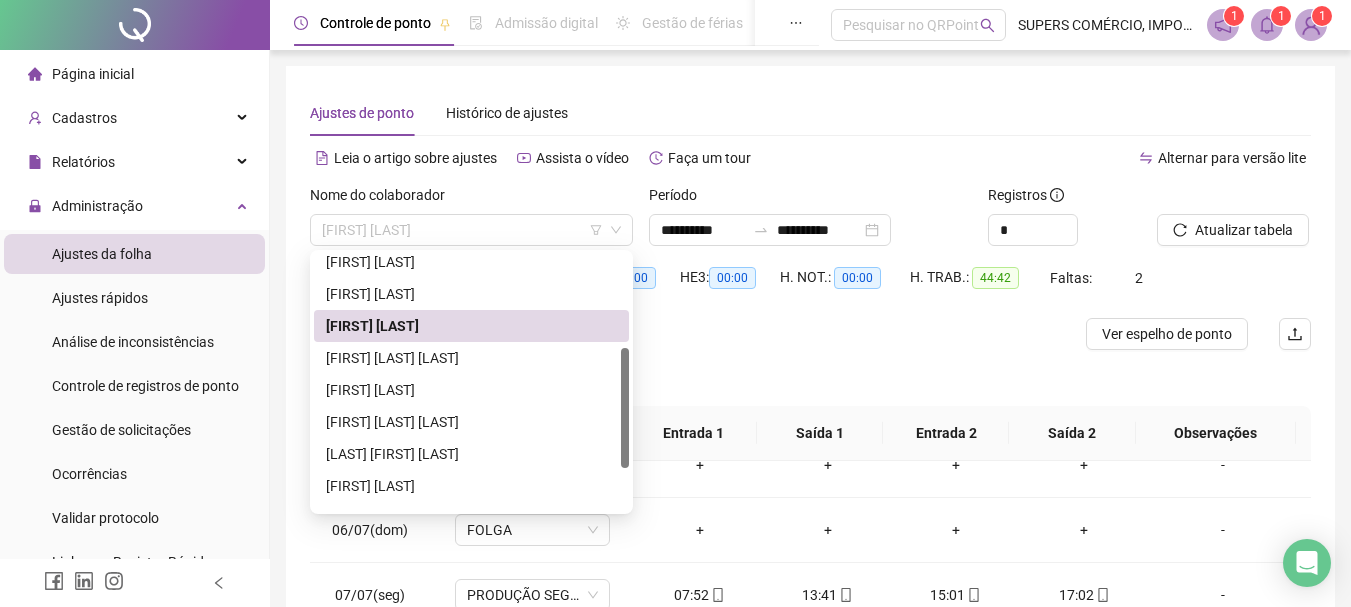 click on "[FIRST] [LAST]" at bounding box center [471, 230] 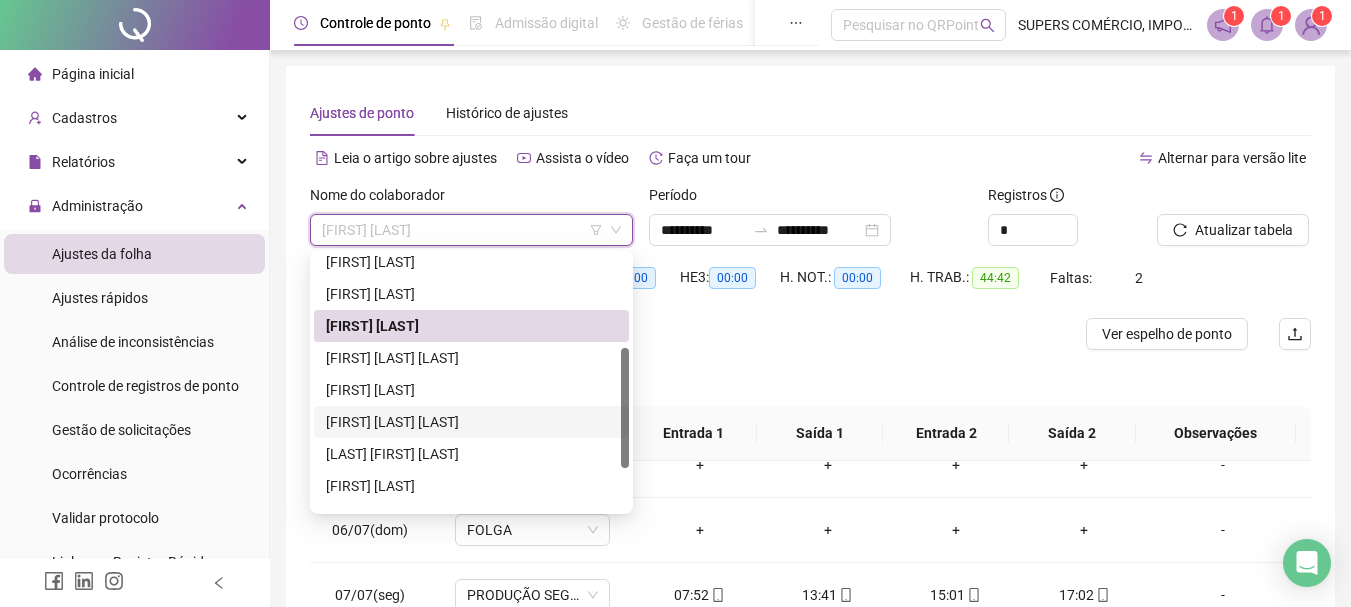 click on "[FIRST] [LAST] [LAST]" at bounding box center [471, 422] 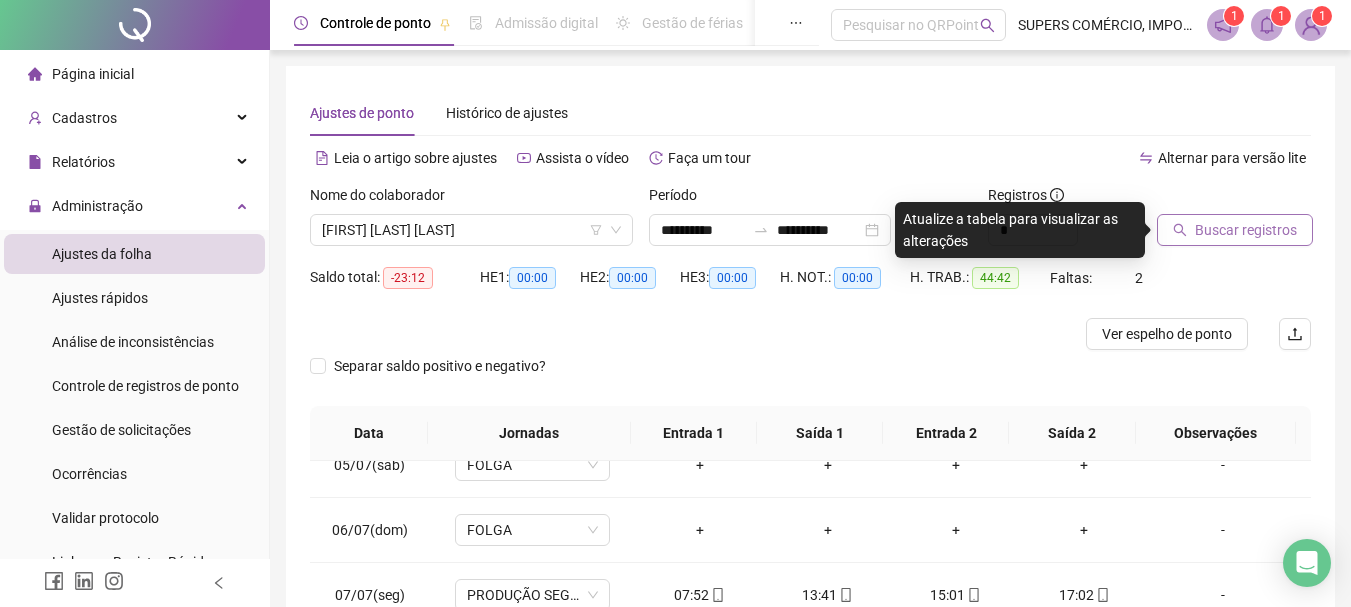 click on "Buscar registros" at bounding box center [1246, 230] 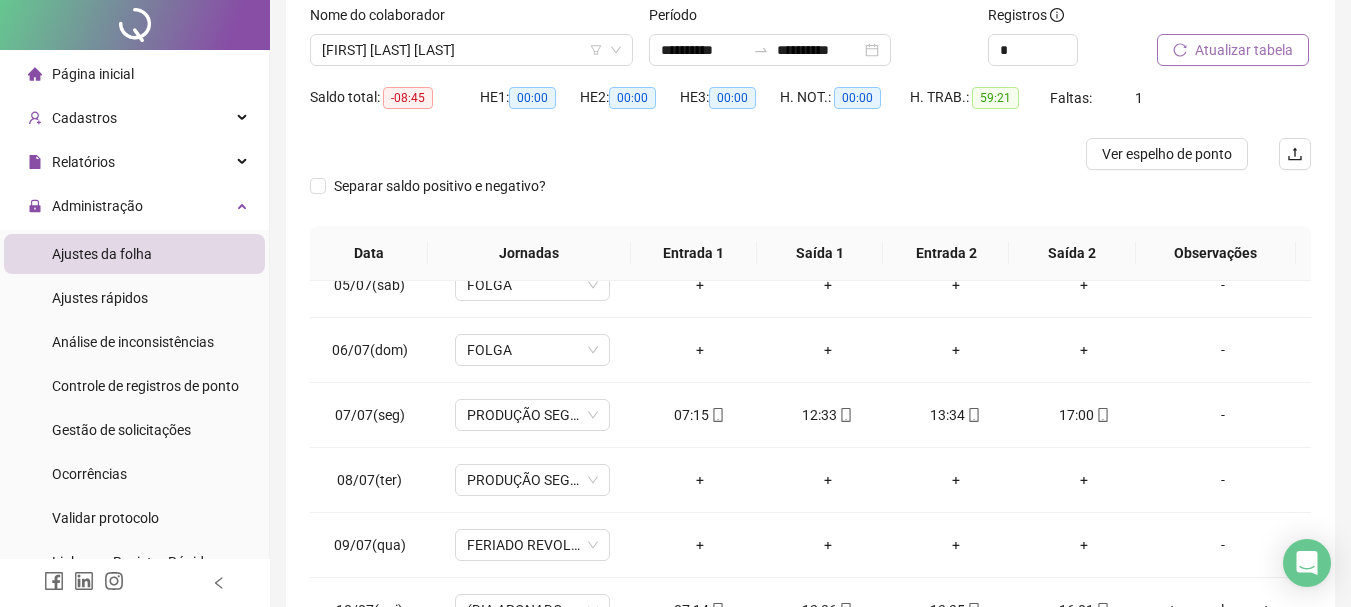 scroll, scrollTop: 391, scrollLeft: 0, axis: vertical 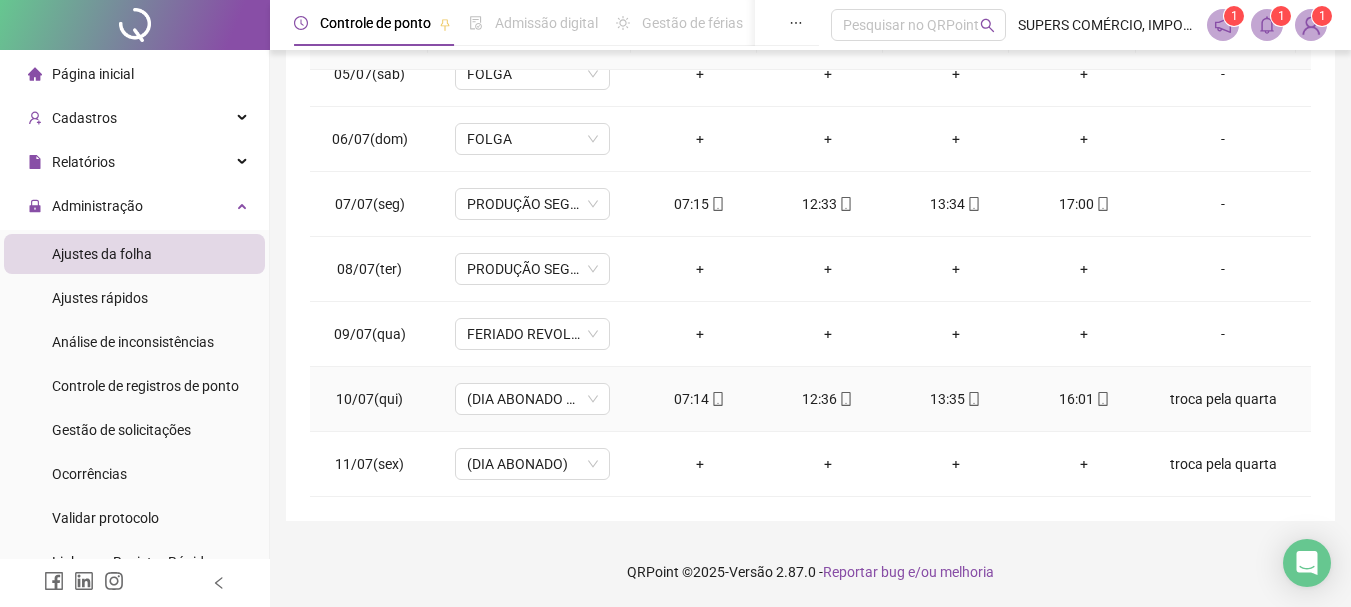 click on "troca pela quarta" at bounding box center (1223, 399) 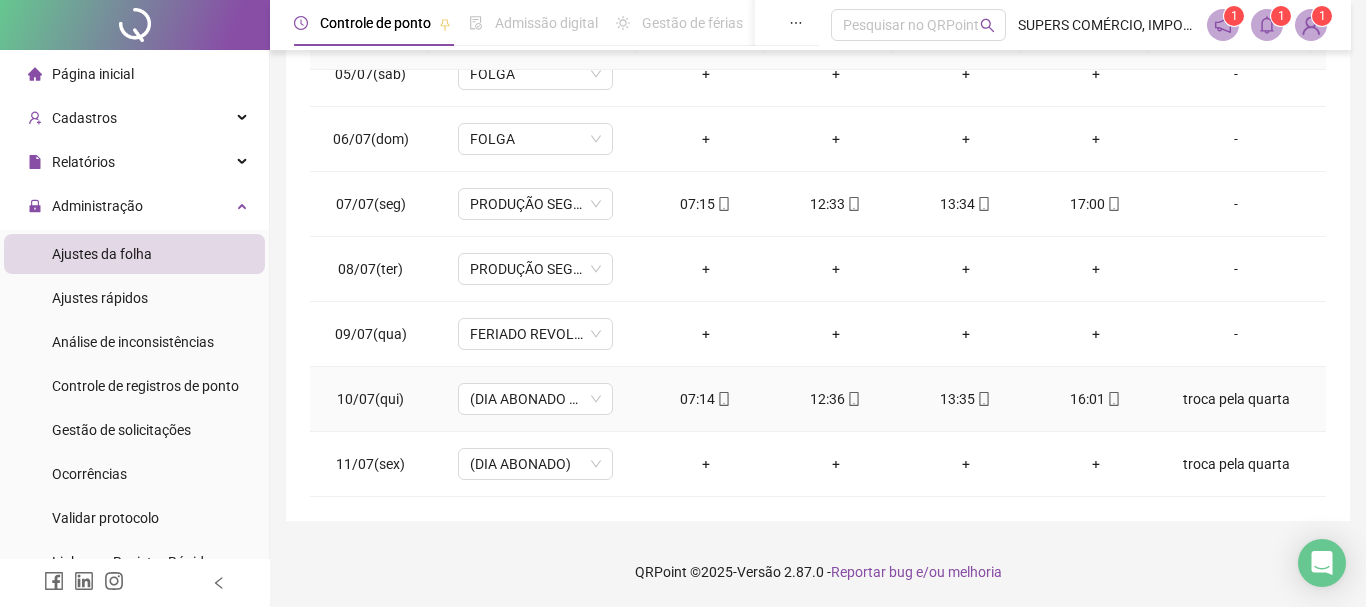 type 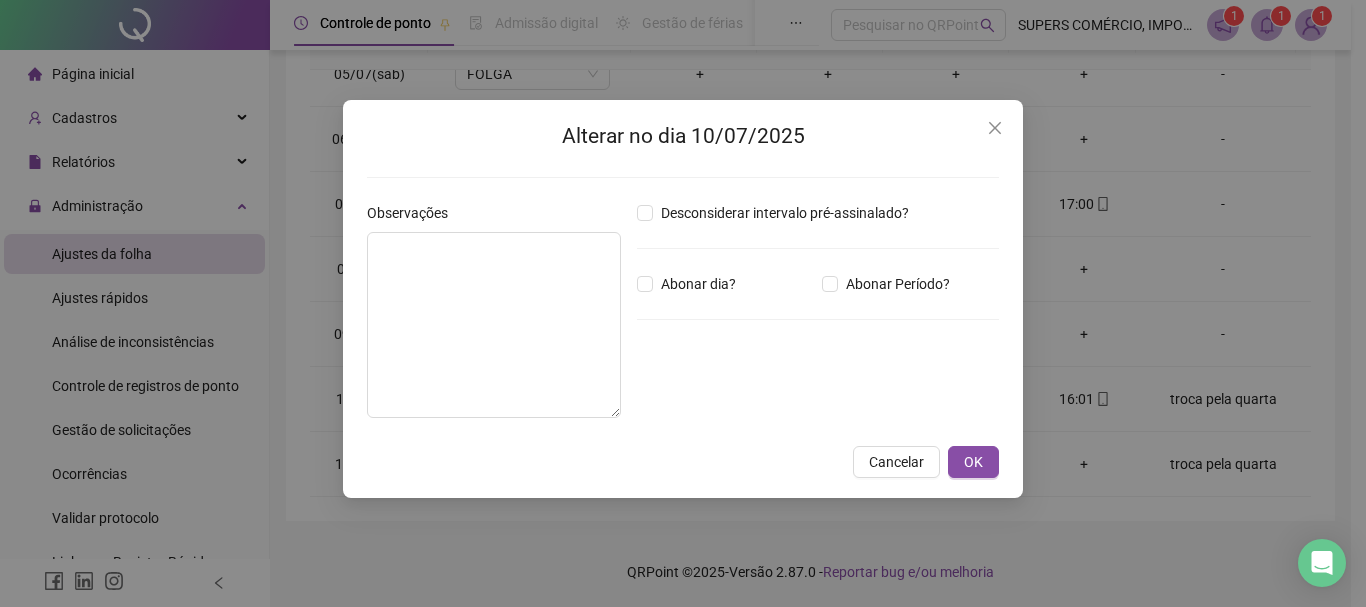 type on "**********" 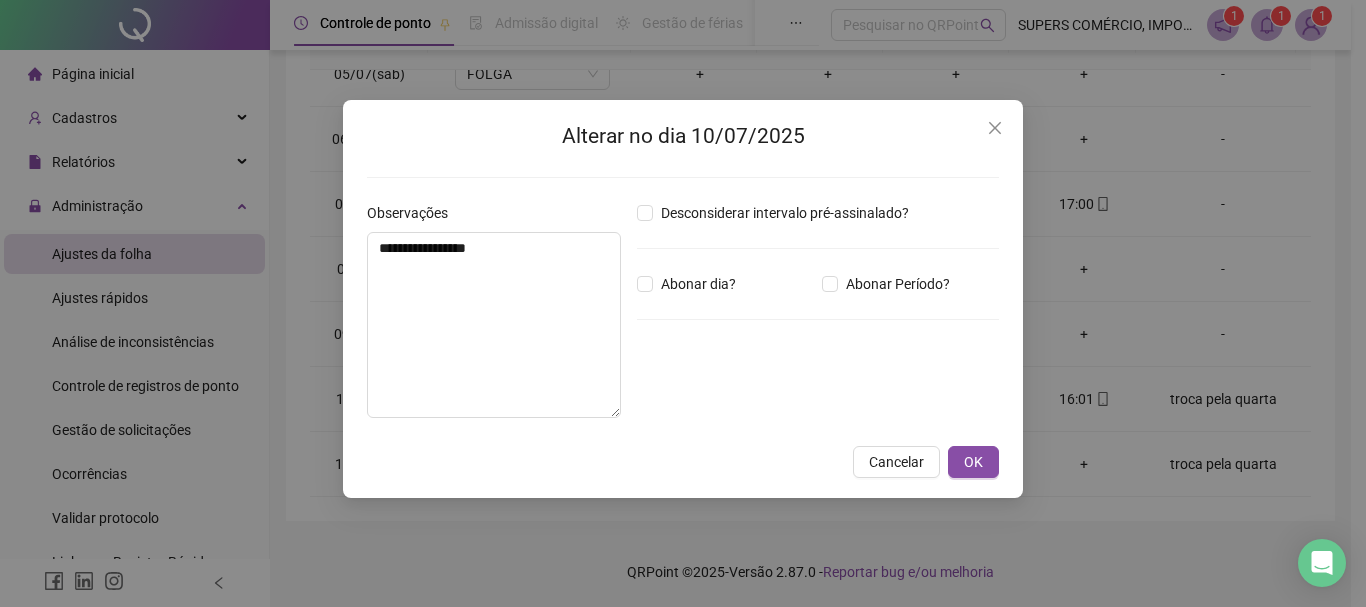 type on "*****" 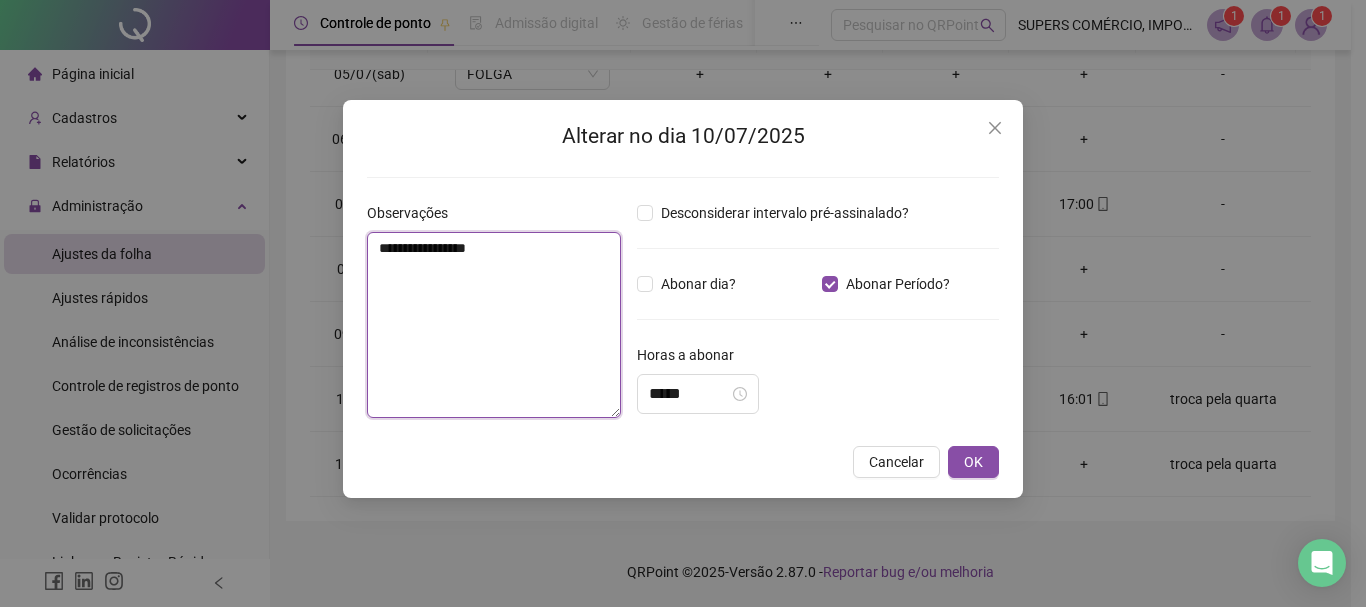 drag, startPoint x: 450, startPoint y: 249, endPoint x: 606, endPoint y: 255, distance: 156.11534 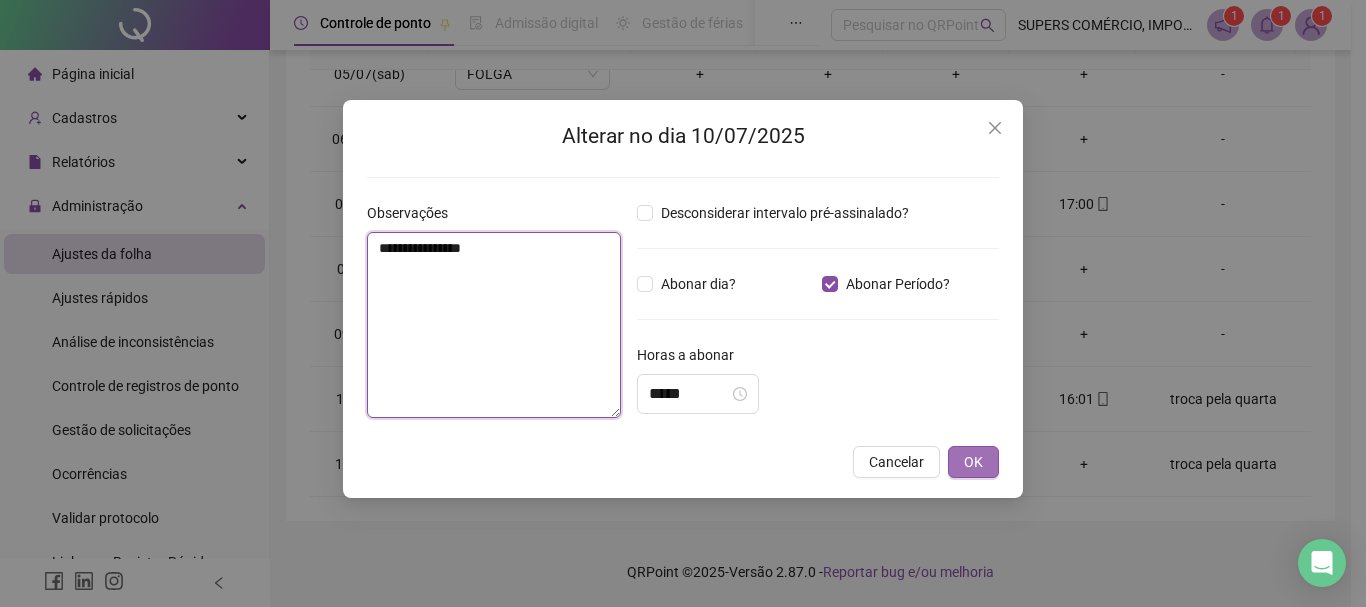 type on "**********" 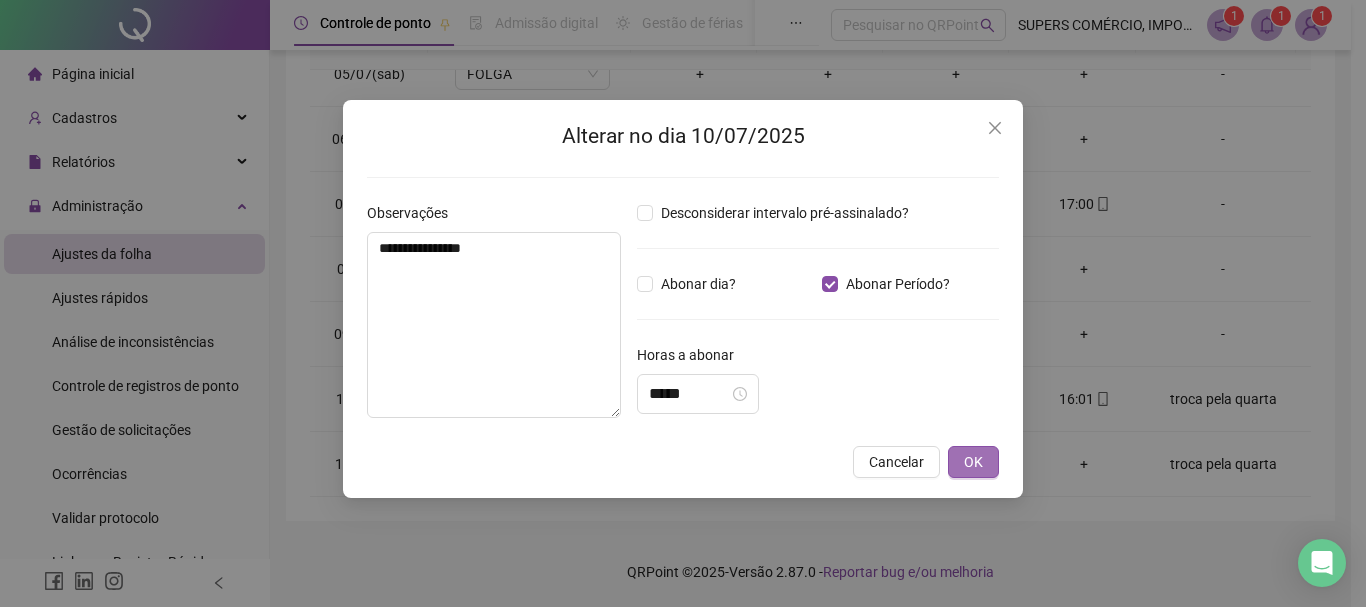 click on "OK" at bounding box center (973, 462) 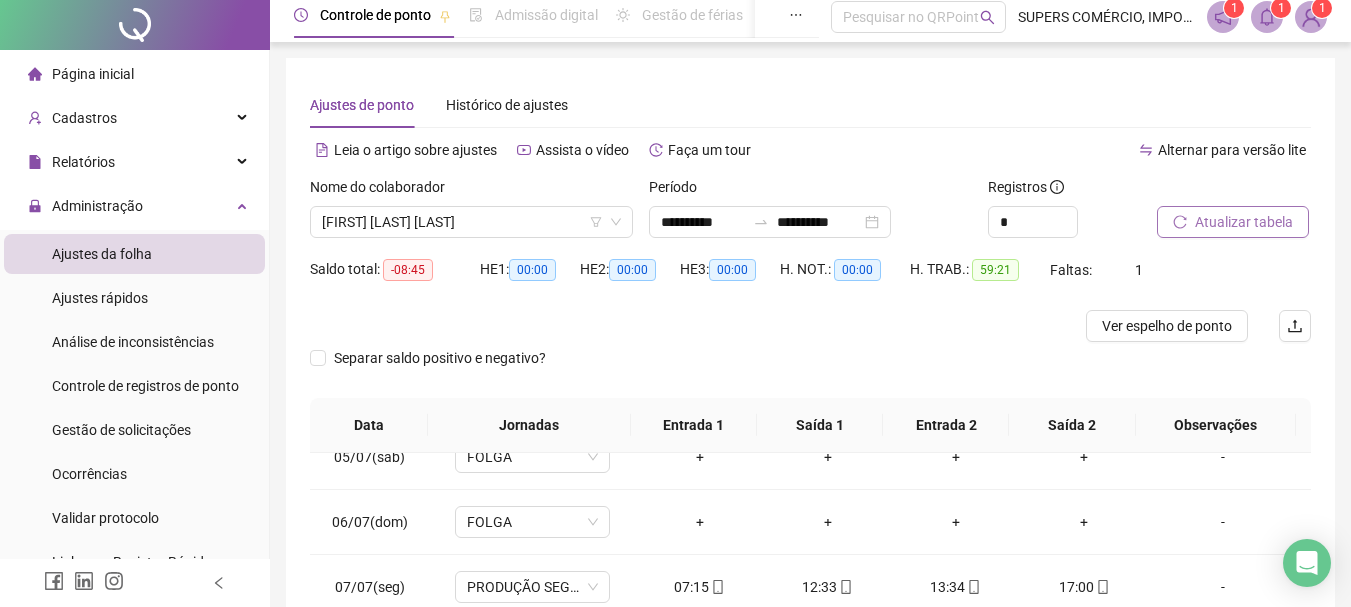 scroll, scrollTop: 0, scrollLeft: 0, axis: both 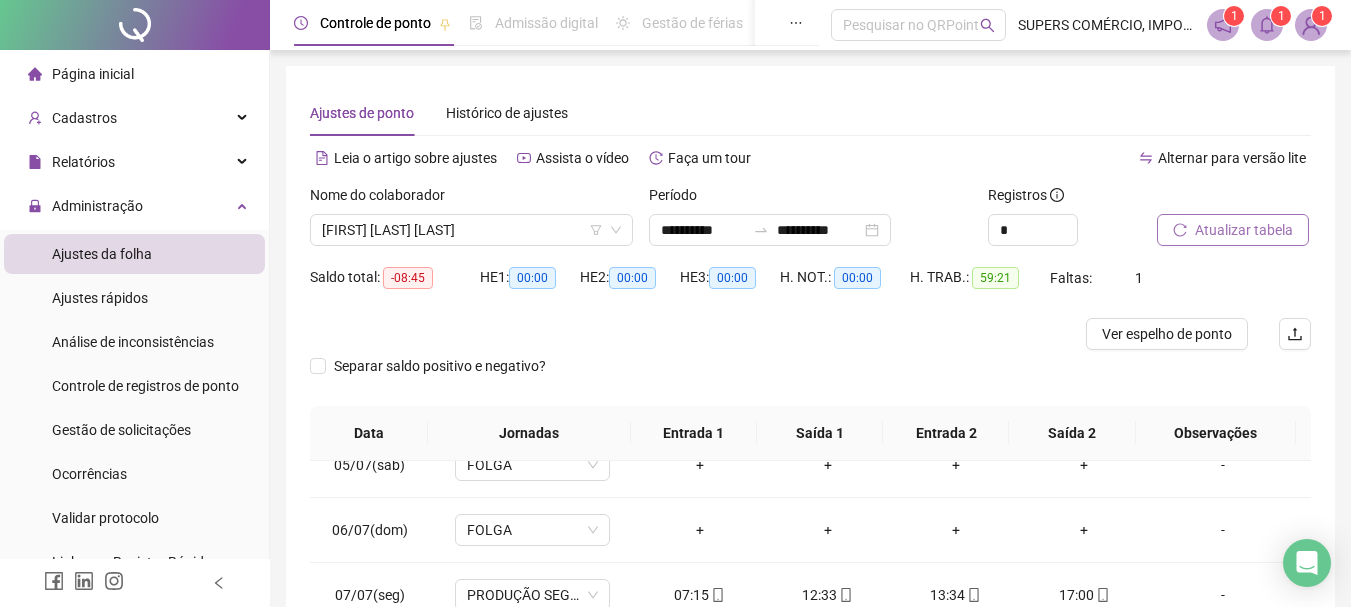 click on "Atualizar tabela" at bounding box center [1233, 230] 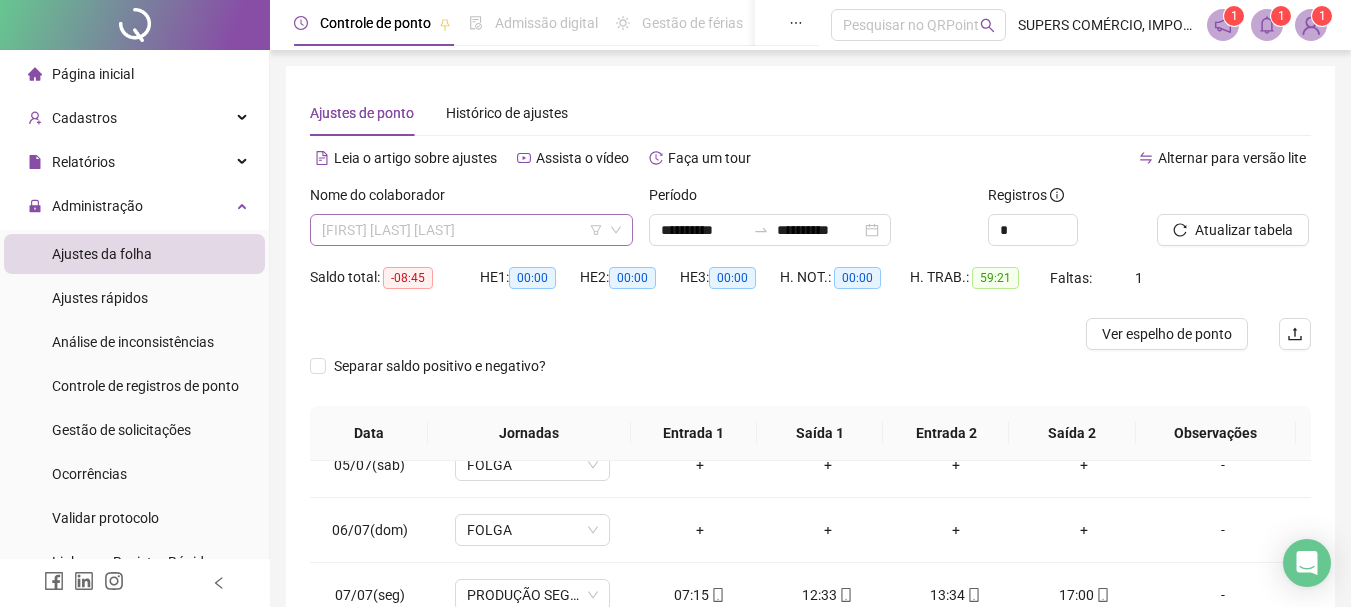 click on "[FIRST] [LAST] [LAST]" at bounding box center [471, 230] 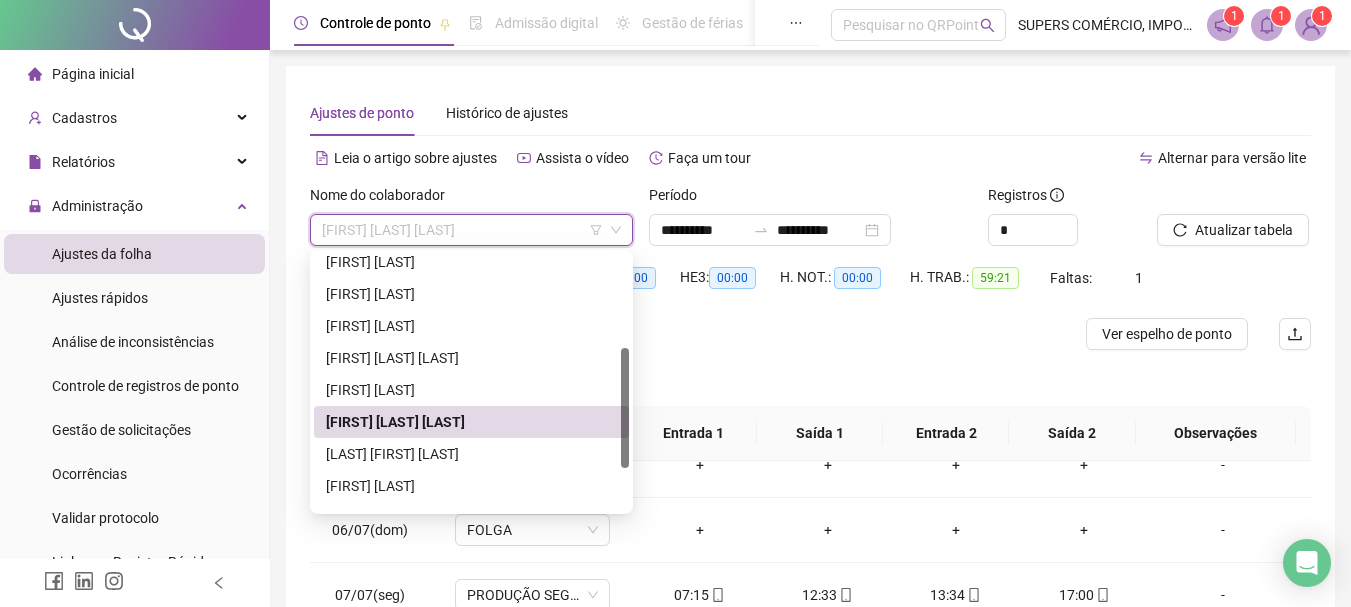 scroll, scrollTop: 288, scrollLeft: 0, axis: vertical 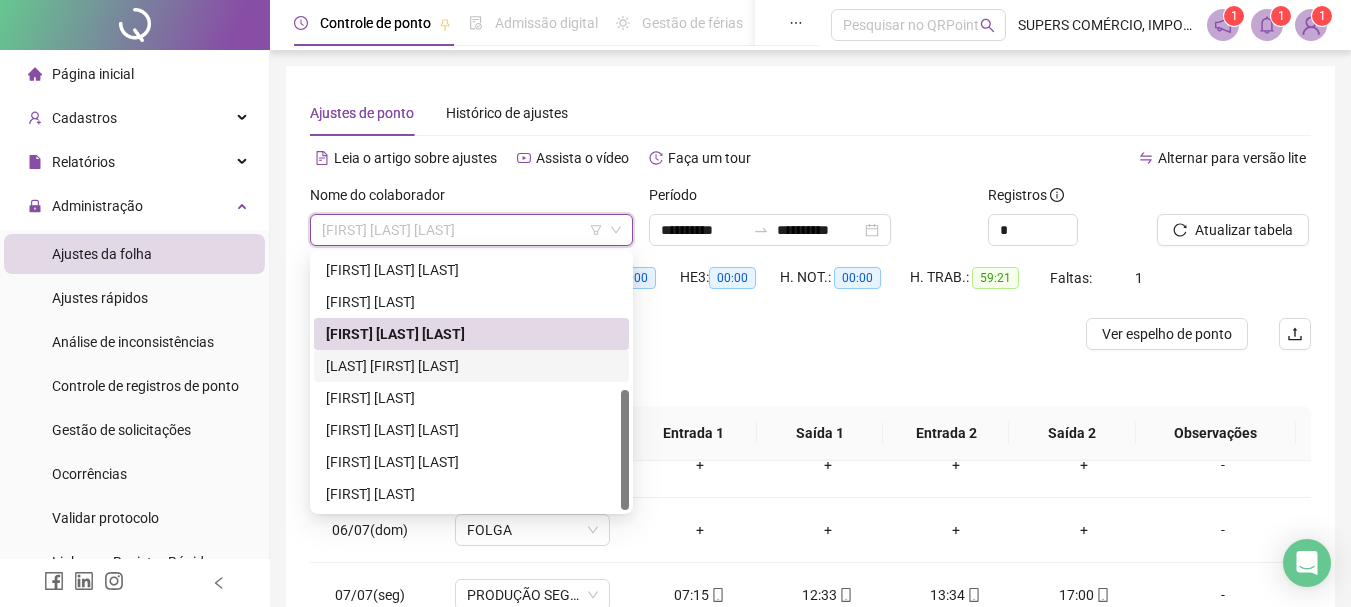 click on "[LAST] [FIRST] [LAST]" at bounding box center [471, 366] 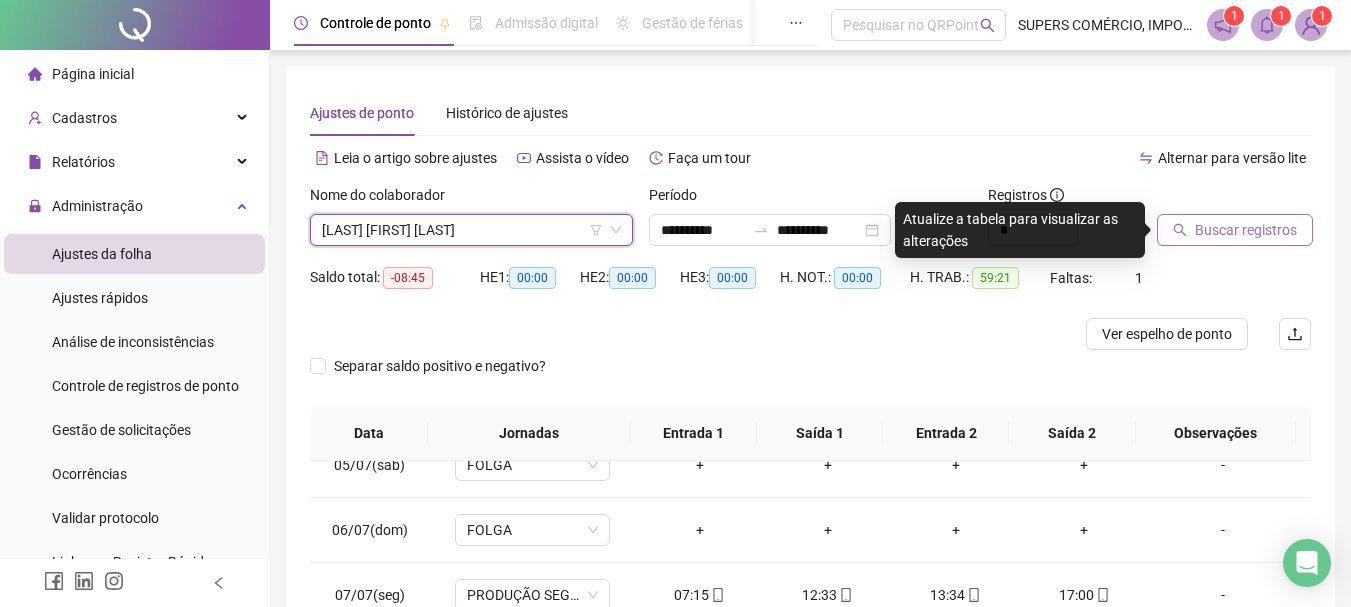 click on "Buscar registros" at bounding box center [1235, 230] 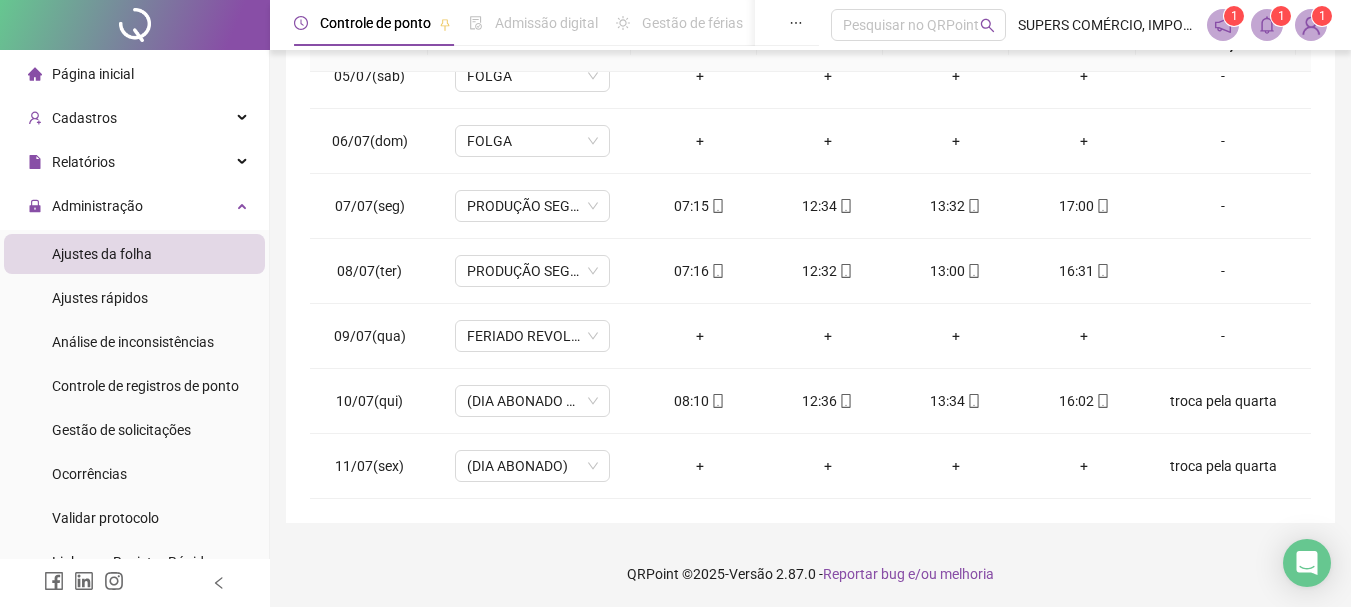 scroll, scrollTop: 391, scrollLeft: 0, axis: vertical 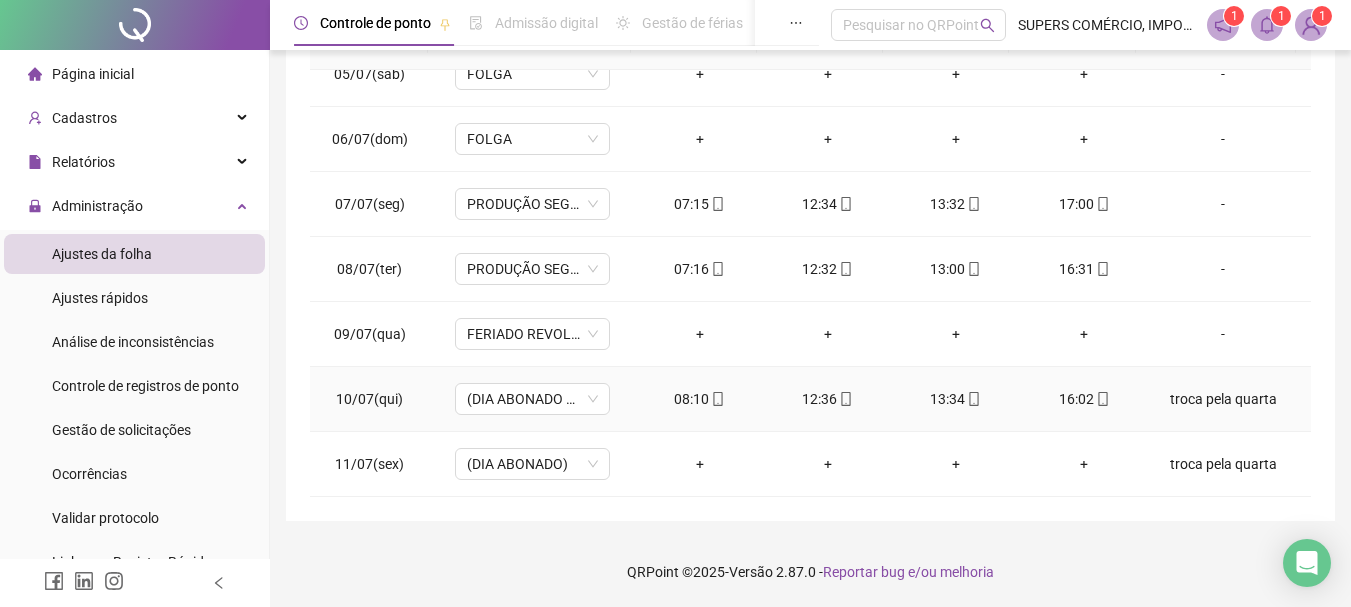 click on "troca pela quarta" at bounding box center [1223, 399] 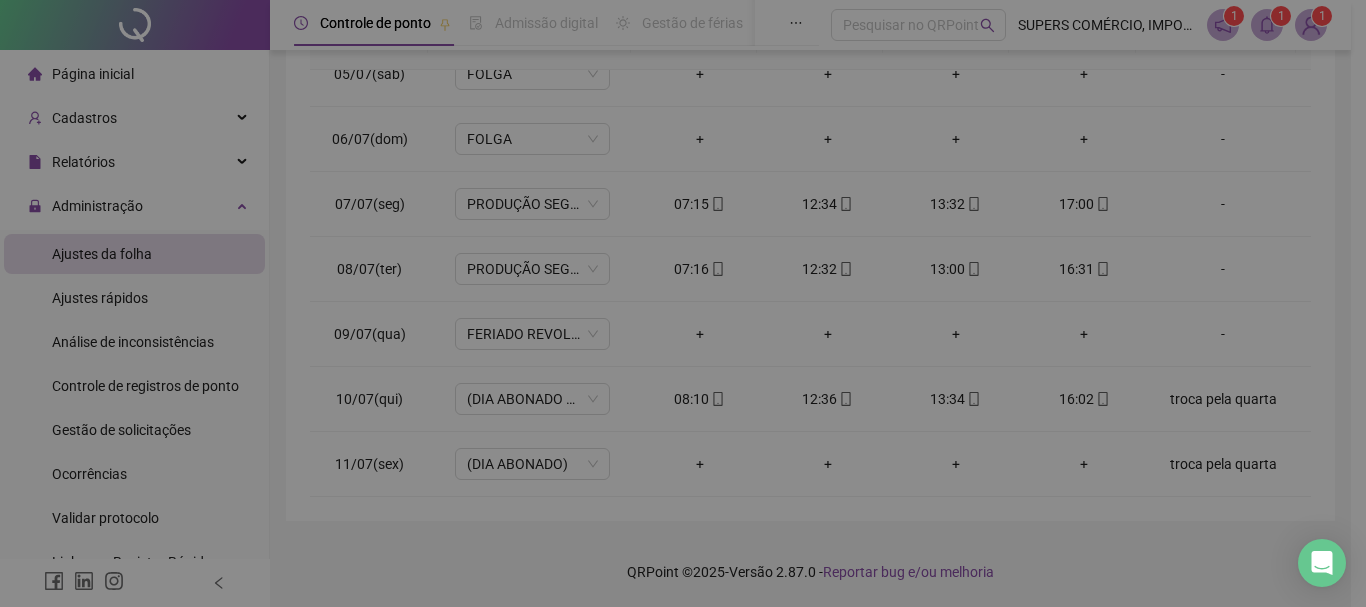 type on "**********" 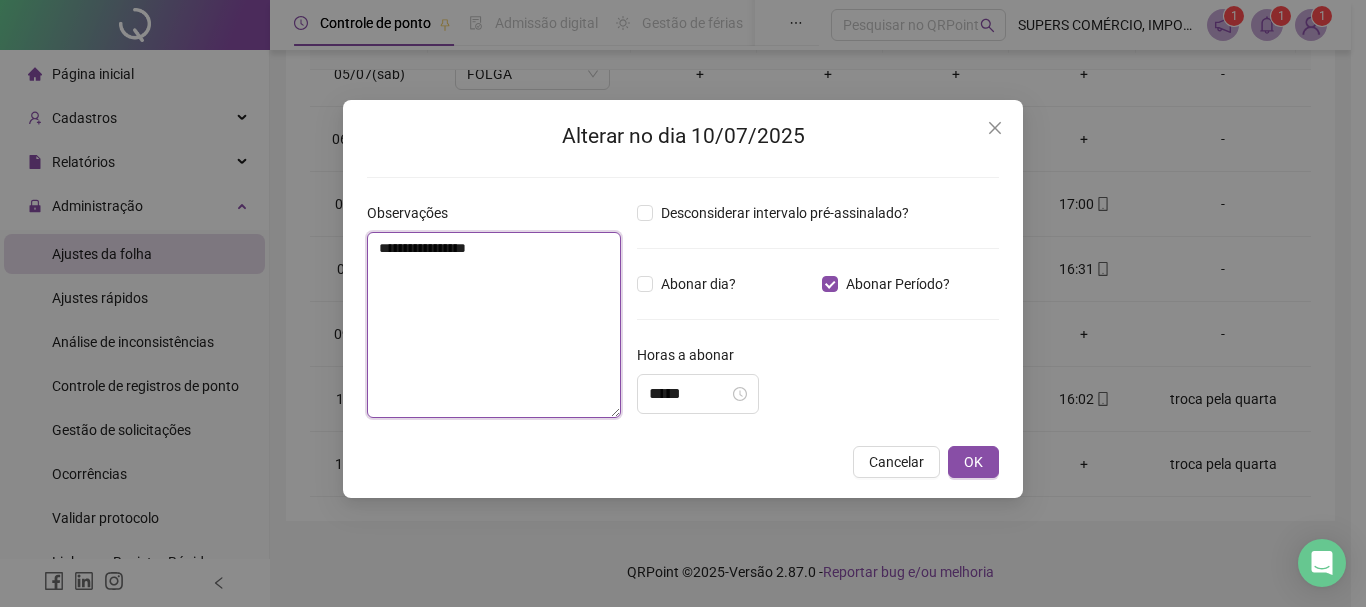 click on "**********" at bounding box center [494, 325] 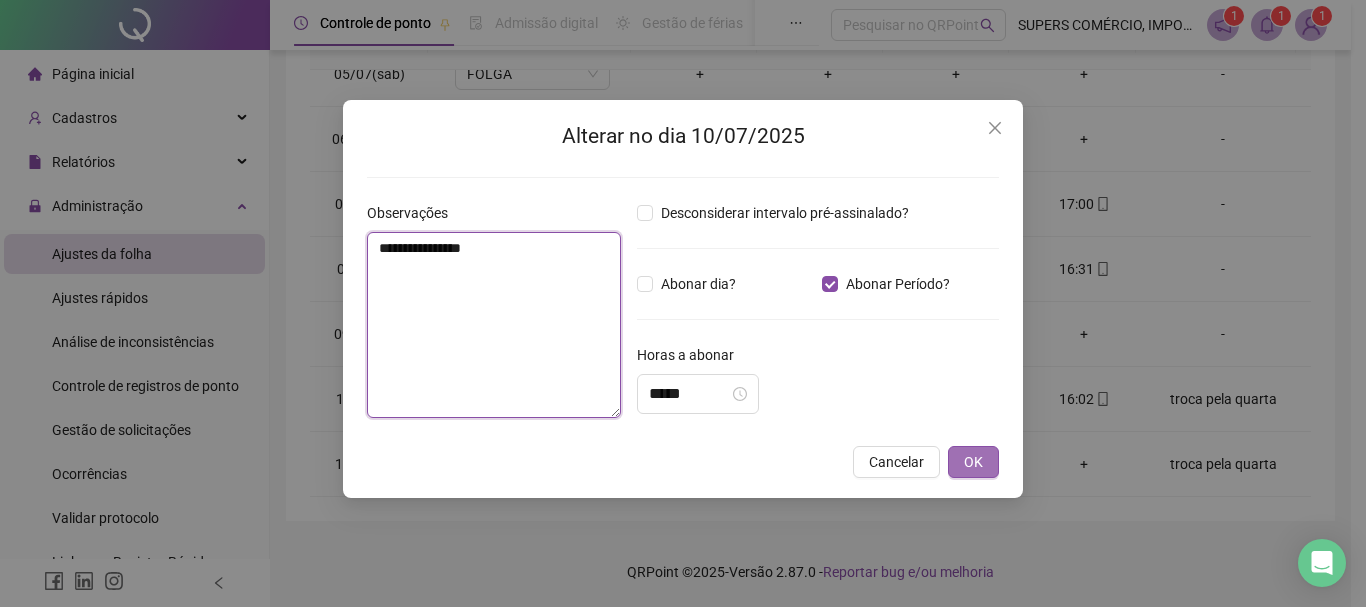 type on "**********" 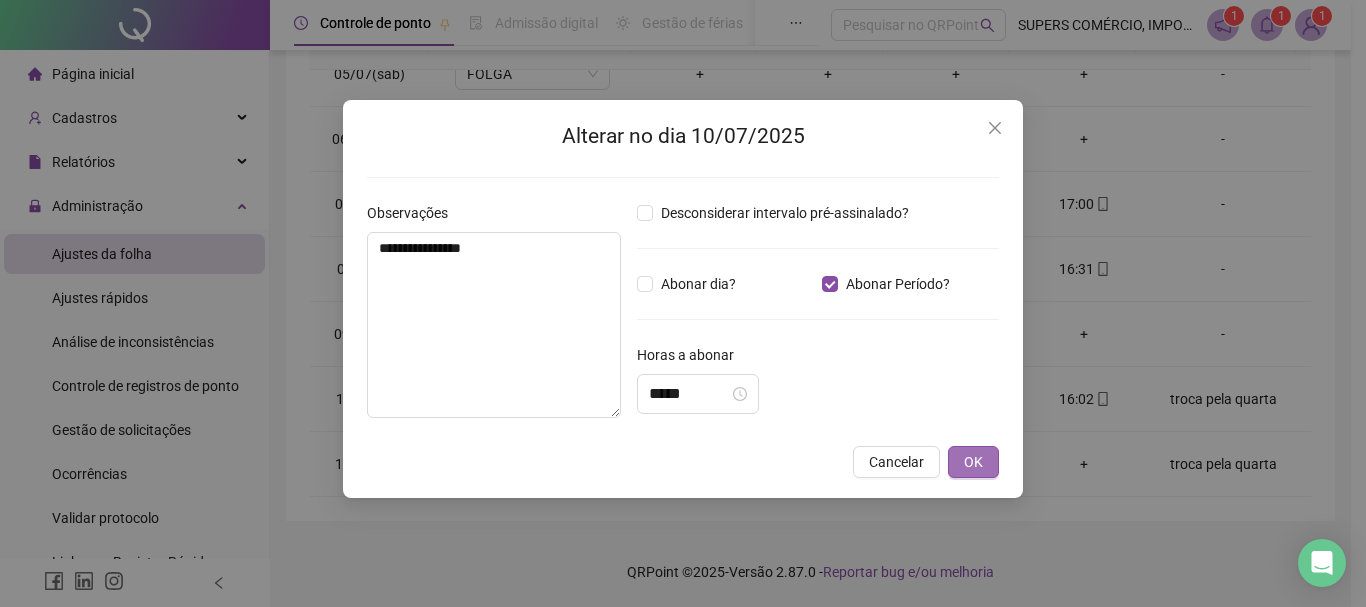 click on "OK" at bounding box center [973, 462] 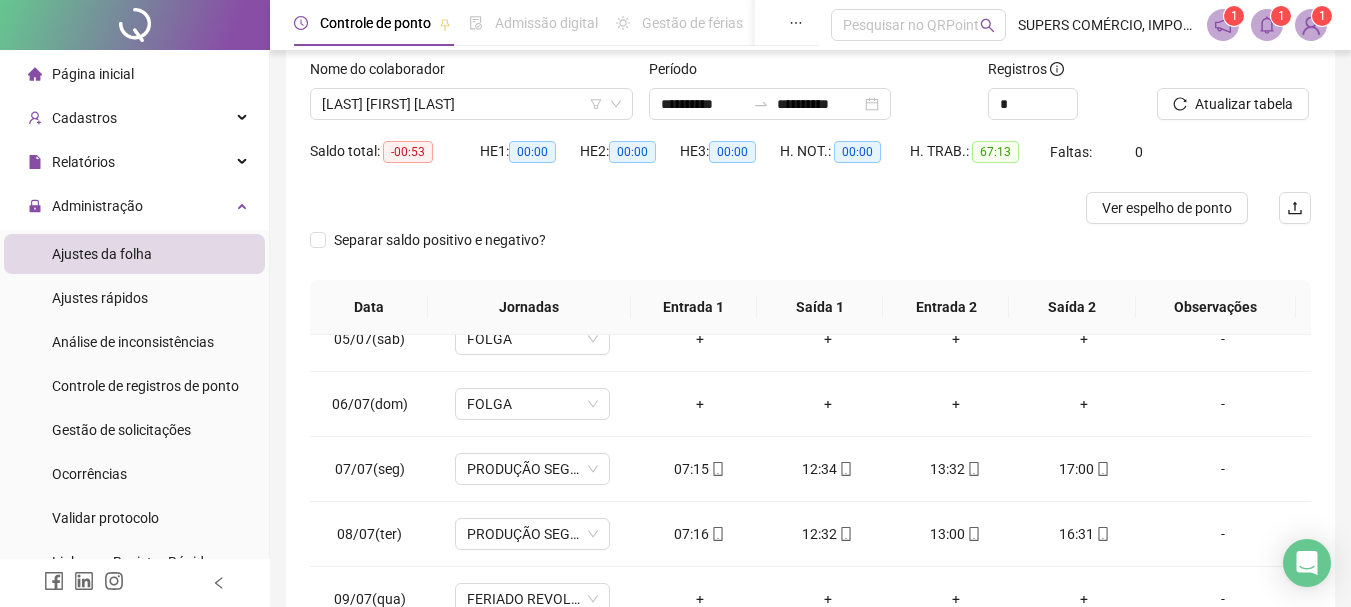 scroll, scrollTop: 91, scrollLeft: 0, axis: vertical 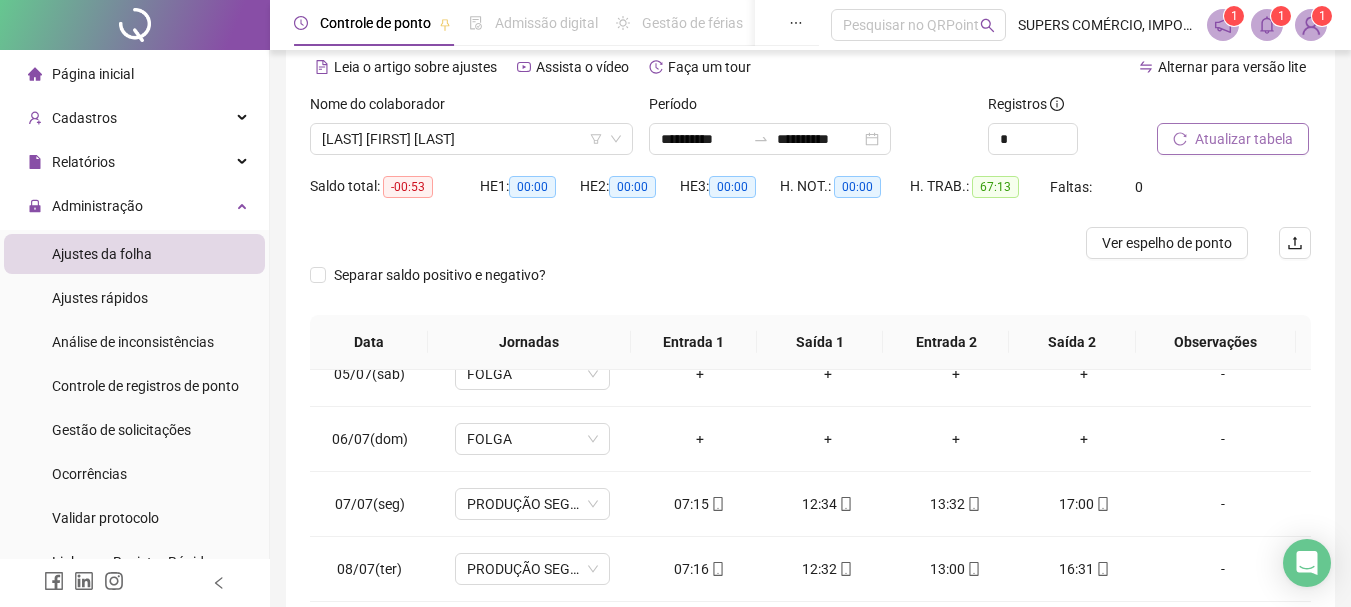 click on "Atualizar tabela" at bounding box center [1244, 139] 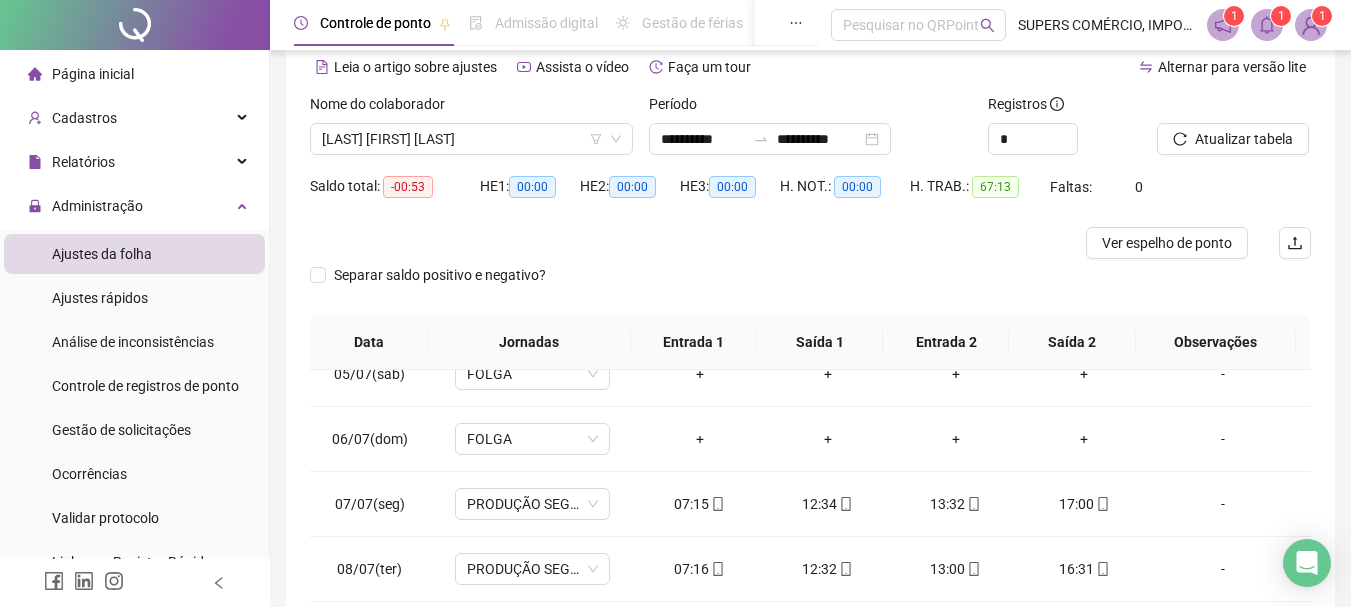 click on "Nome do colaborador" at bounding box center [471, 108] 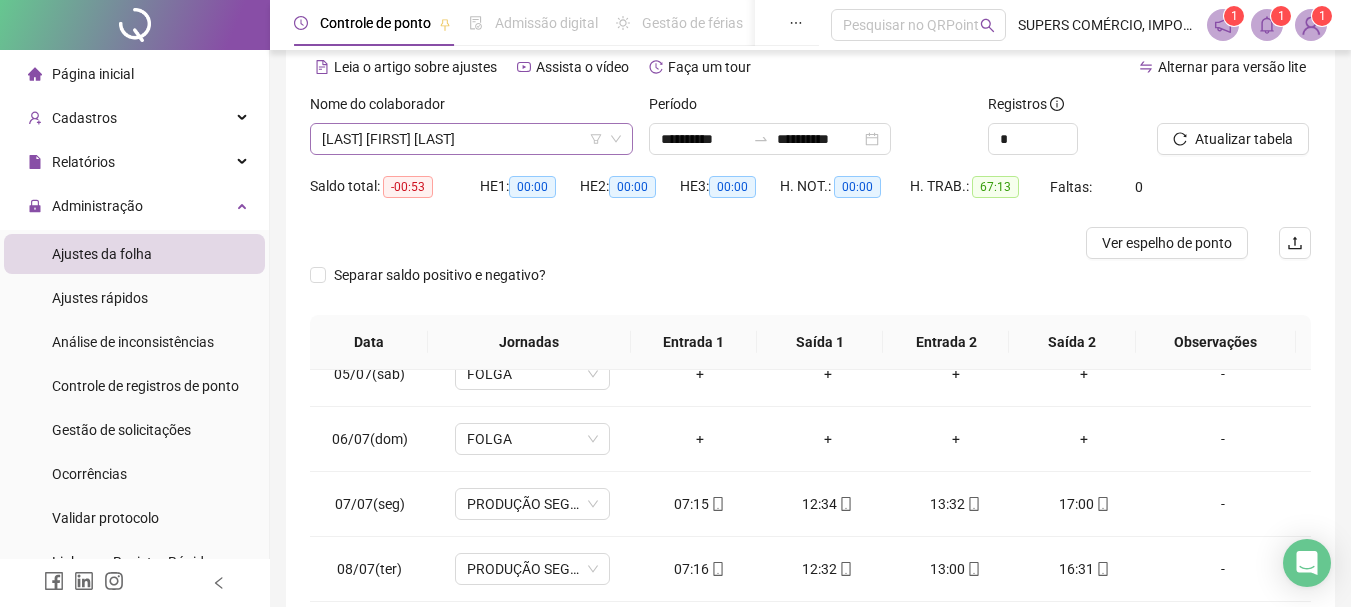 click on "[LAST] [FIRST] [LAST]" at bounding box center (471, 139) 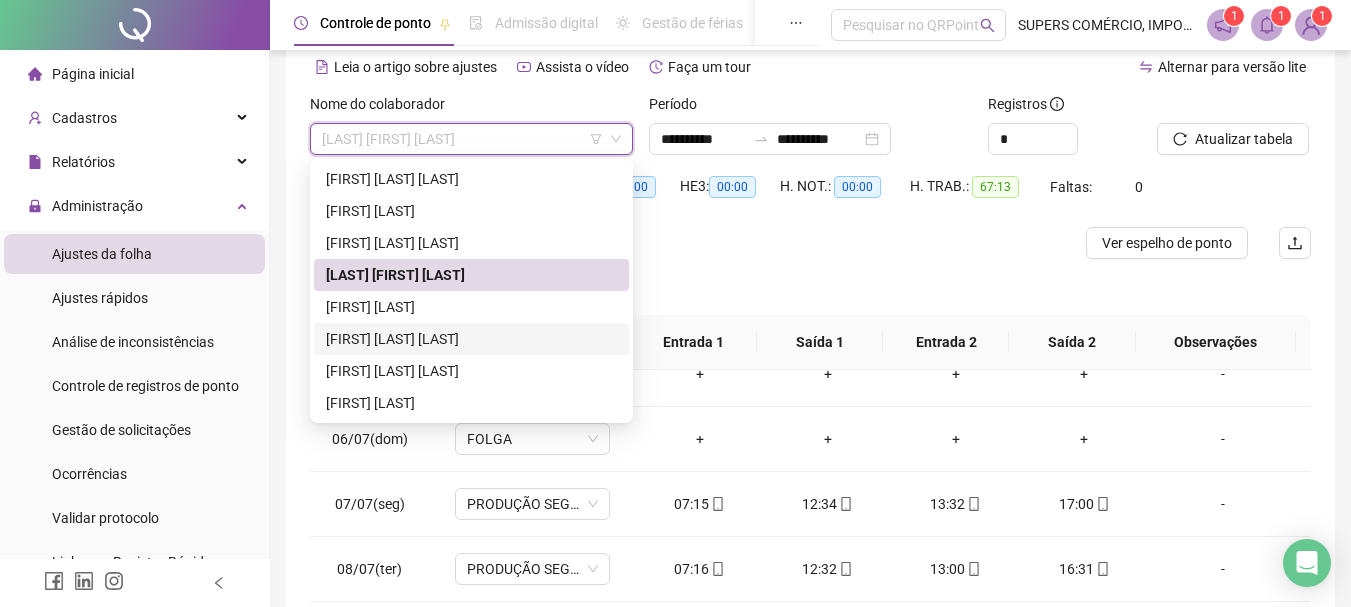 click on "[FIRST] [LAST] [LAST]" at bounding box center (471, 339) 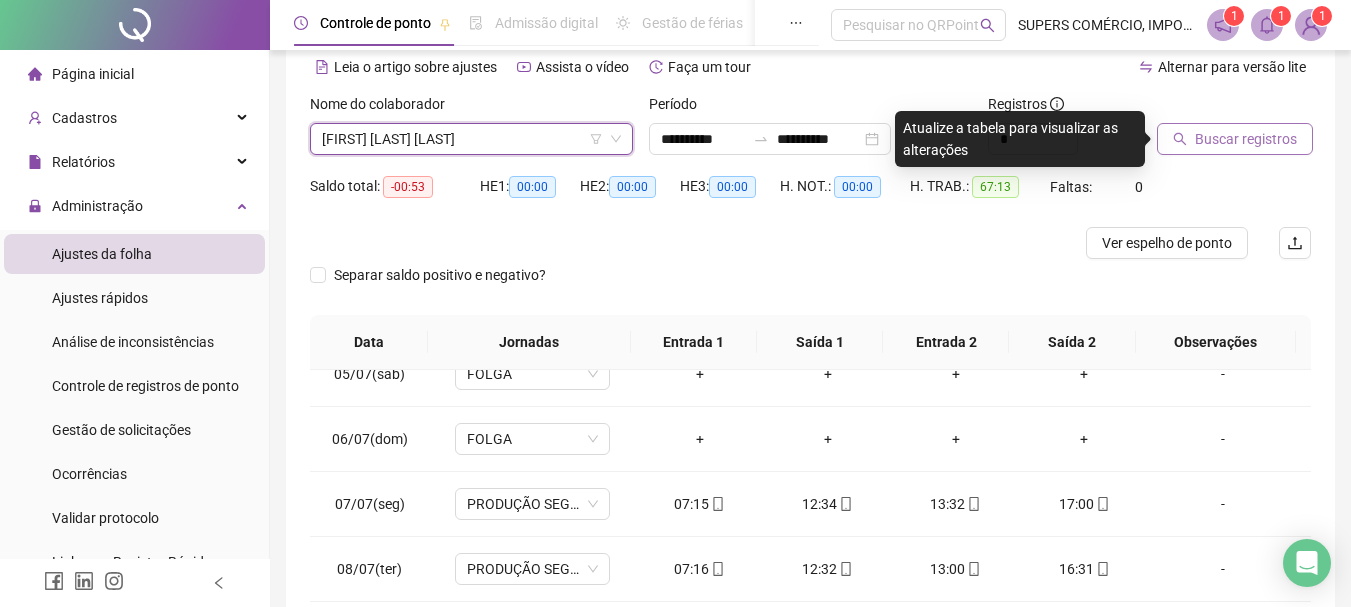 click on "Buscar registros" at bounding box center (1246, 139) 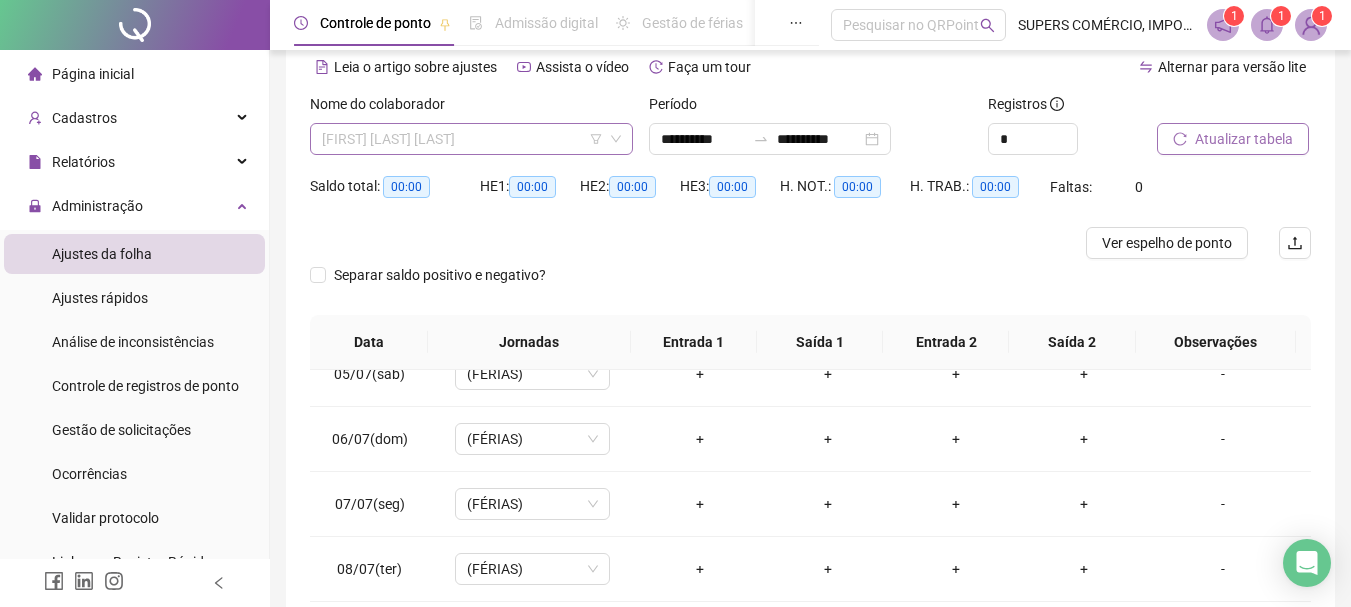 click on "[FIRST] [LAST] [LAST]" at bounding box center [471, 139] 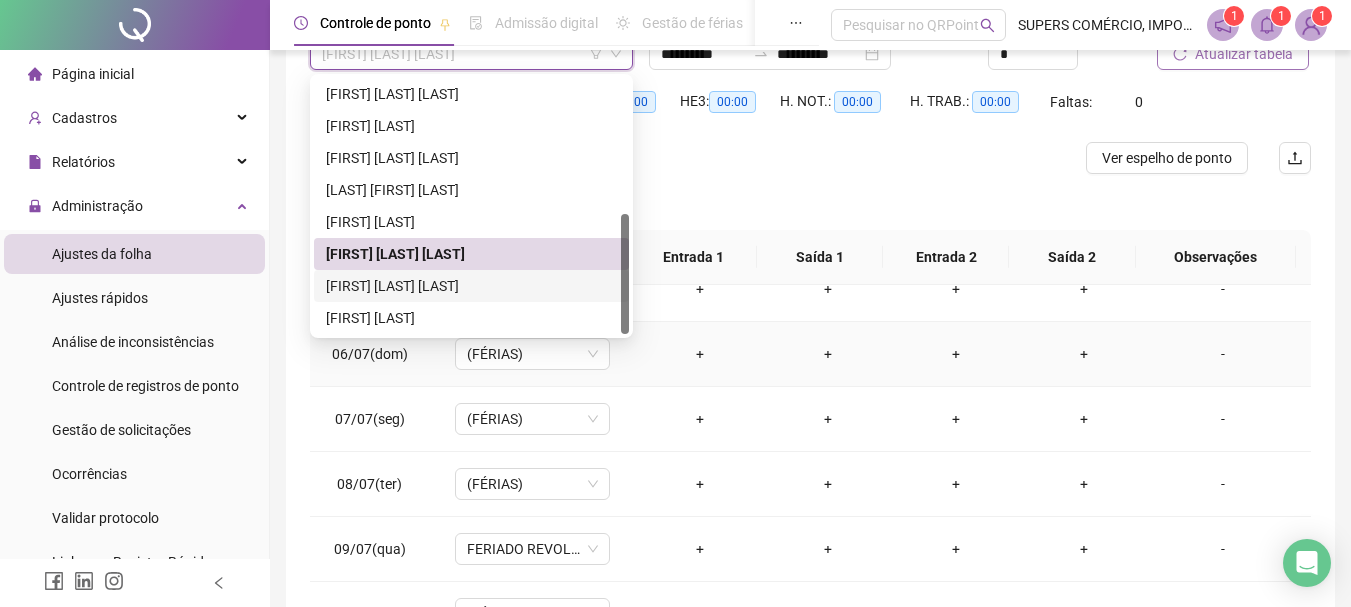 scroll, scrollTop: 191, scrollLeft: 0, axis: vertical 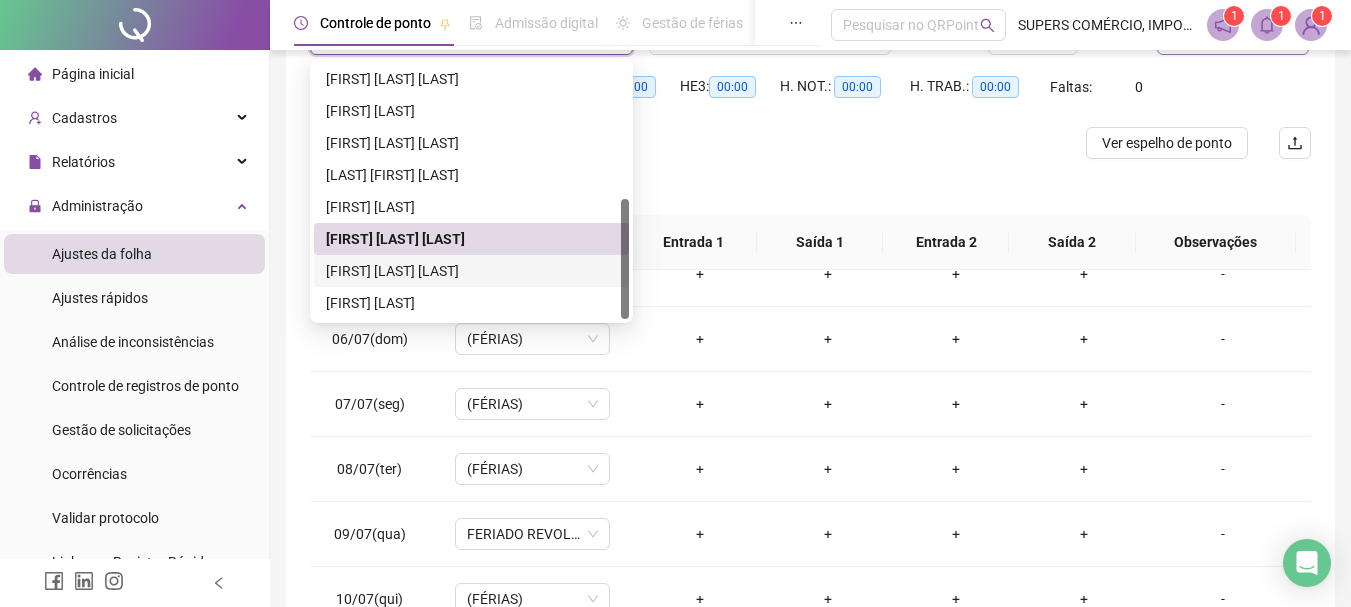 click on "[FIRST] [LAST] [LAST]" at bounding box center [471, 271] 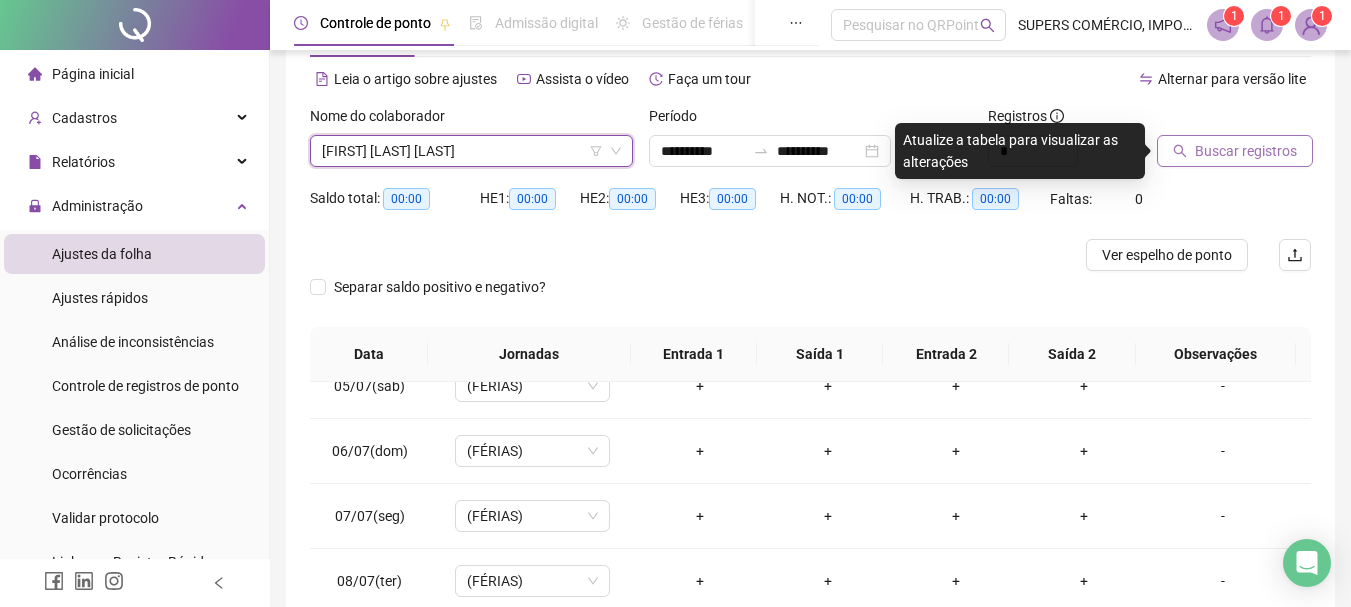 scroll, scrollTop: 0, scrollLeft: 0, axis: both 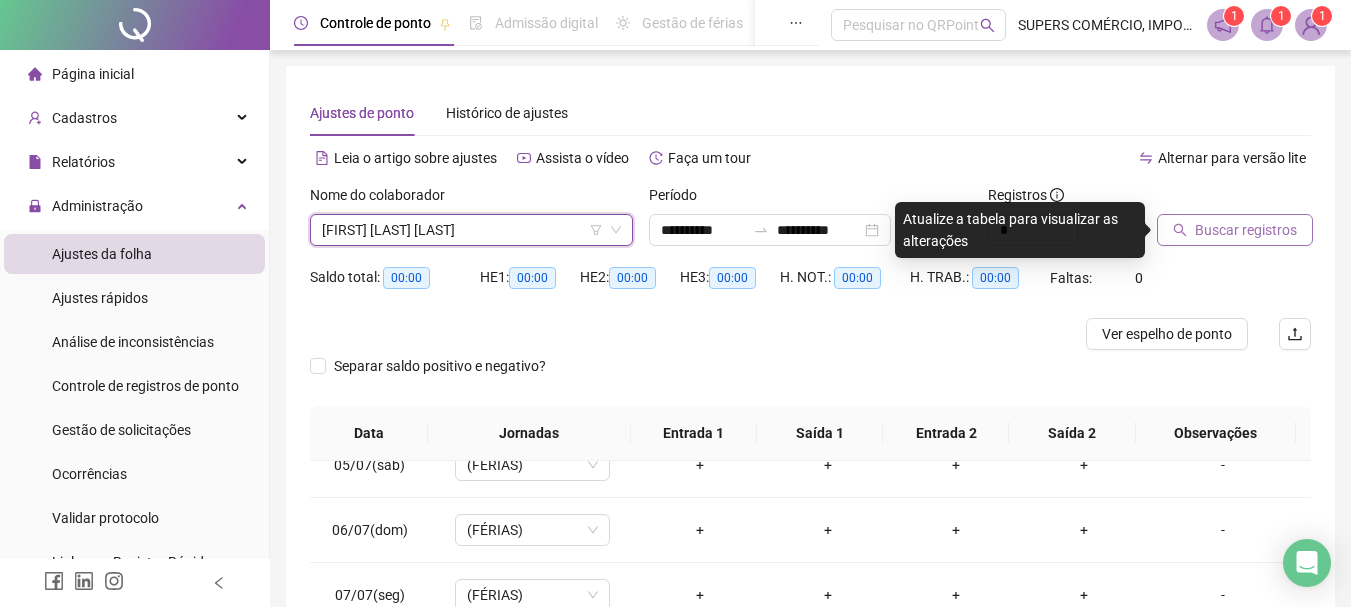 click on "Buscar registros" at bounding box center [1246, 230] 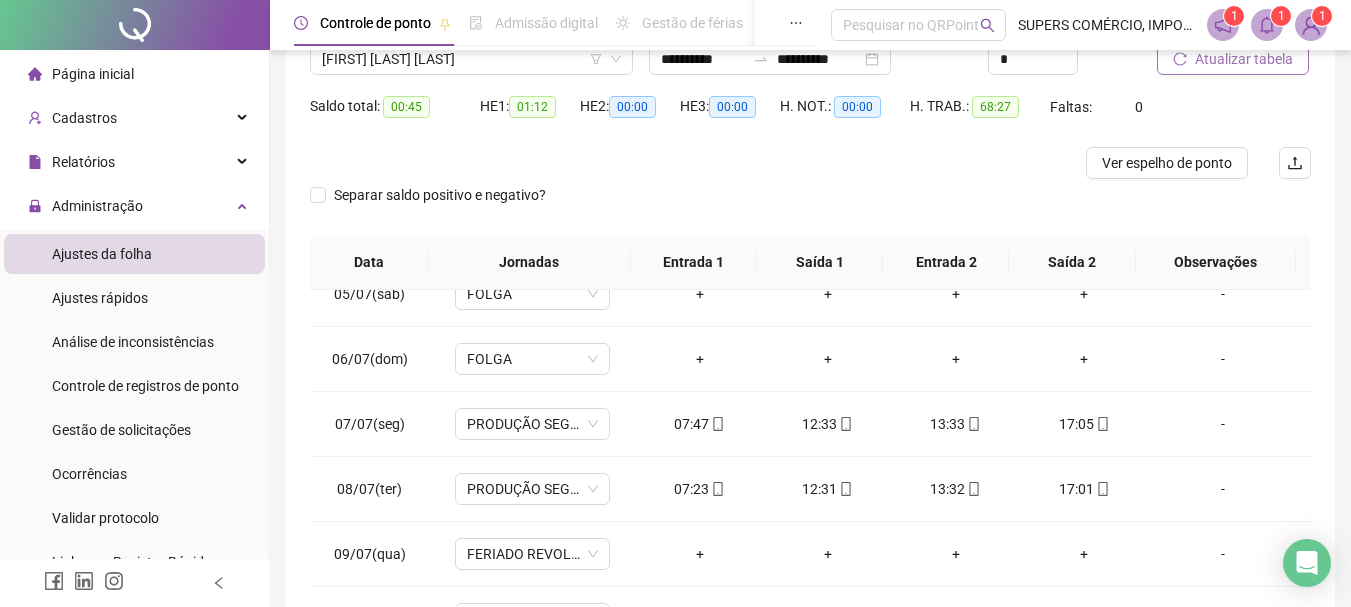 scroll, scrollTop: 0, scrollLeft: 0, axis: both 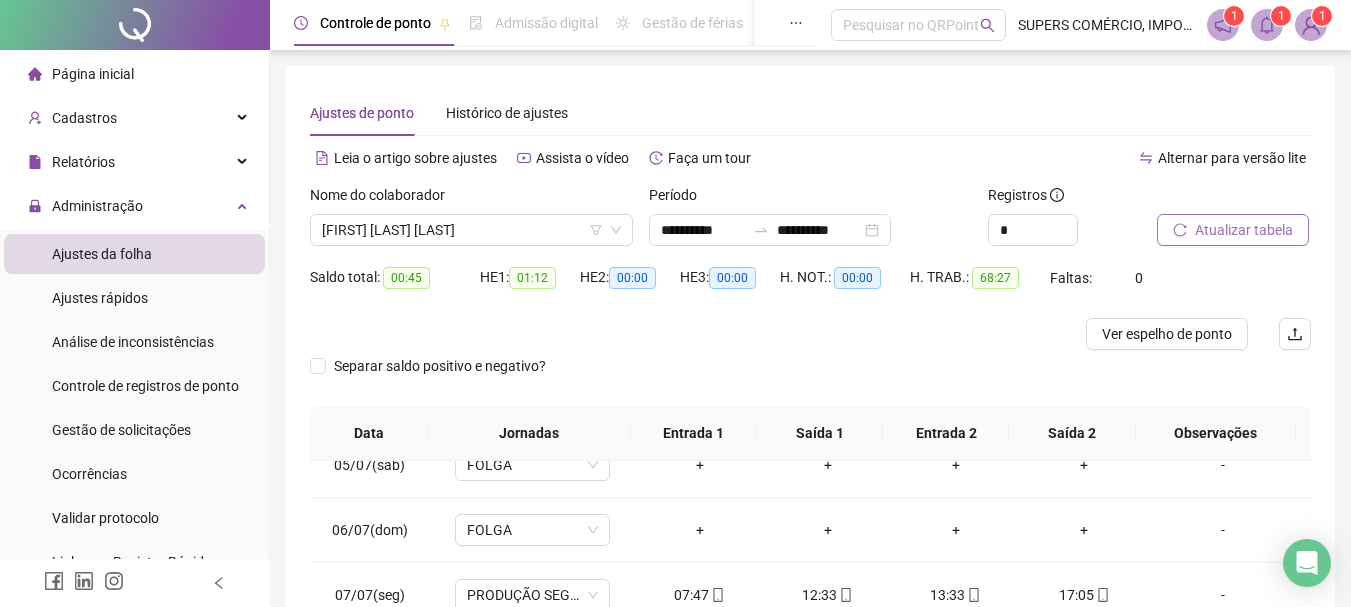 click on "Página inicial" at bounding box center [81, 74] 